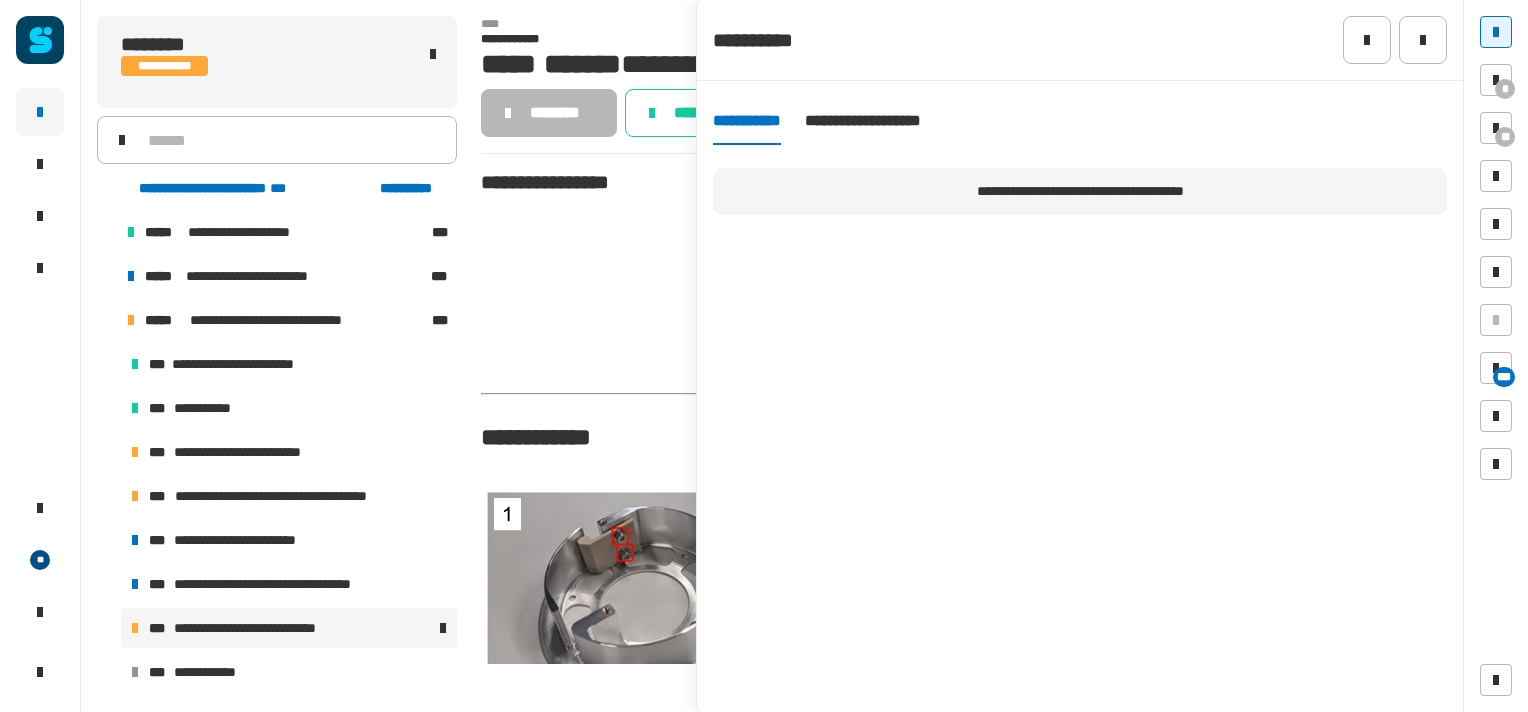 scroll, scrollTop: 0, scrollLeft: 0, axis: both 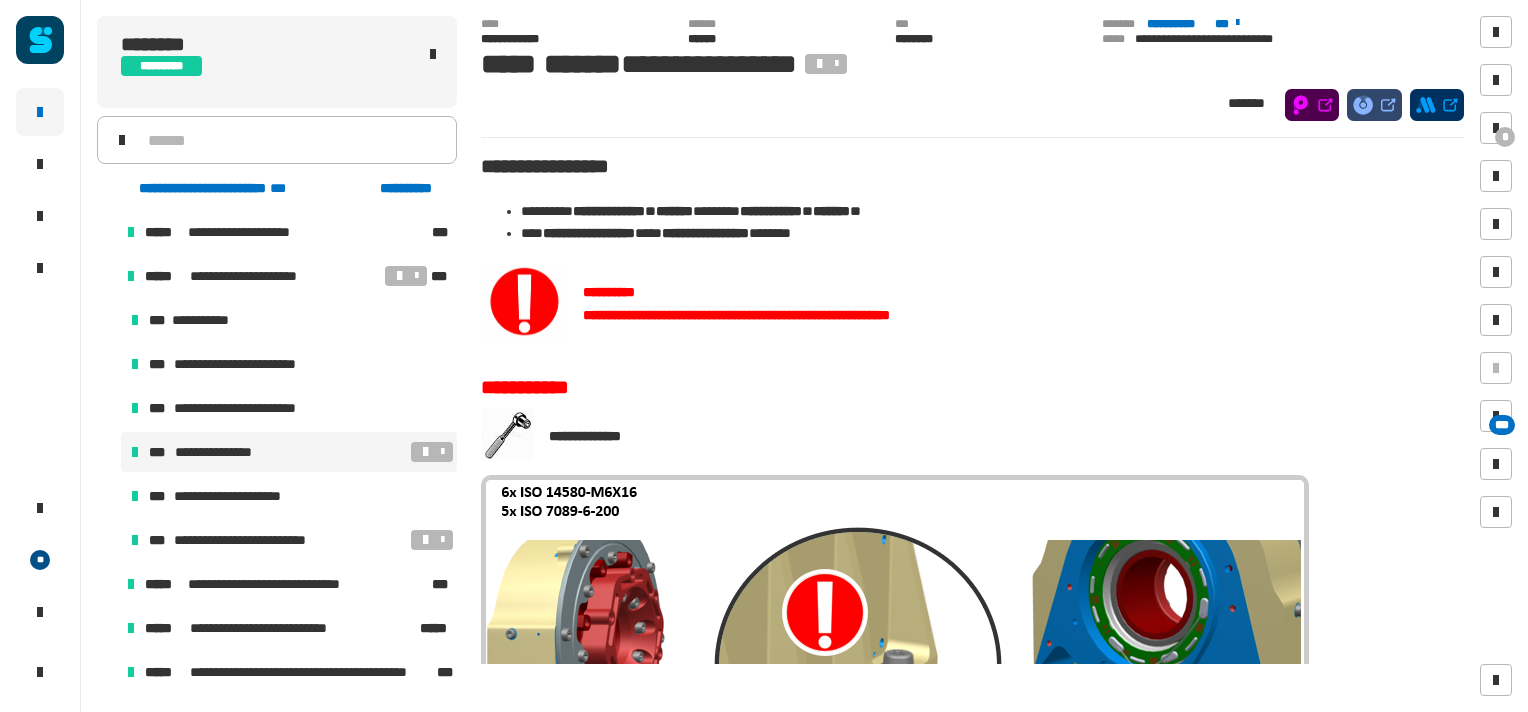 click 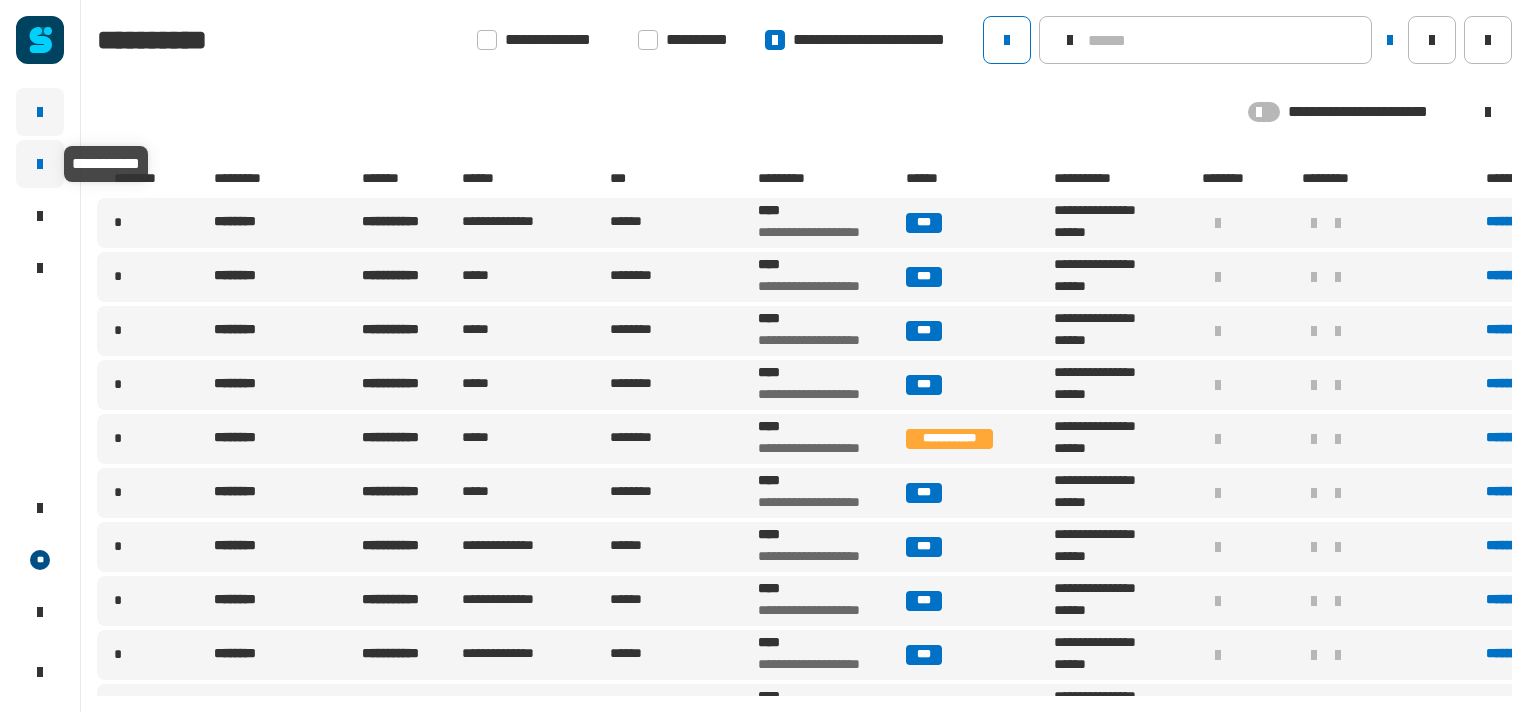 click 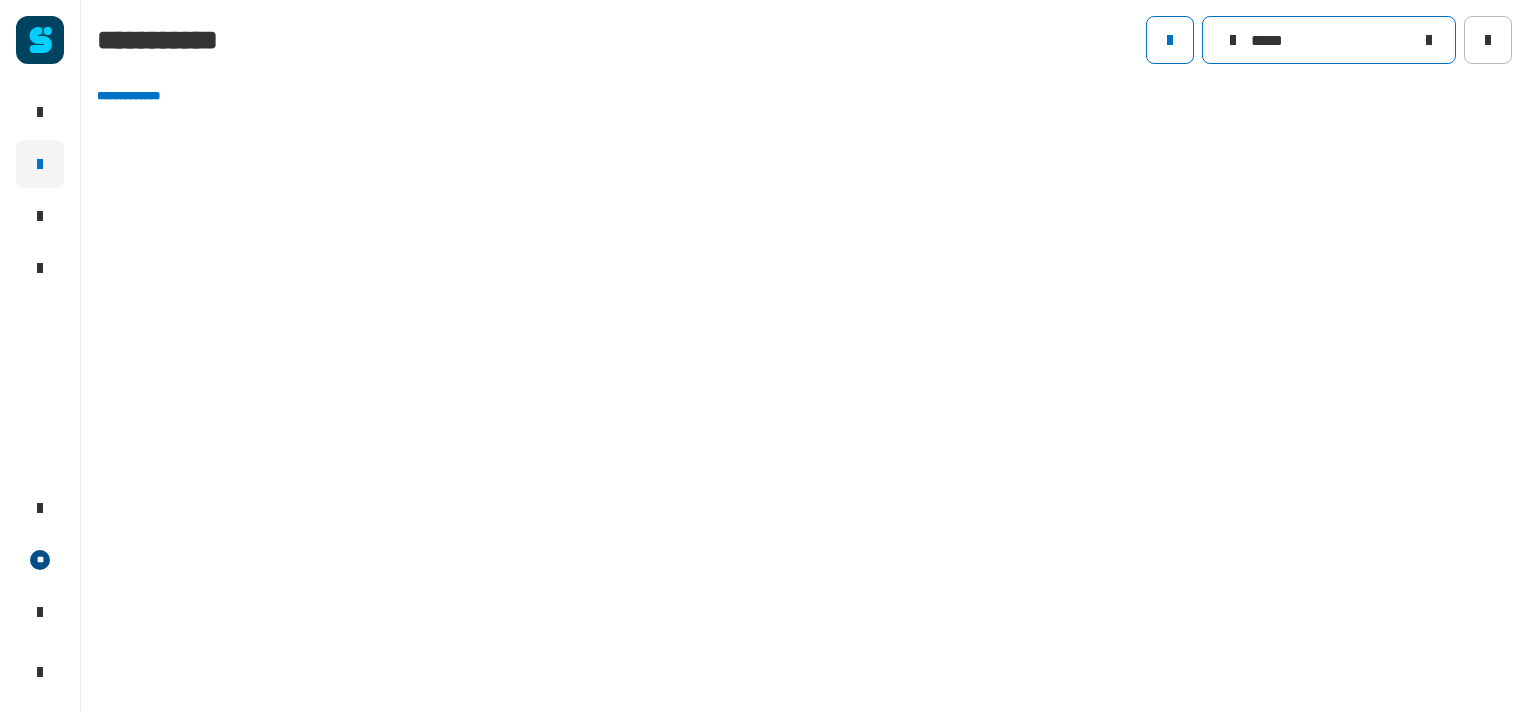 click on "*****" 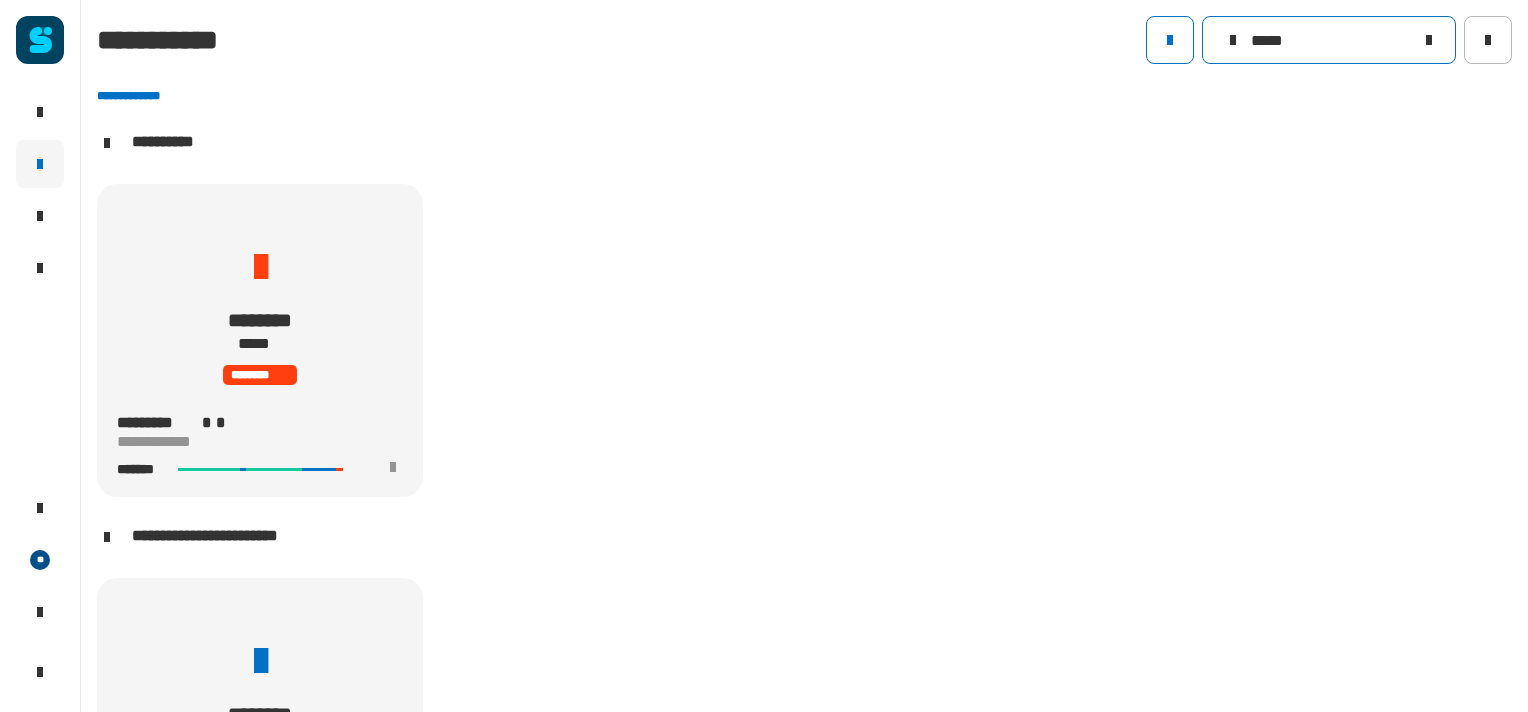 scroll, scrollTop: 0, scrollLeft: 0, axis: both 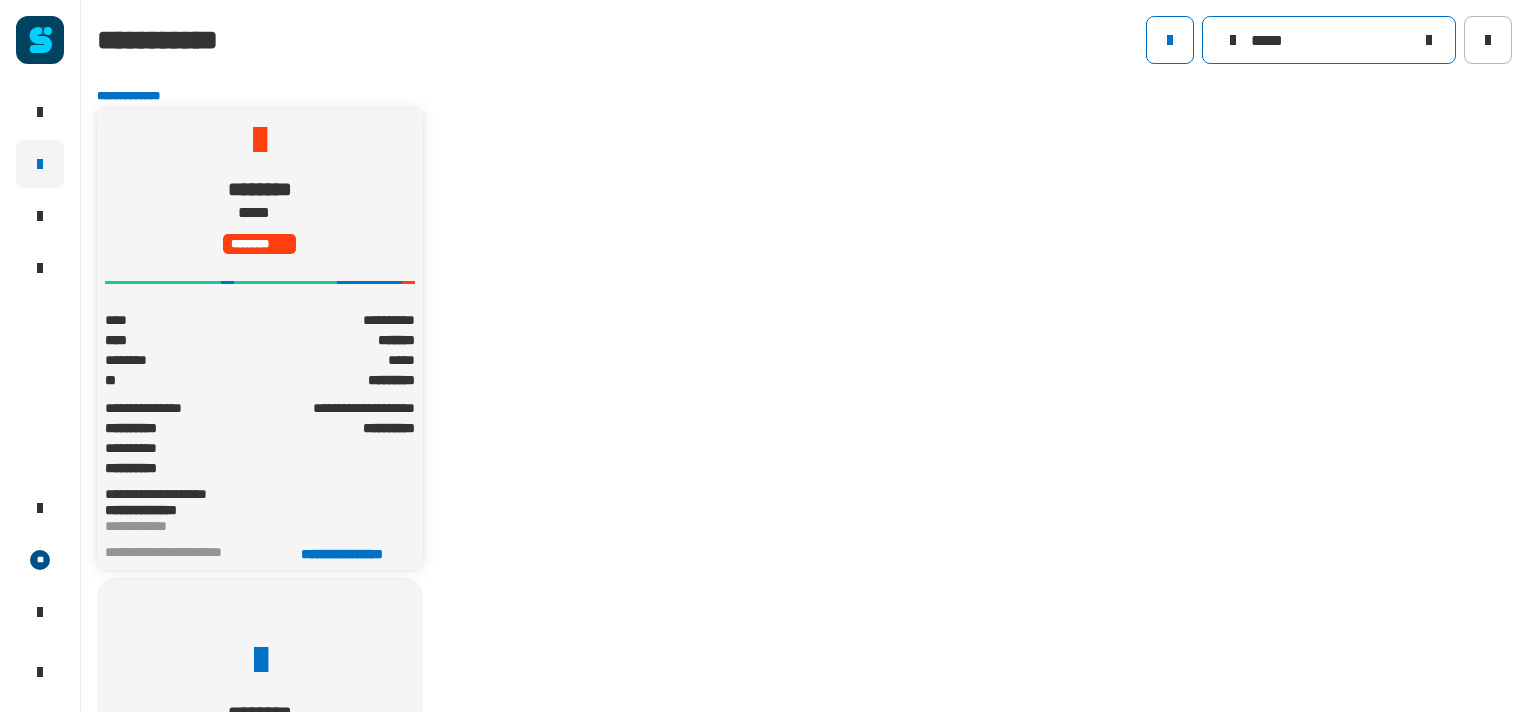 type on "*****" 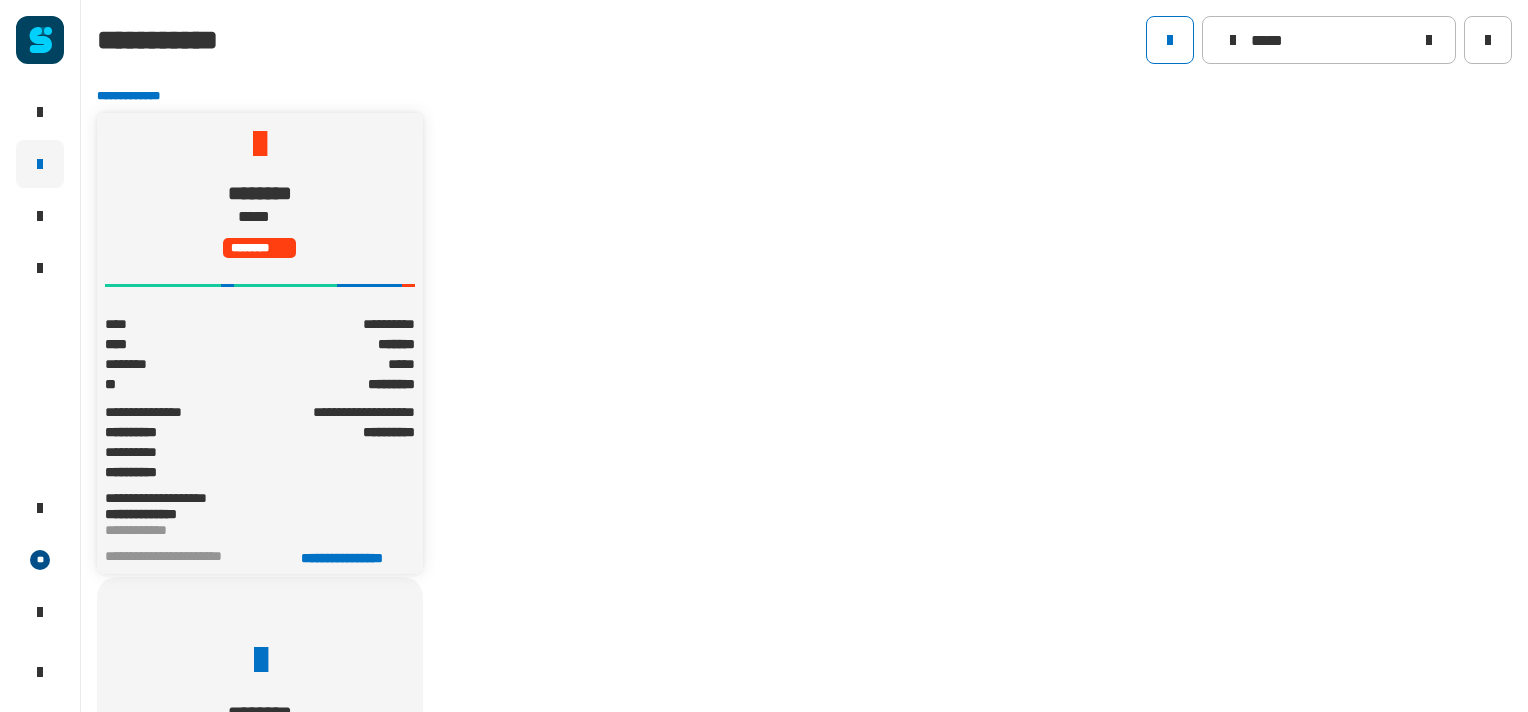 click on "**********" 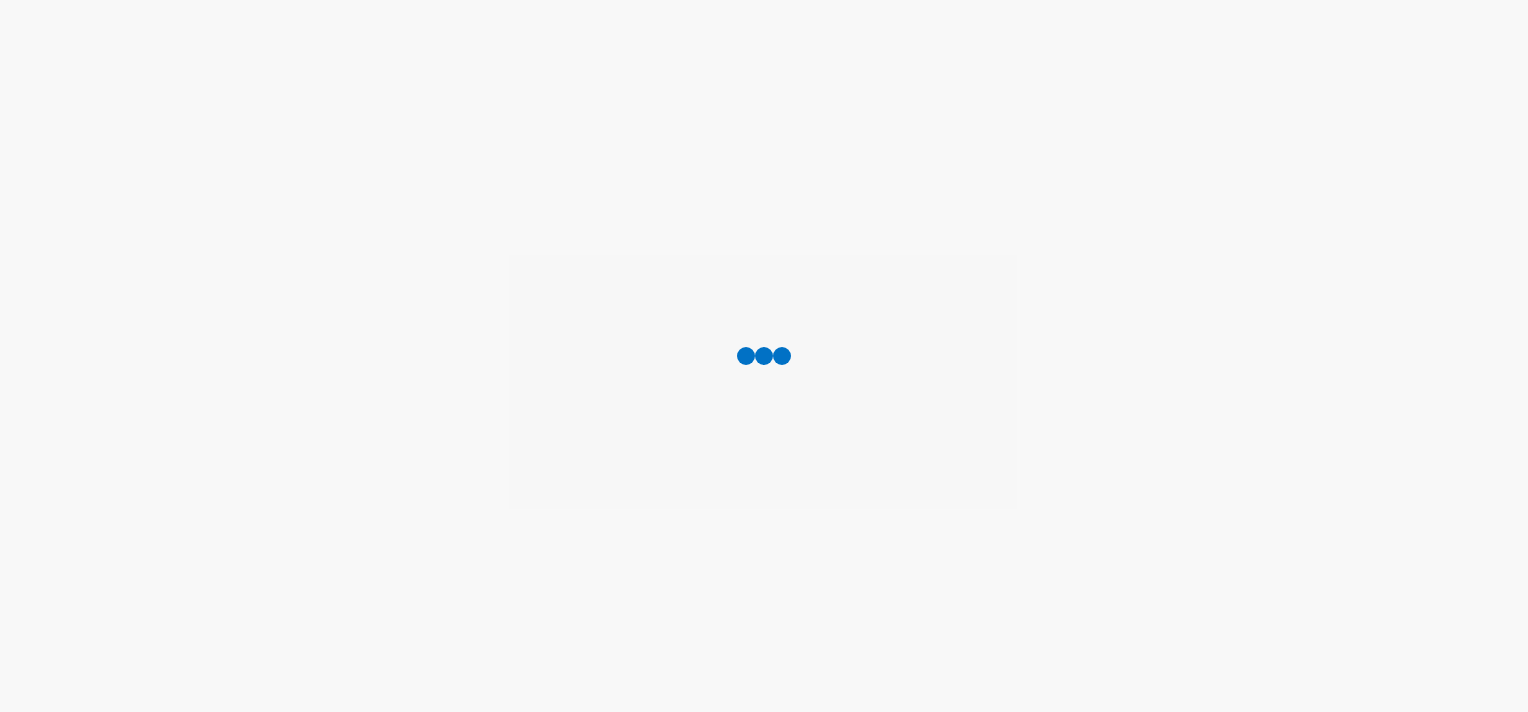 scroll, scrollTop: 0, scrollLeft: 0, axis: both 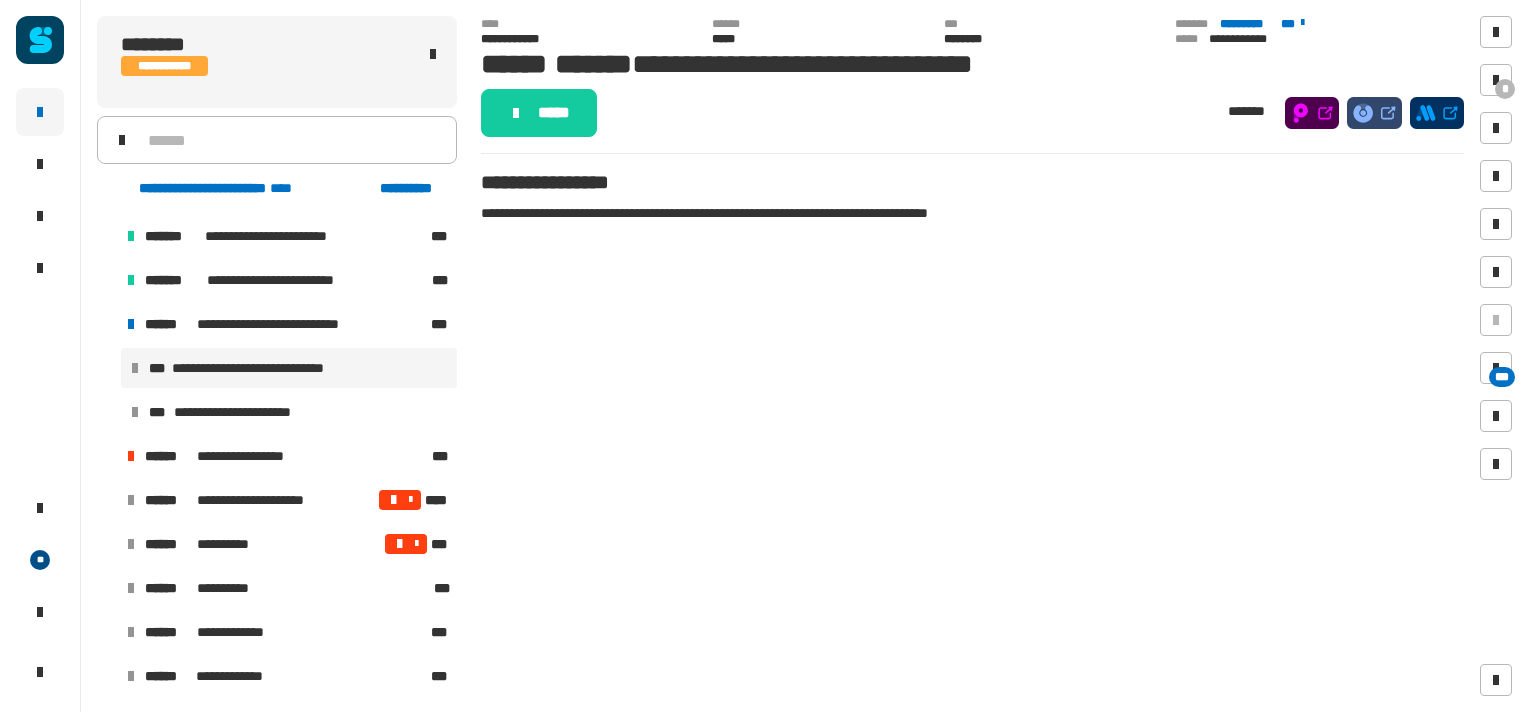 click at bounding box center (107, 456) 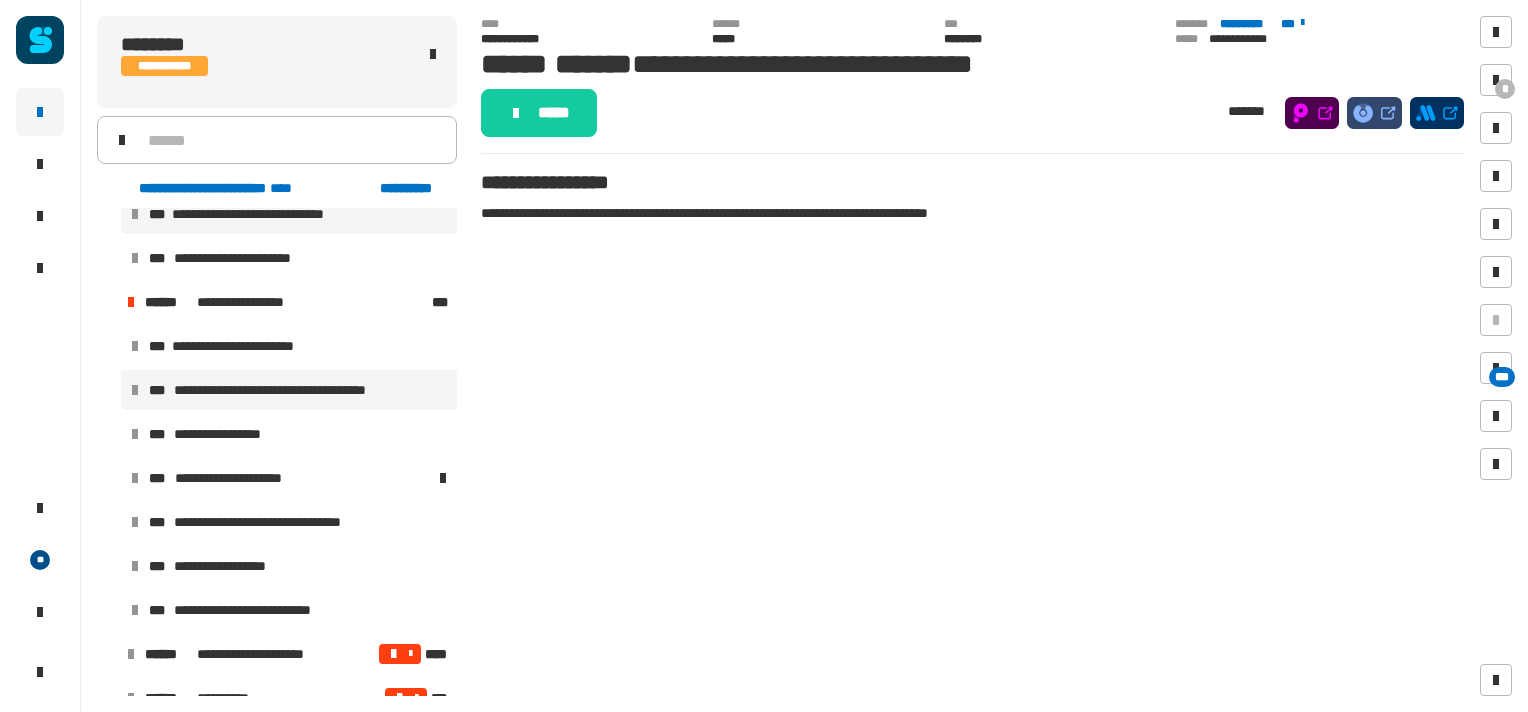 scroll, scrollTop: 811, scrollLeft: 0, axis: vertical 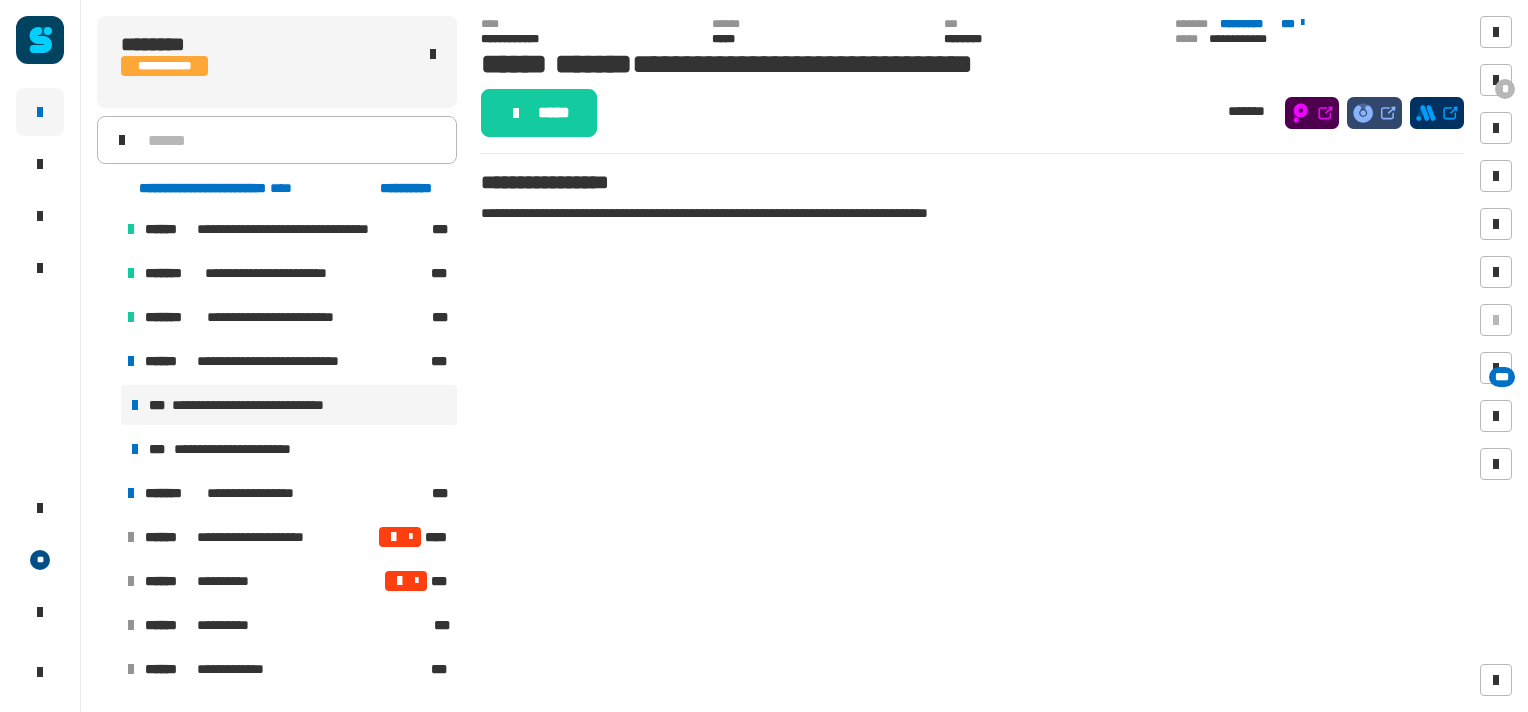 click at bounding box center (107, 317) 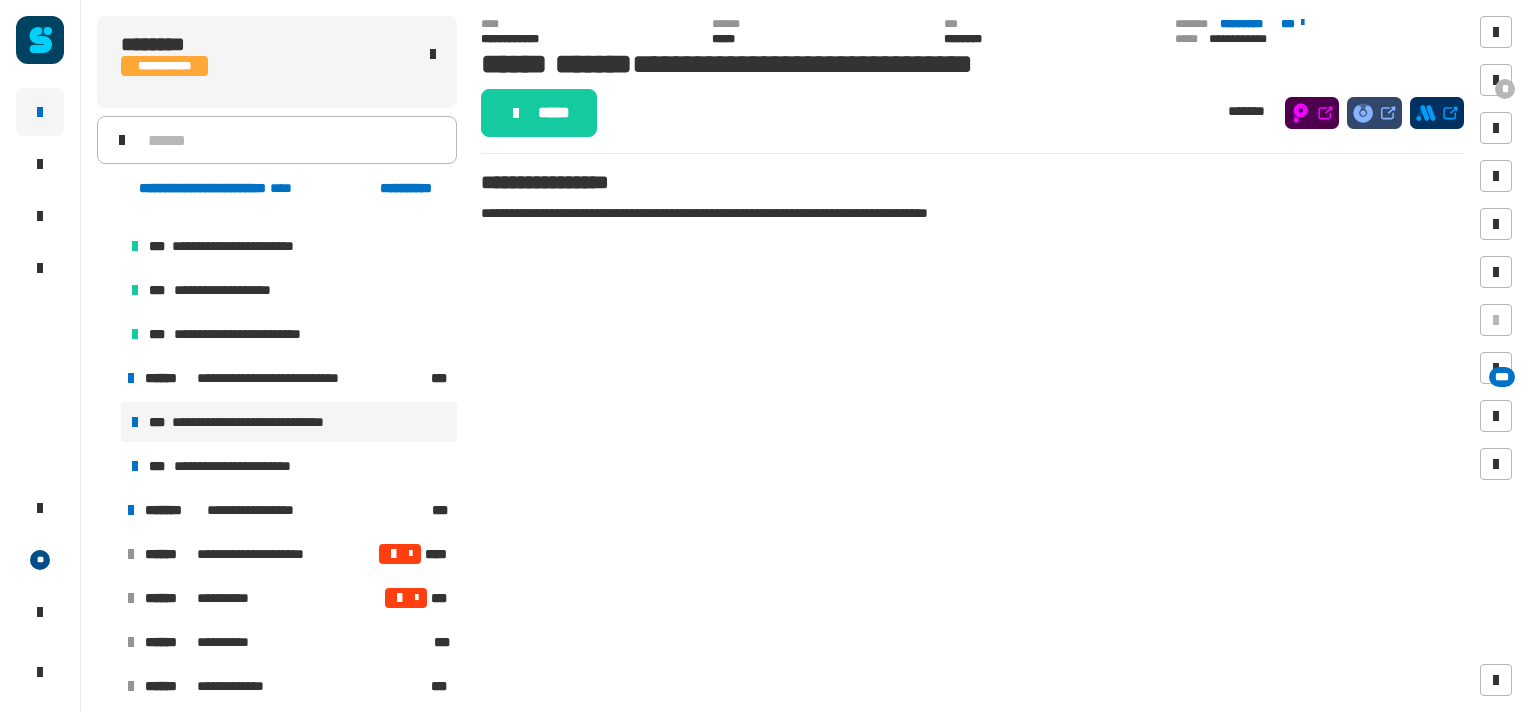 scroll, scrollTop: 736, scrollLeft: 0, axis: vertical 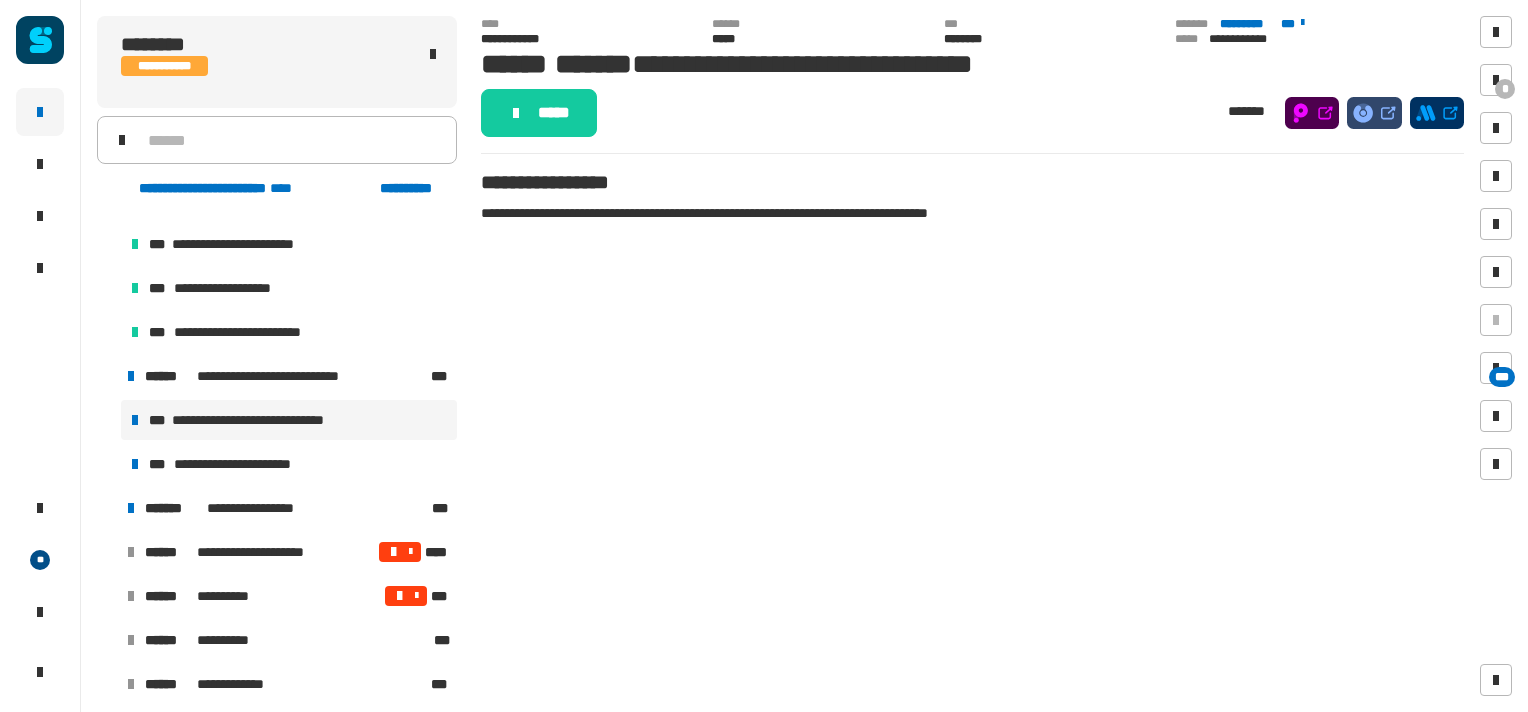 click at bounding box center (107, 508) 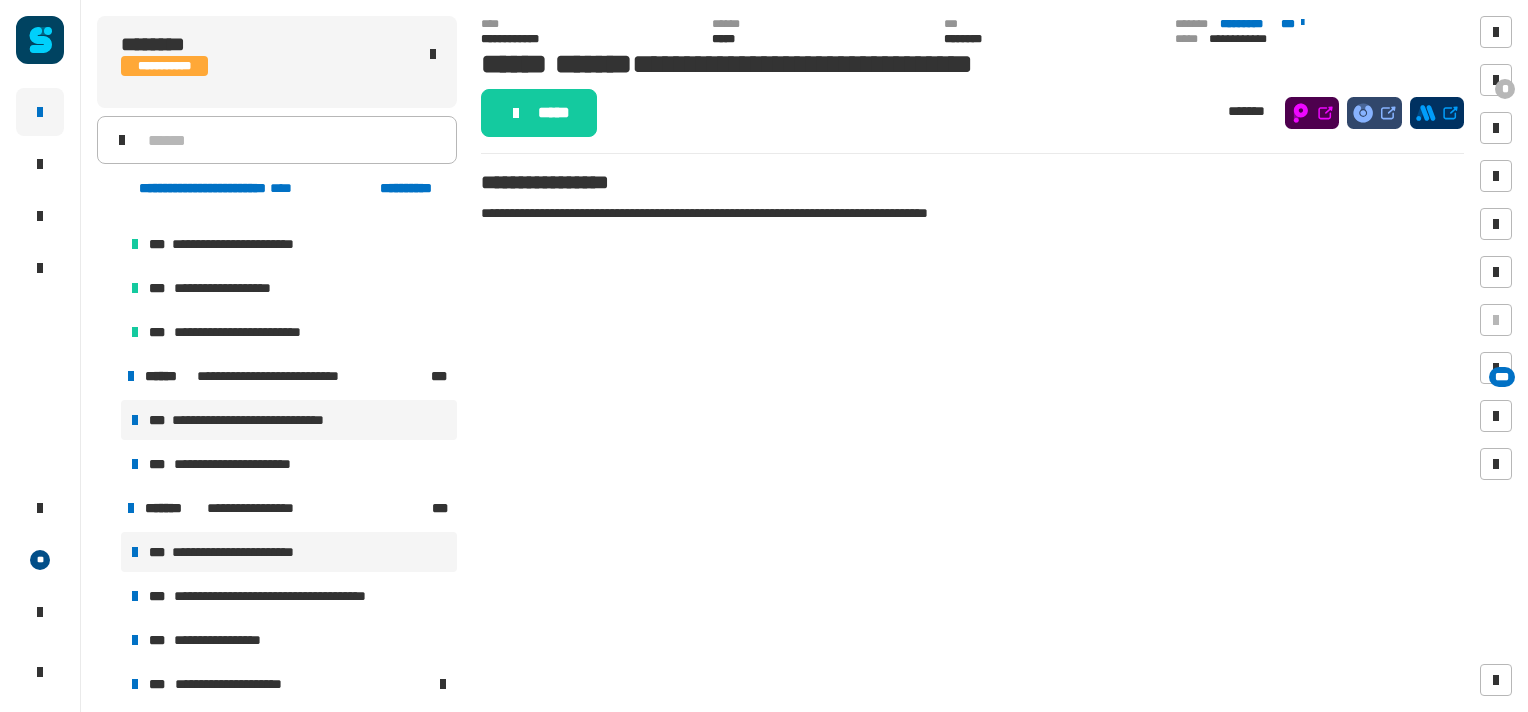 click on "**********" at bounding box center (246, 552) 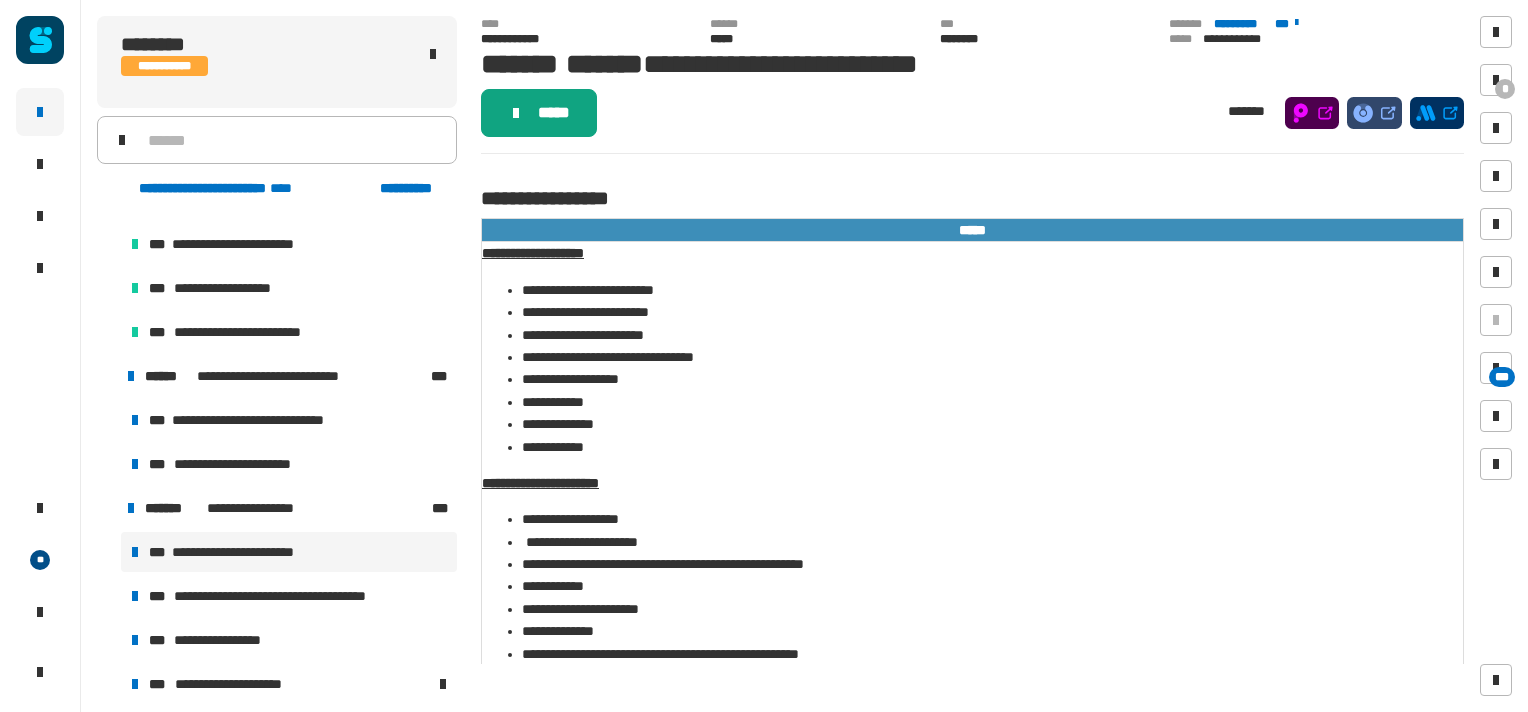 click on "*****" 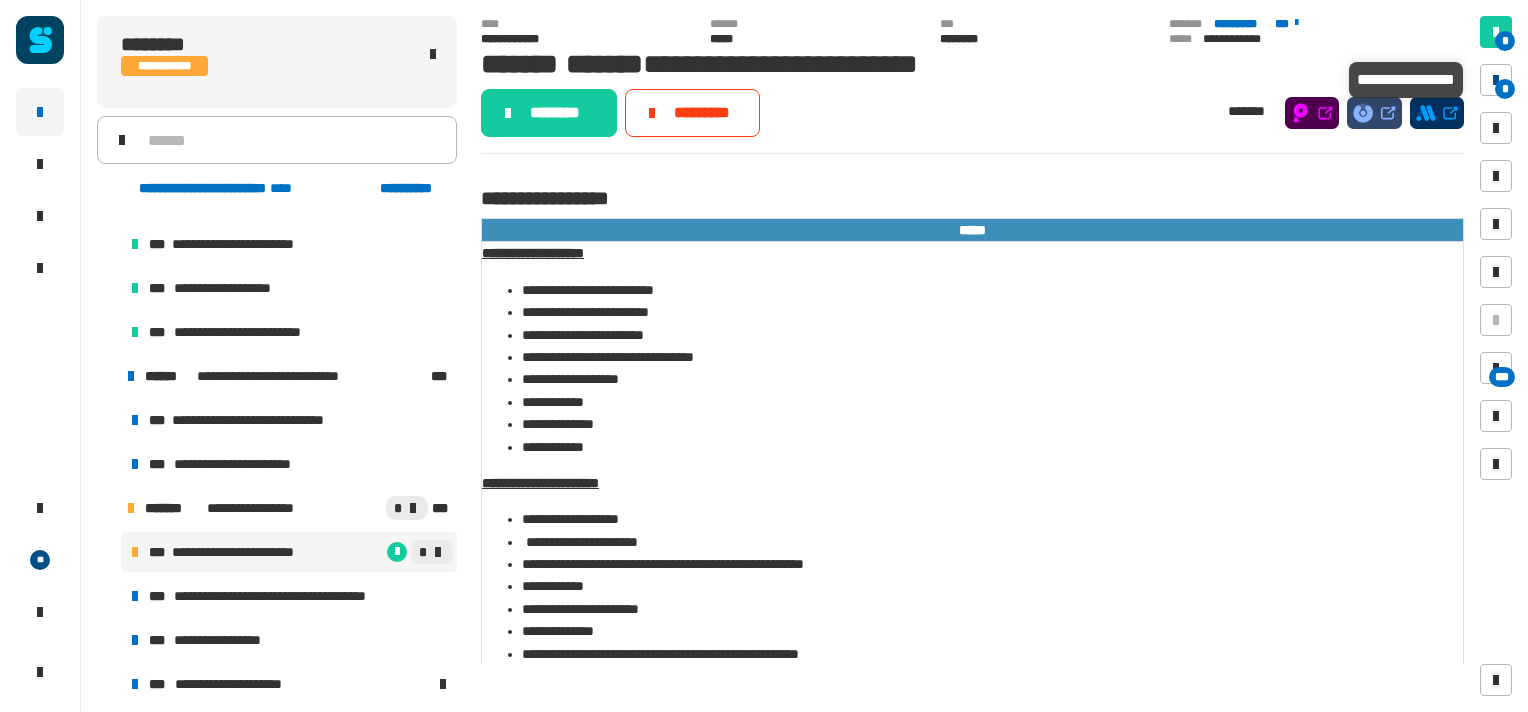 click on "*" at bounding box center (1505, 89) 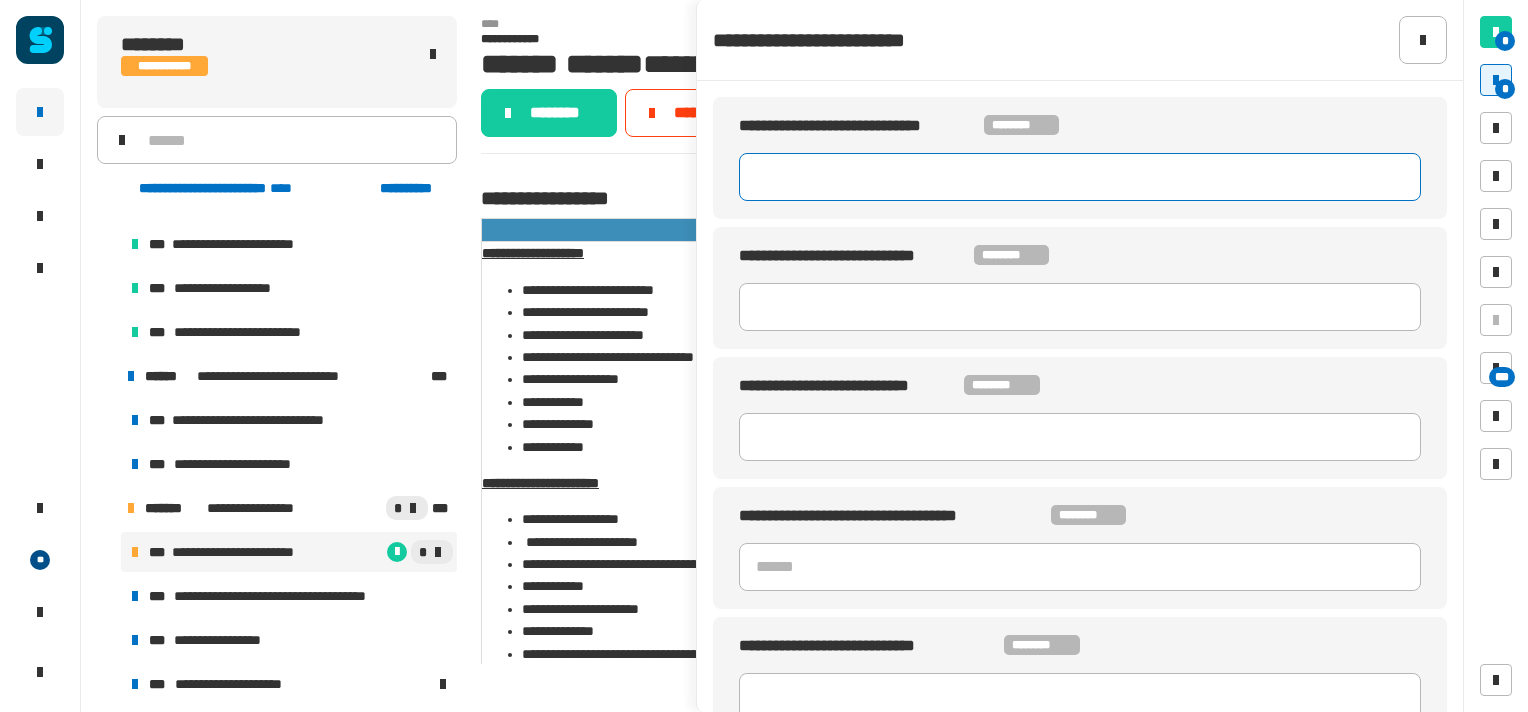 click 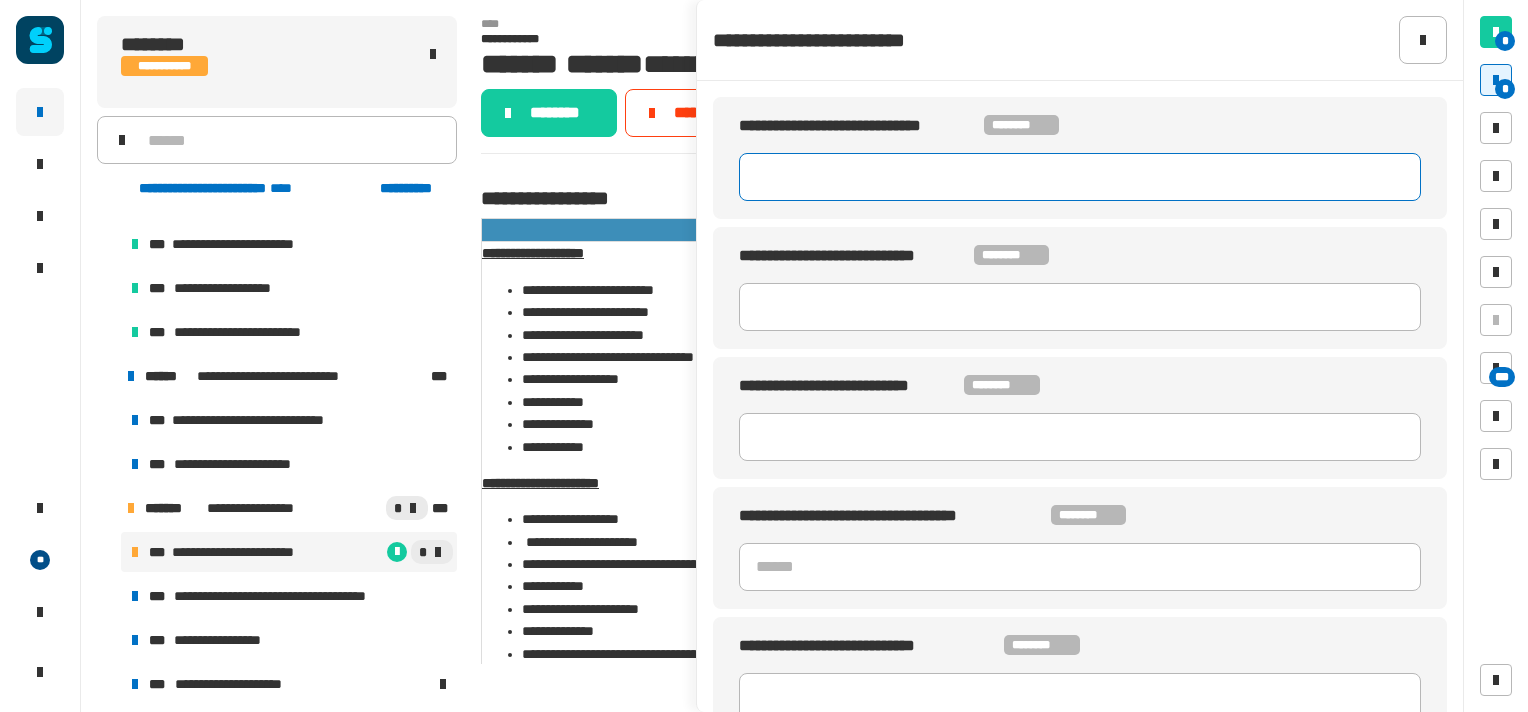click 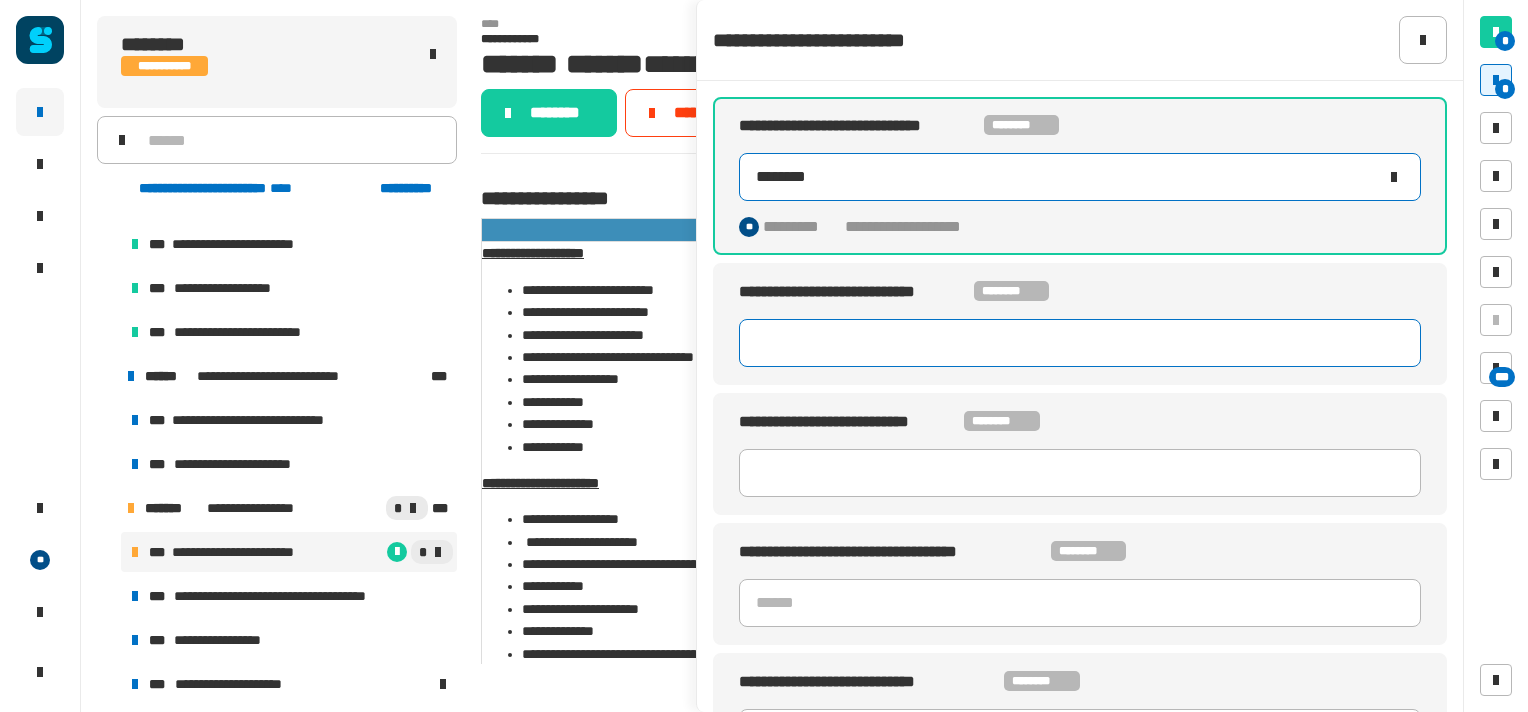 type on "********" 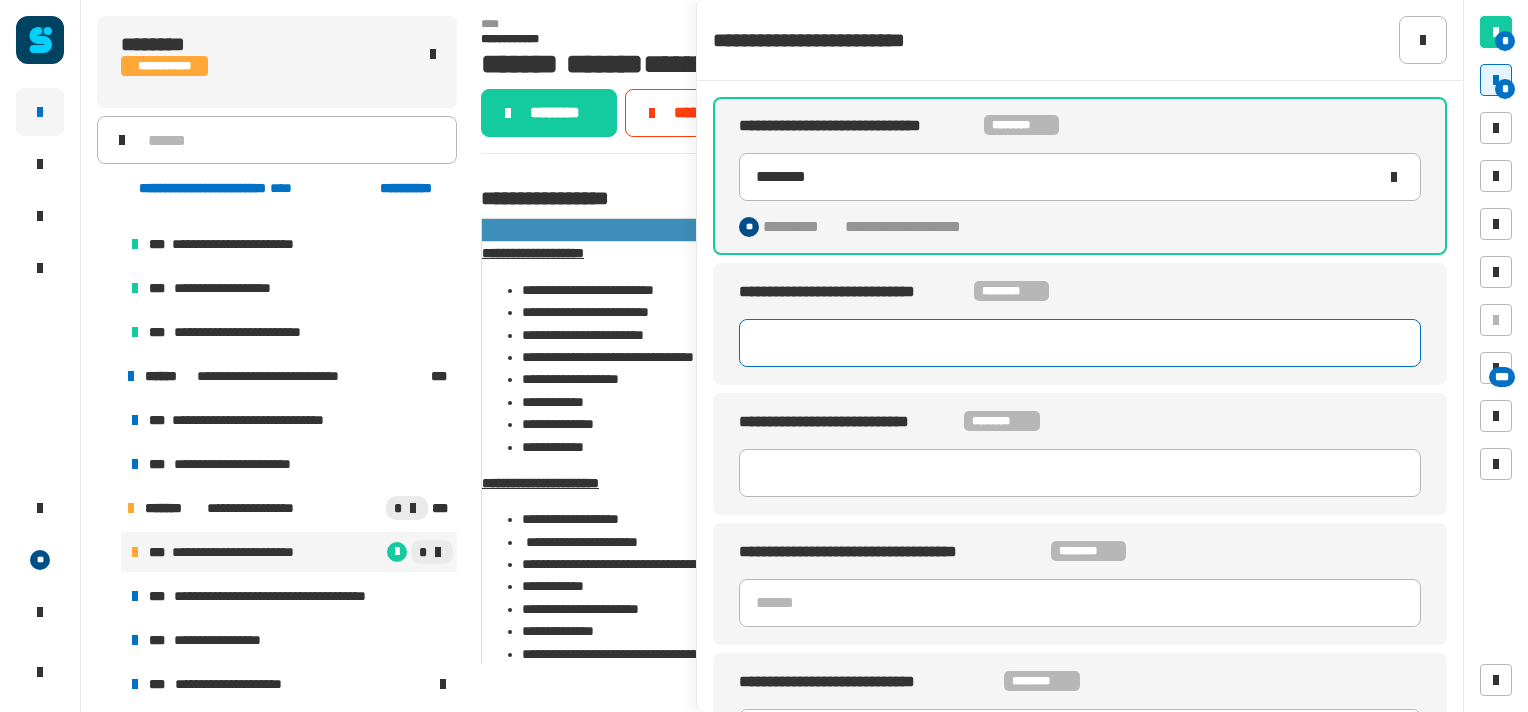 click 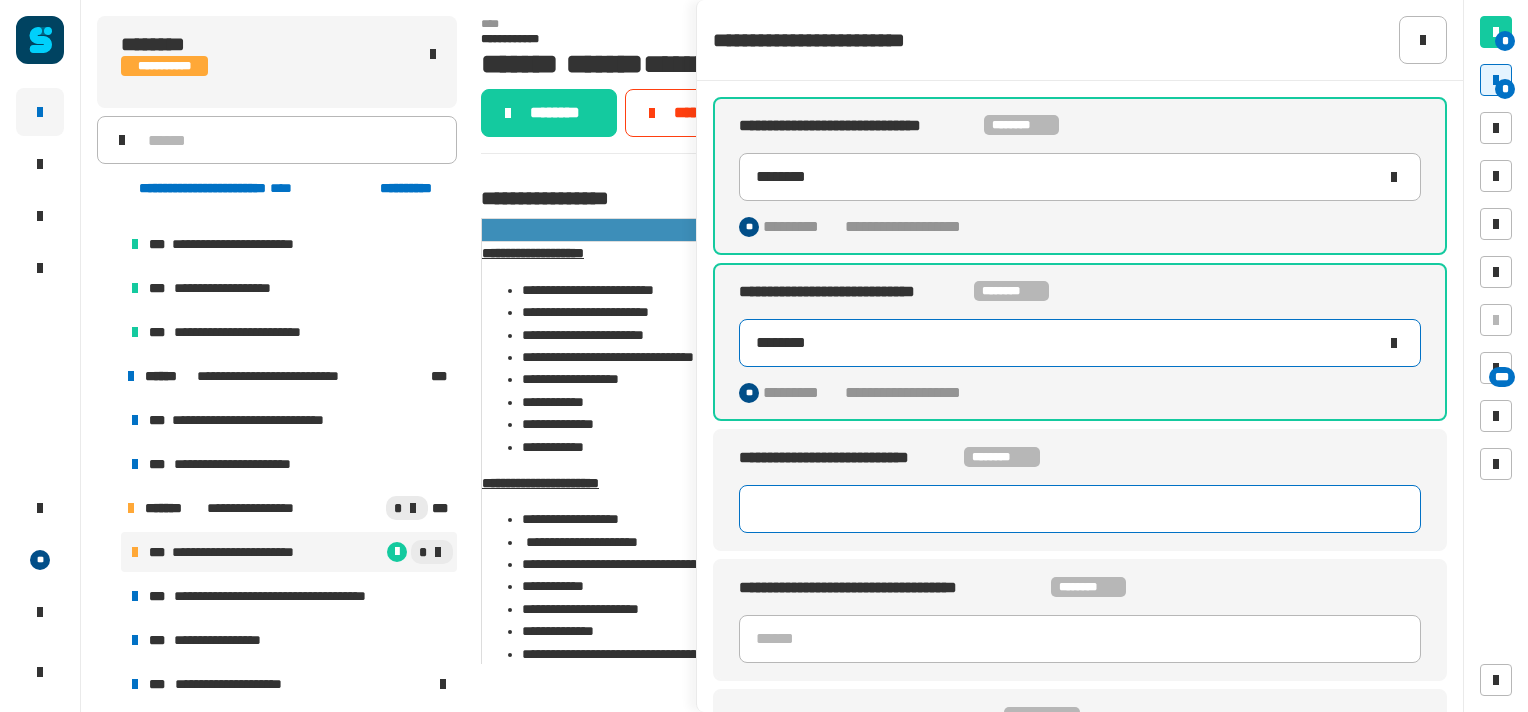 type on "********" 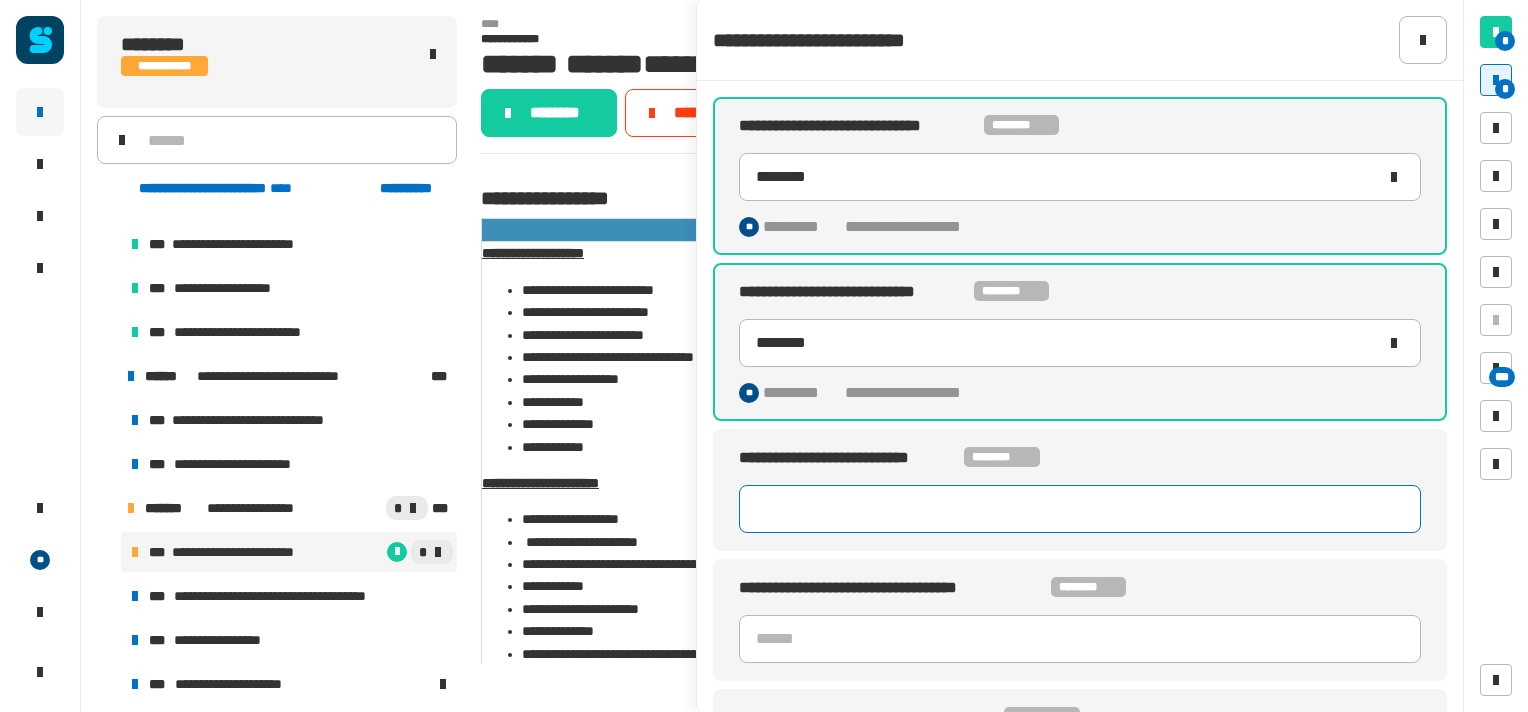 click 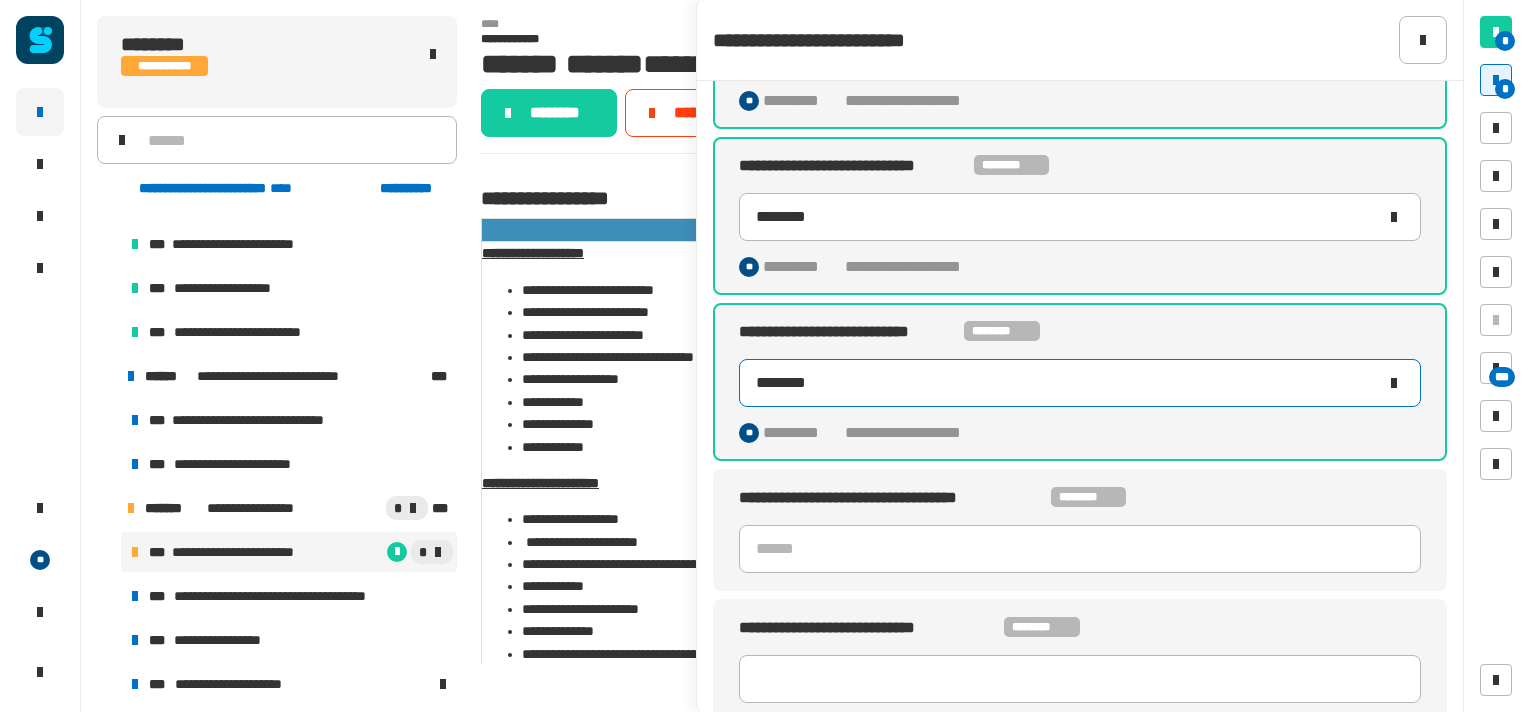 scroll, scrollTop: 128, scrollLeft: 0, axis: vertical 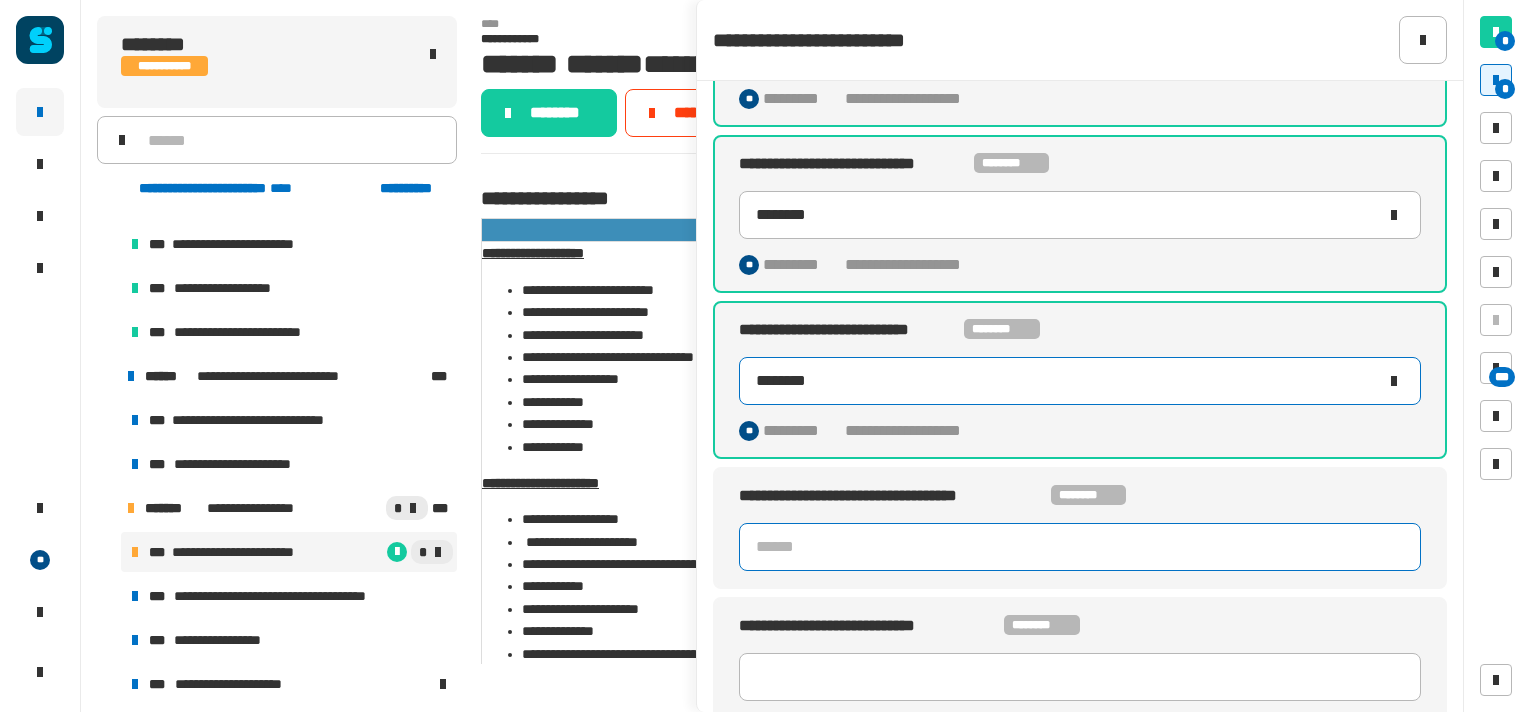 type on "********" 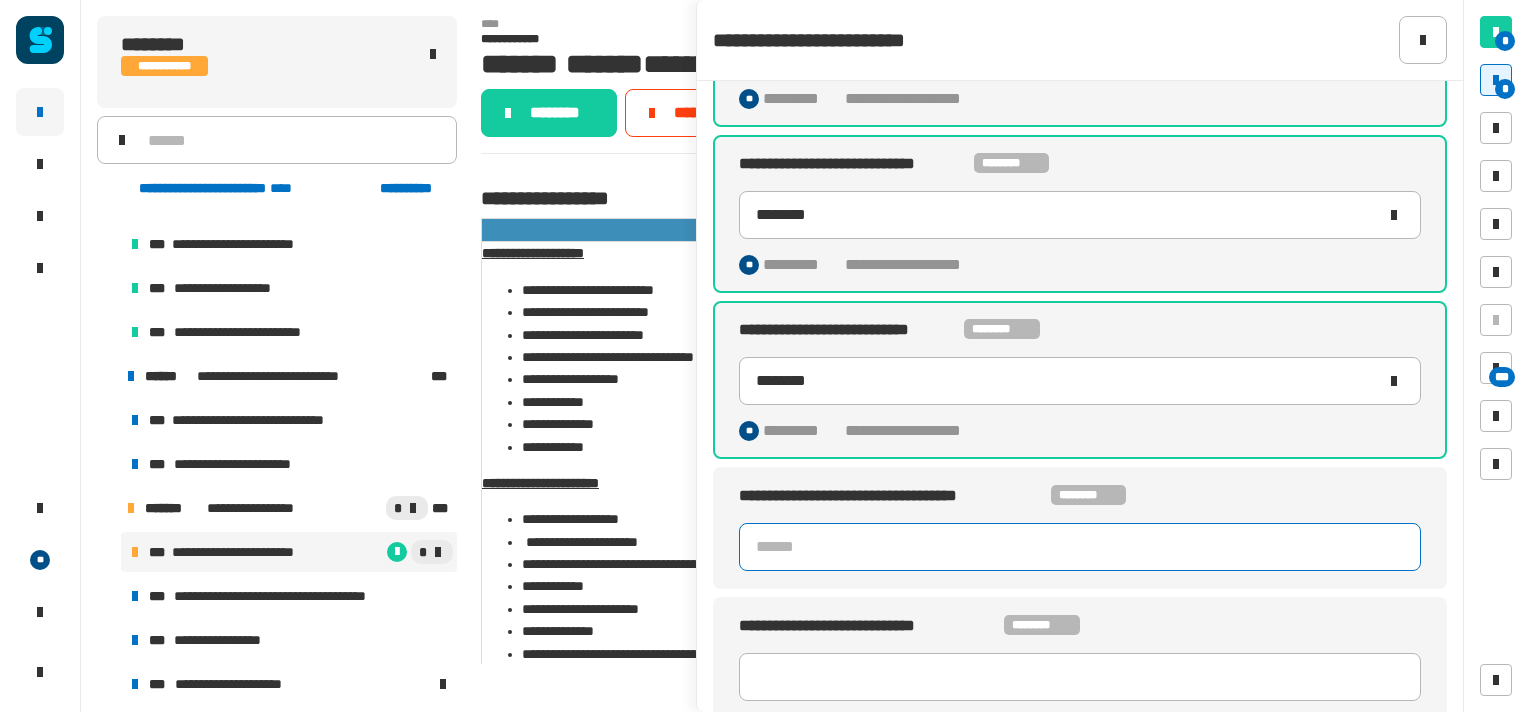 click 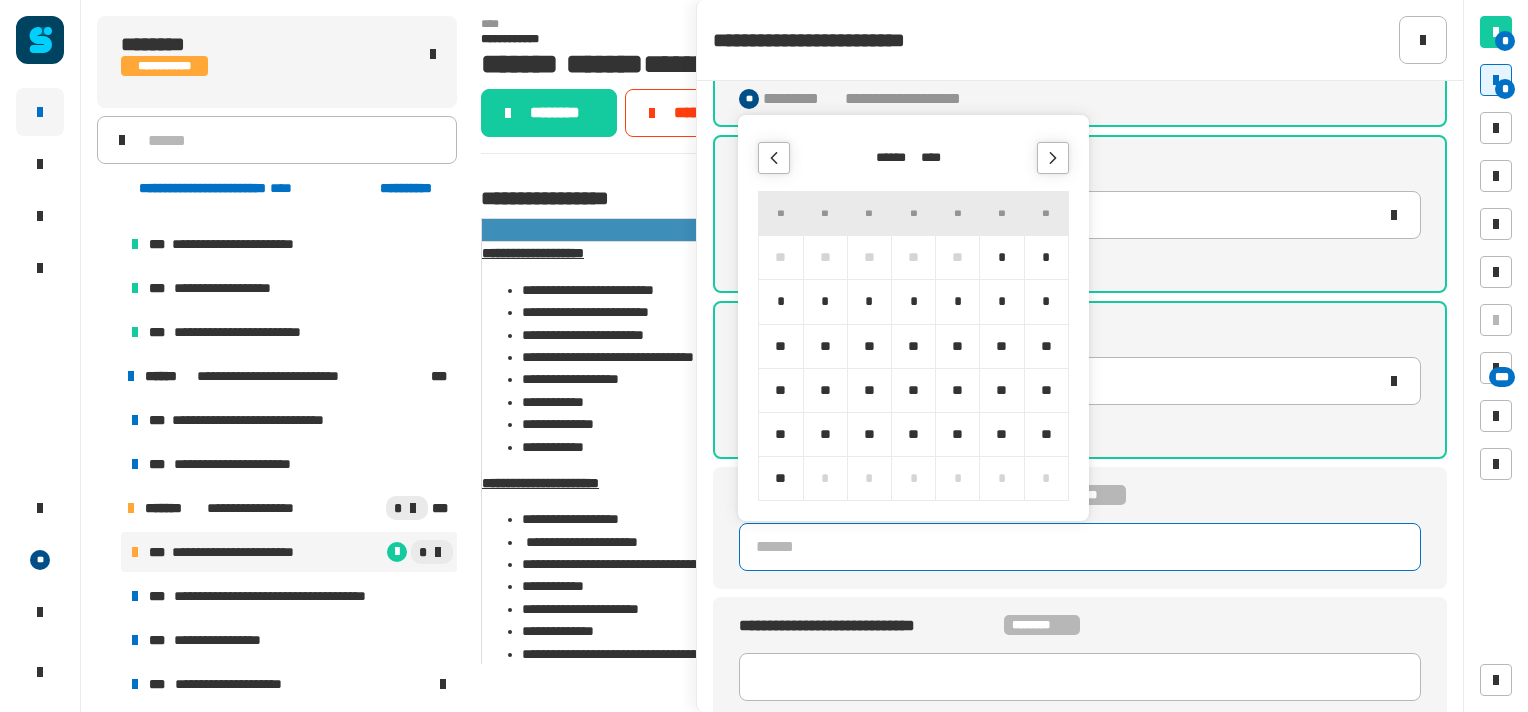click 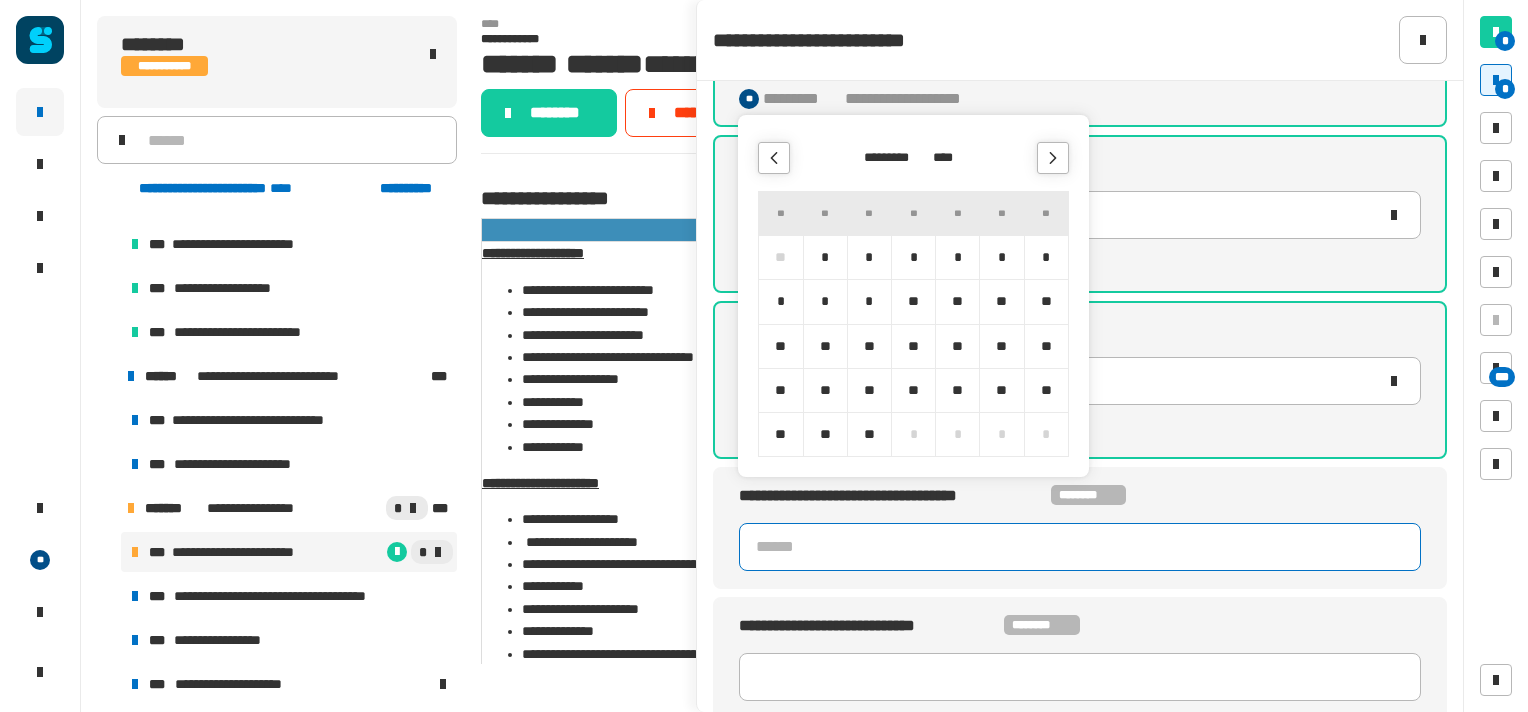 click 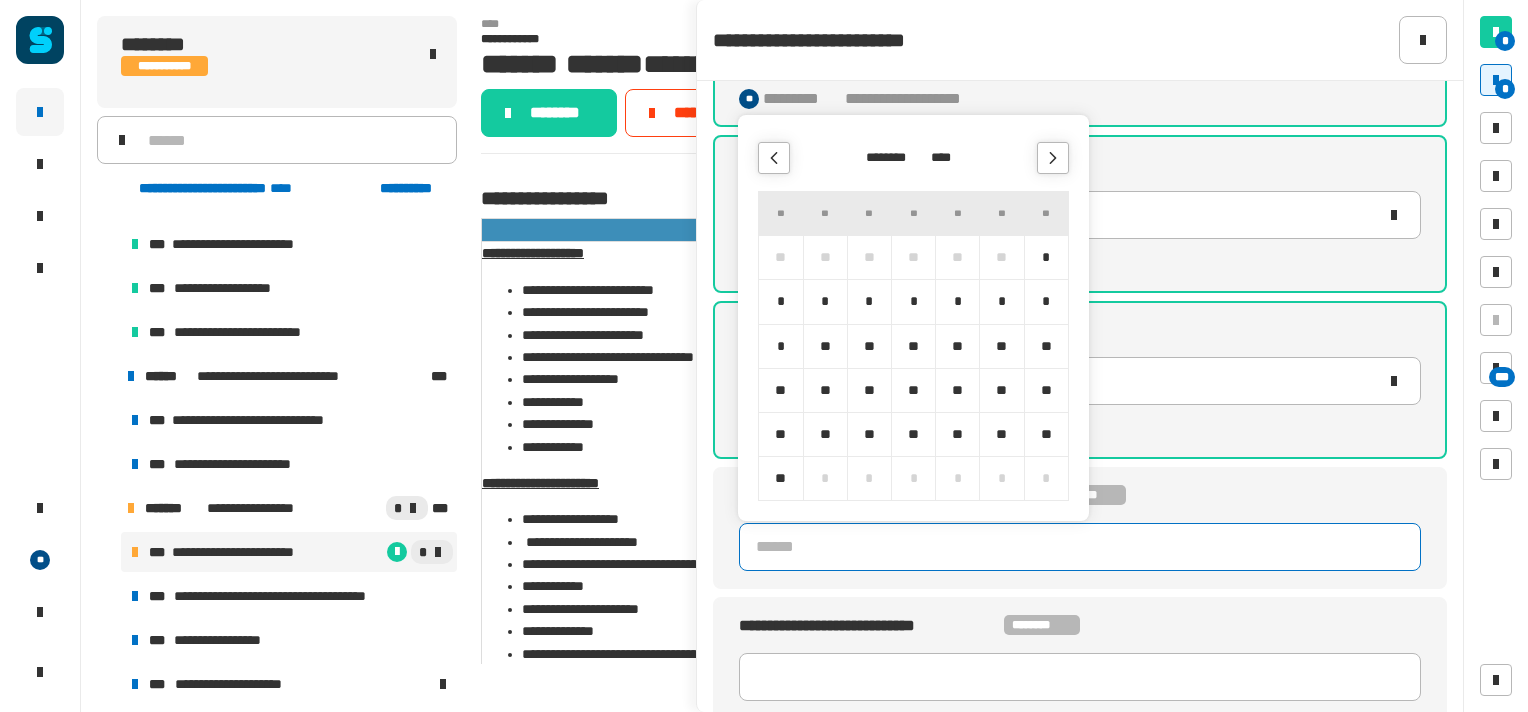 click 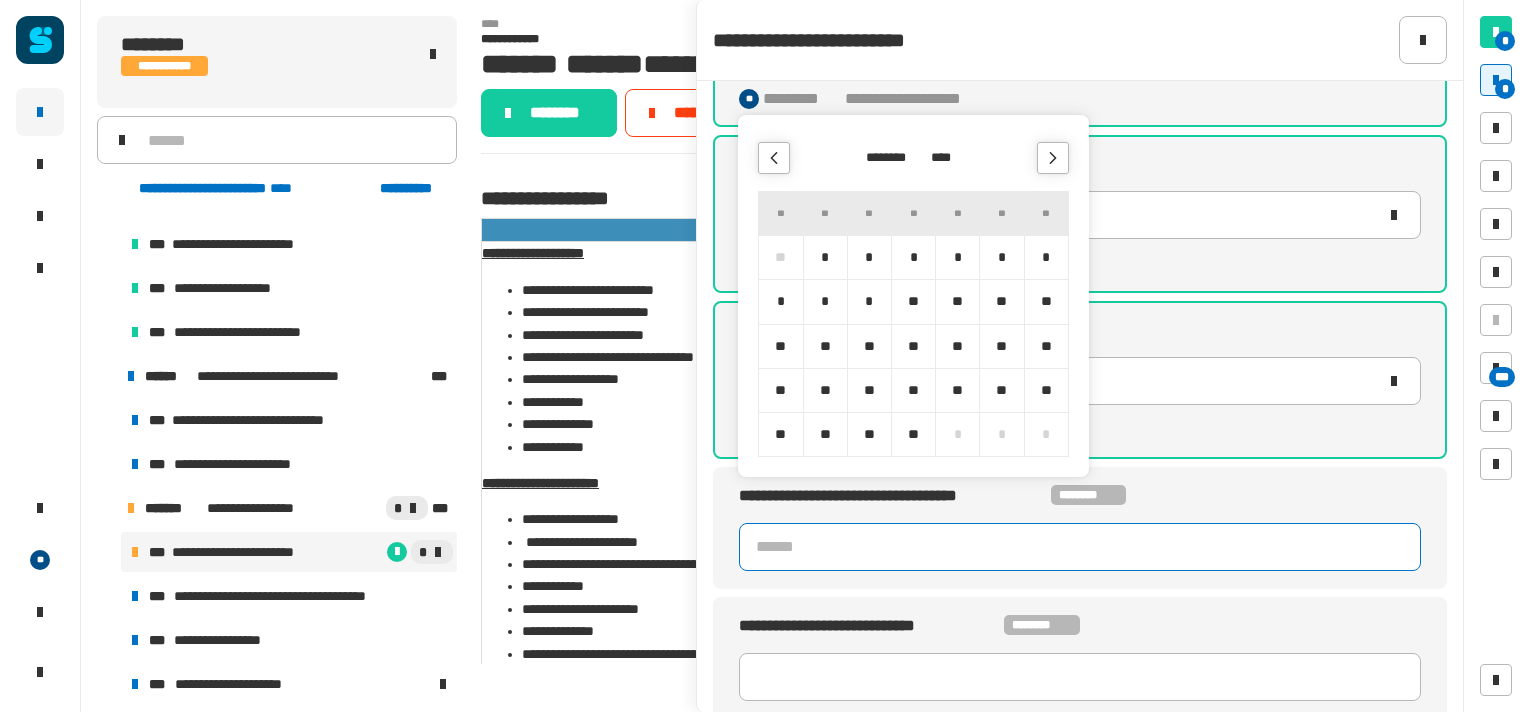 click 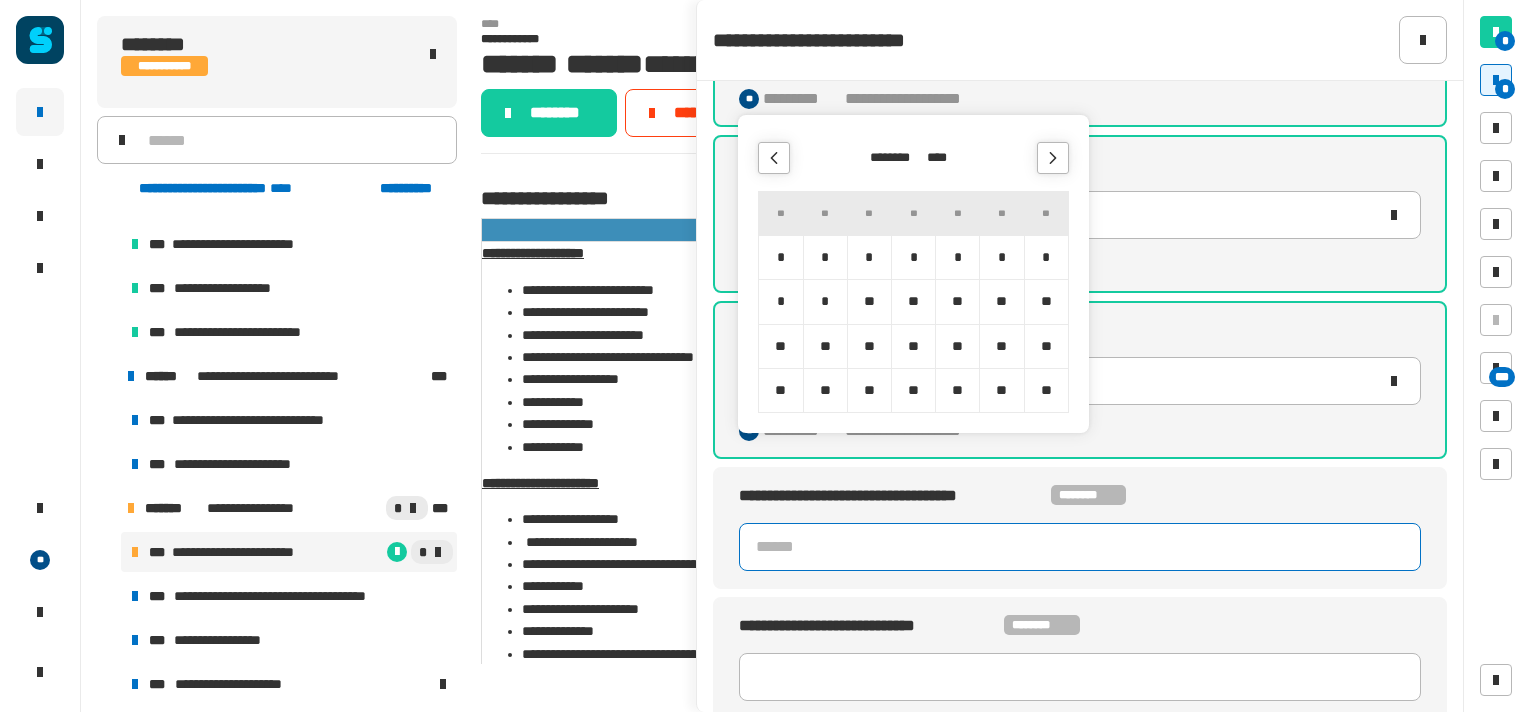 click 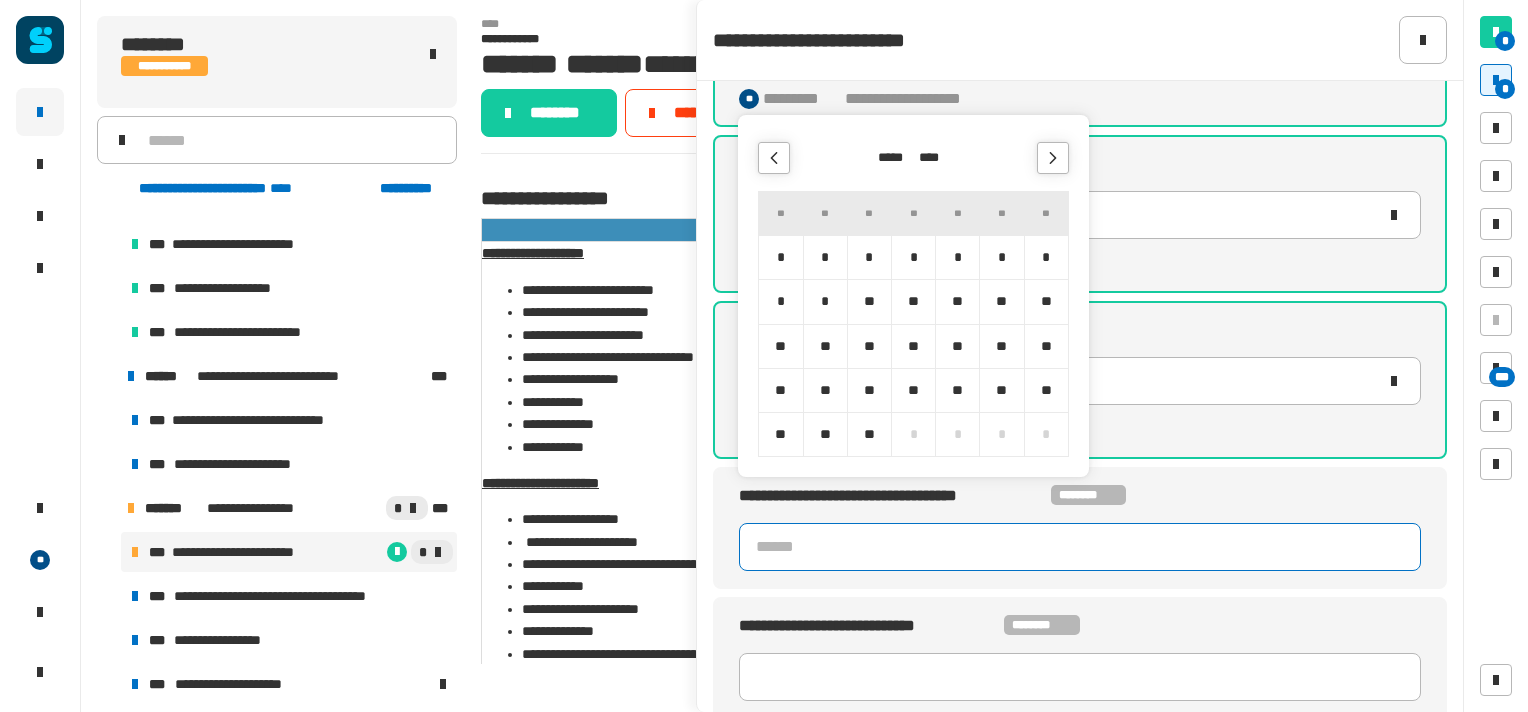 click 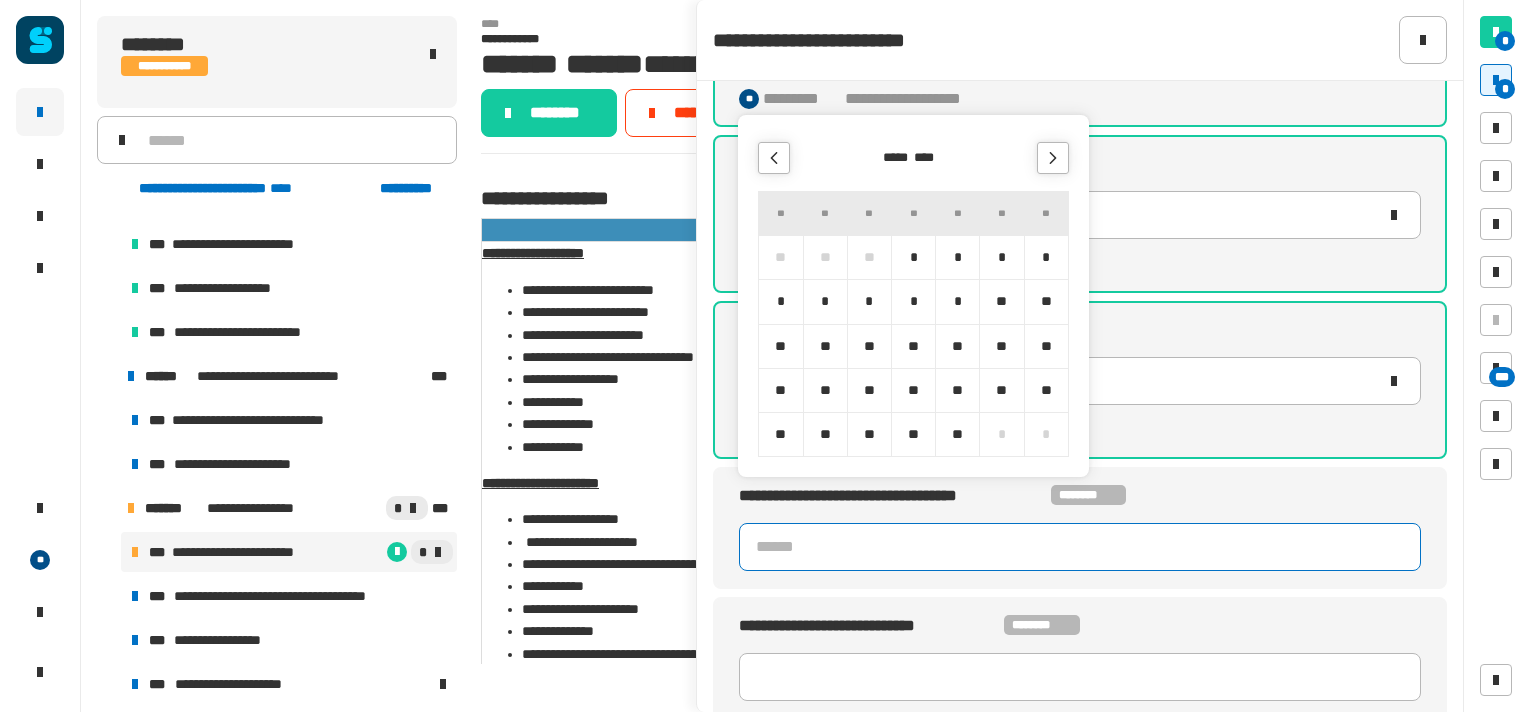 click 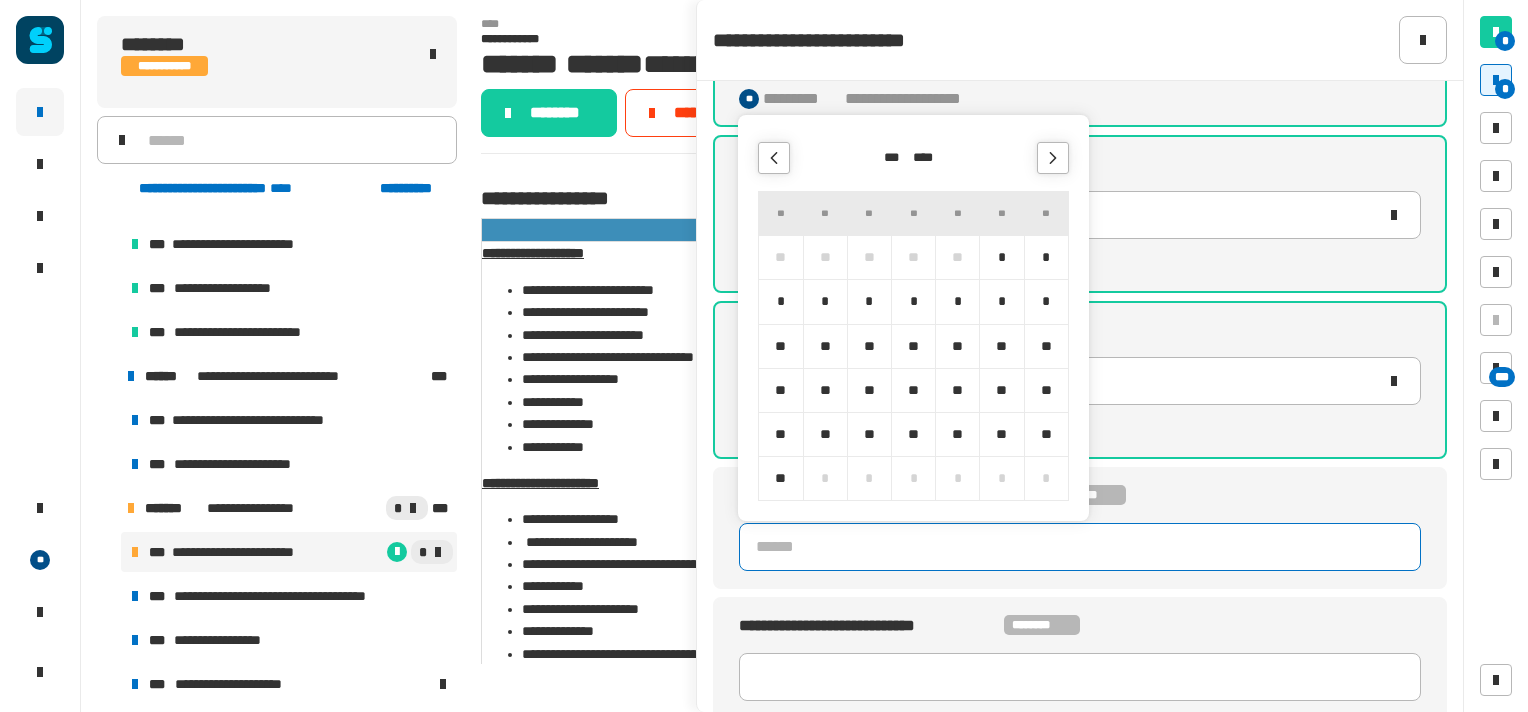 click 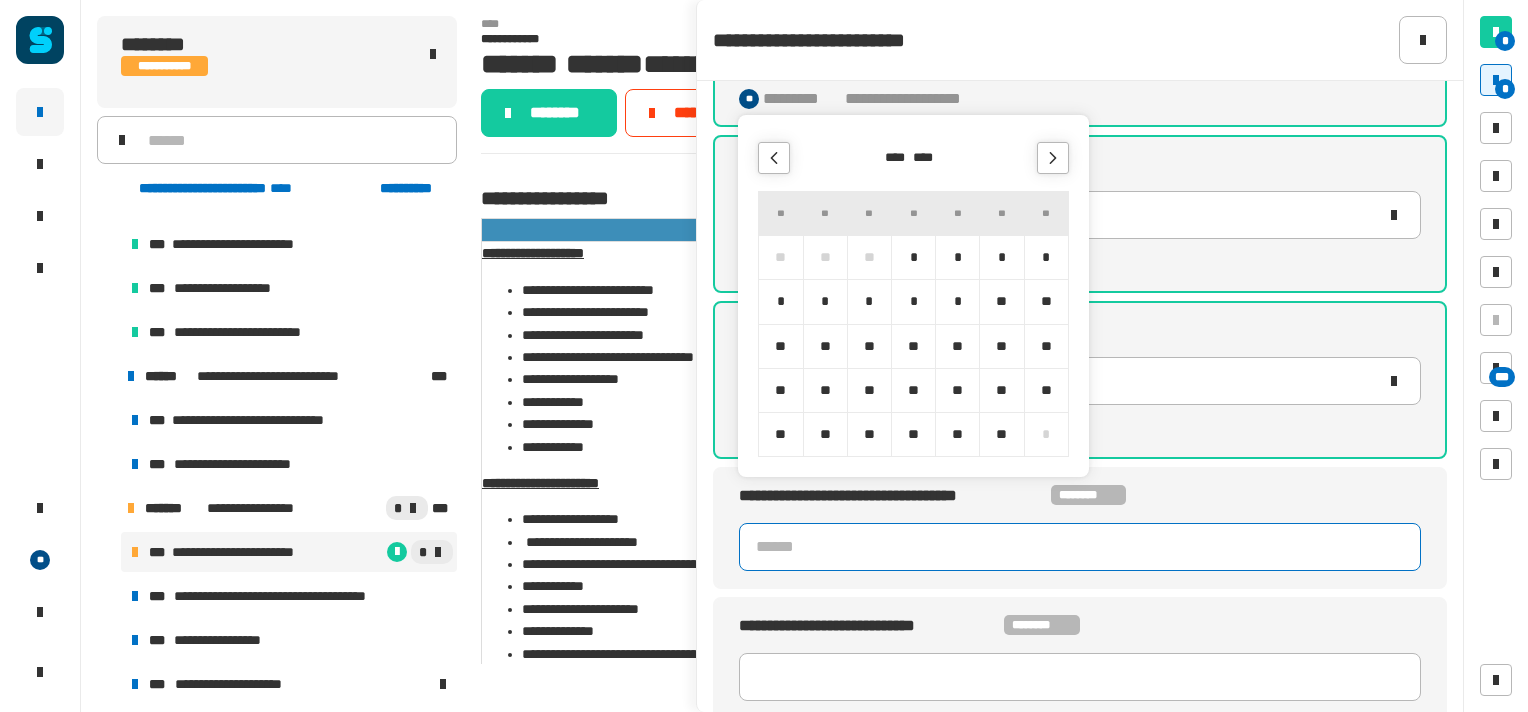 click 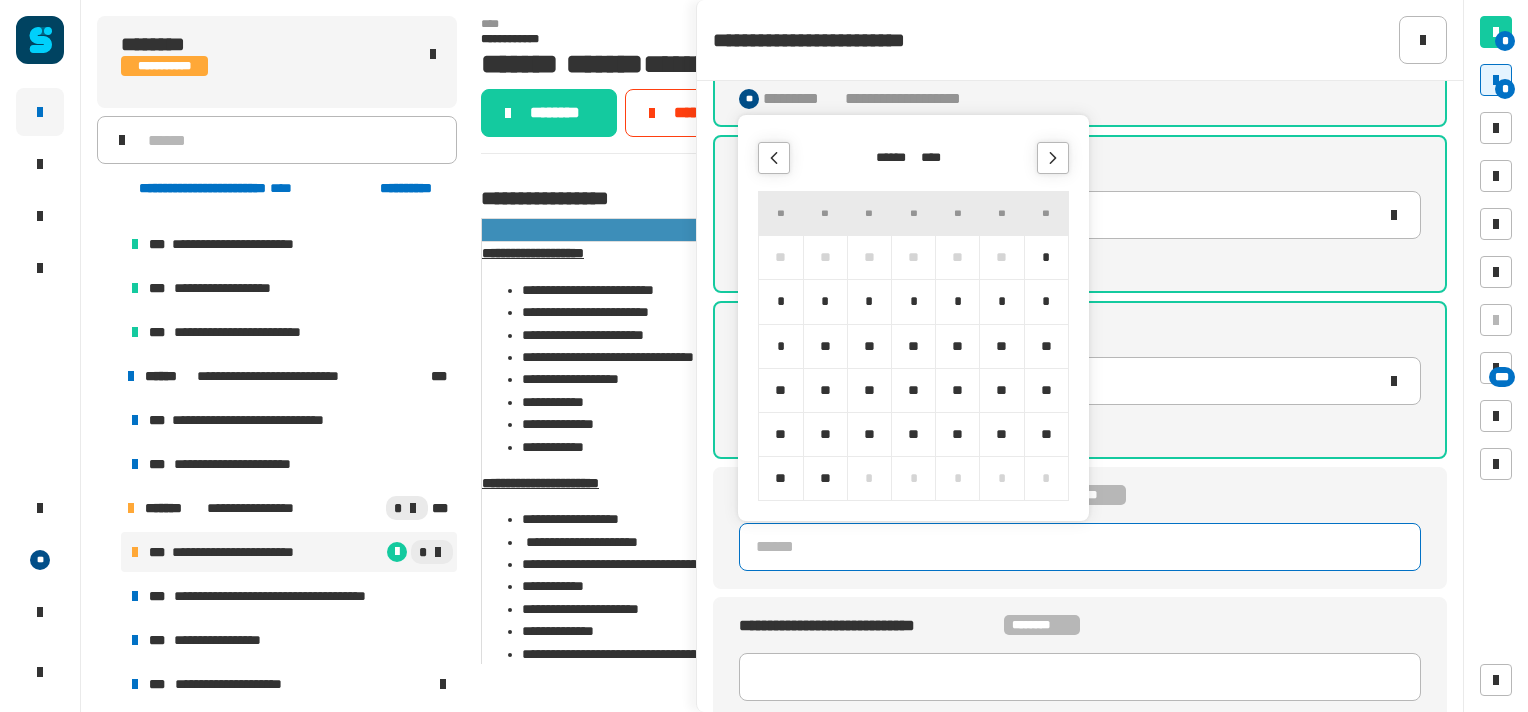 click 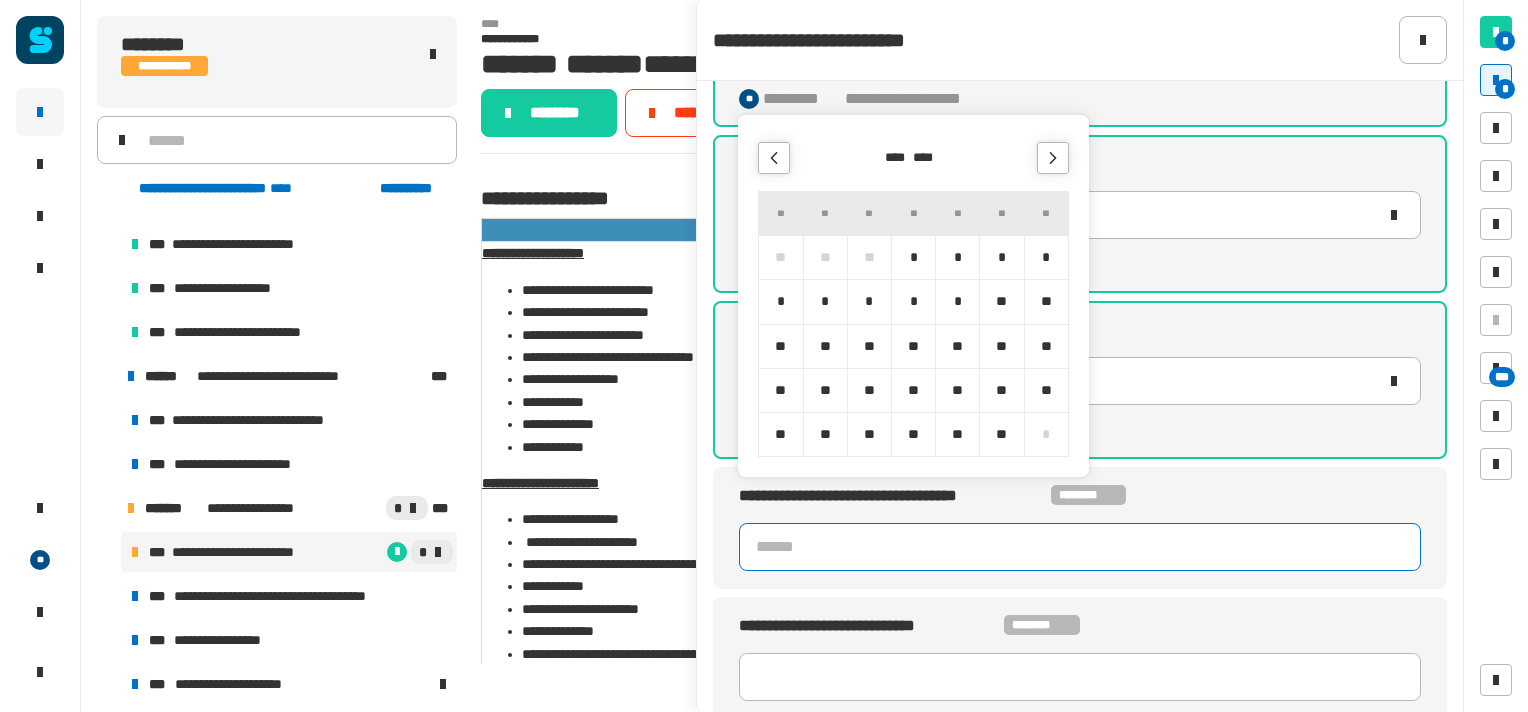 click on "*" at bounding box center (1001, 257) 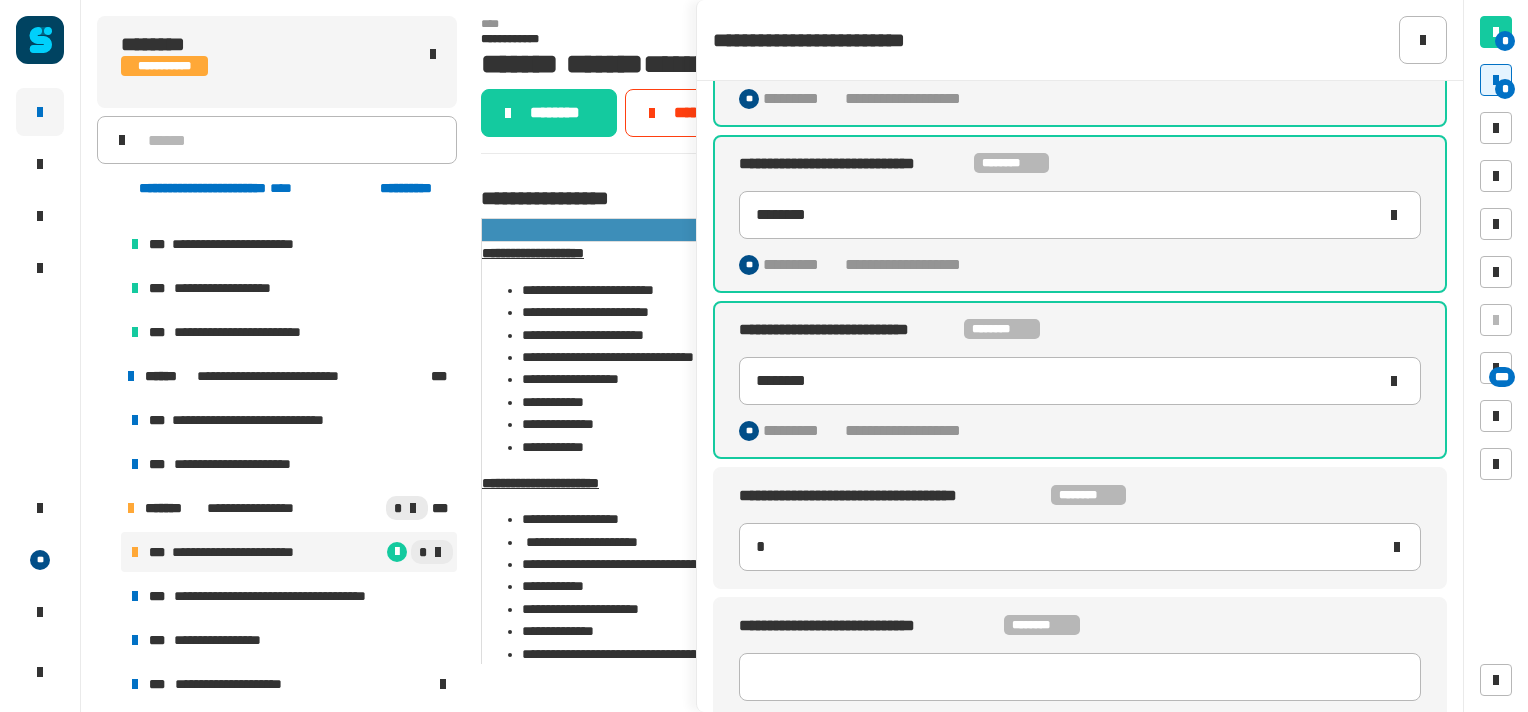 type on "**********" 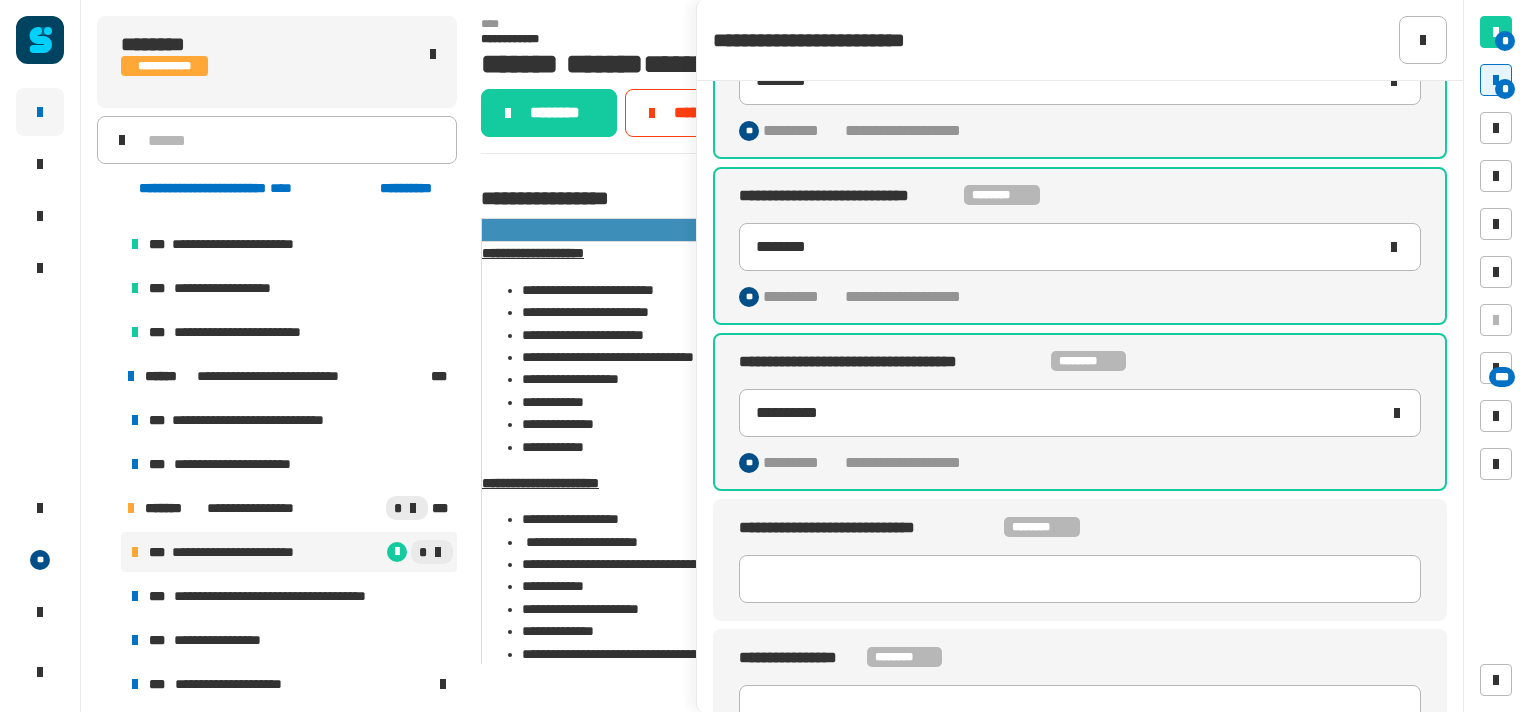 scroll, scrollTop: 263, scrollLeft: 0, axis: vertical 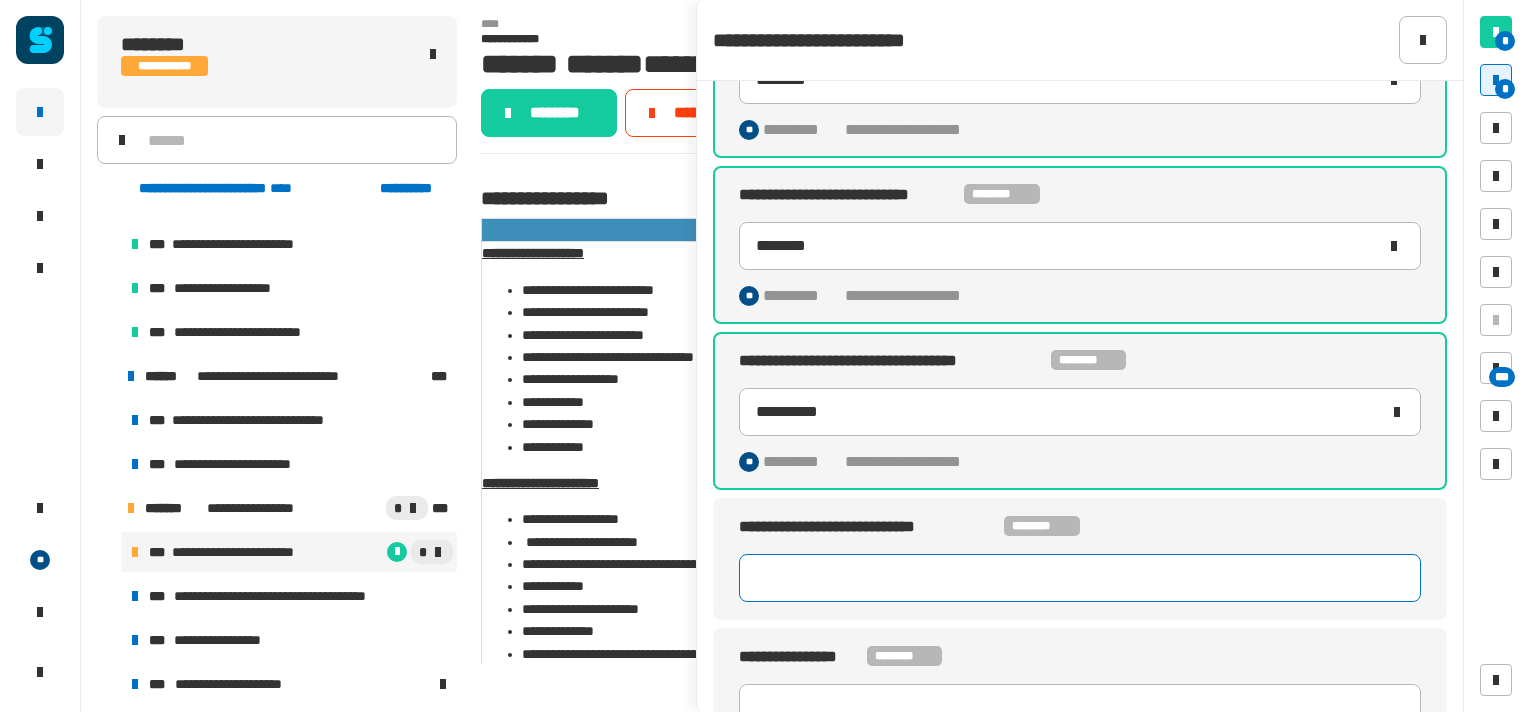click 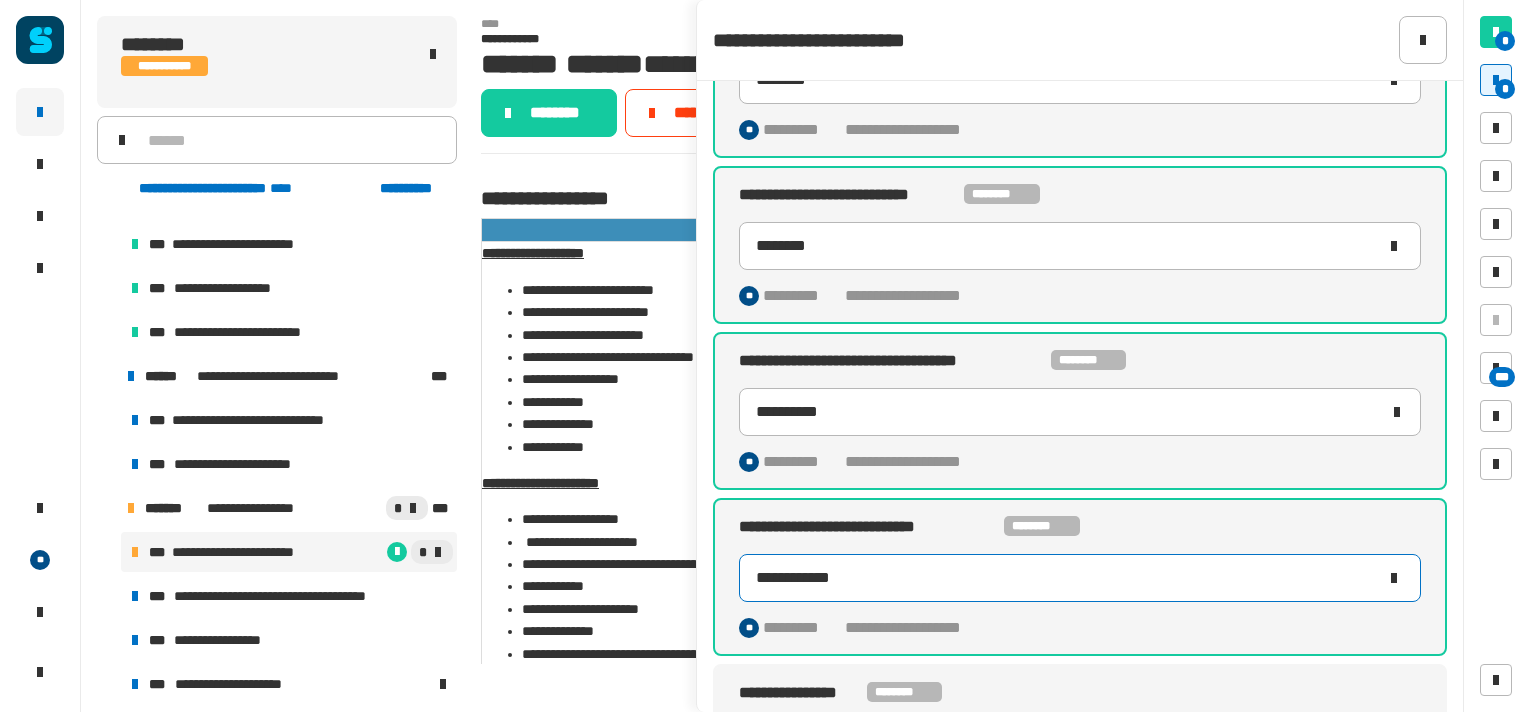scroll, scrollTop: 332, scrollLeft: 0, axis: vertical 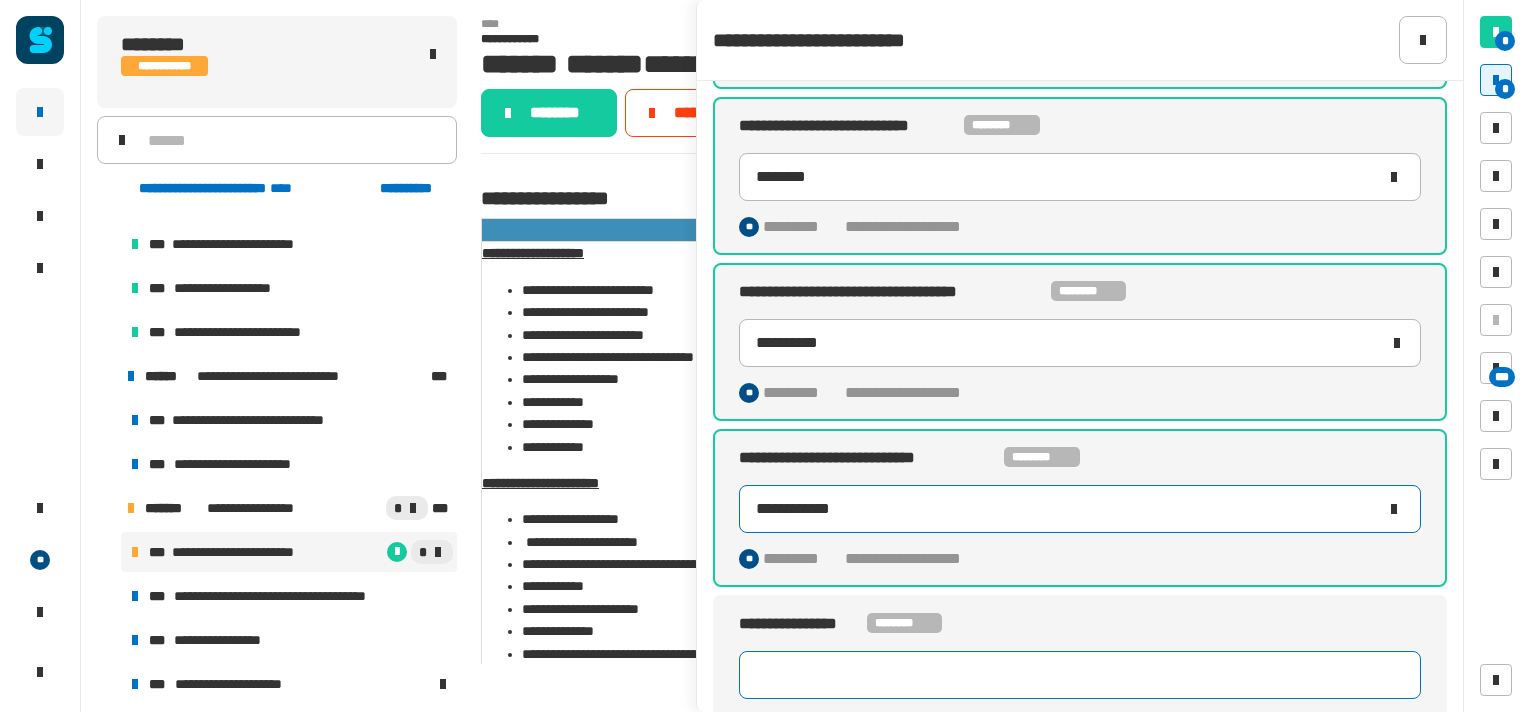 type on "**********" 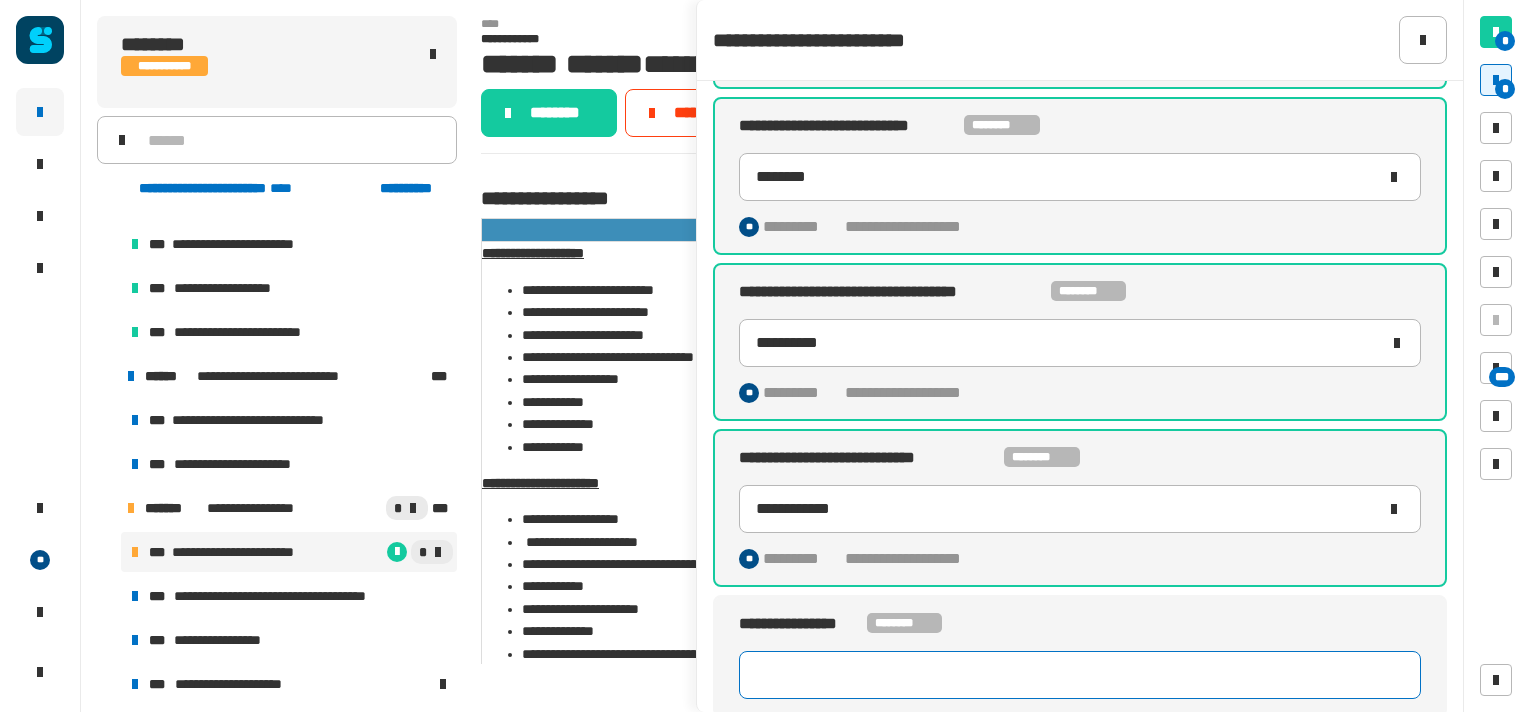 click 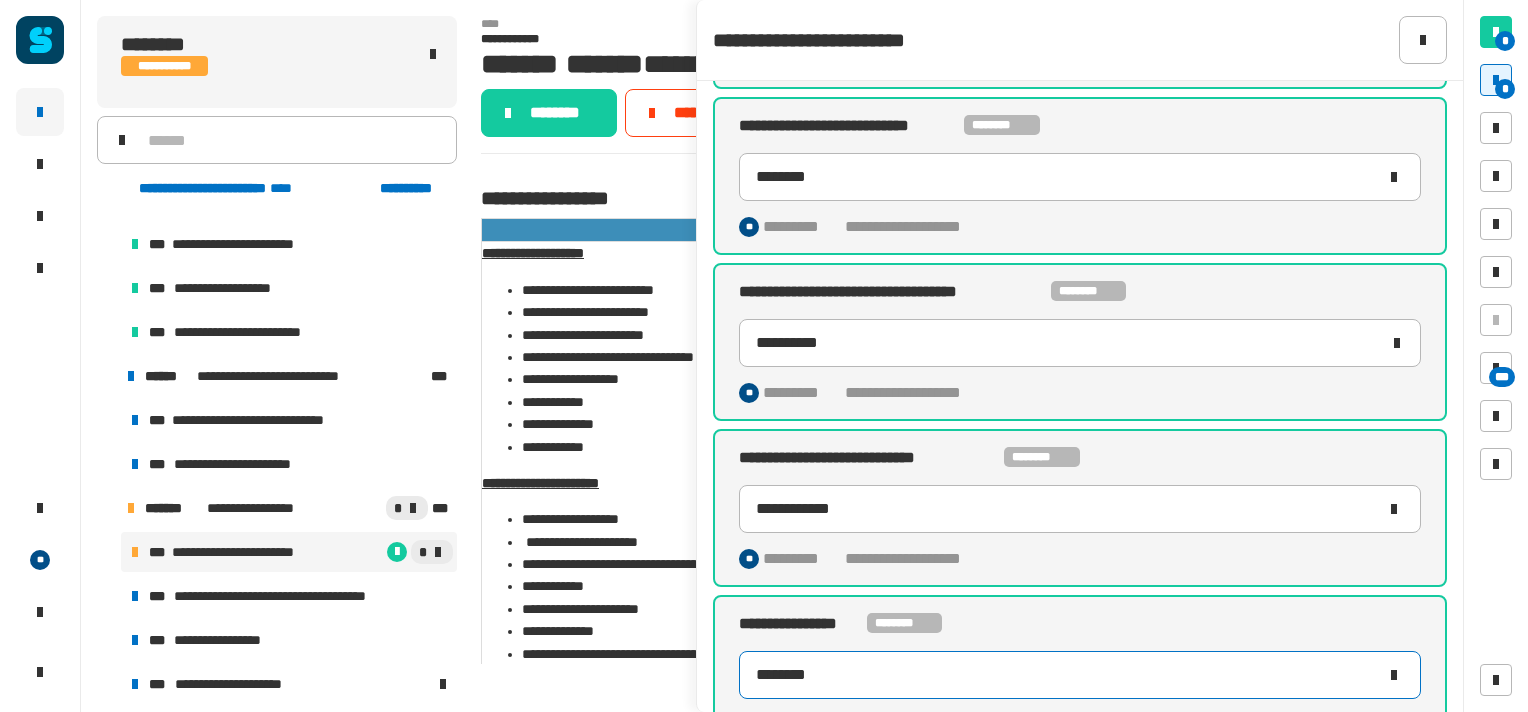 scroll, scrollTop: 368, scrollLeft: 0, axis: vertical 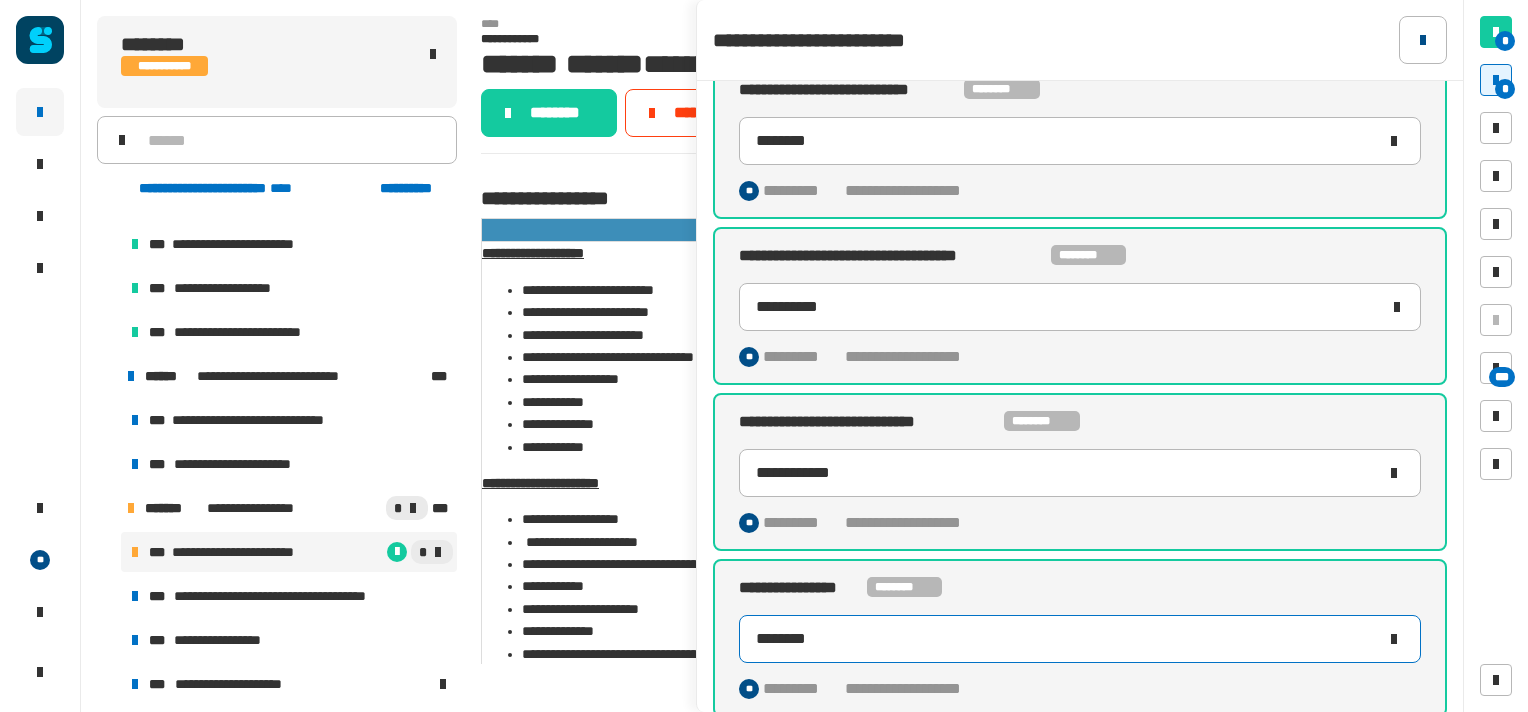 type on "********" 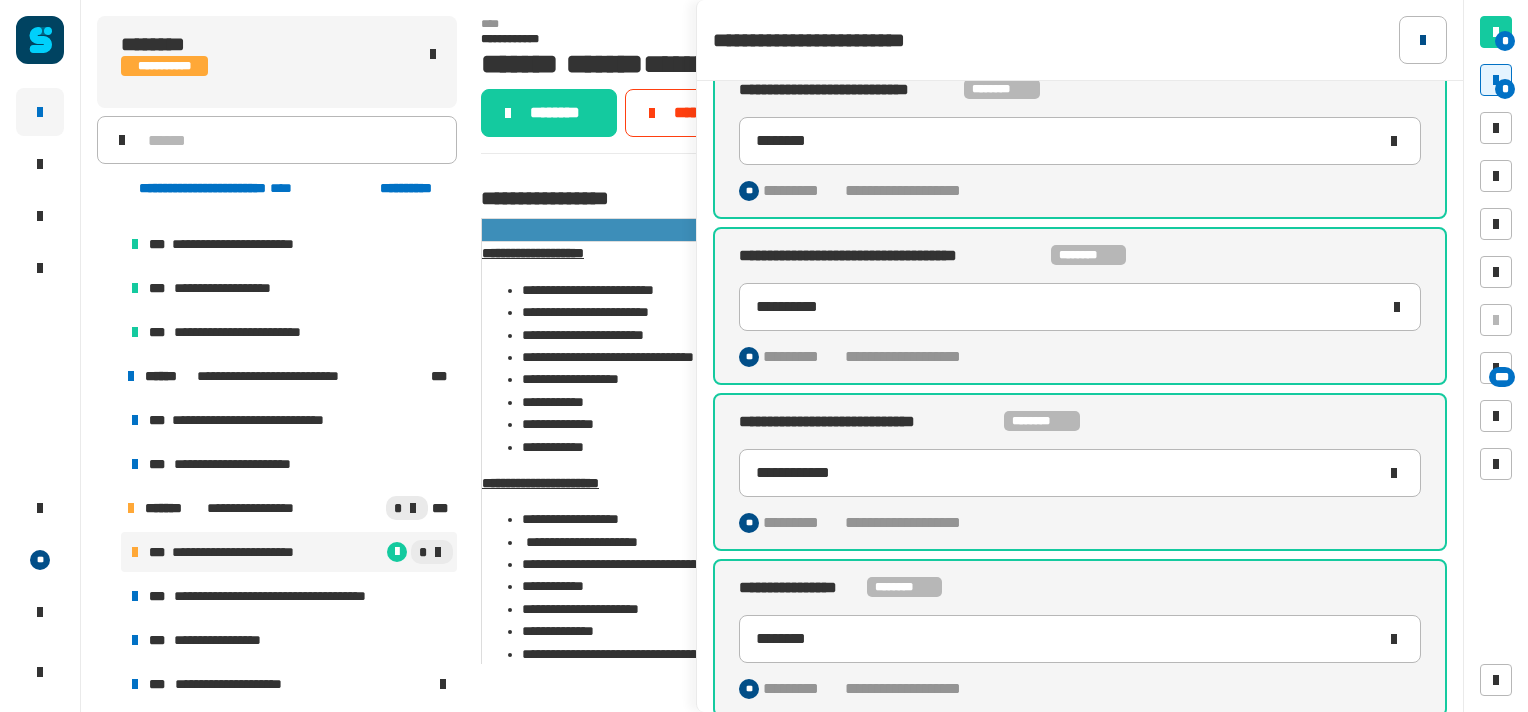 click 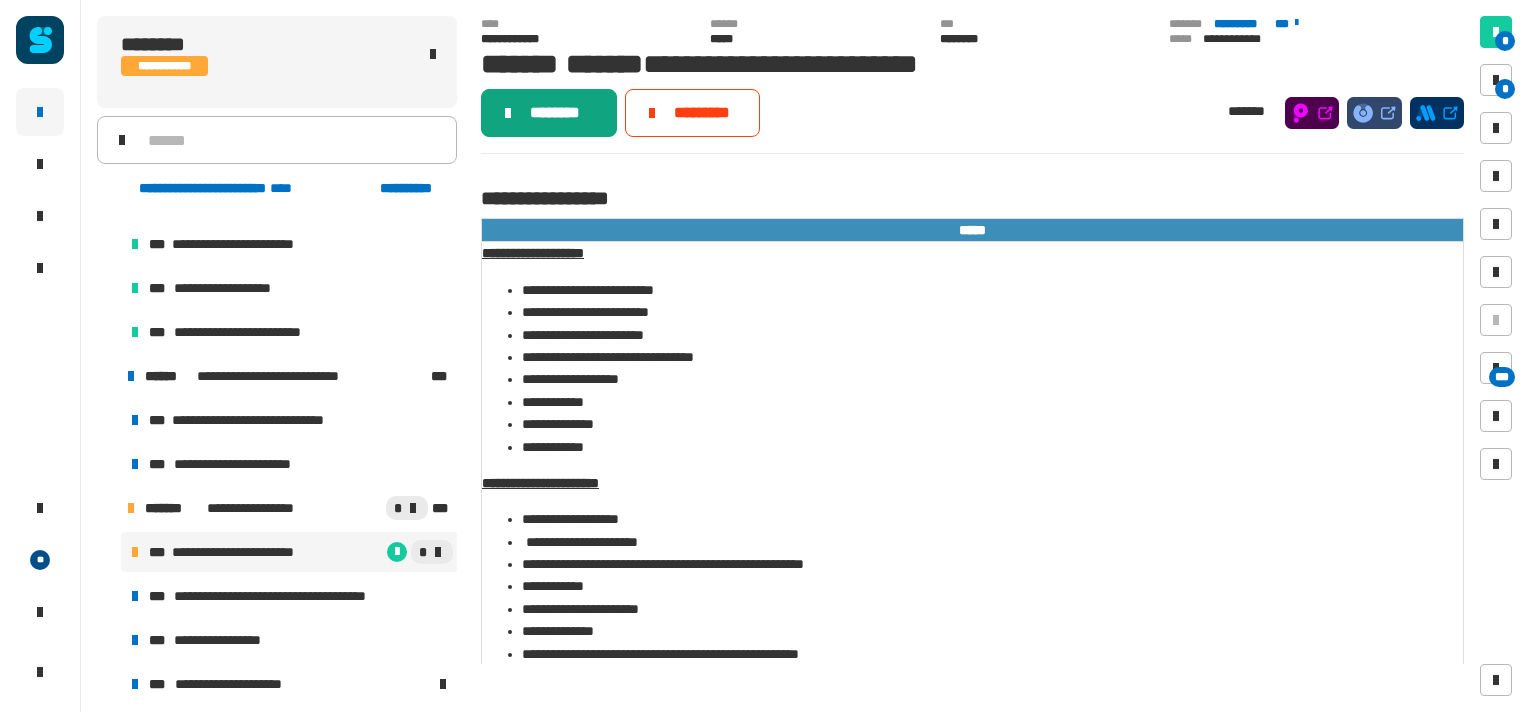 click on "********" 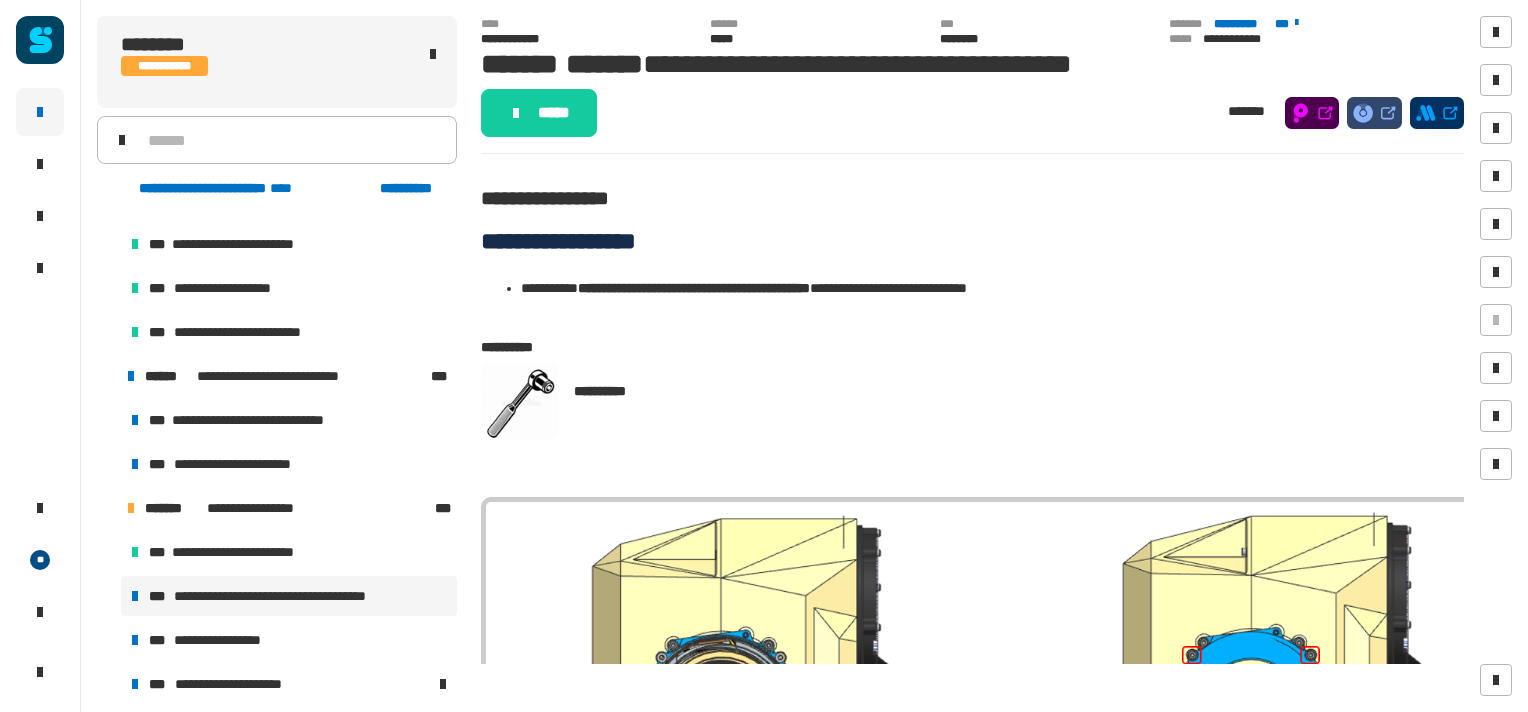 click on "**********" at bounding box center [302, 596] 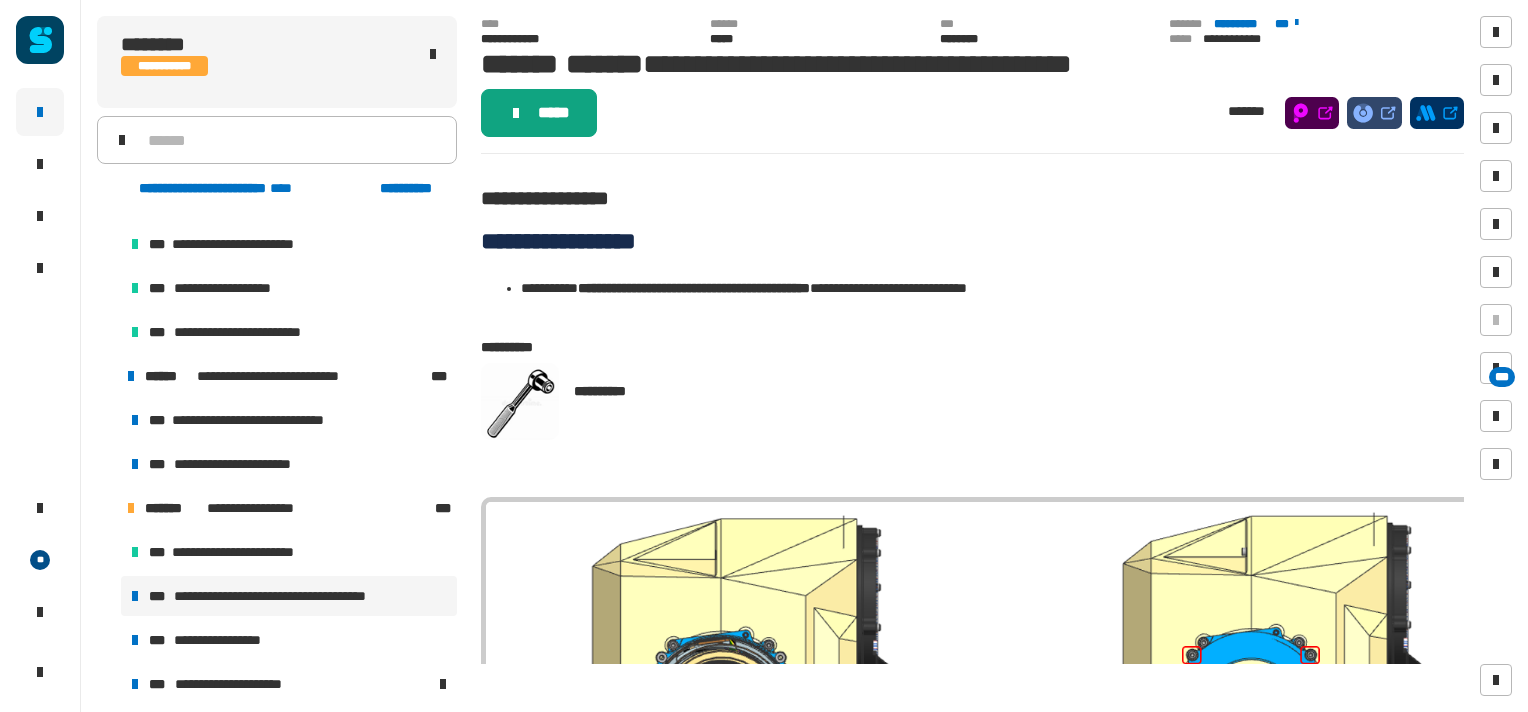 click on "*****" 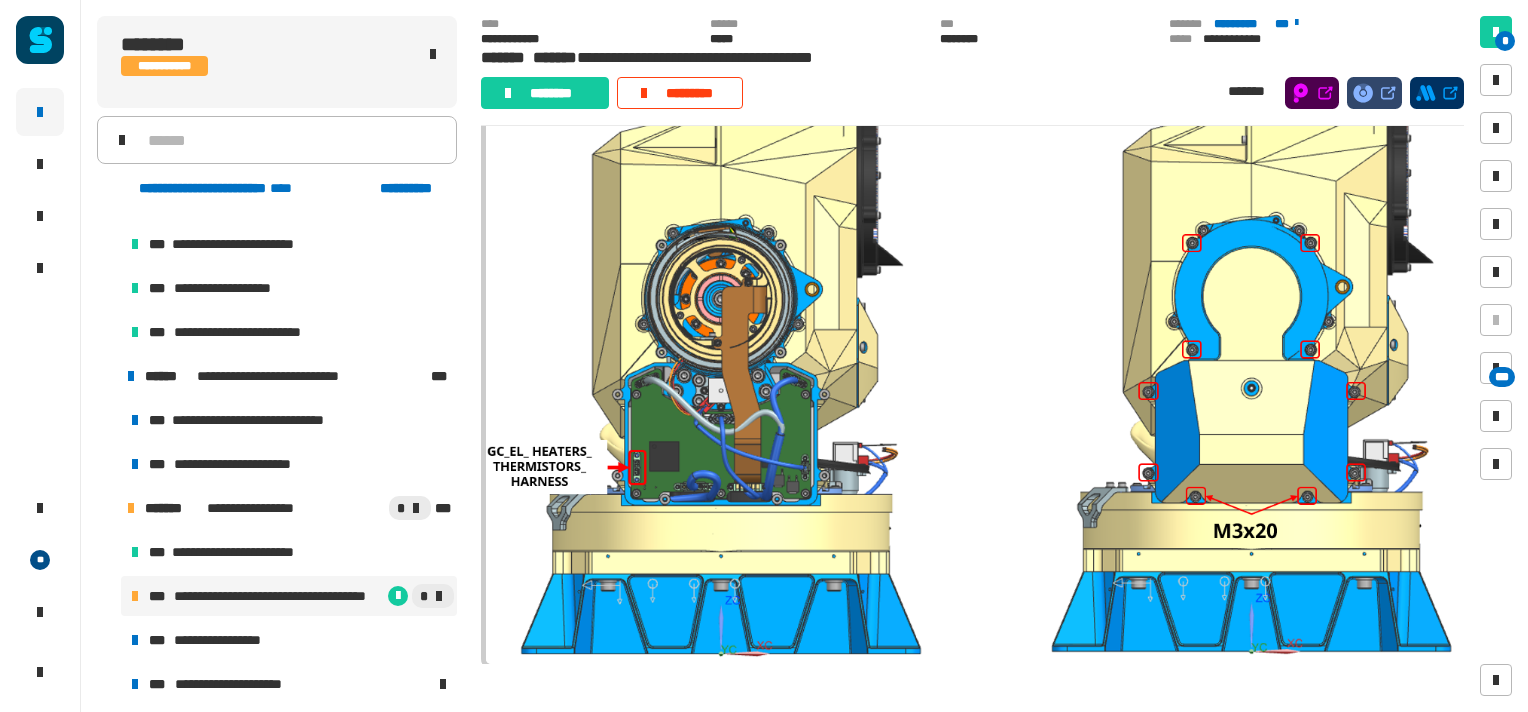 scroll, scrollTop: 512, scrollLeft: 0, axis: vertical 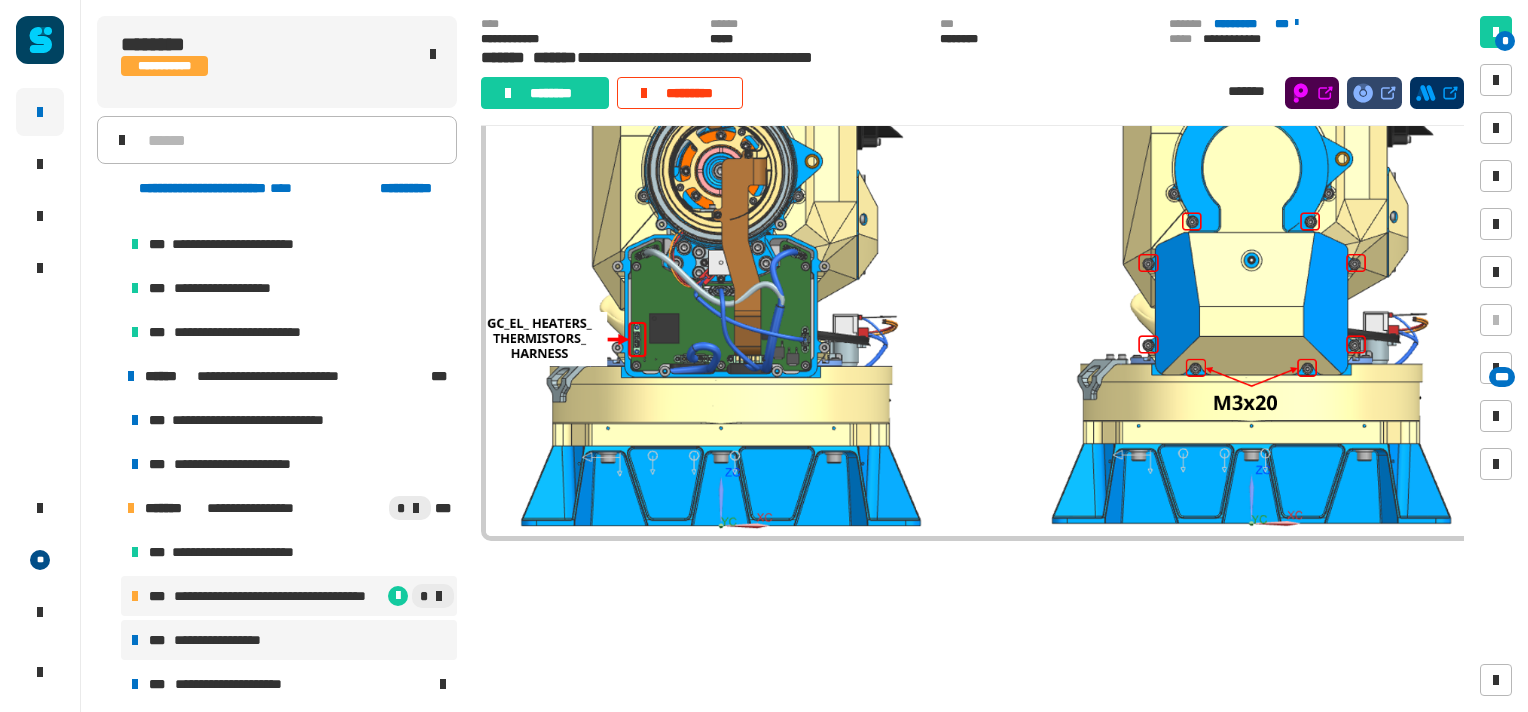click on "**********" at bounding box center [236, 640] 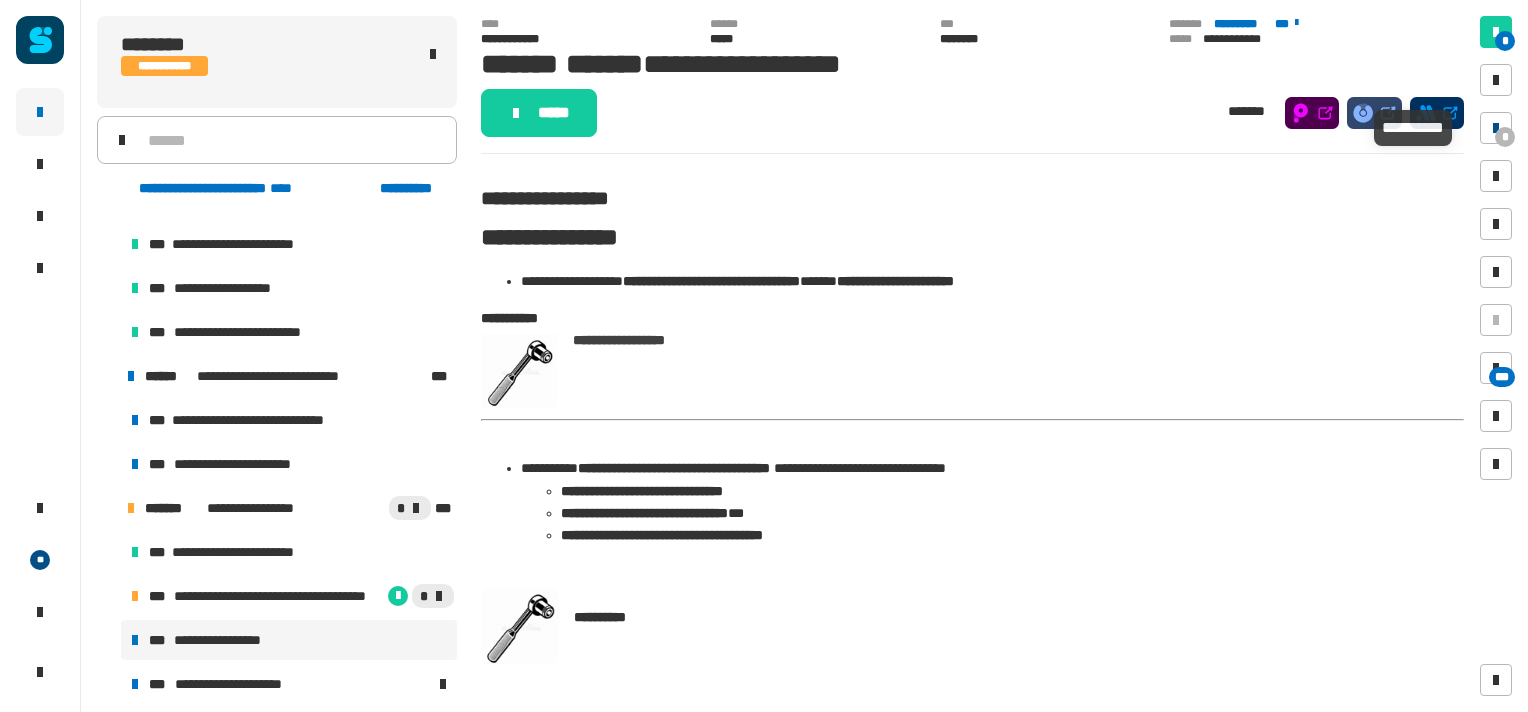 click at bounding box center (1496, 128) 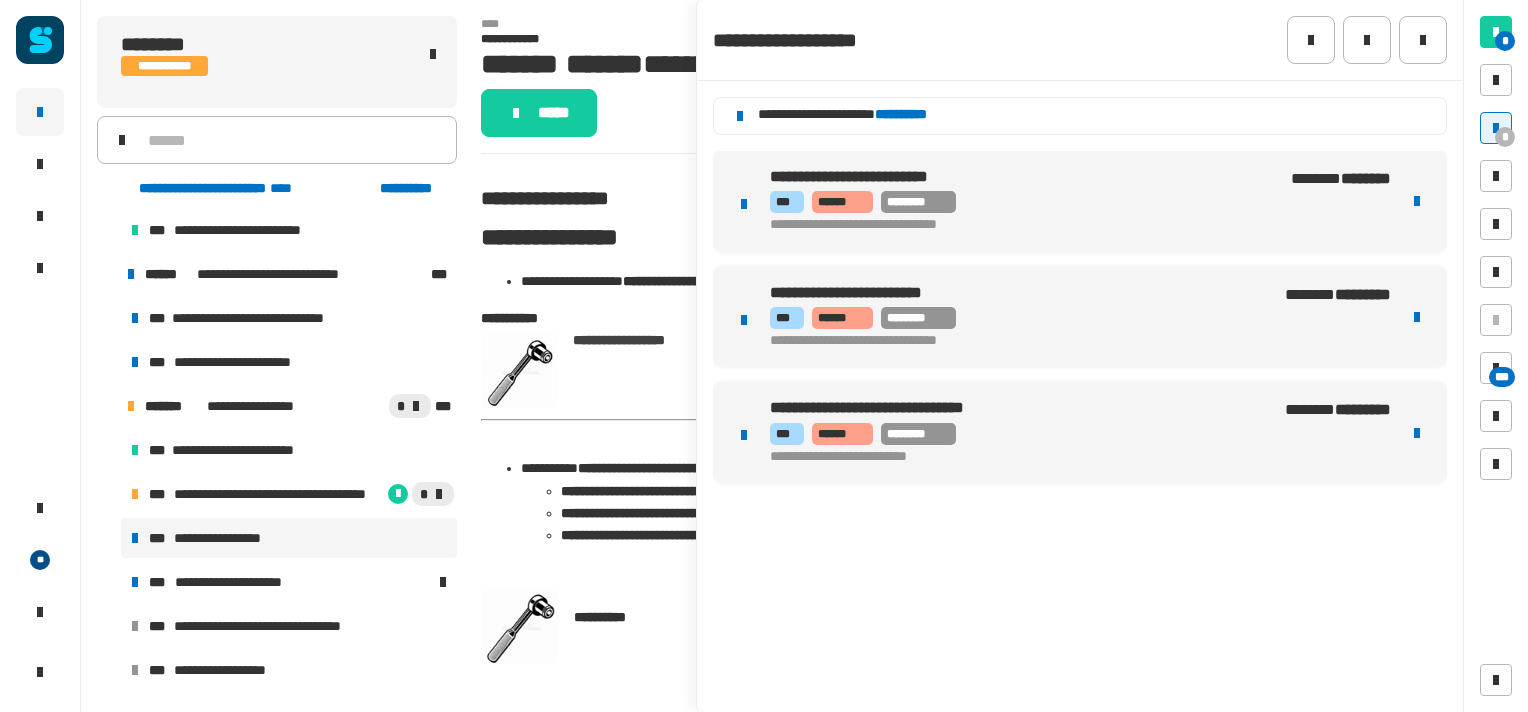 scroll, scrollTop: 839, scrollLeft: 0, axis: vertical 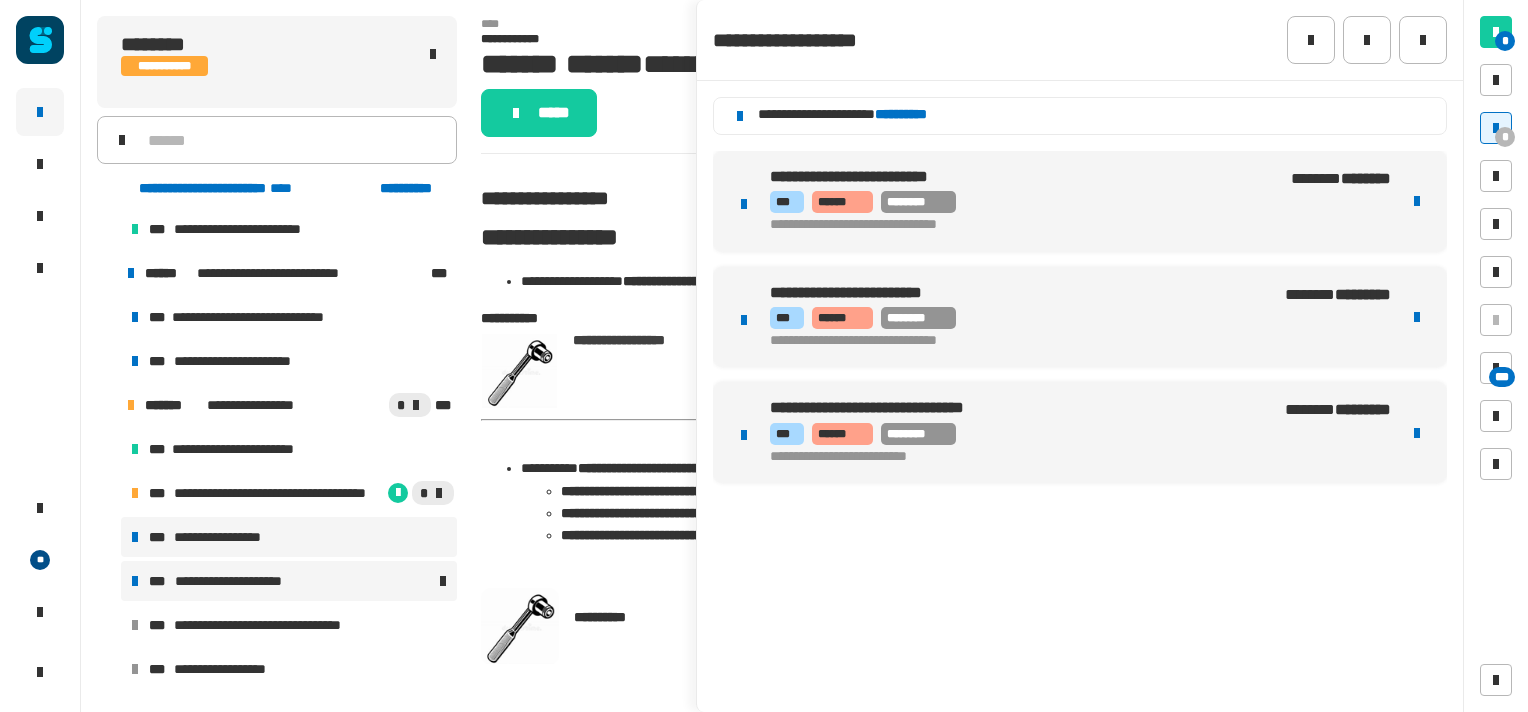 click on "**********" at bounding box center (248, 581) 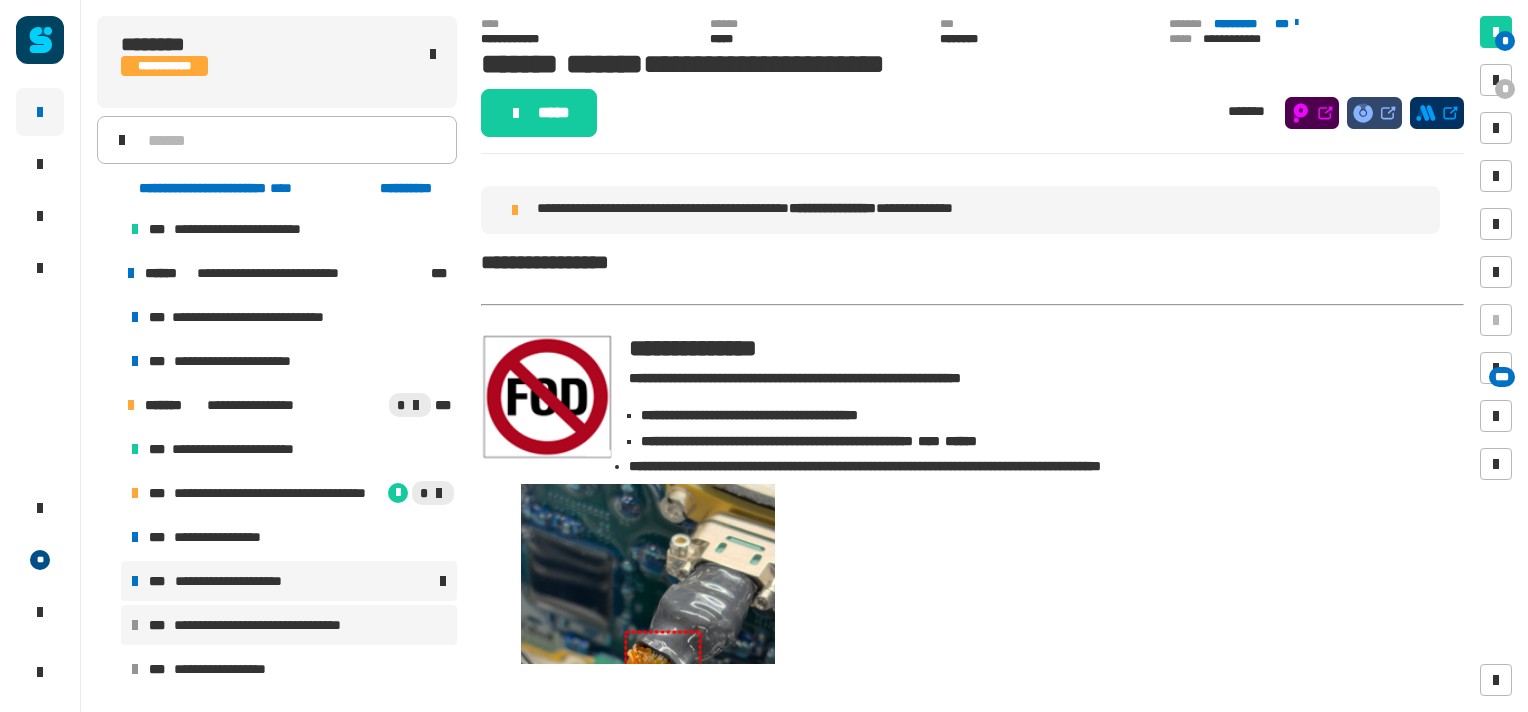 click on "**********" at bounding box center (286, 625) 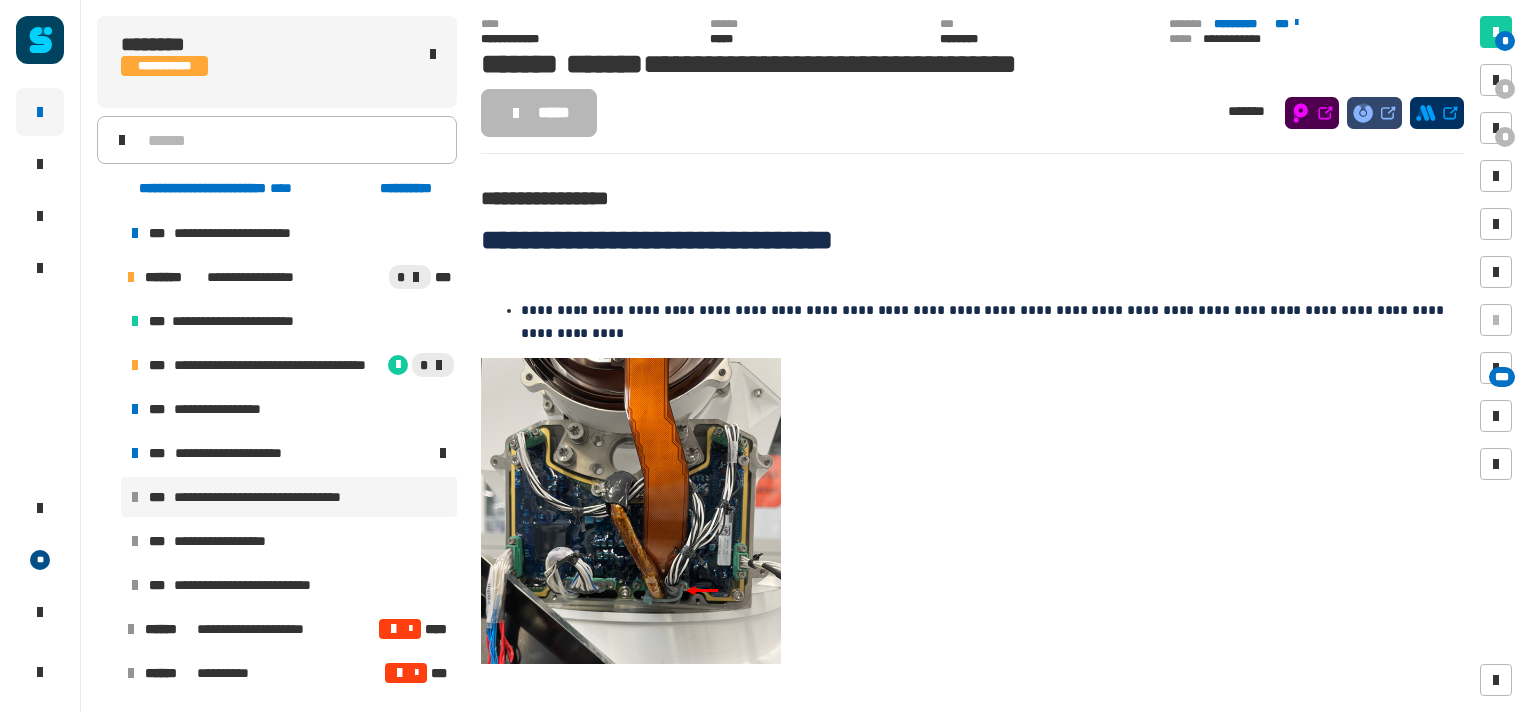scroll, scrollTop: 967, scrollLeft: 0, axis: vertical 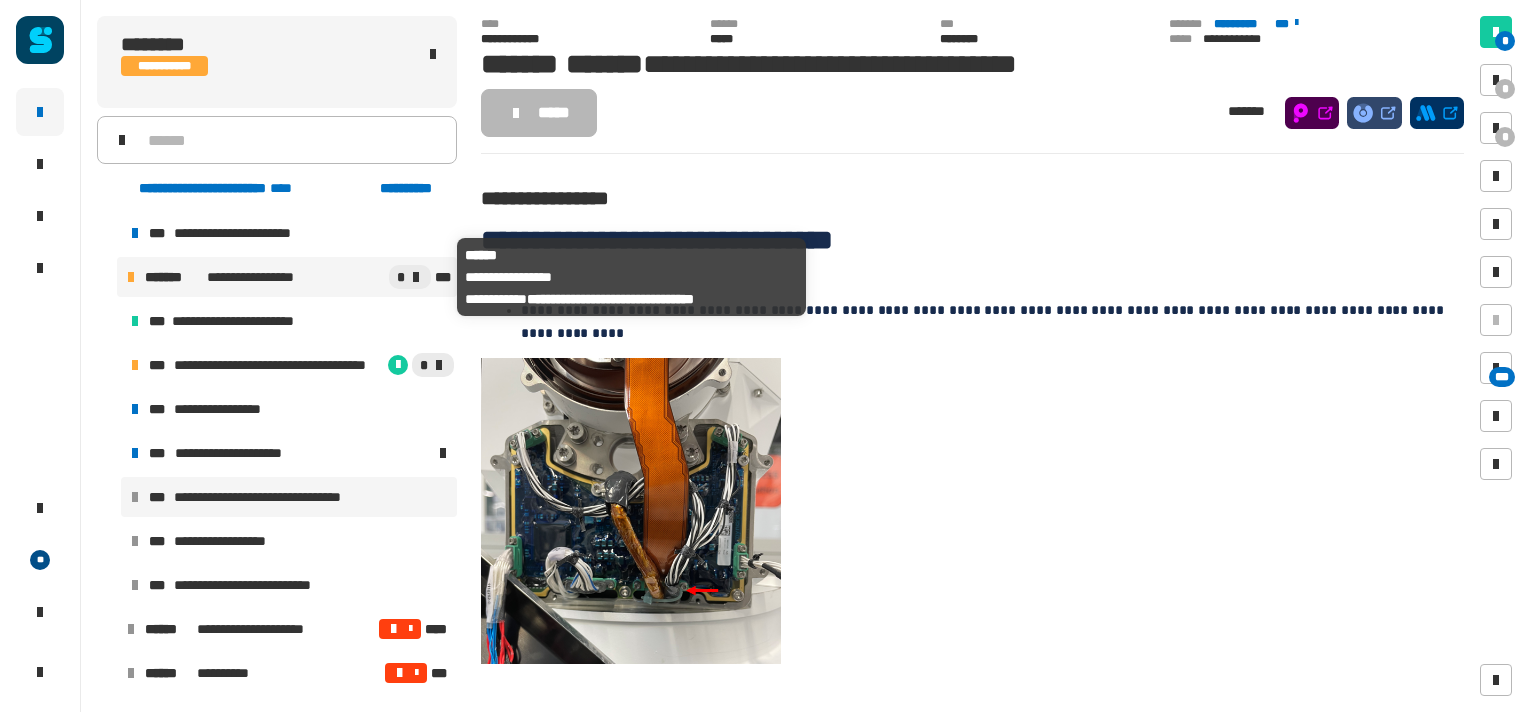 click on "**********" at bounding box center (265, 277) 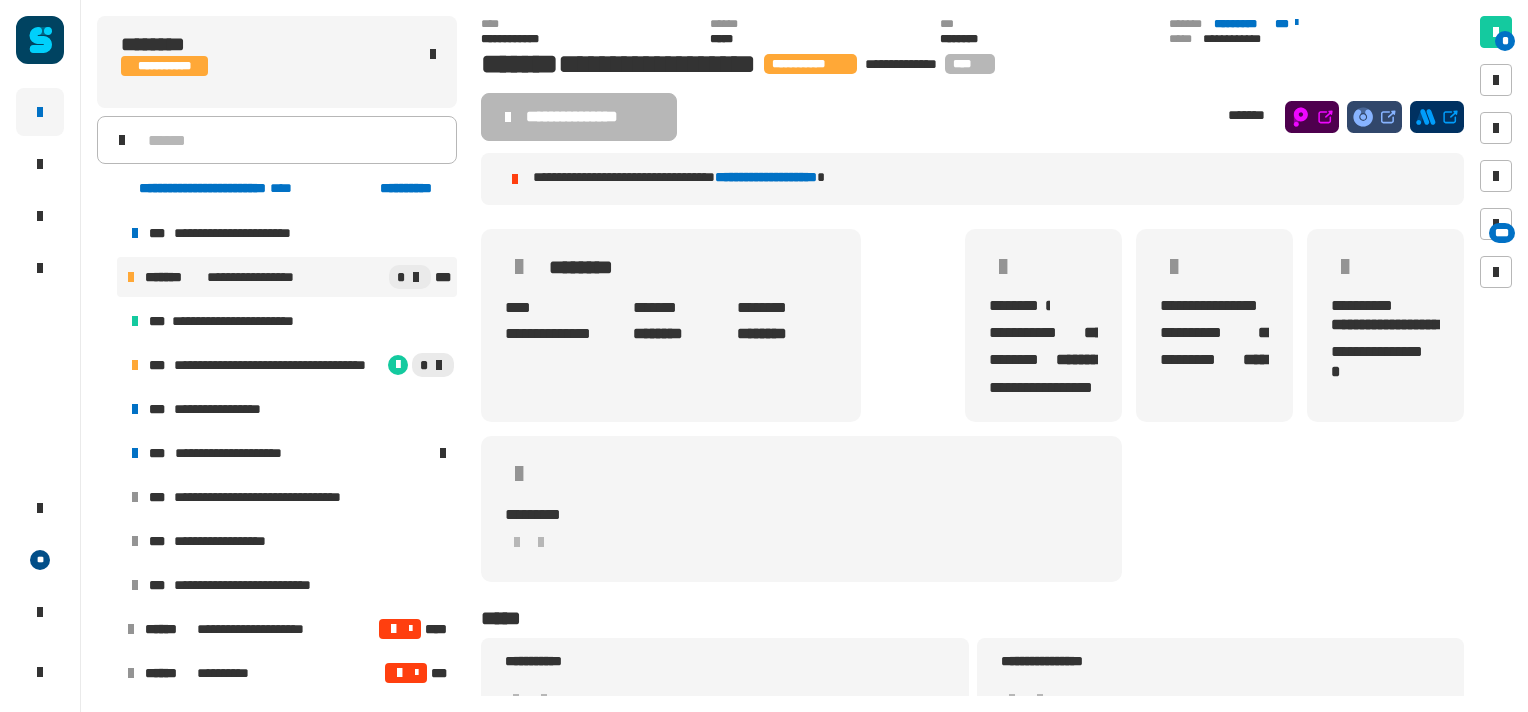 click on "**********" 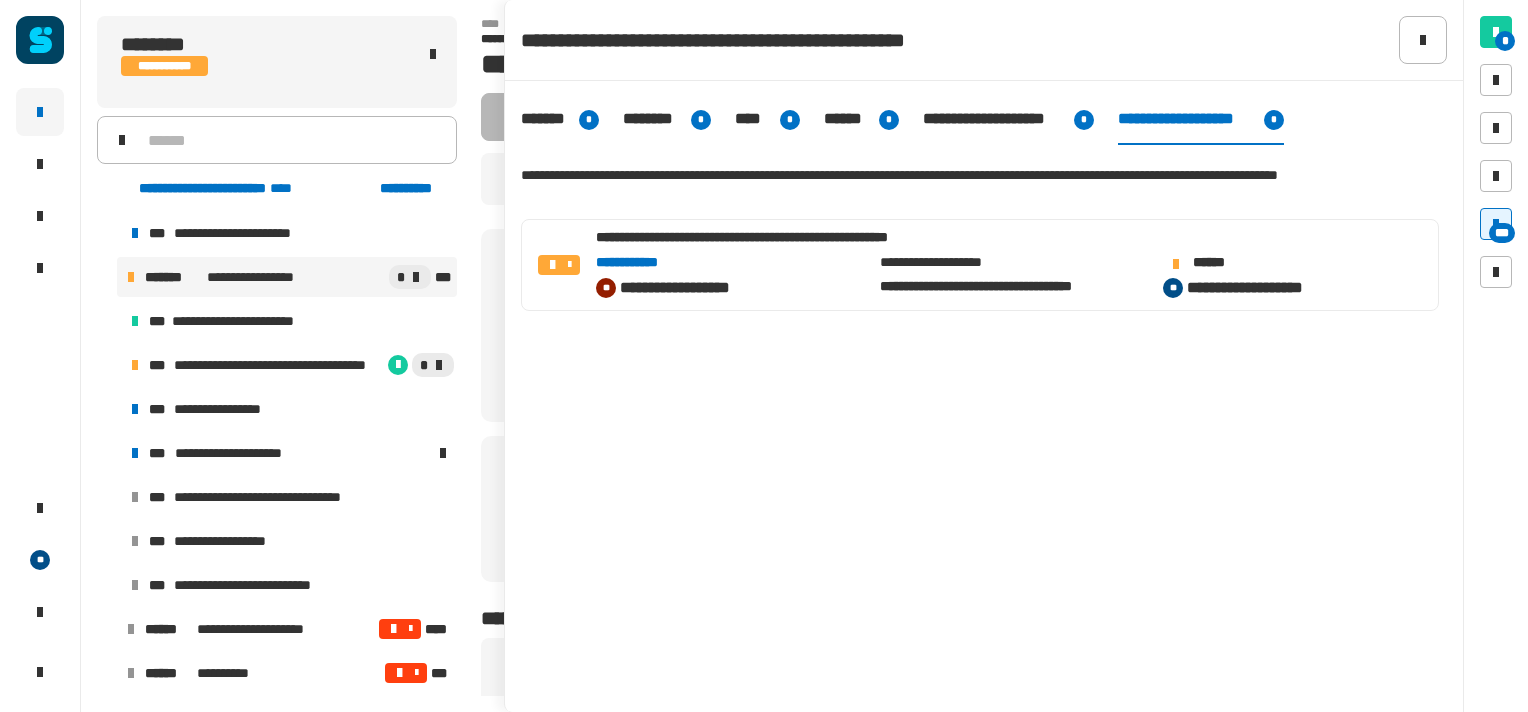 click on "**********" 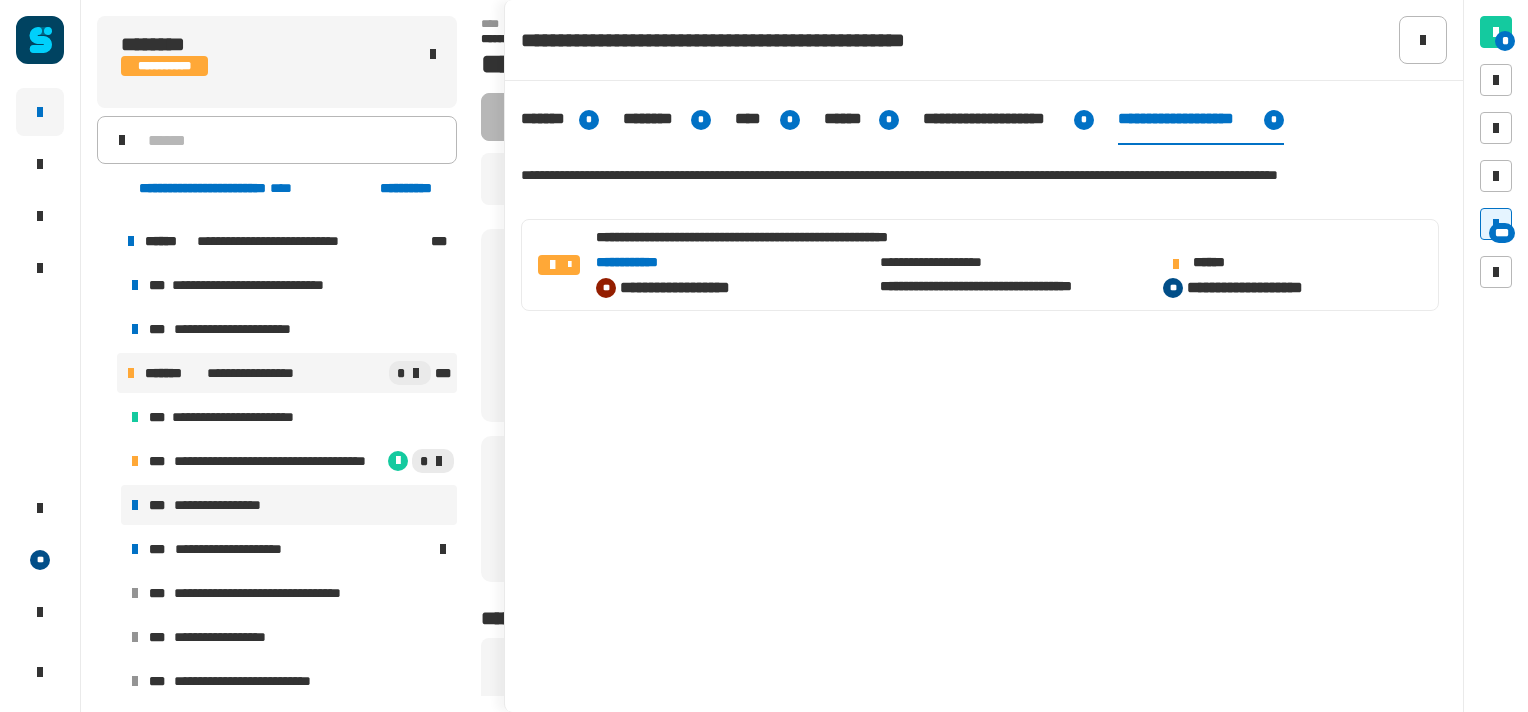 scroll, scrollTop: 872, scrollLeft: 0, axis: vertical 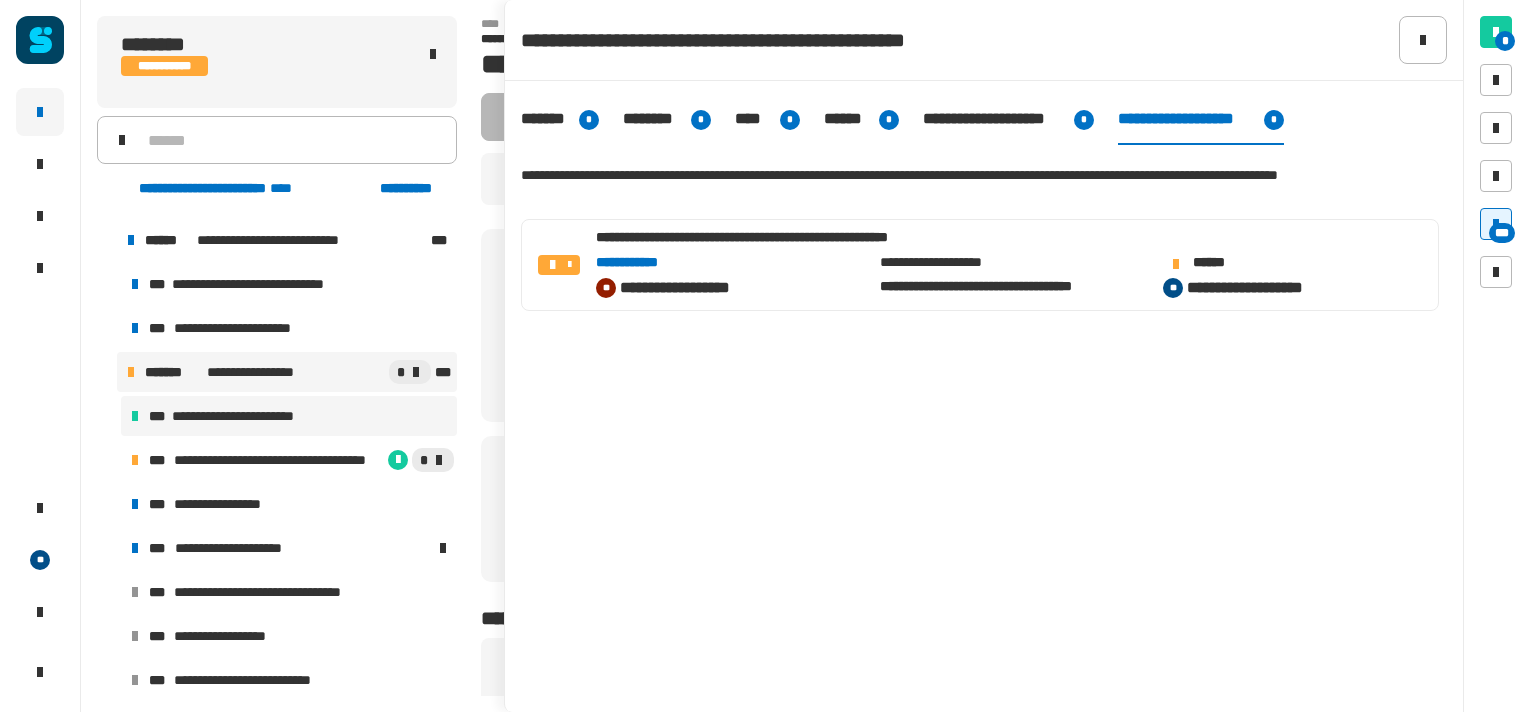 click on "**********" at bounding box center (246, 416) 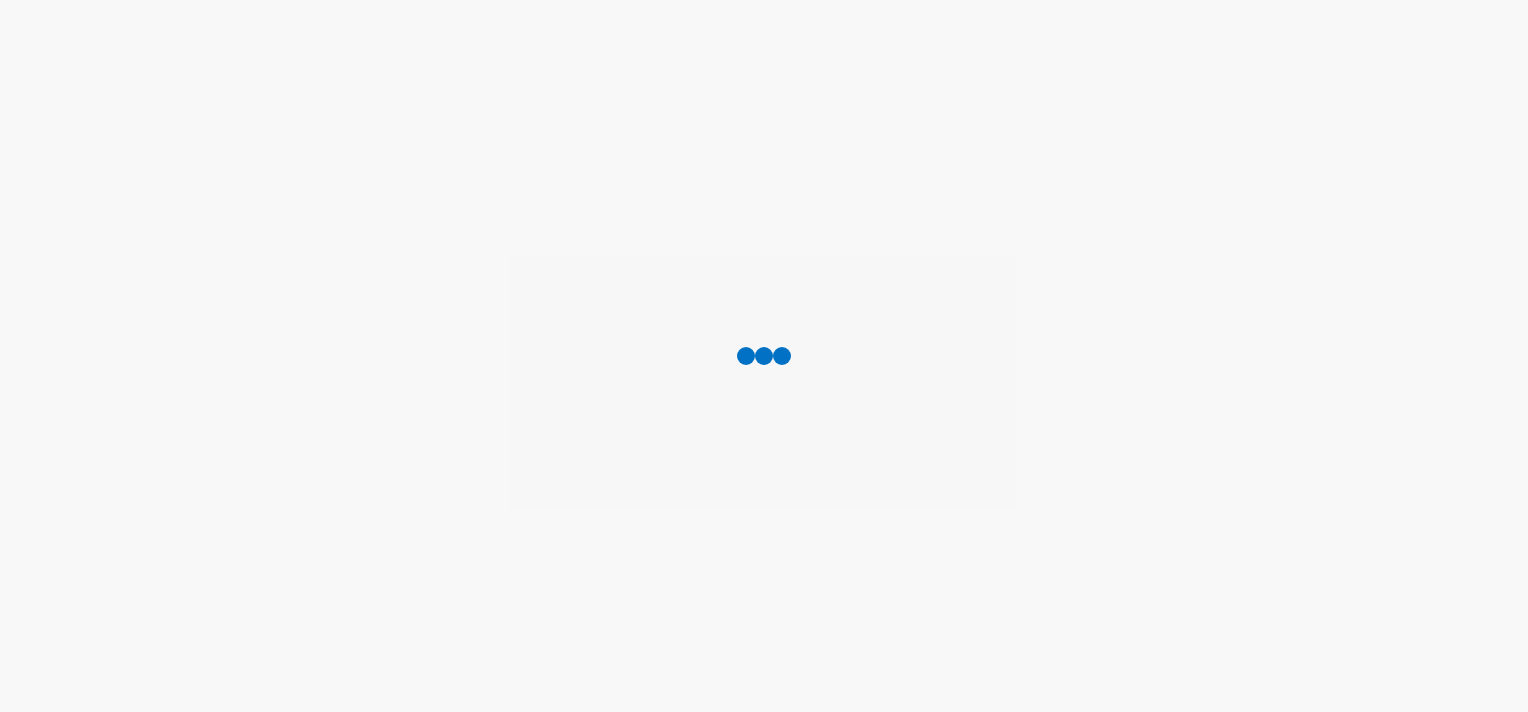 scroll, scrollTop: 0, scrollLeft: 0, axis: both 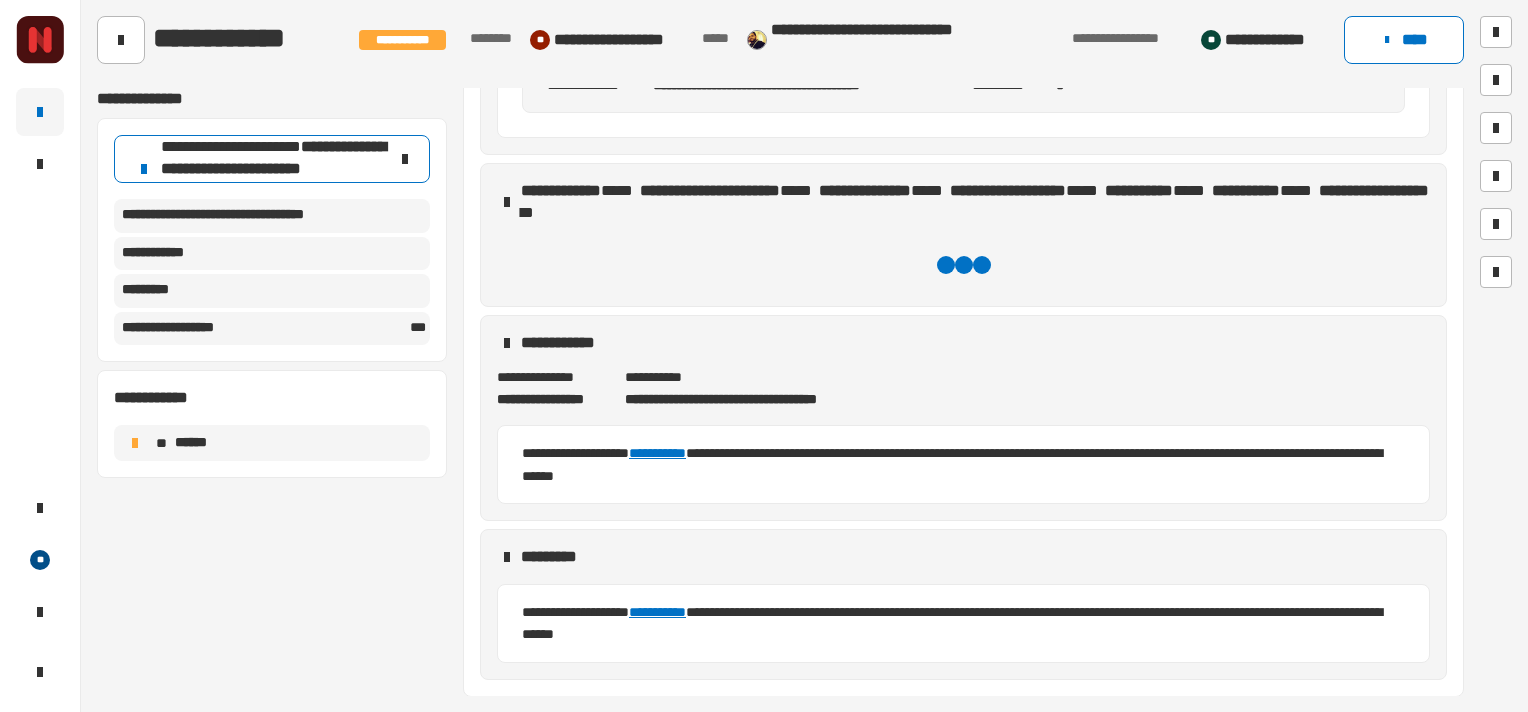 click 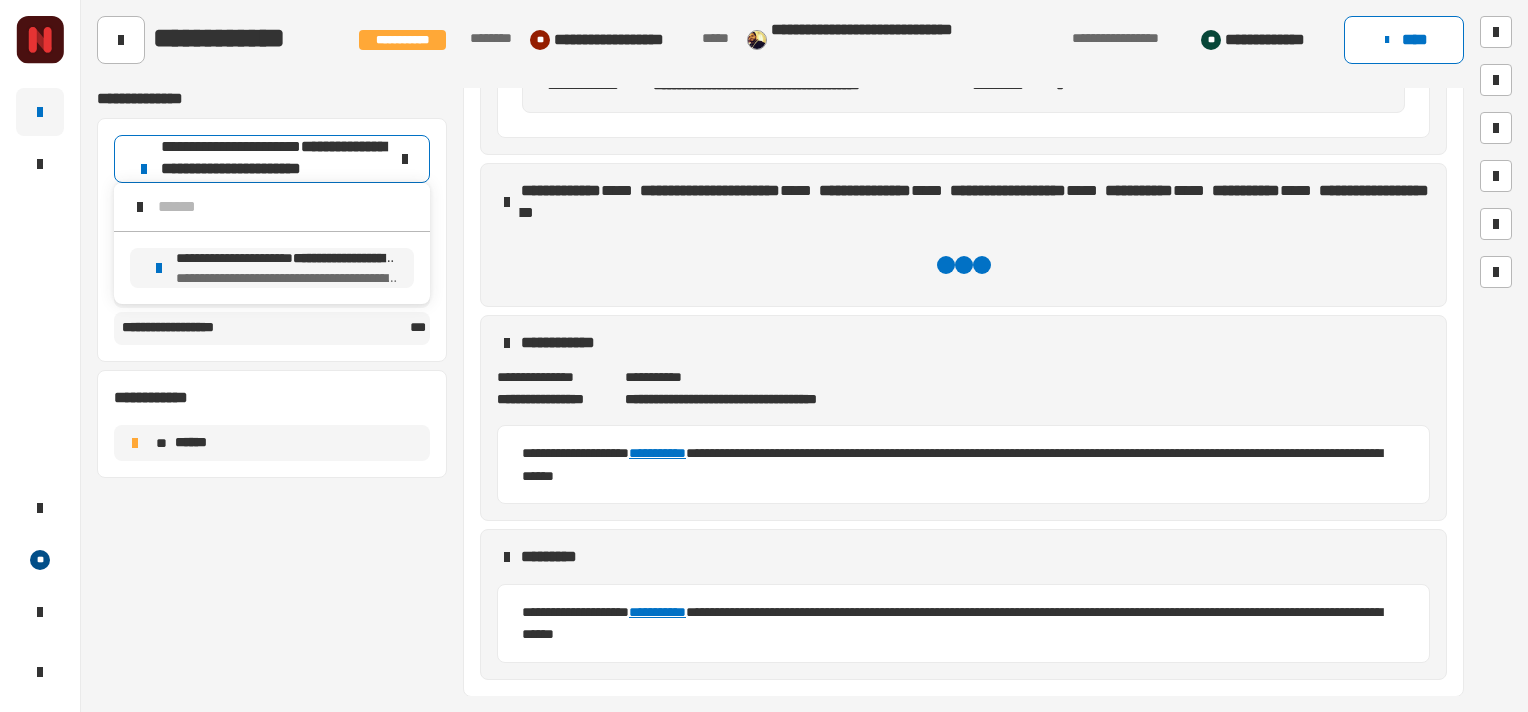 click 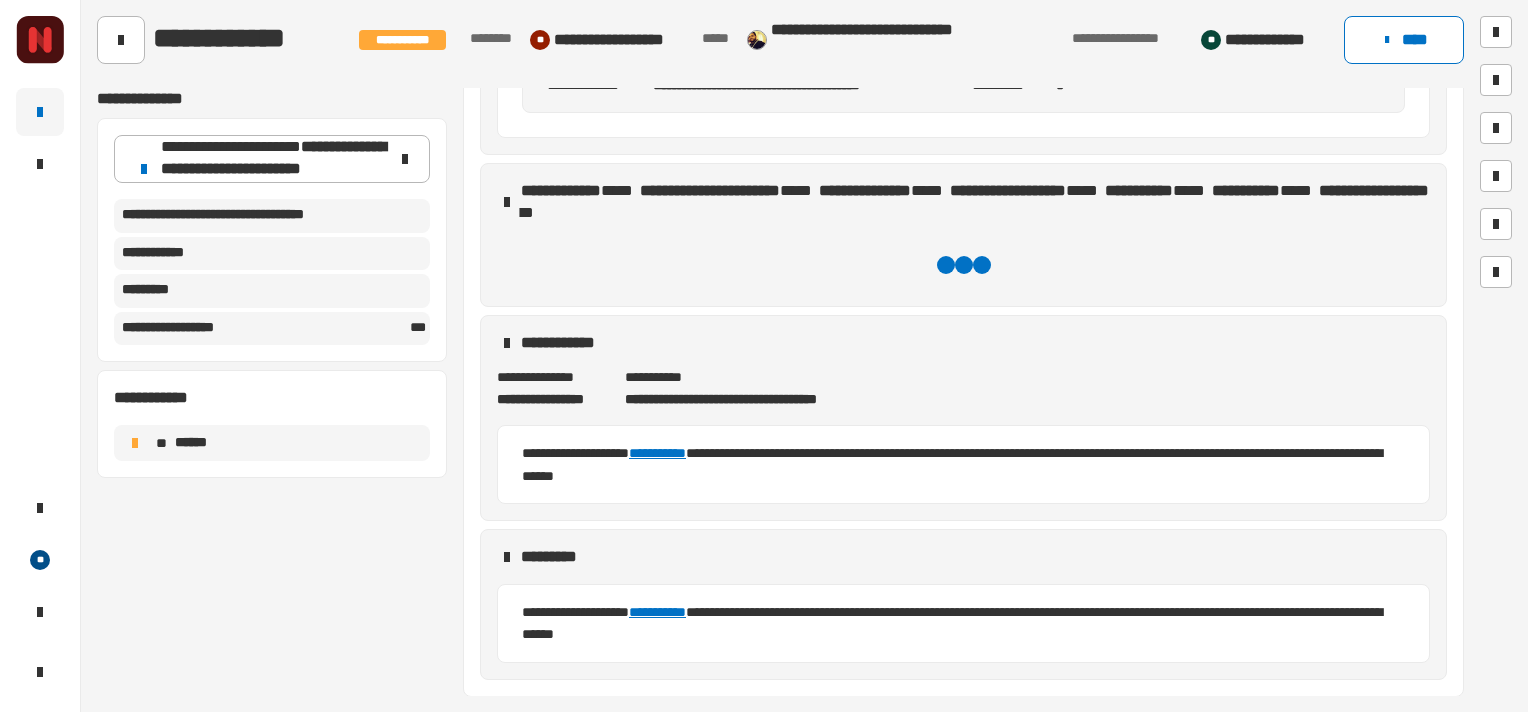 click on "**********" 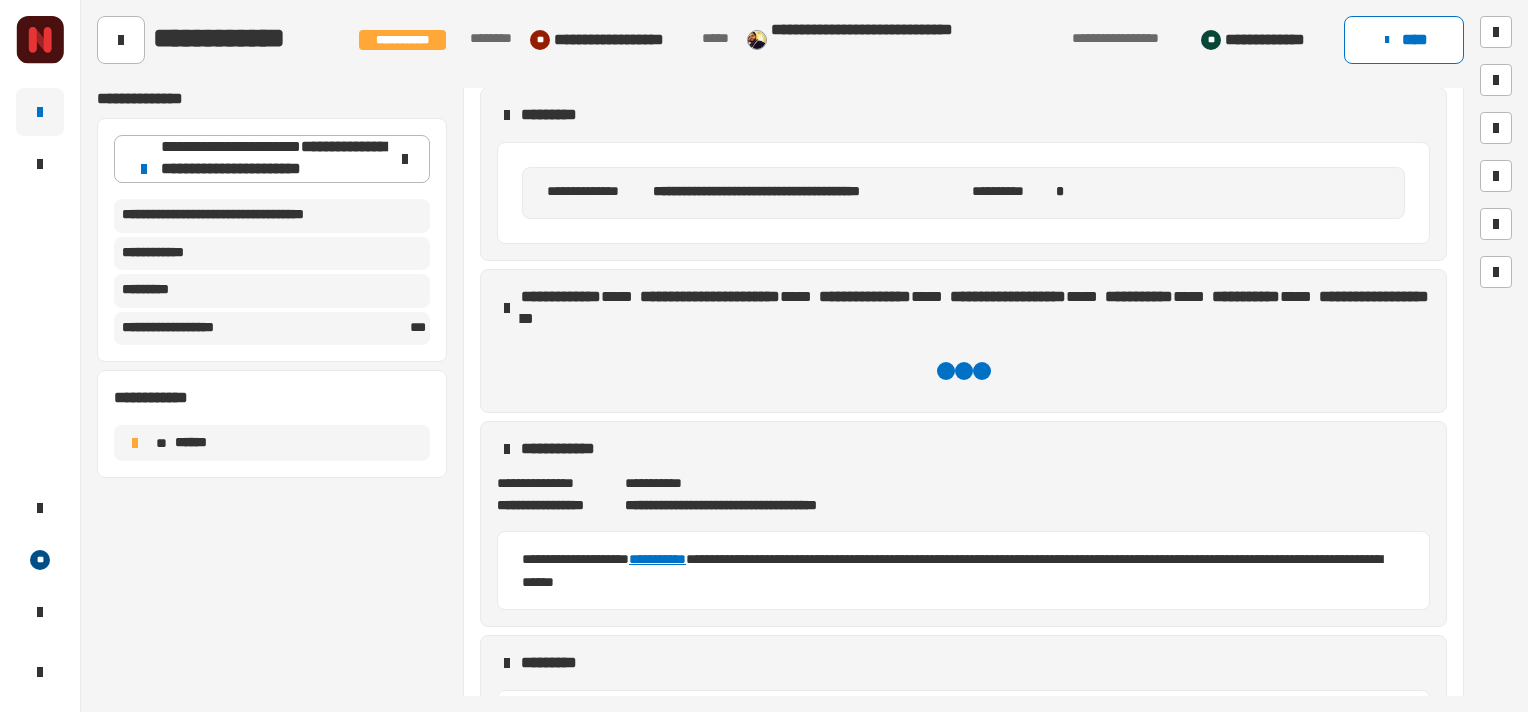 scroll, scrollTop: 241, scrollLeft: 0, axis: vertical 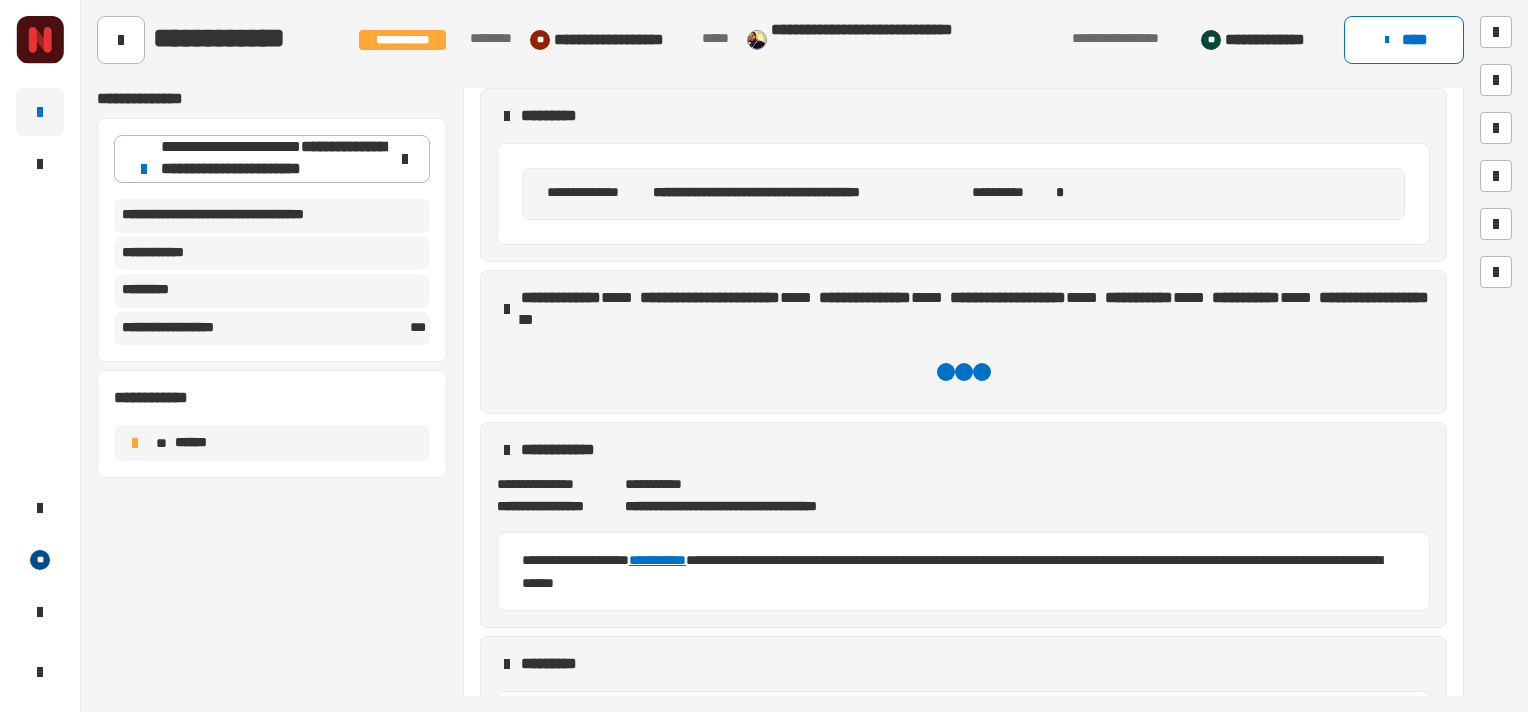 click at bounding box center (507, 309) 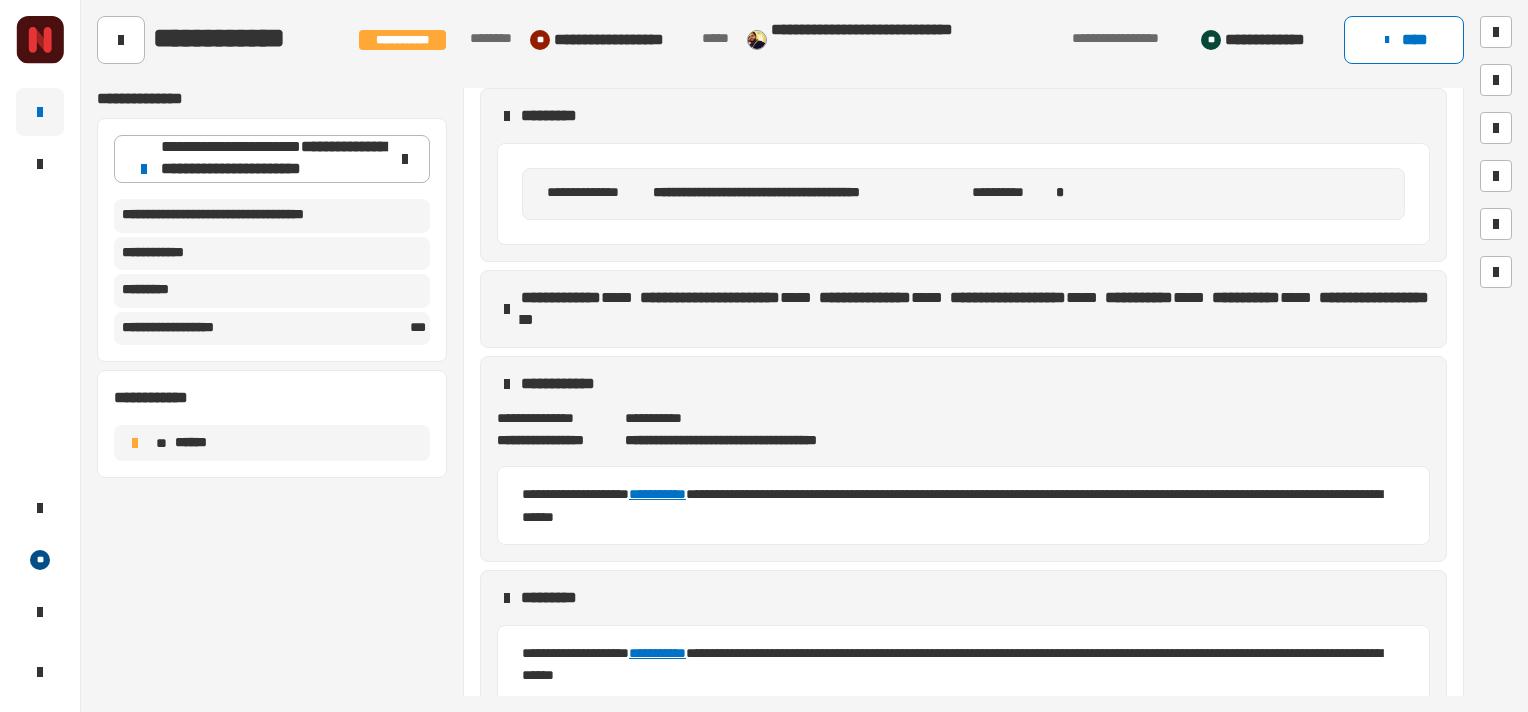 click at bounding box center (507, 309) 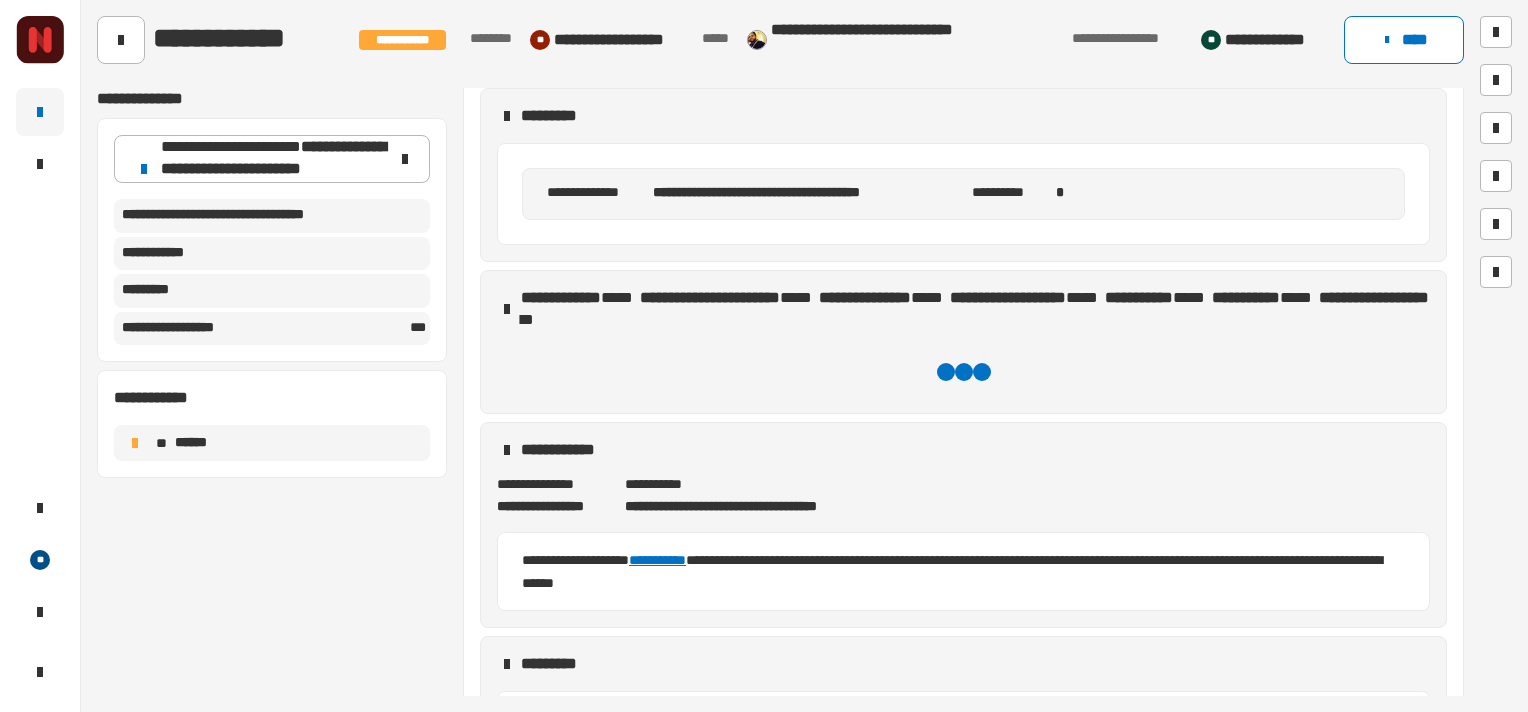click at bounding box center (507, 450) 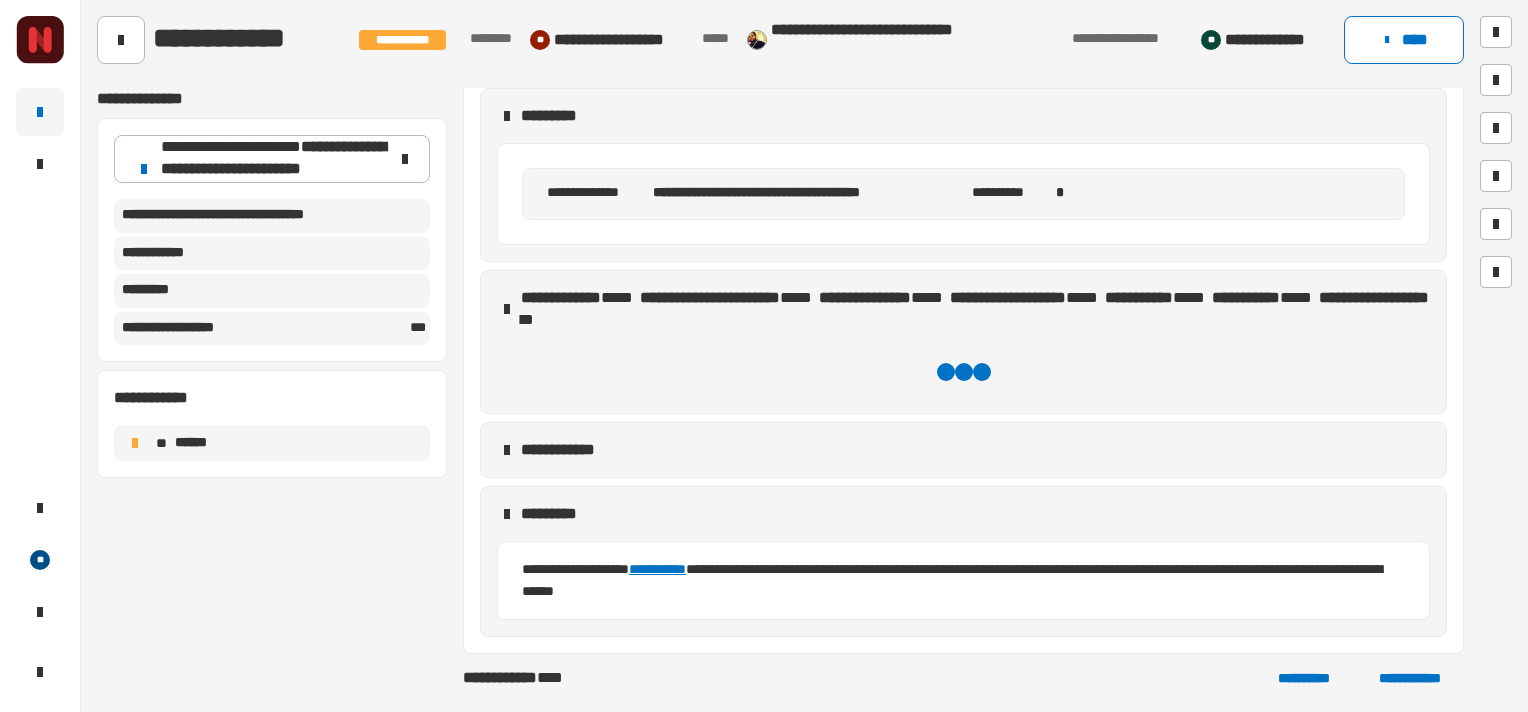 click at bounding box center (507, 450) 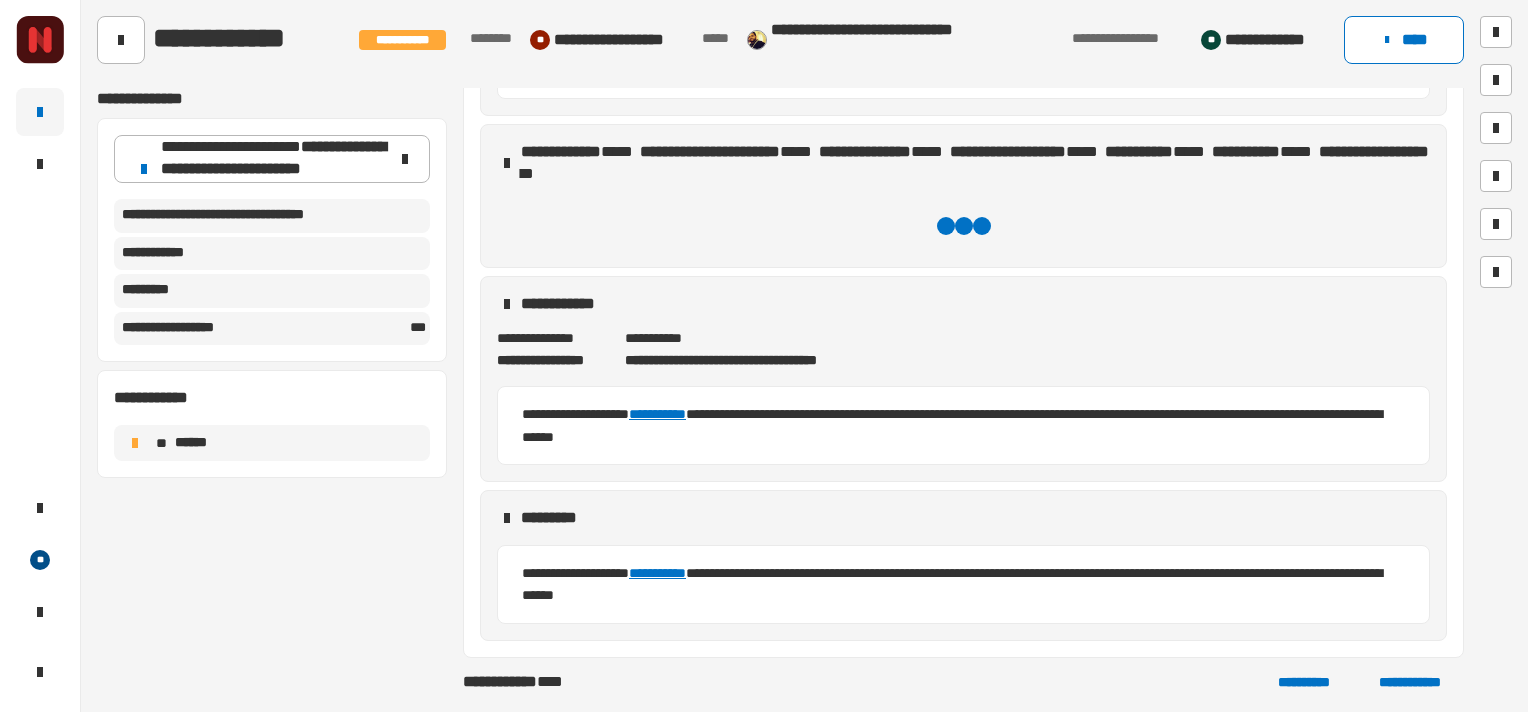 scroll, scrollTop: 432, scrollLeft: 0, axis: vertical 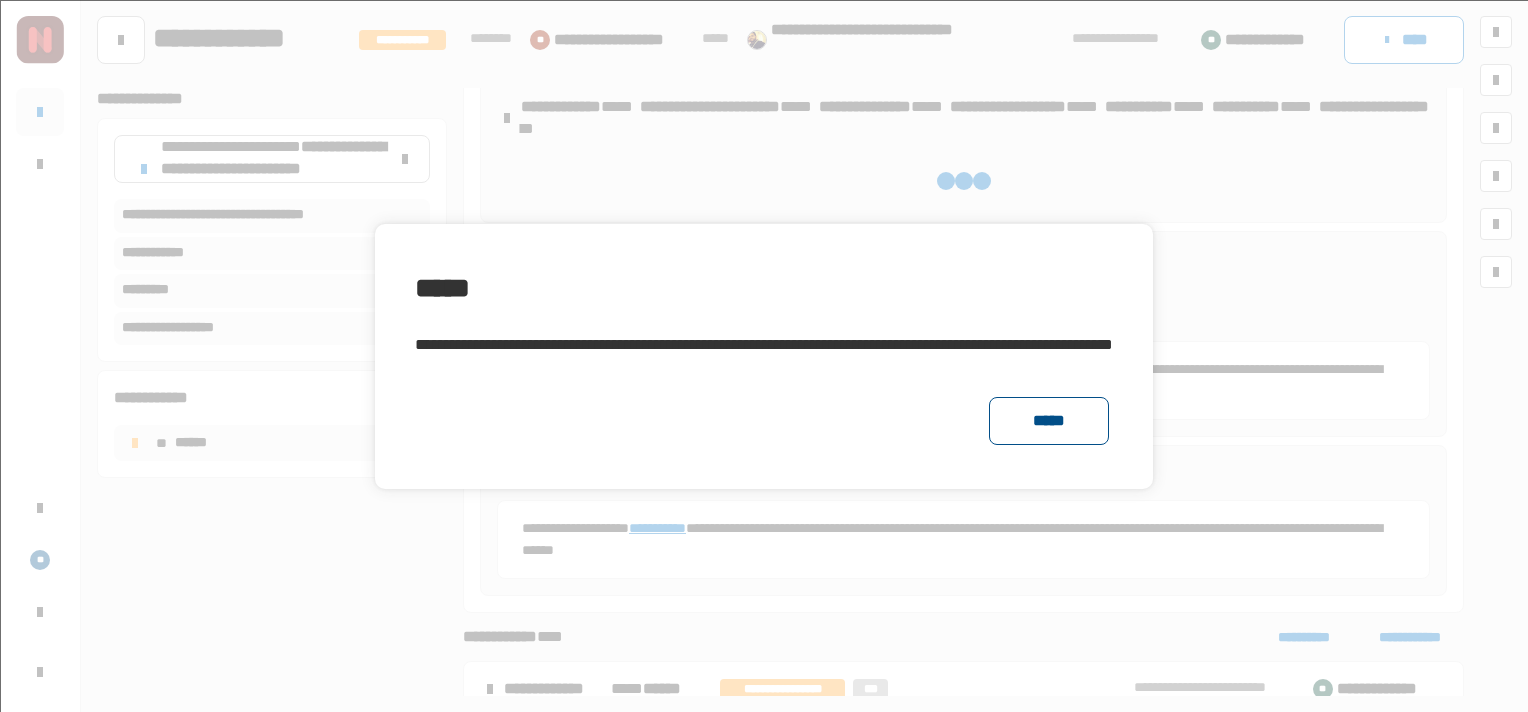 click on "*****" 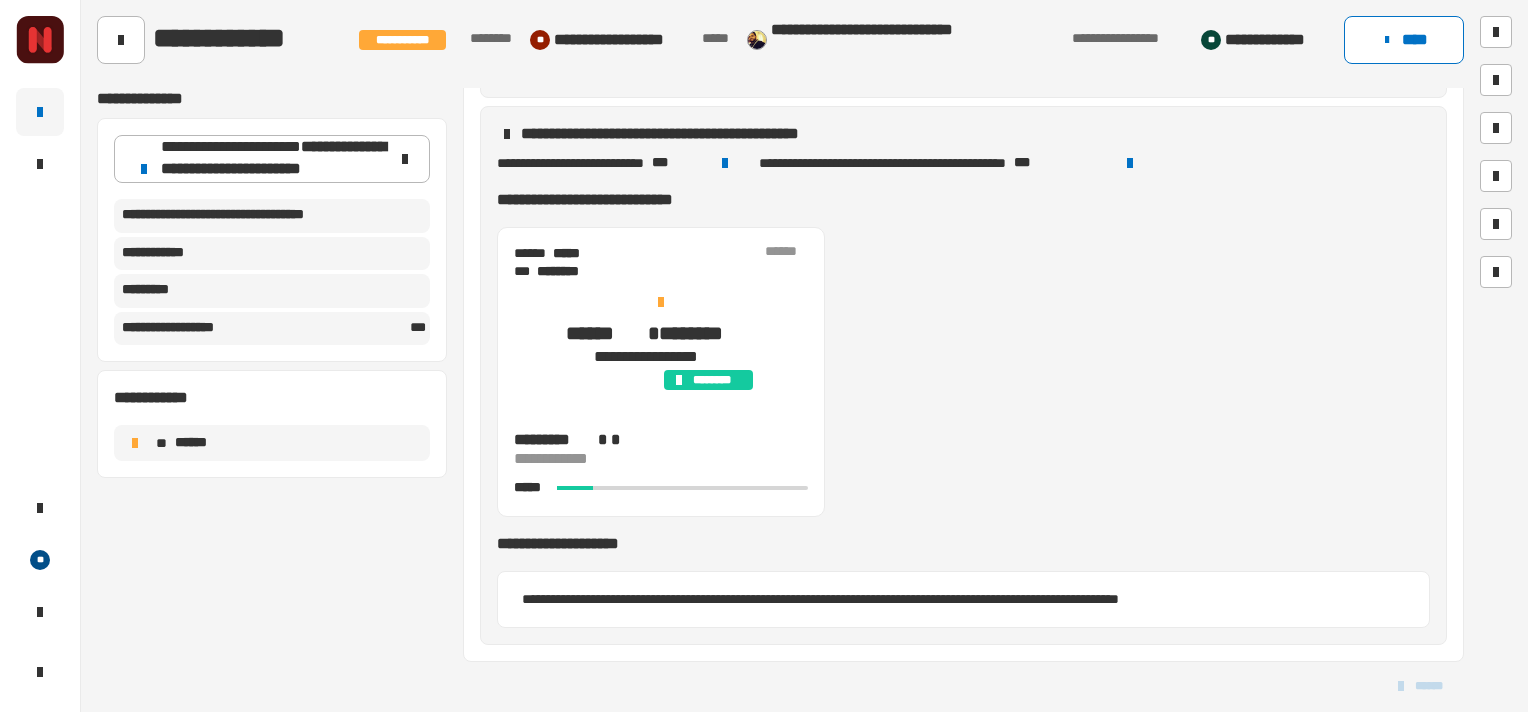 scroll, scrollTop: 1186, scrollLeft: 0, axis: vertical 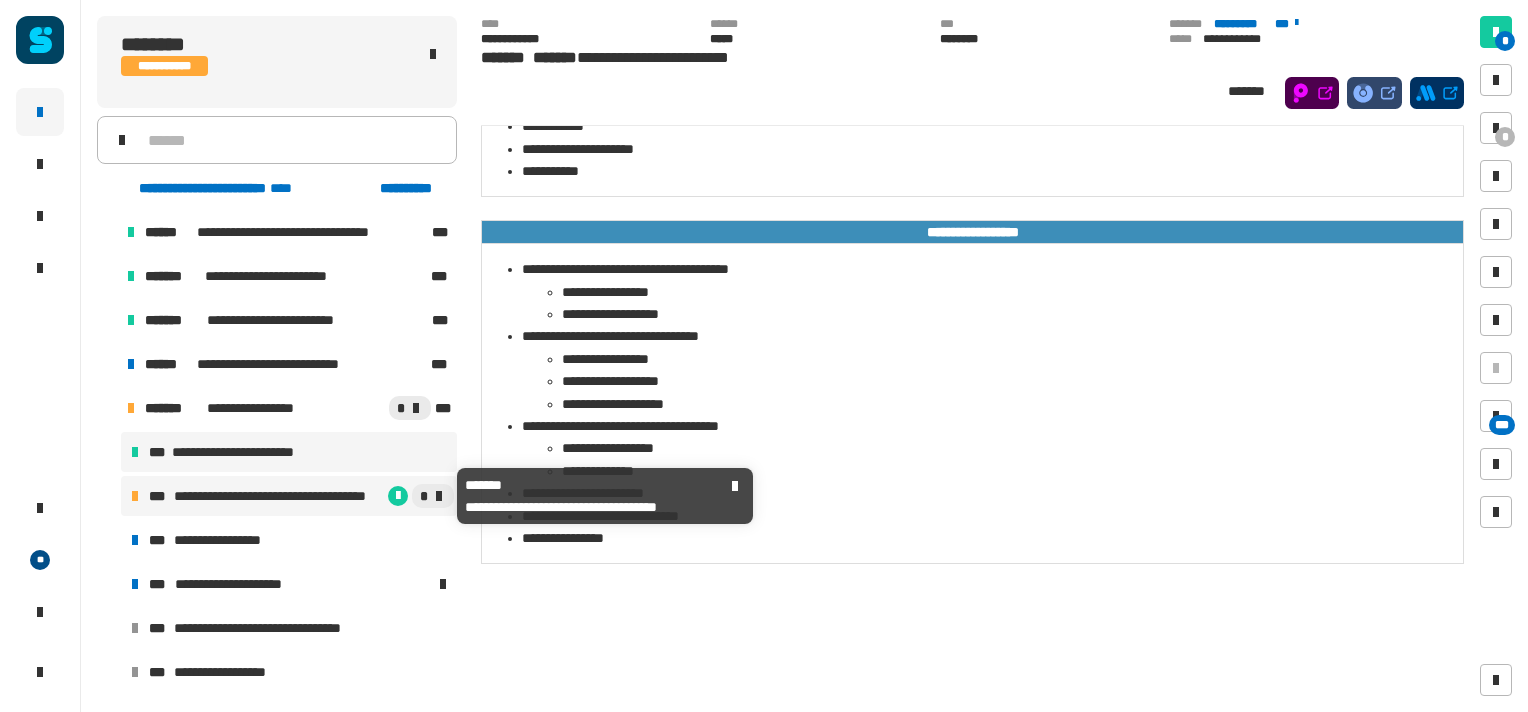 click on "**********" at bounding box center (279, 496) 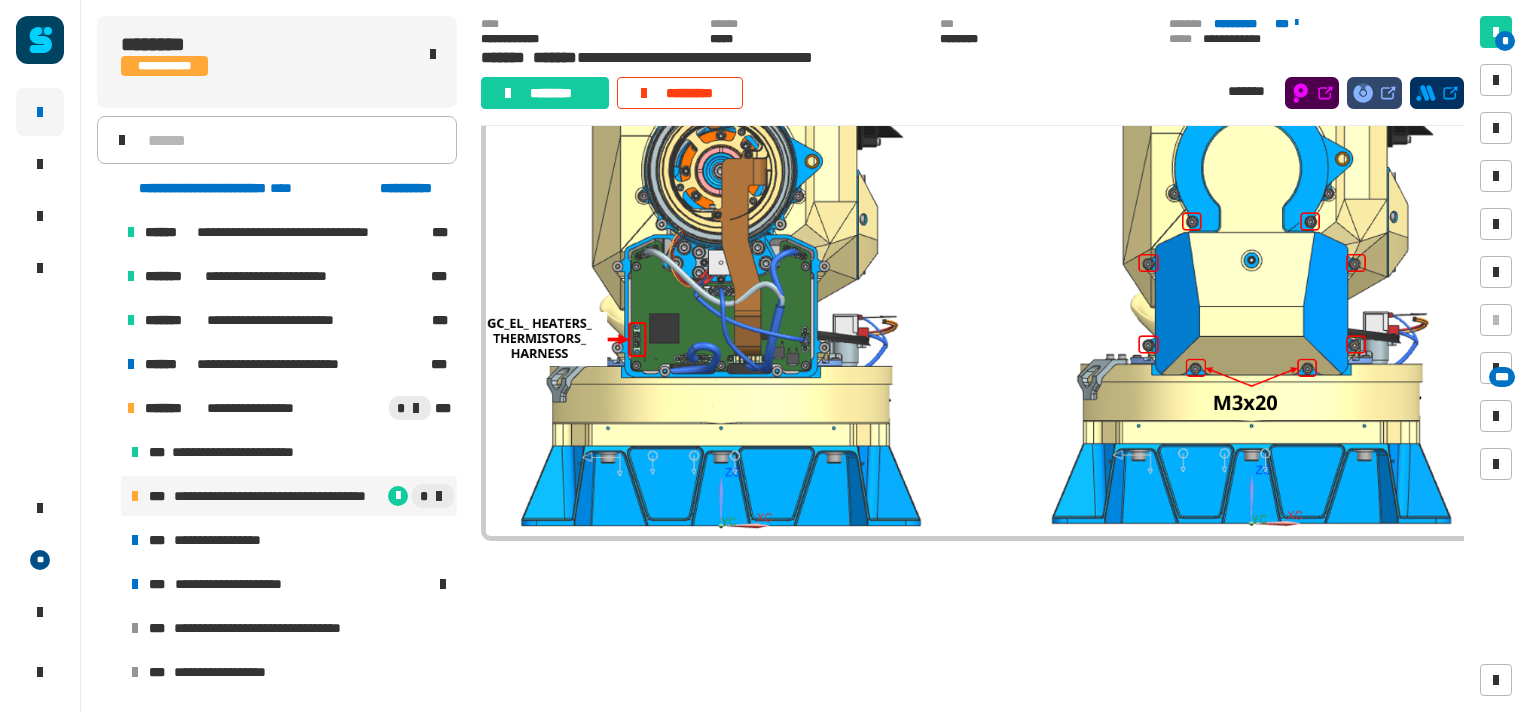 scroll, scrollTop: 394, scrollLeft: 0, axis: vertical 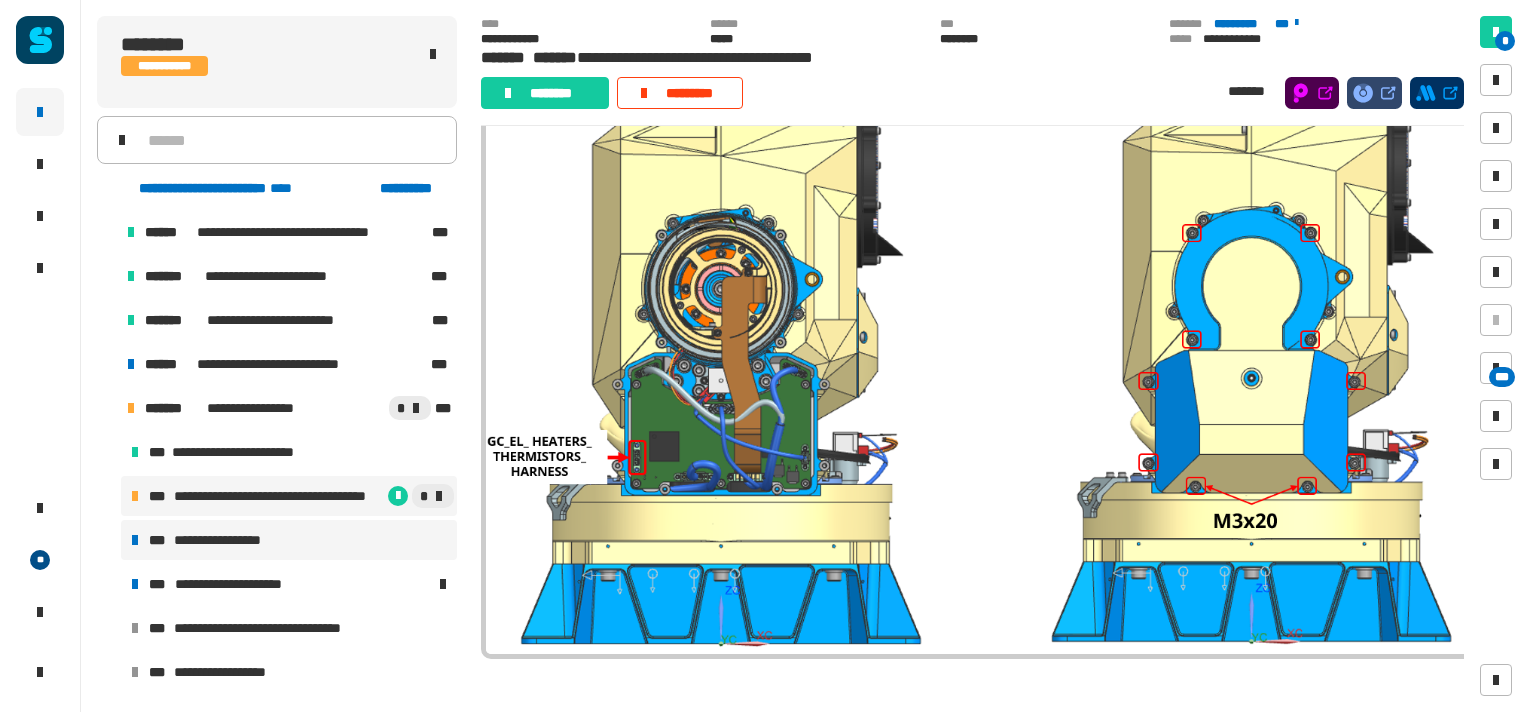 click on "**********" at bounding box center (289, 540) 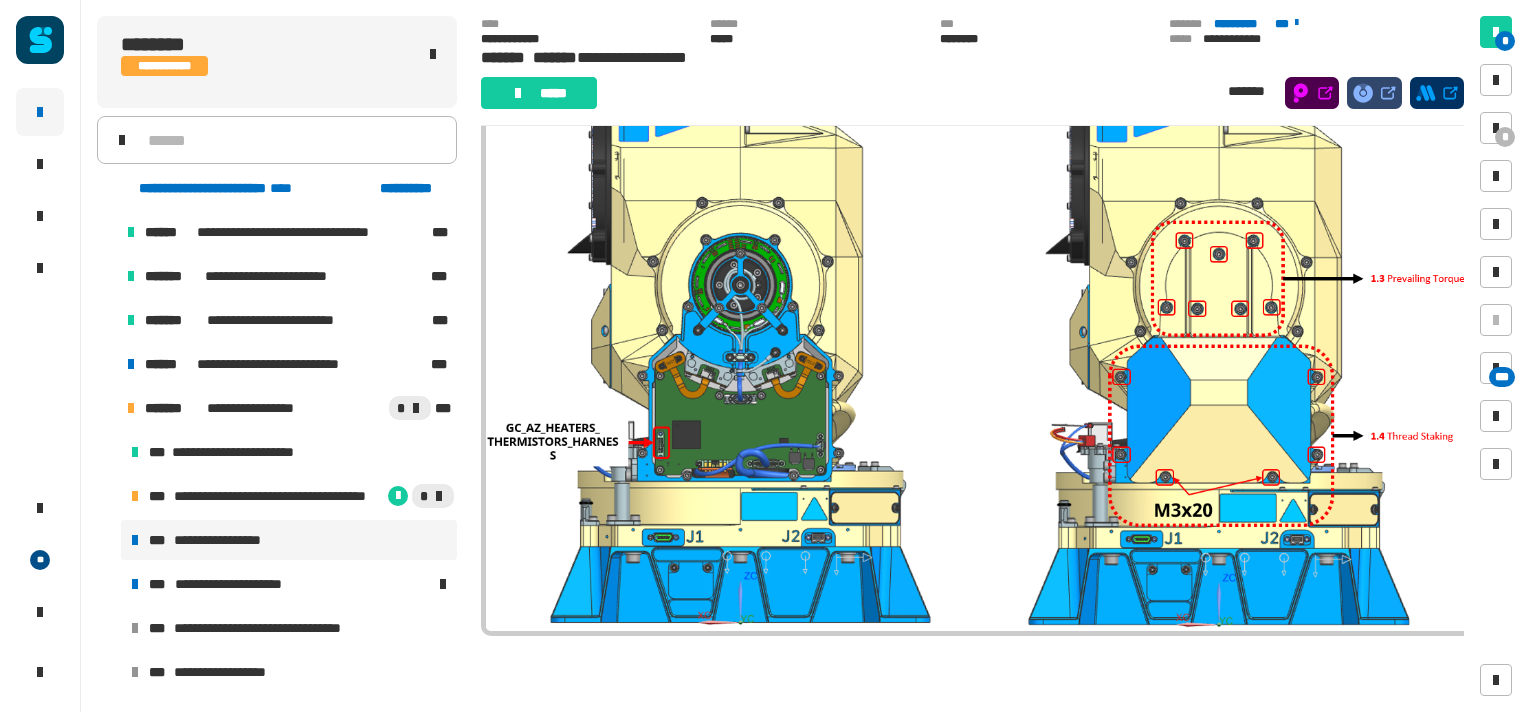scroll, scrollTop: 616, scrollLeft: 0, axis: vertical 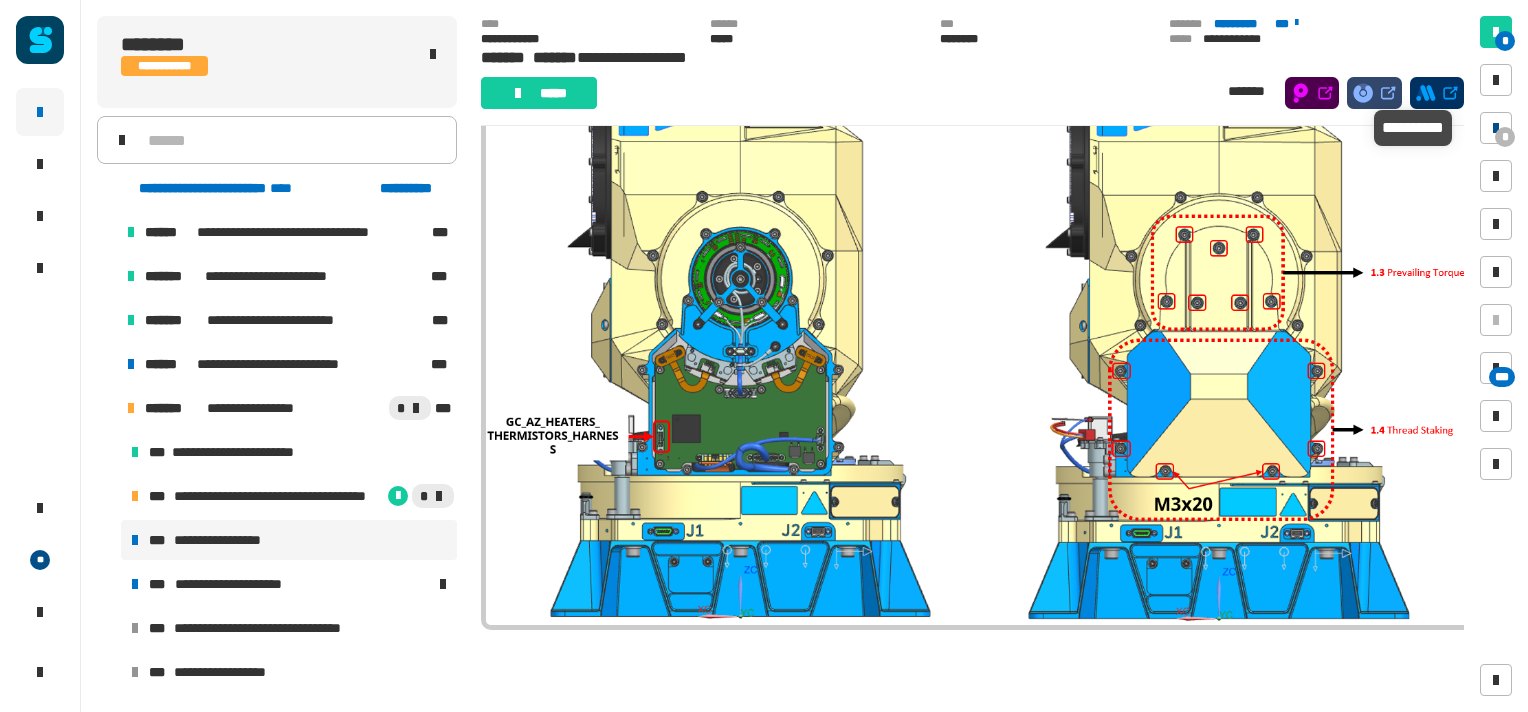 click on "*" at bounding box center (1505, 137) 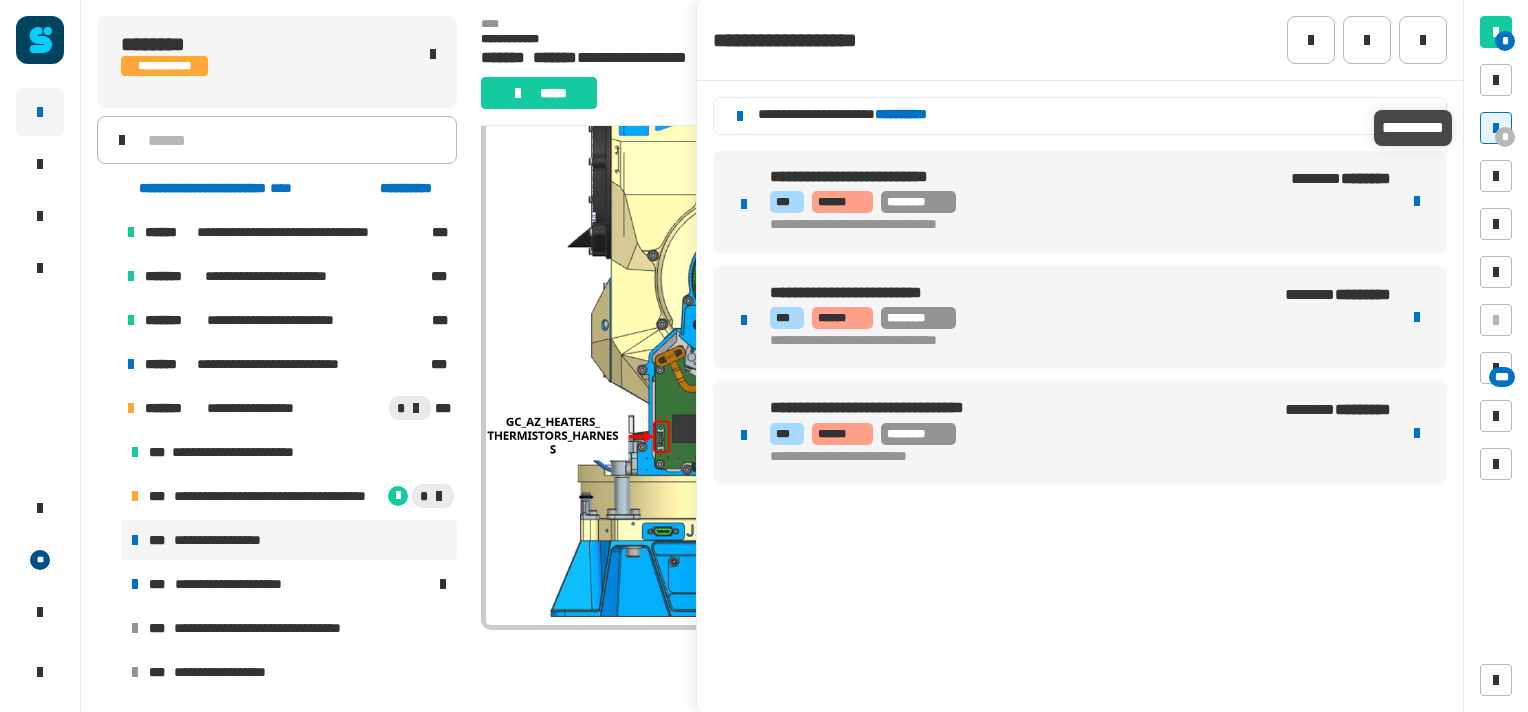 click on "*" at bounding box center (1505, 137) 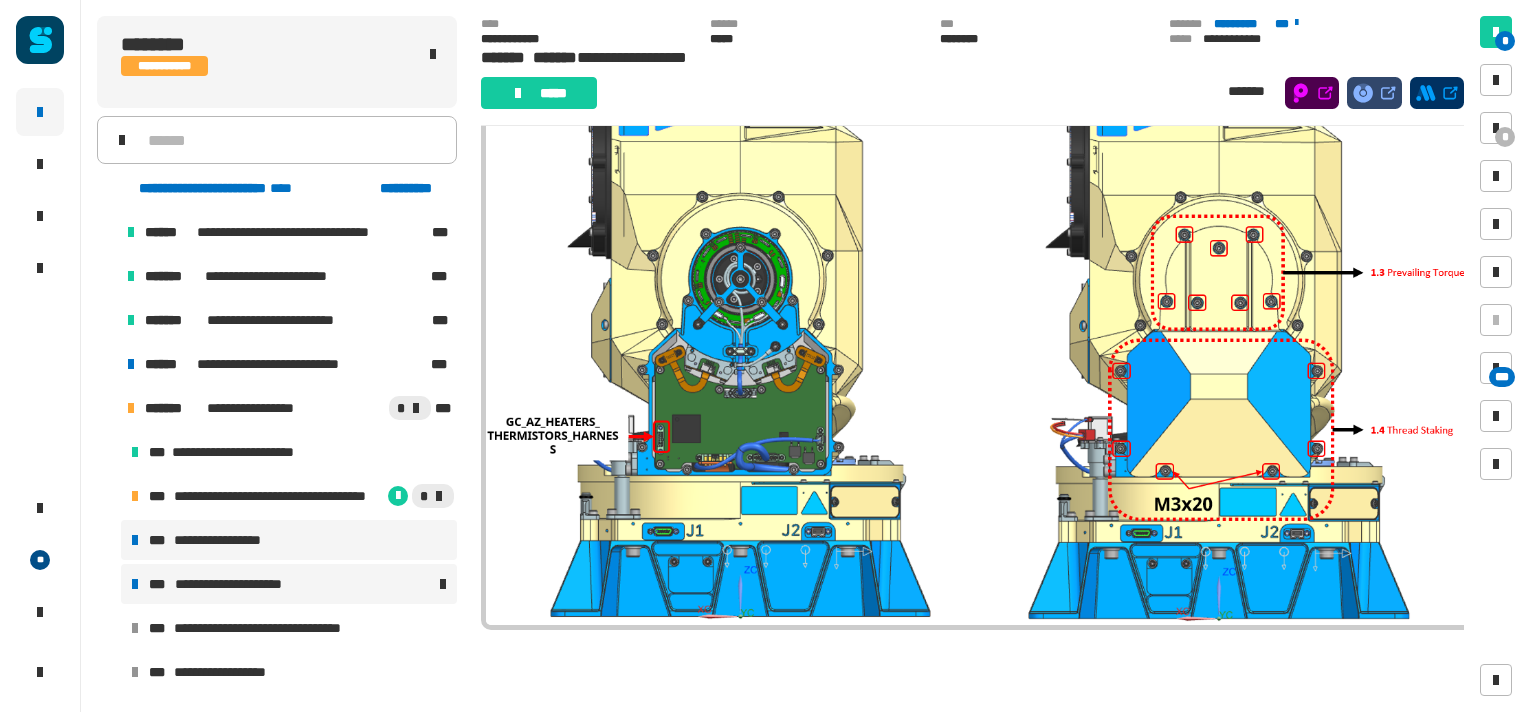 click on "**********" at bounding box center [248, 584] 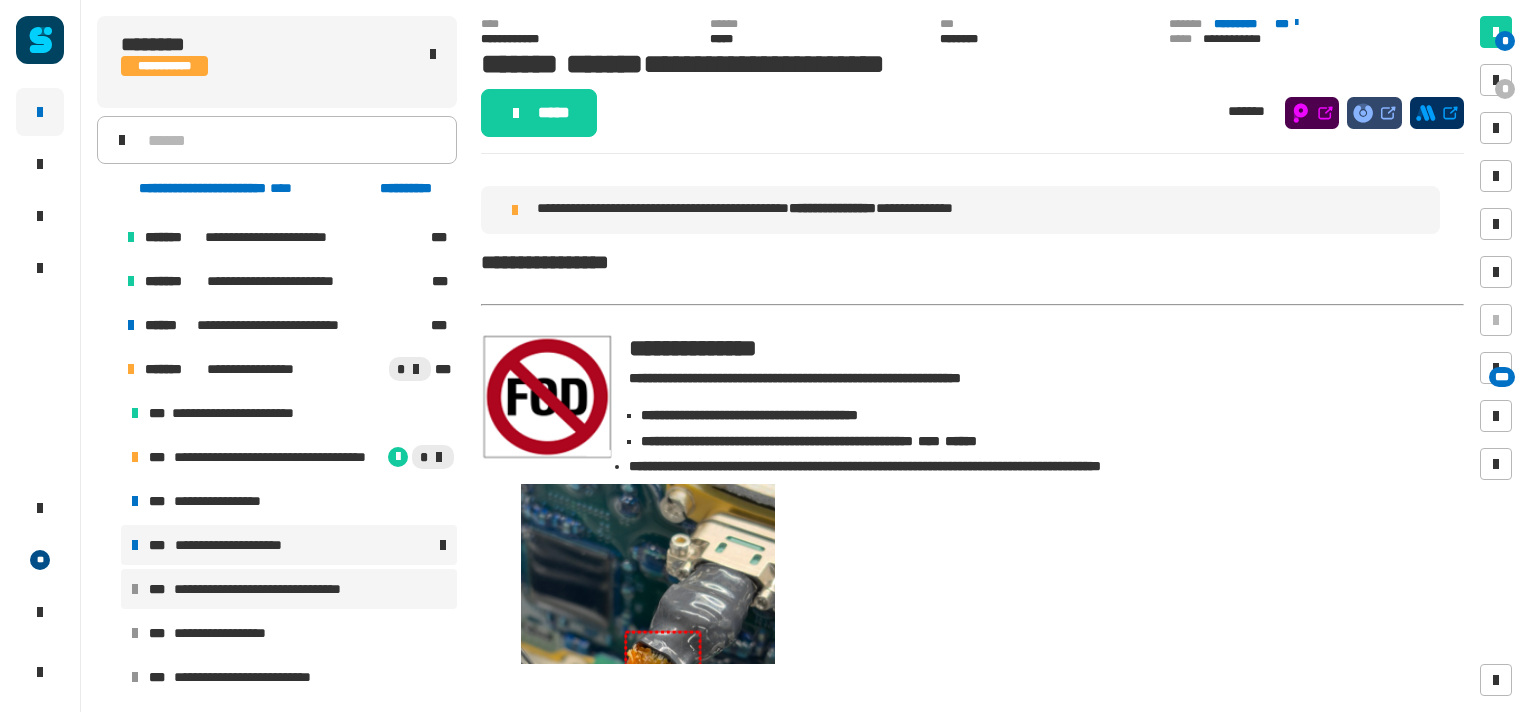 scroll, scrollTop: 656, scrollLeft: 0, axis: vertical 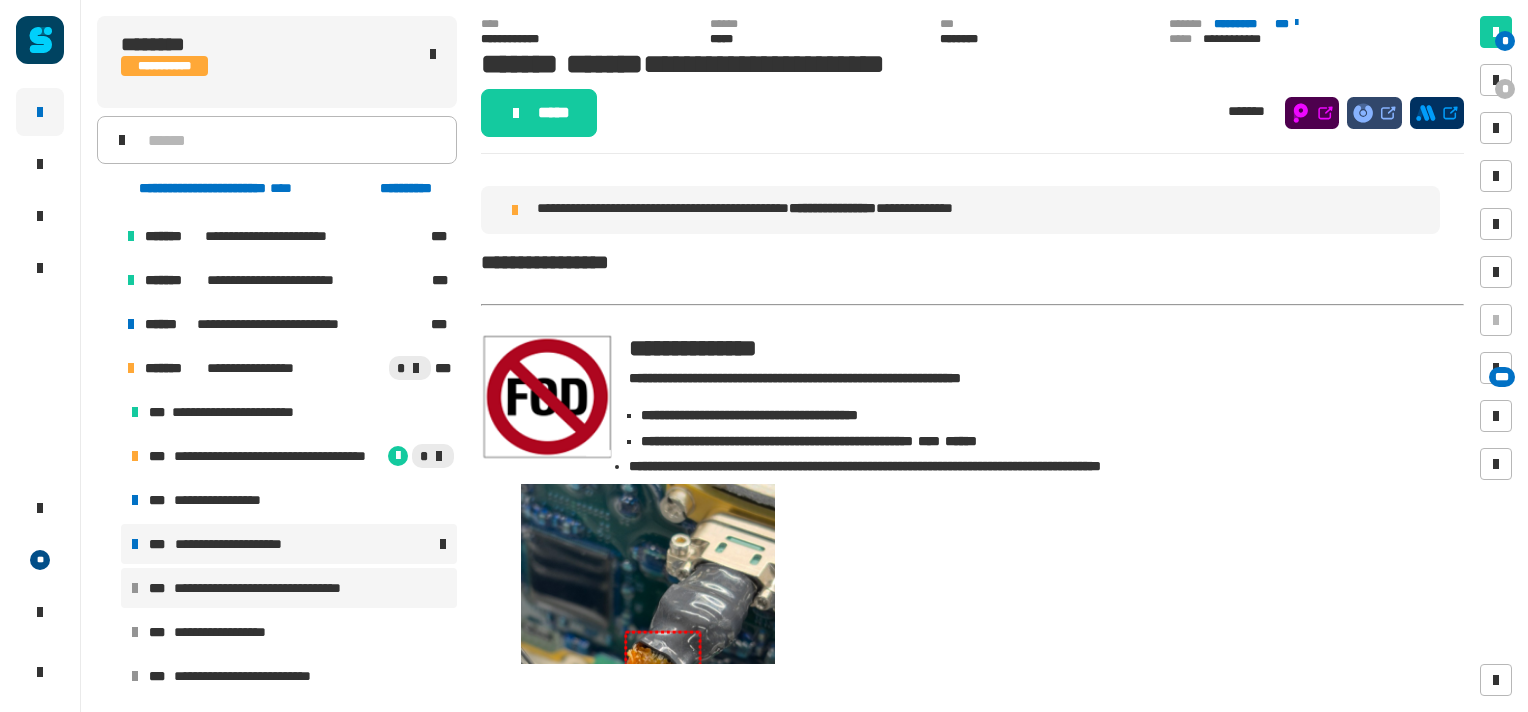 click on "**********" at bounding box center [286, 588] 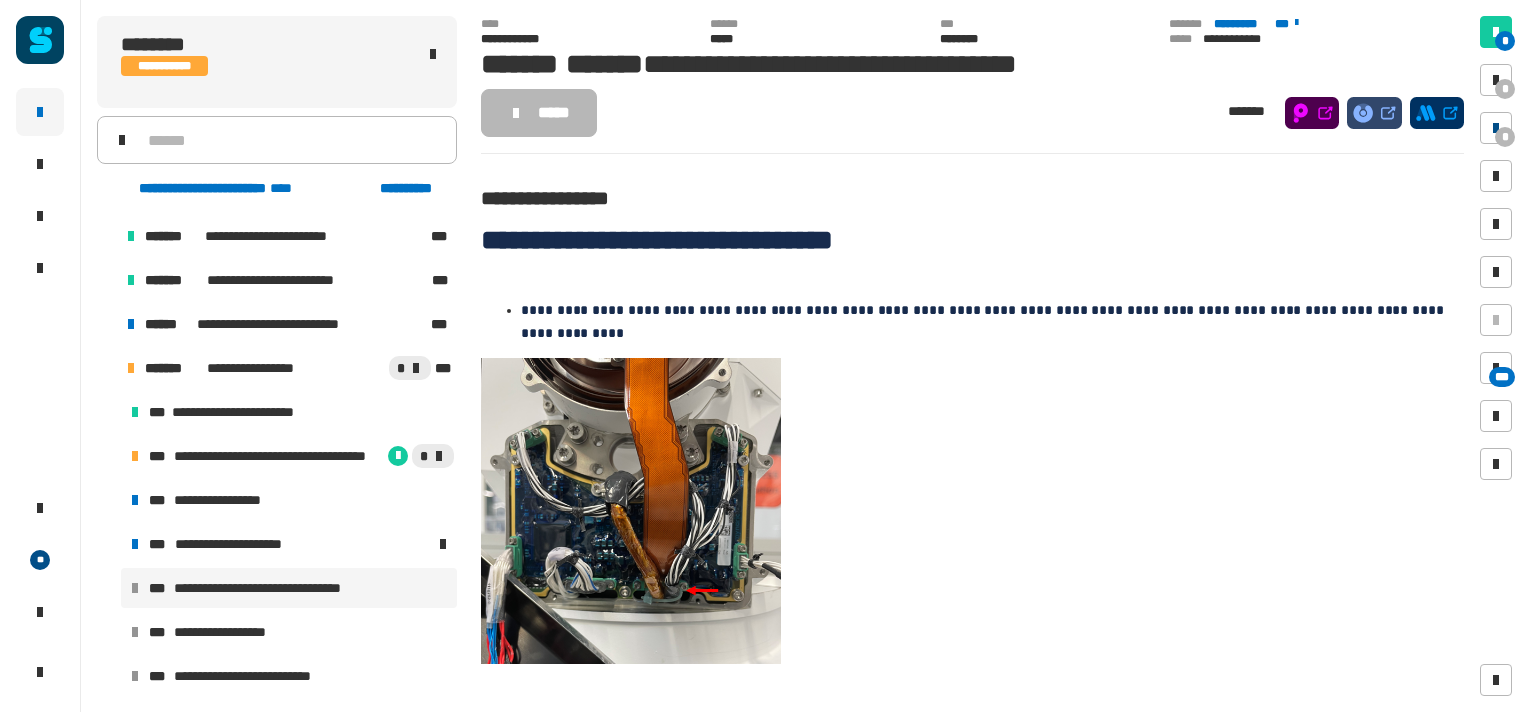 click at bounding box center [1496, 128] 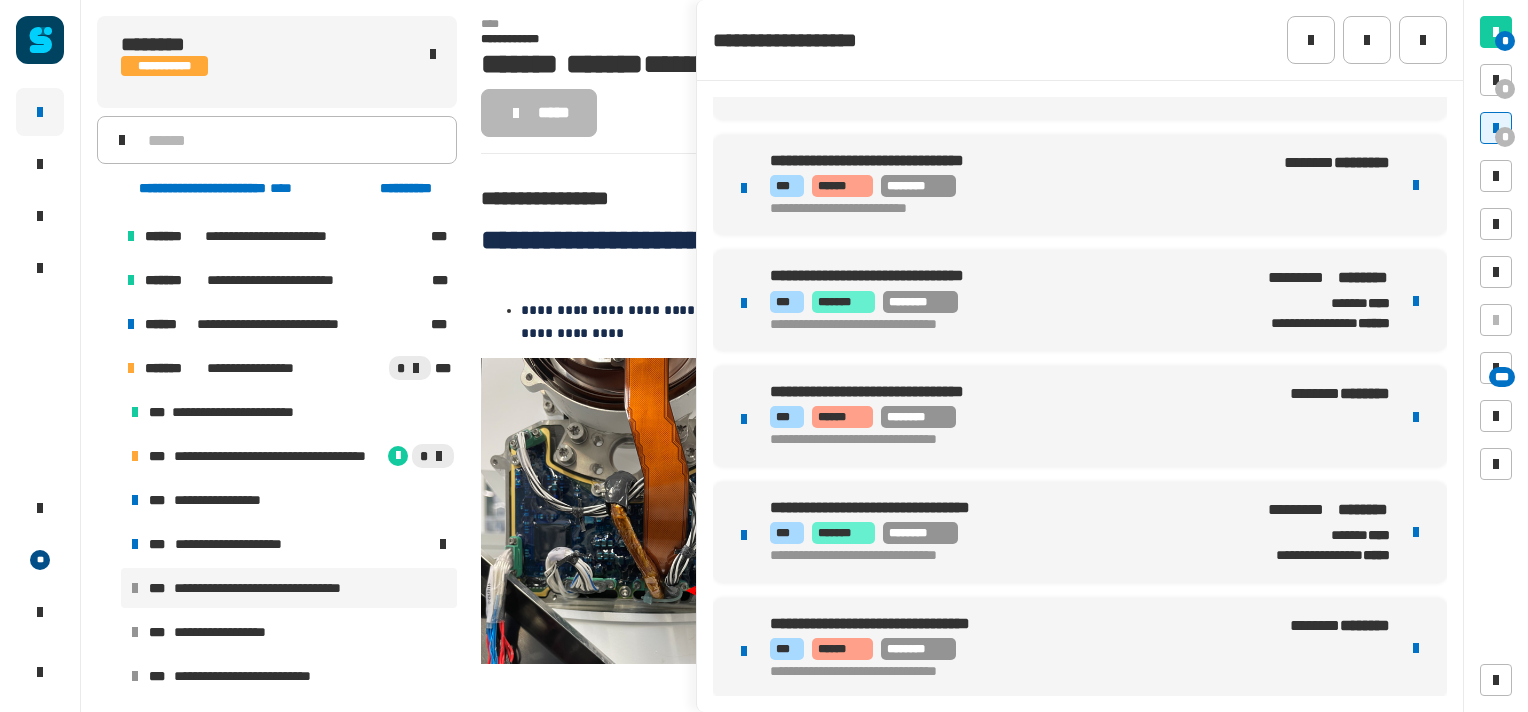 scroll, scrollTop: 77, scrollLeft: 0, axis: vertical 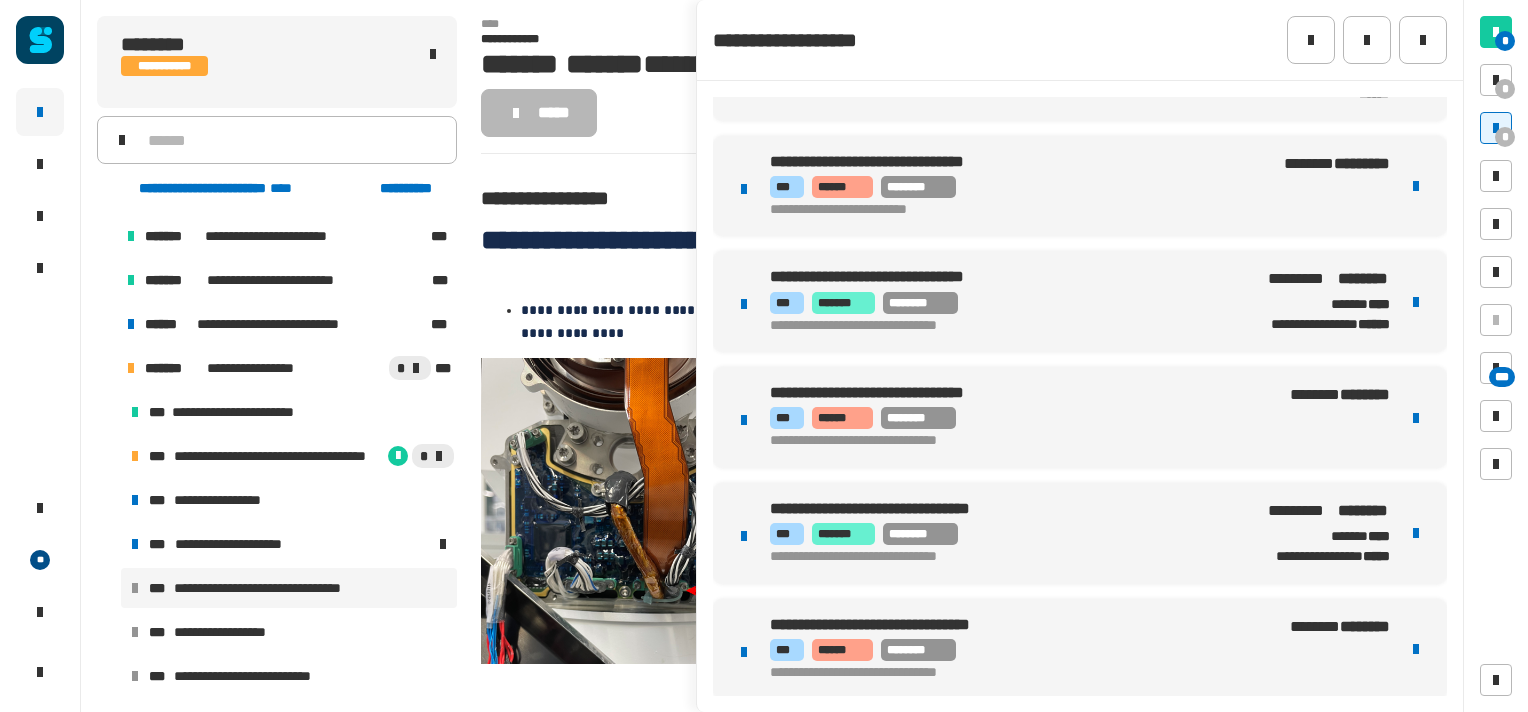 click at bounding box center (1416, 302) 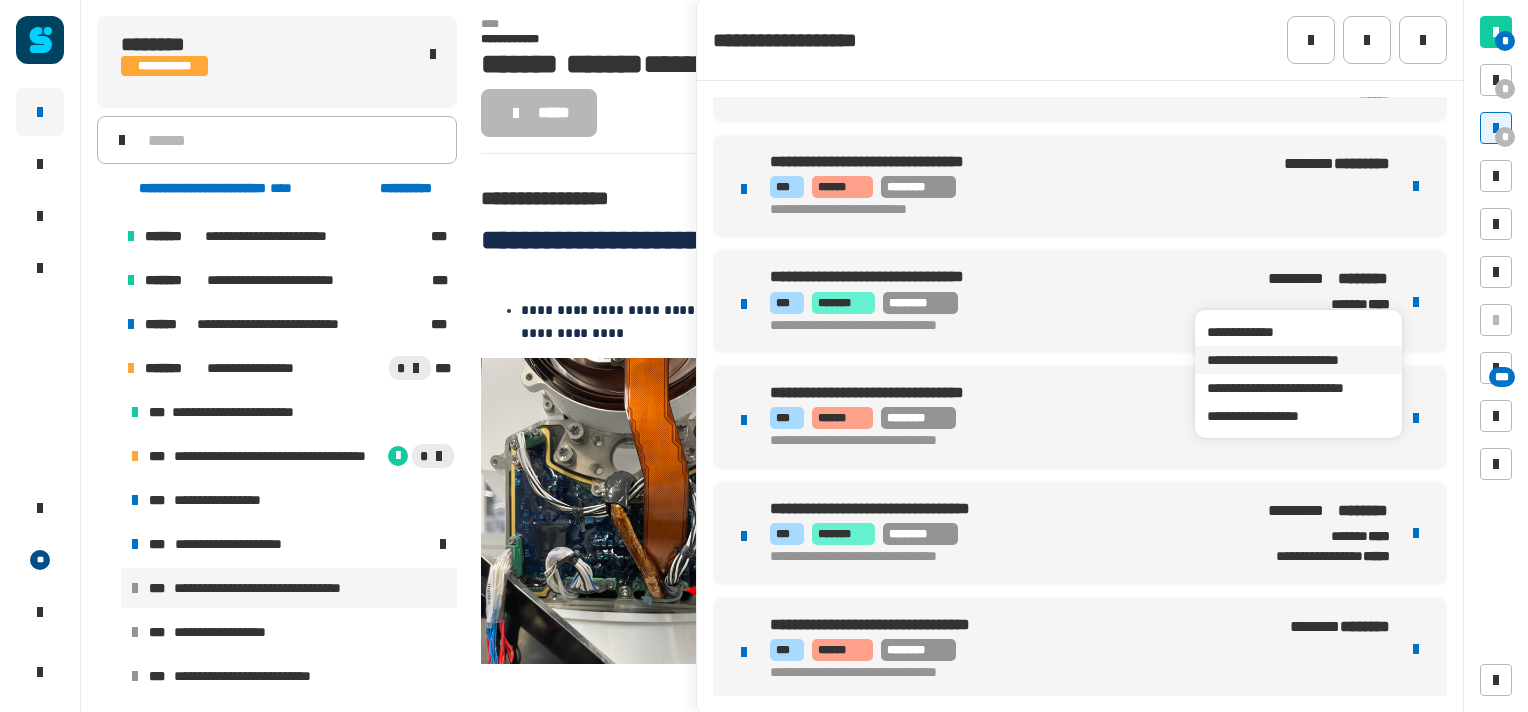 click on "**********" at bounding box center (1298, 360) 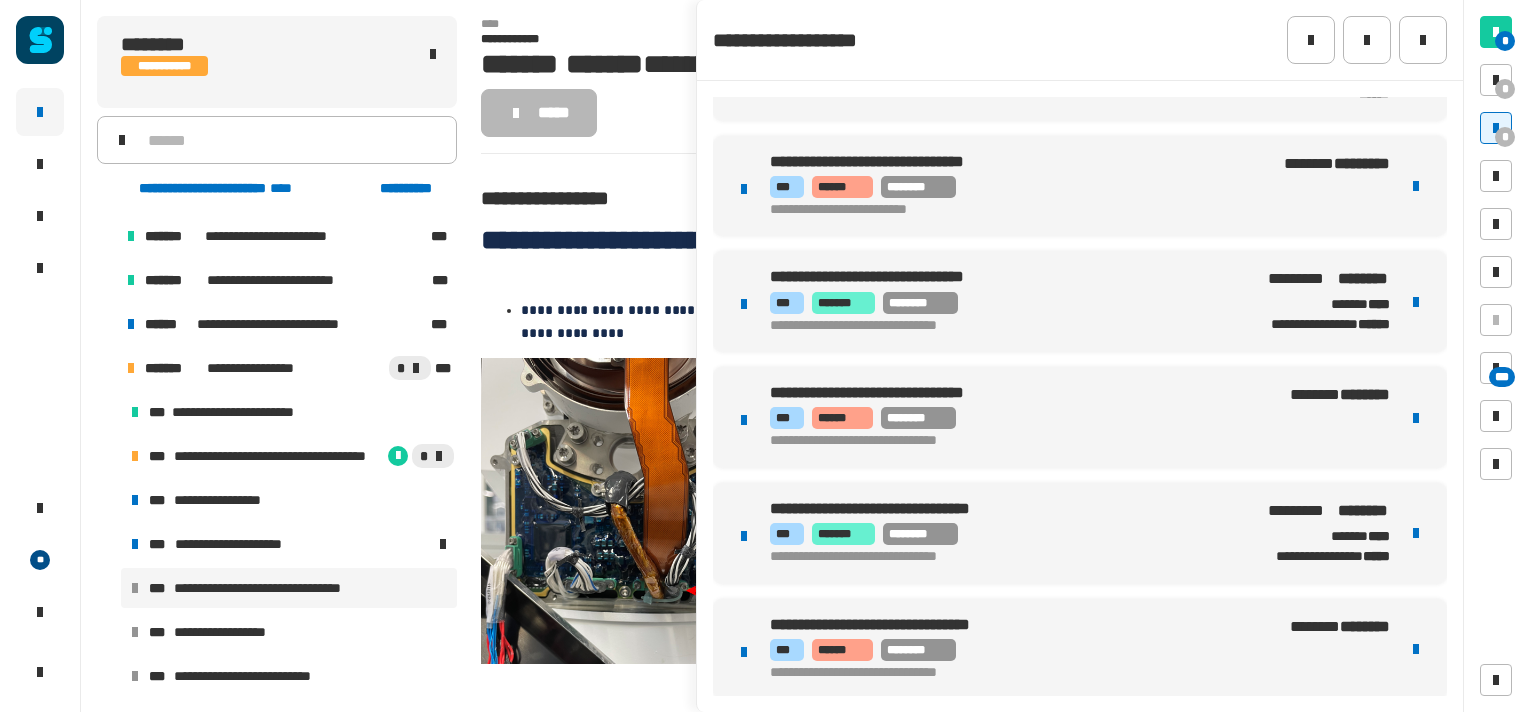 click at bounding box center (1416, 302) 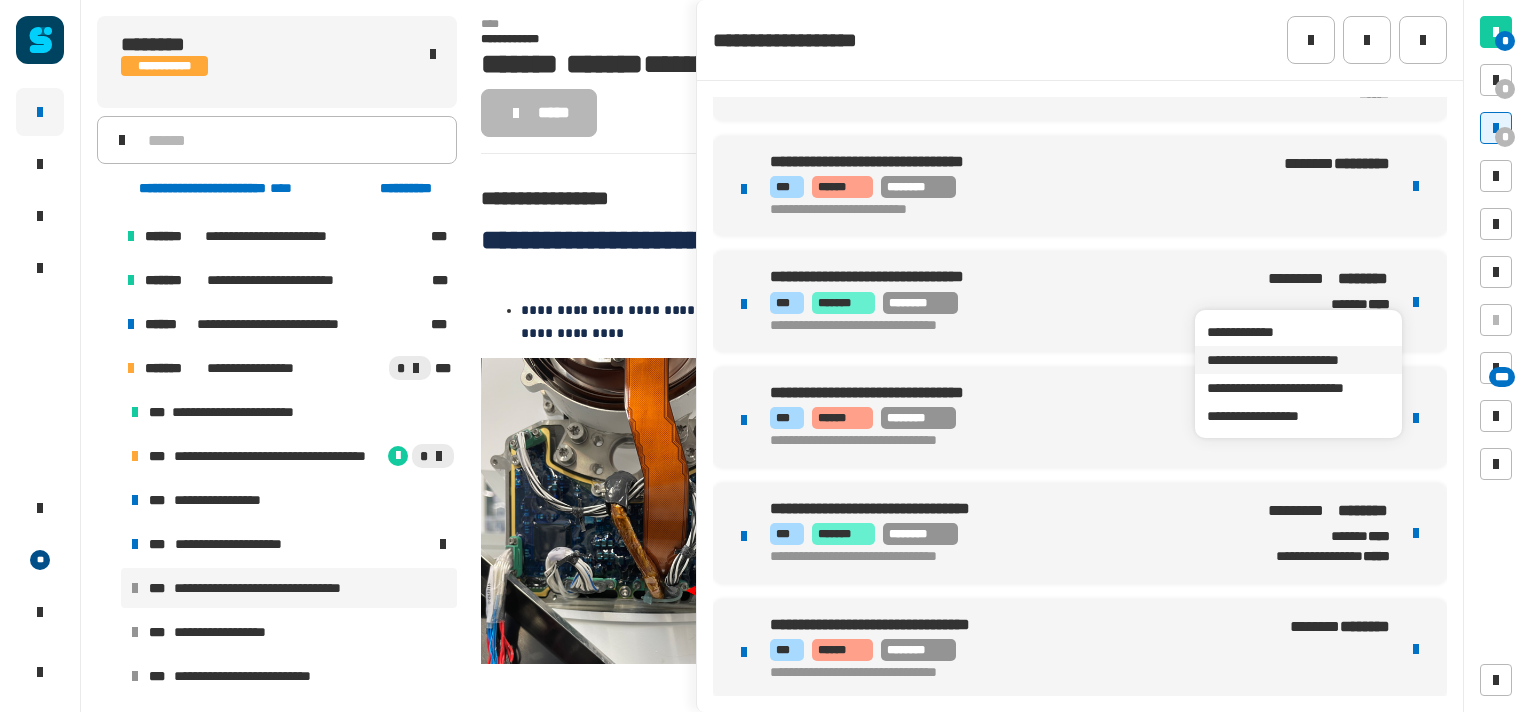 click on "**********" at bounding box center [1298, 360] 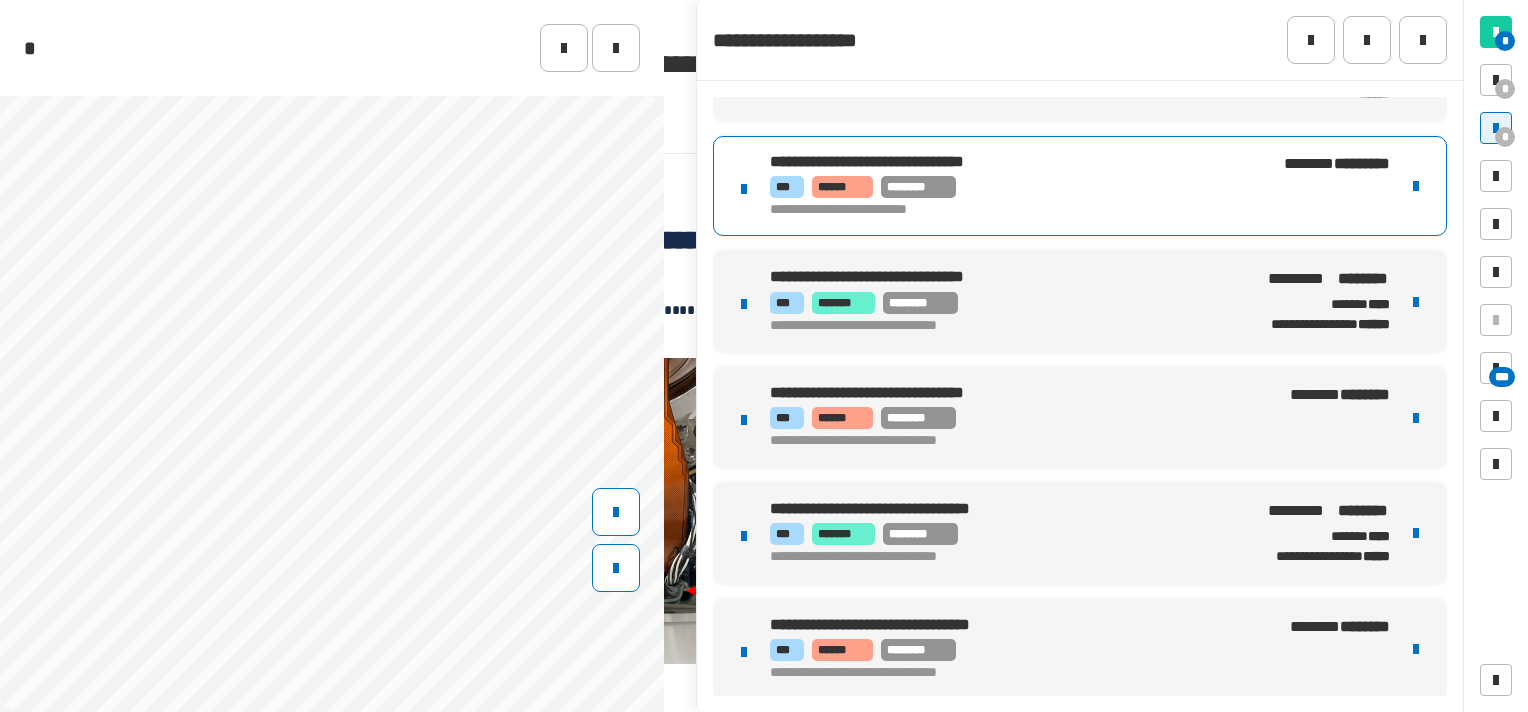 click on "**********" at bounding box center [1080, 186] 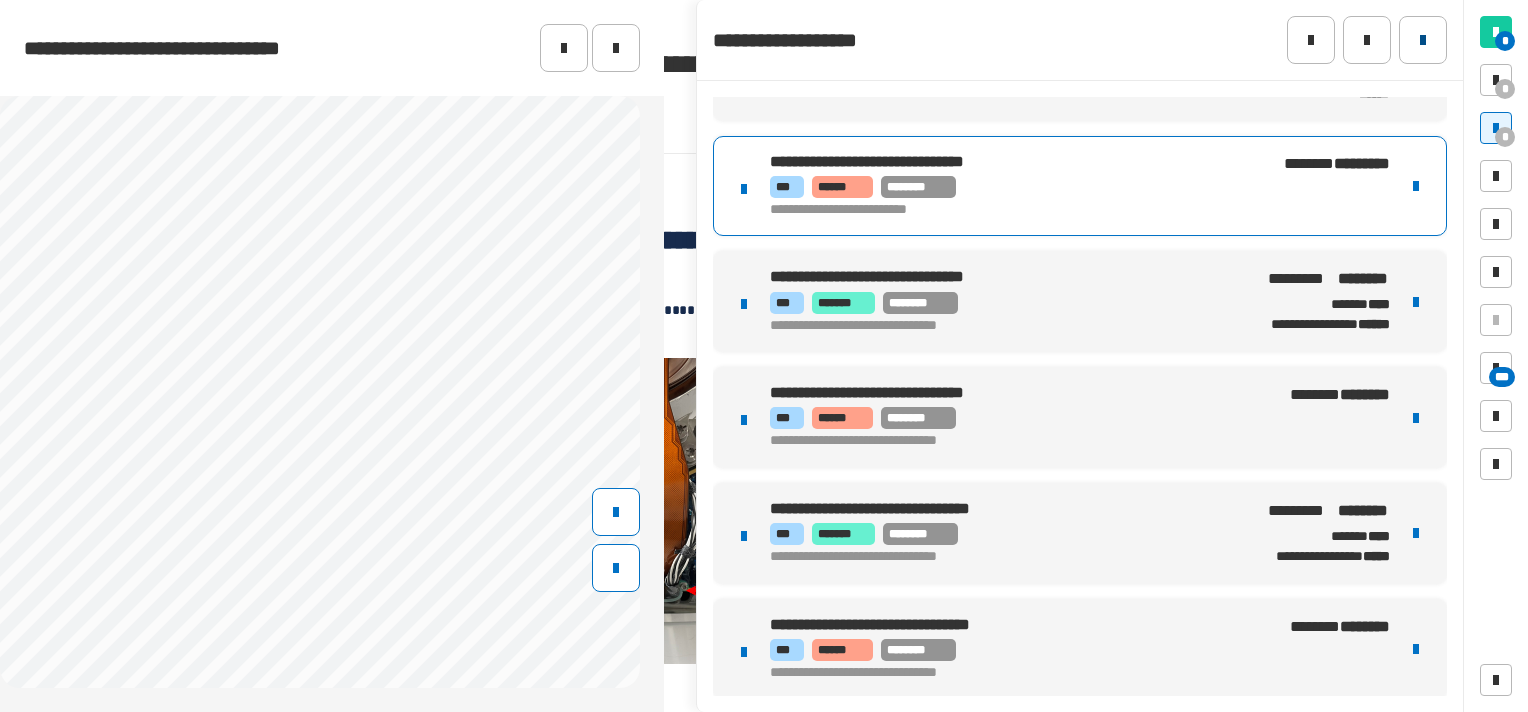 click 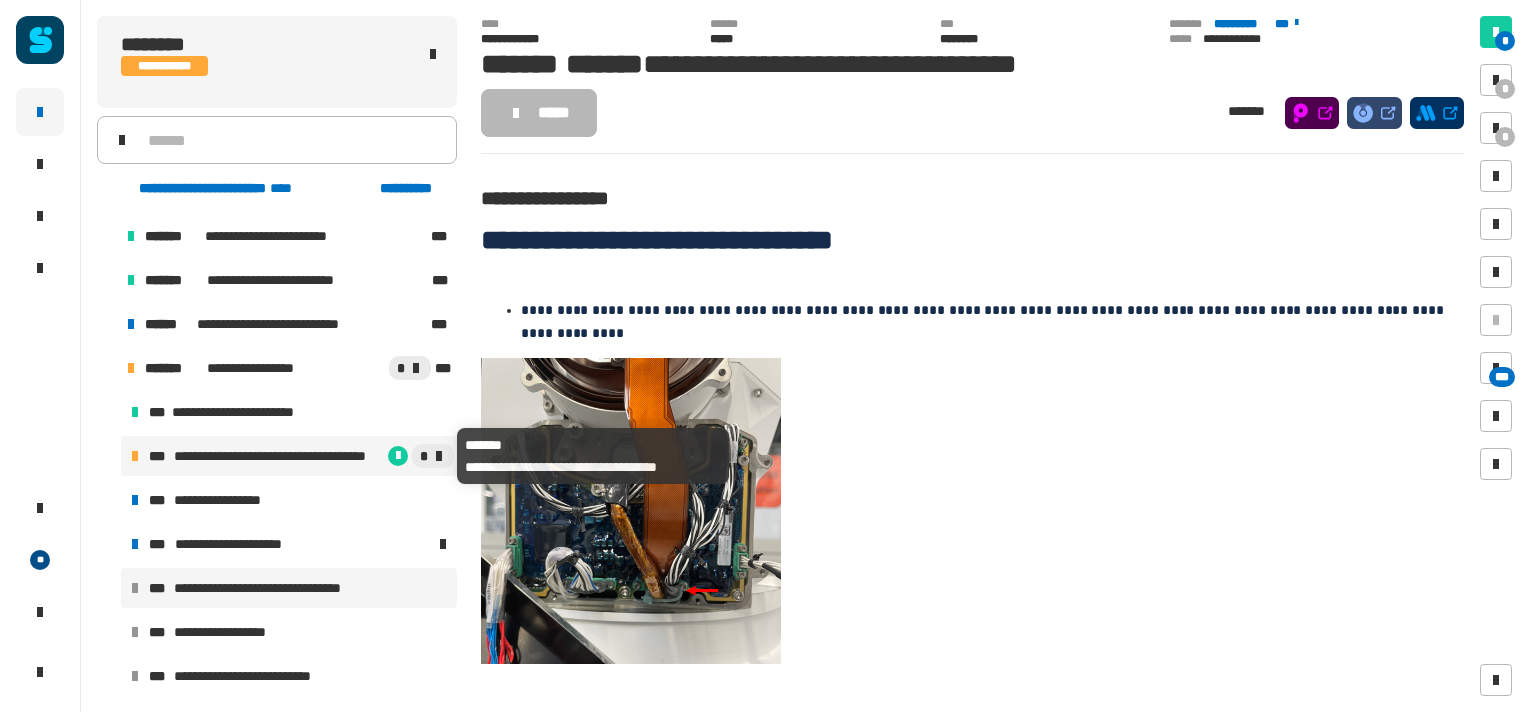 click on "**********" at bounding box center [279, 456] 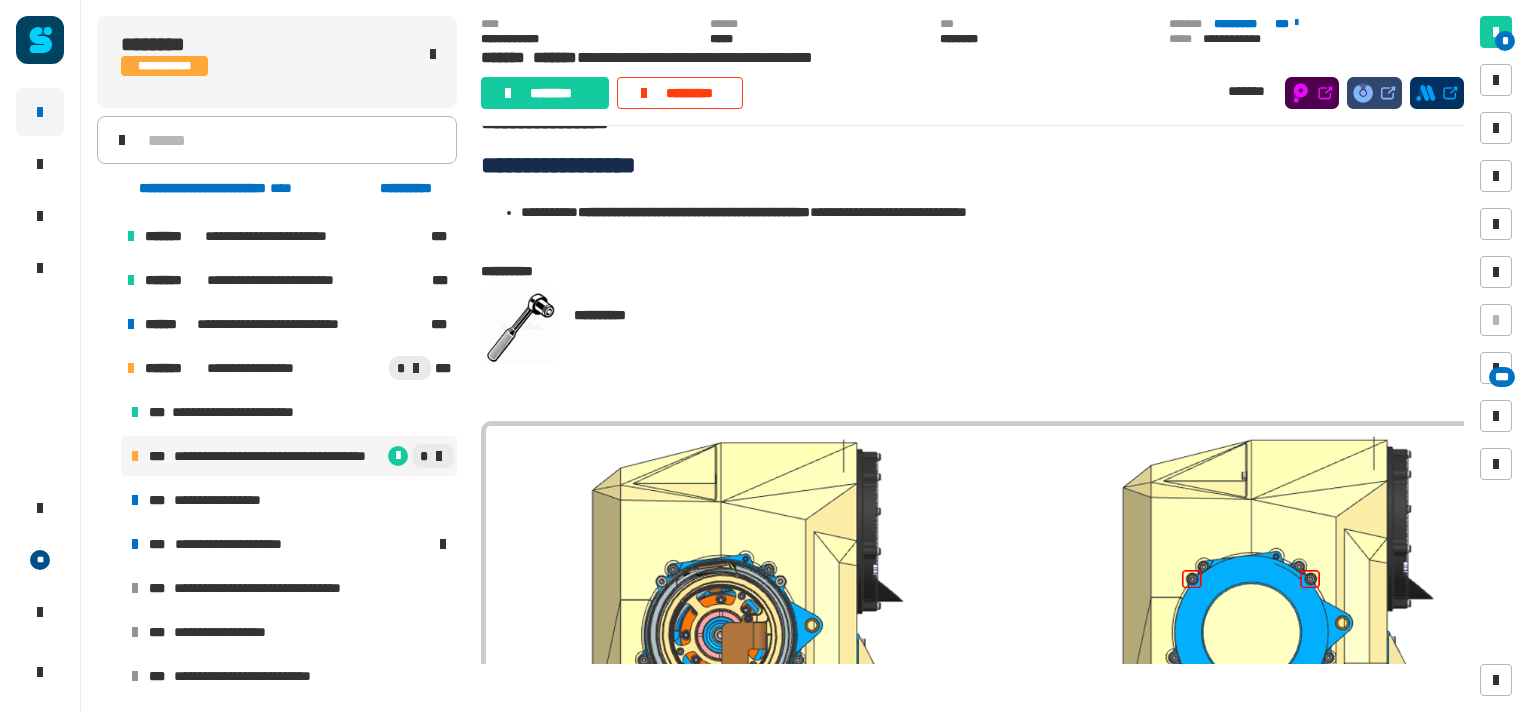 scroll, scrollTop: 0, scrollLeft: 0, axis: both 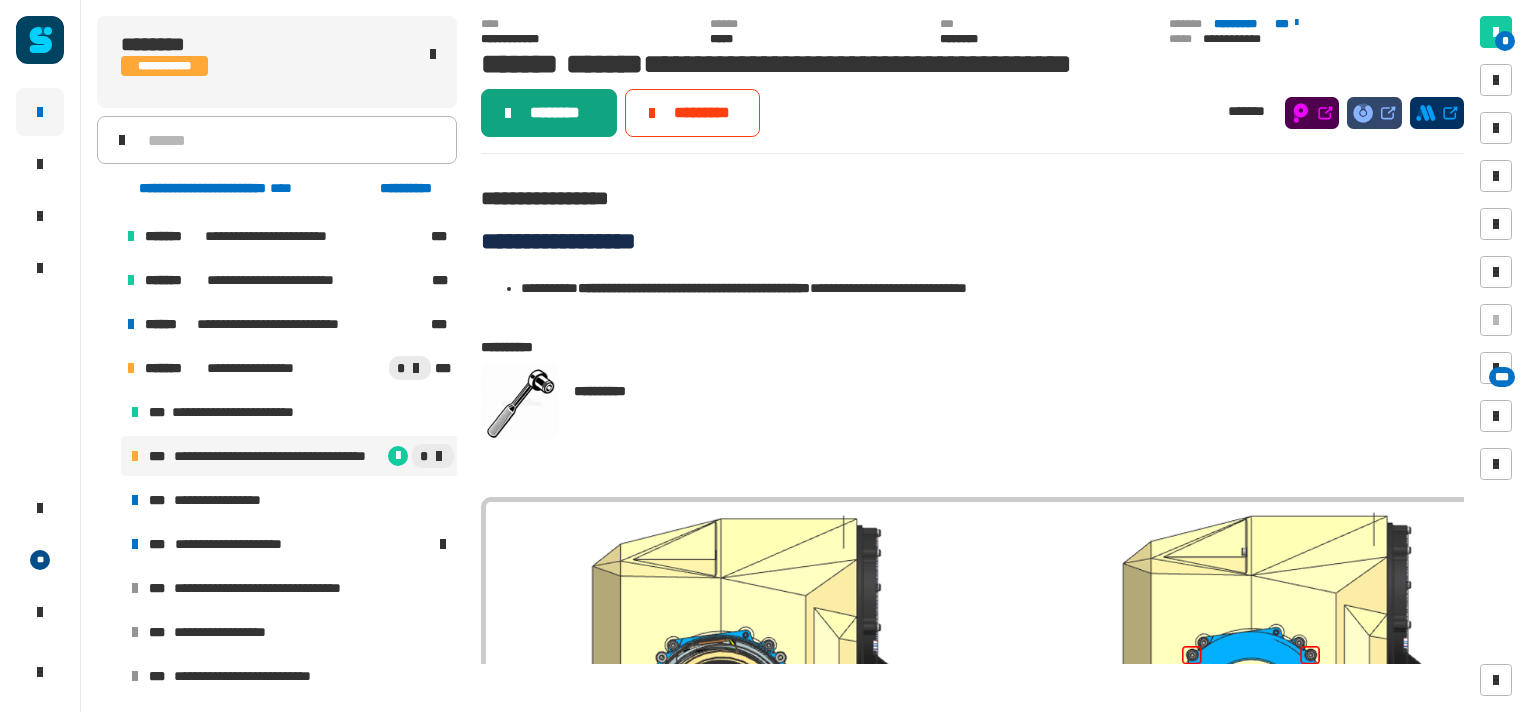 click on "********" 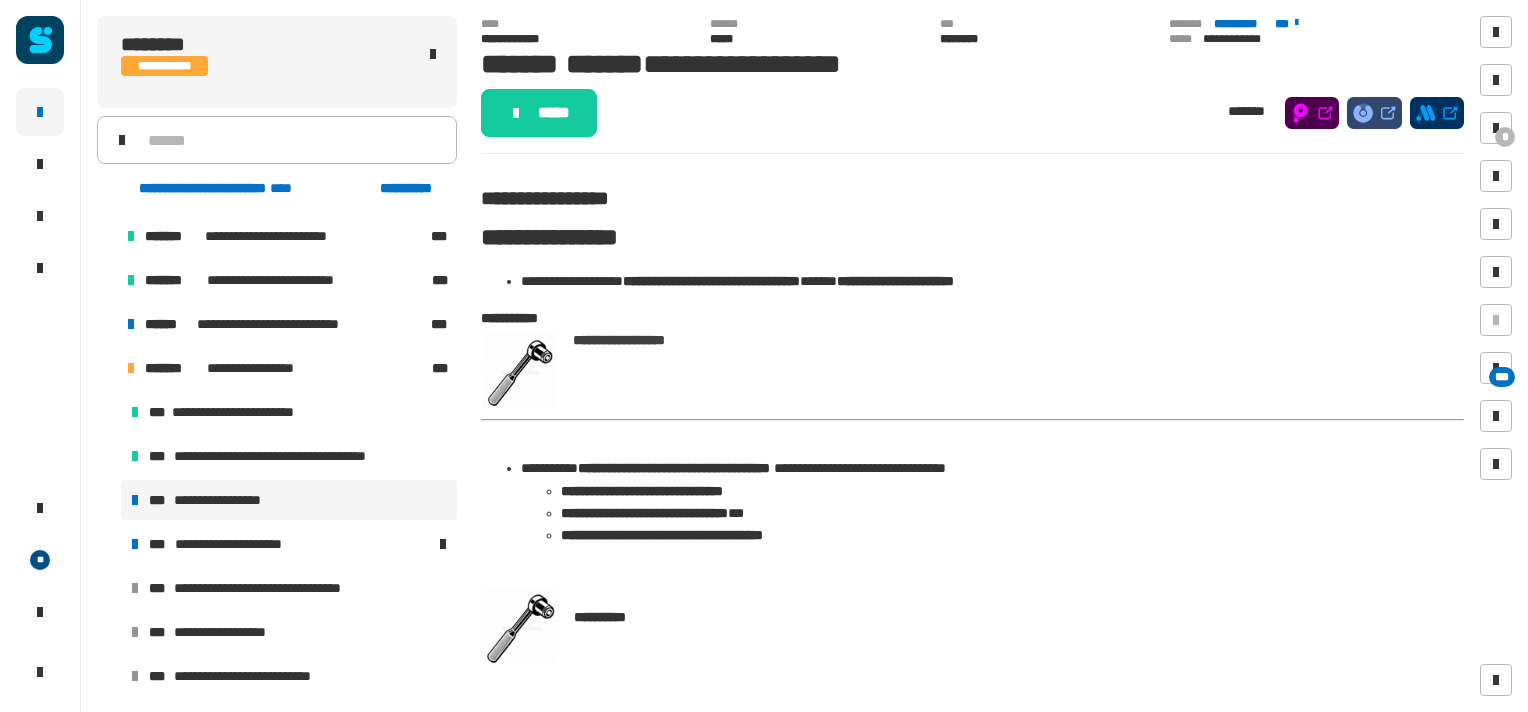 click on "**********" at bounding box center (289, 500) 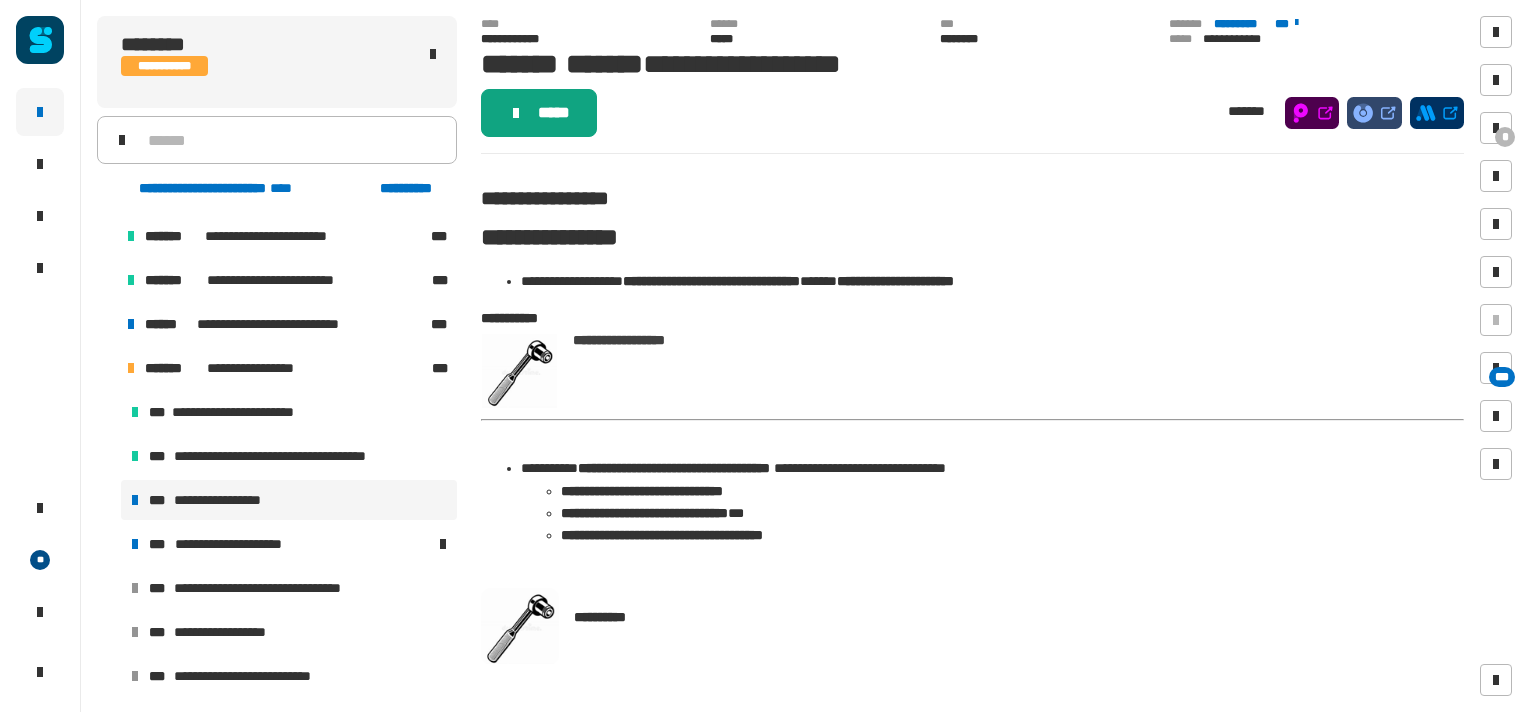 click on "*****" 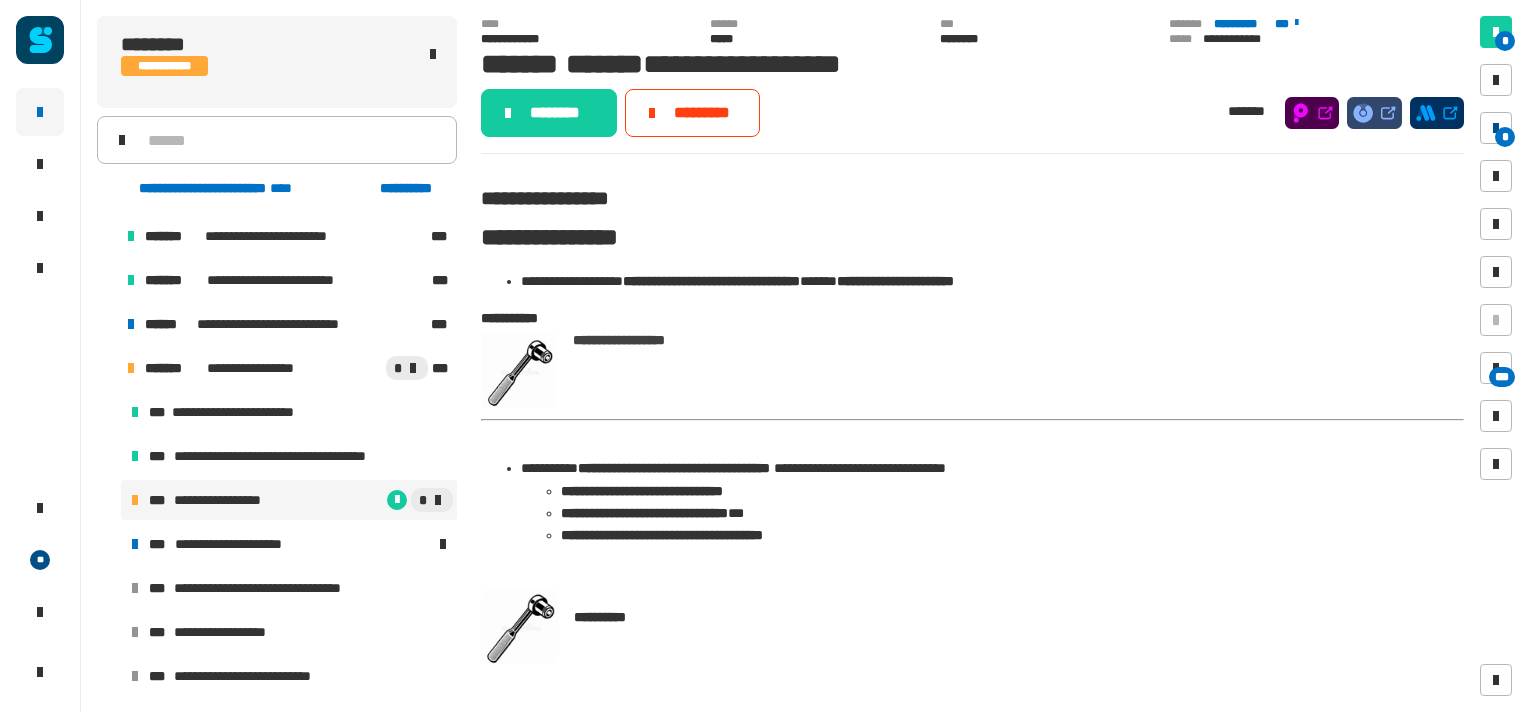 click at bounding box center [1496, 128] 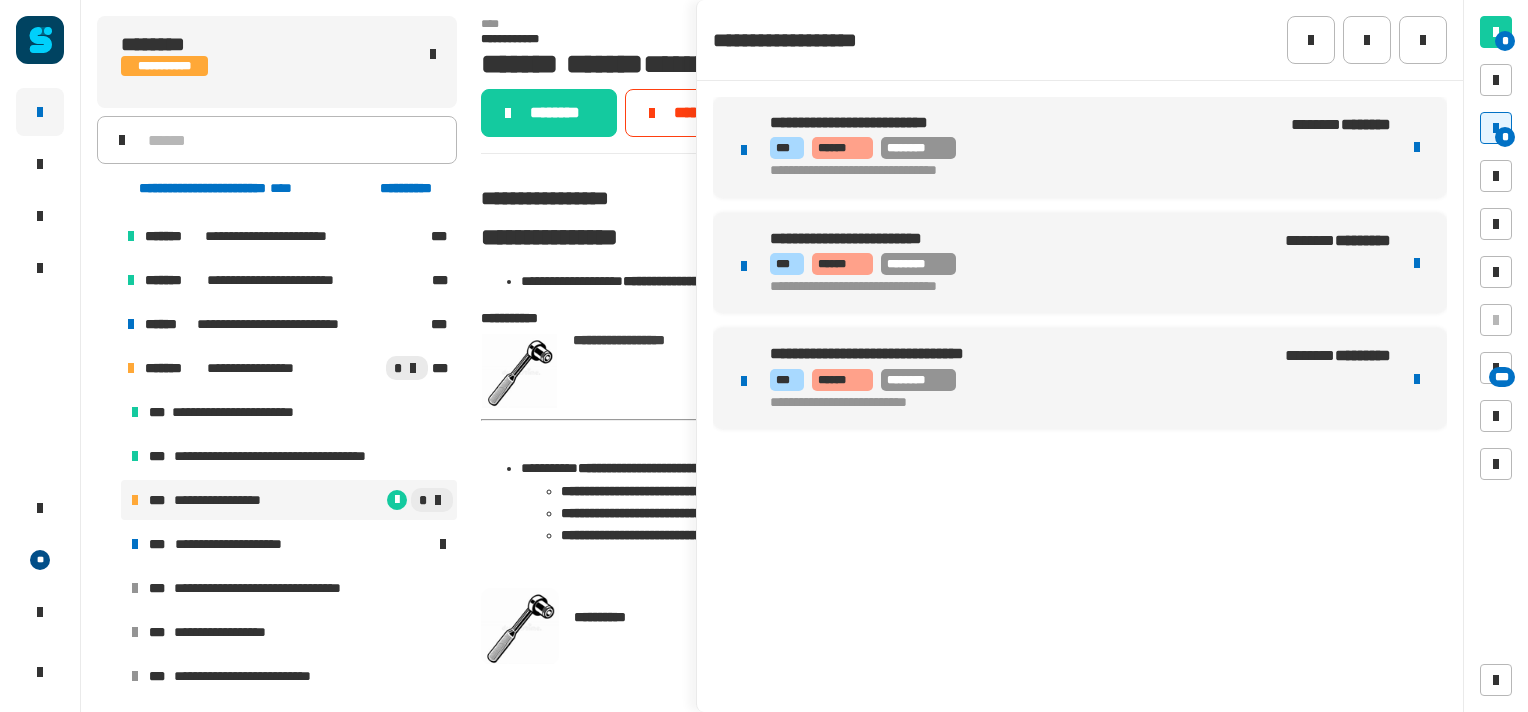 click on "**********" at bounding box center (1007, 123) 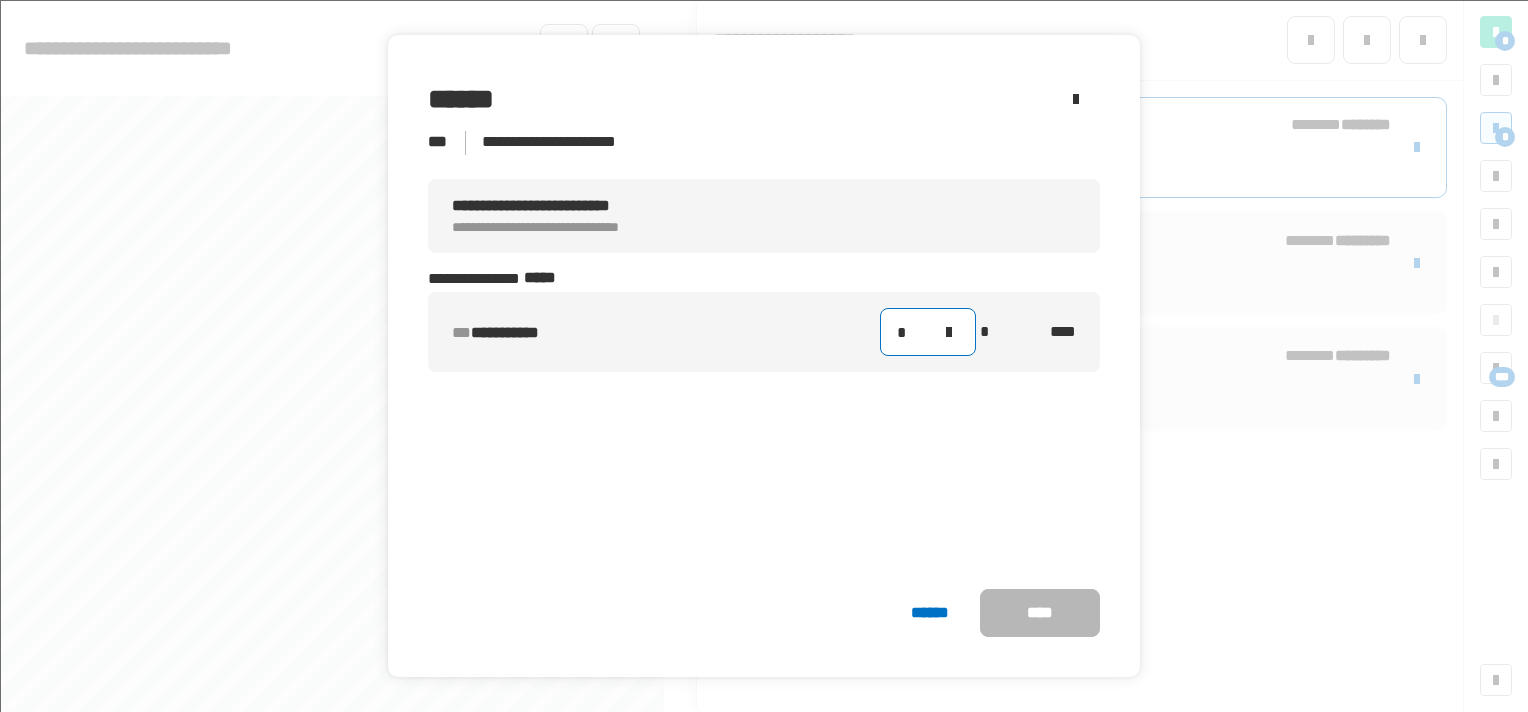 click on "*" 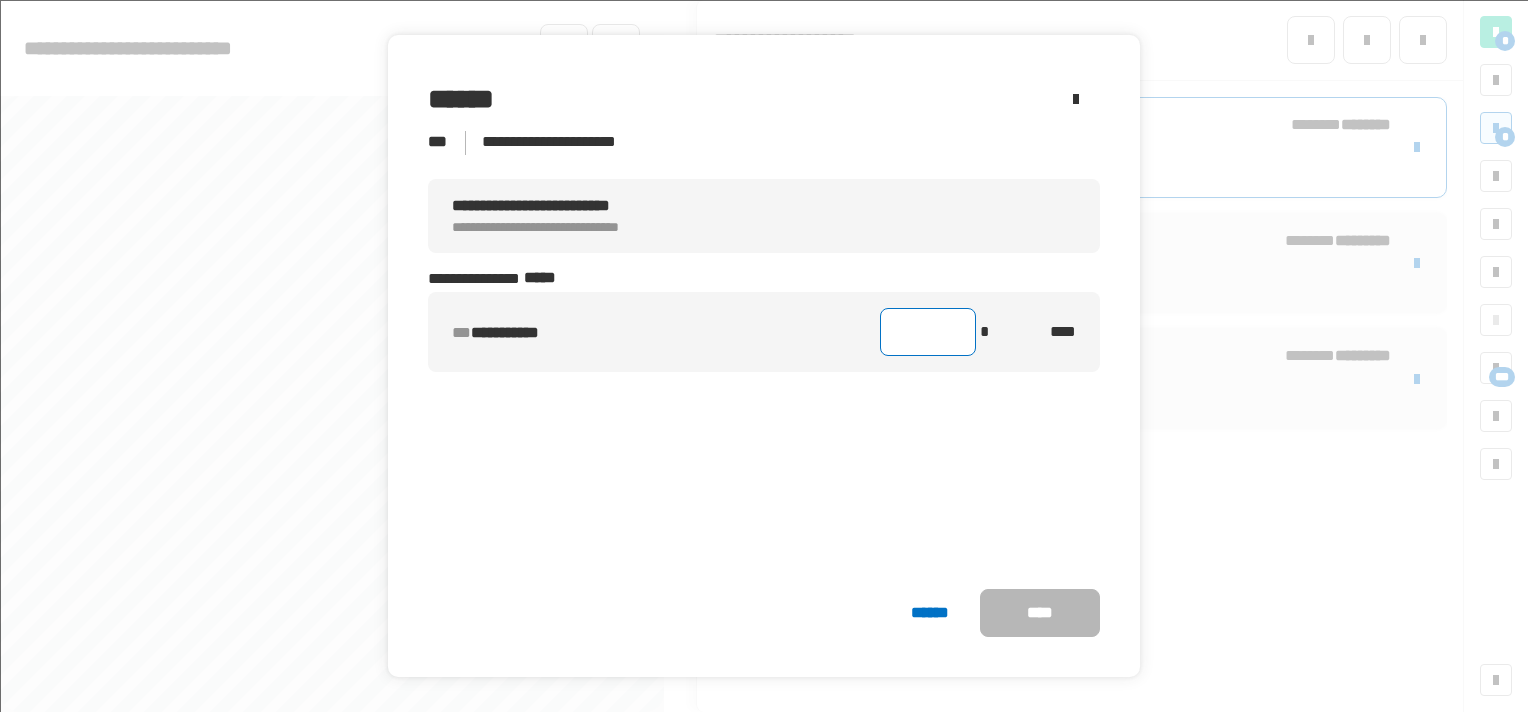 type on "*" 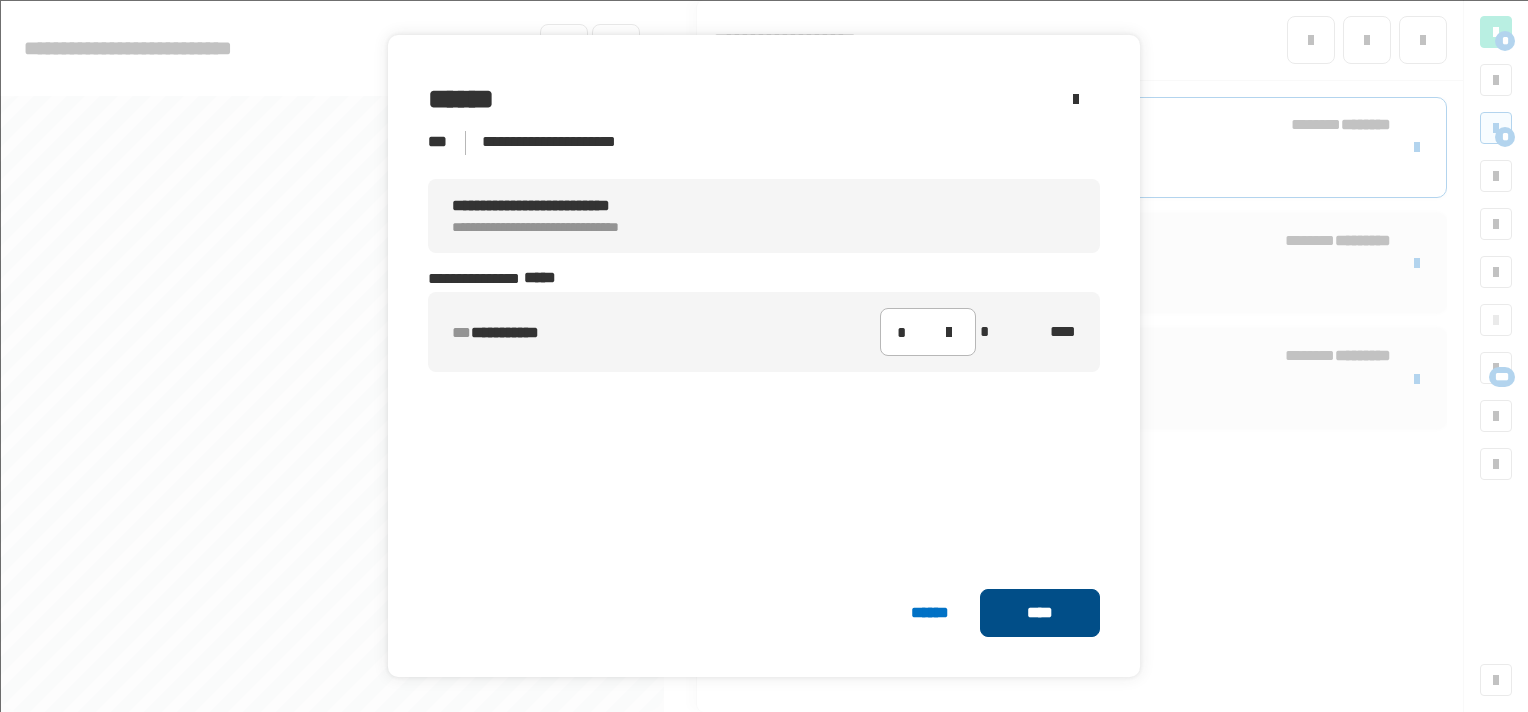 click on "****" 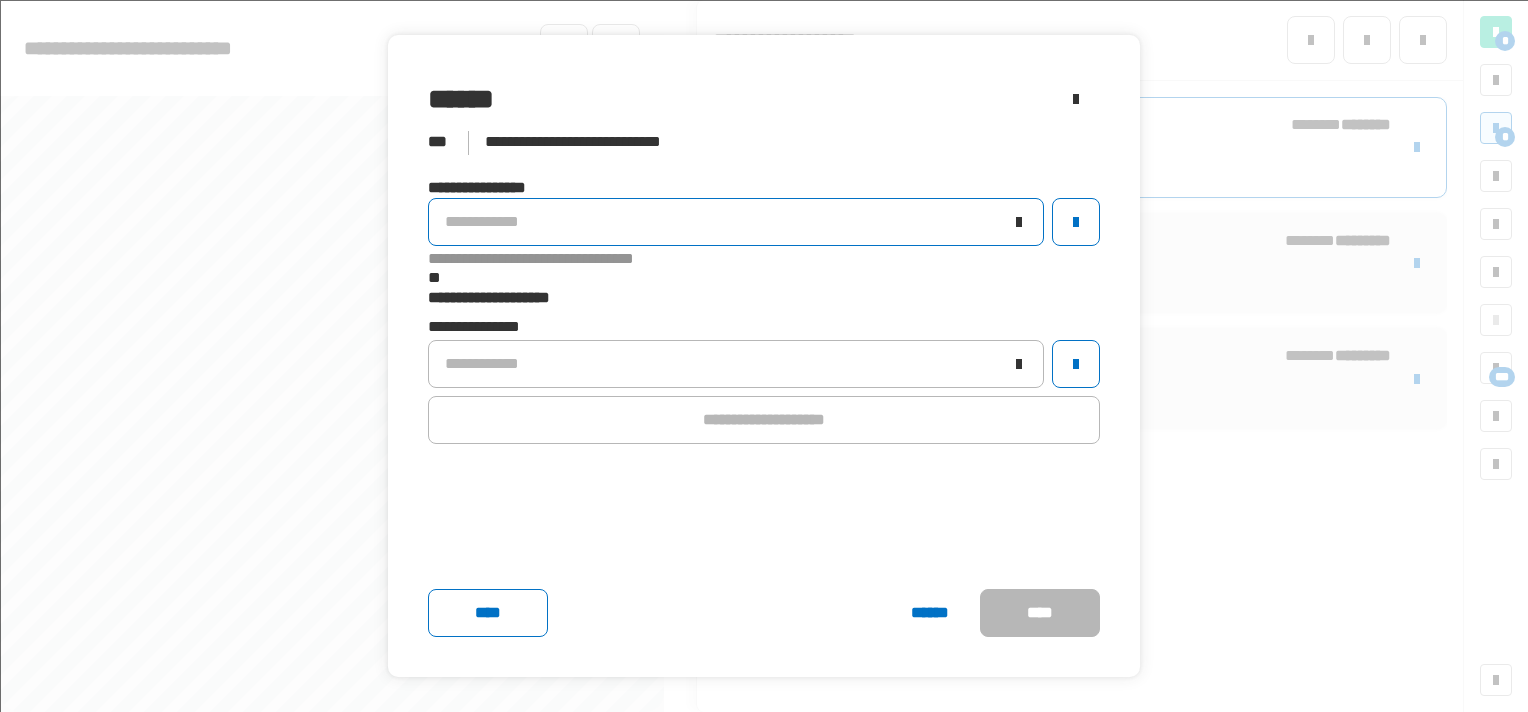 click on "**********" 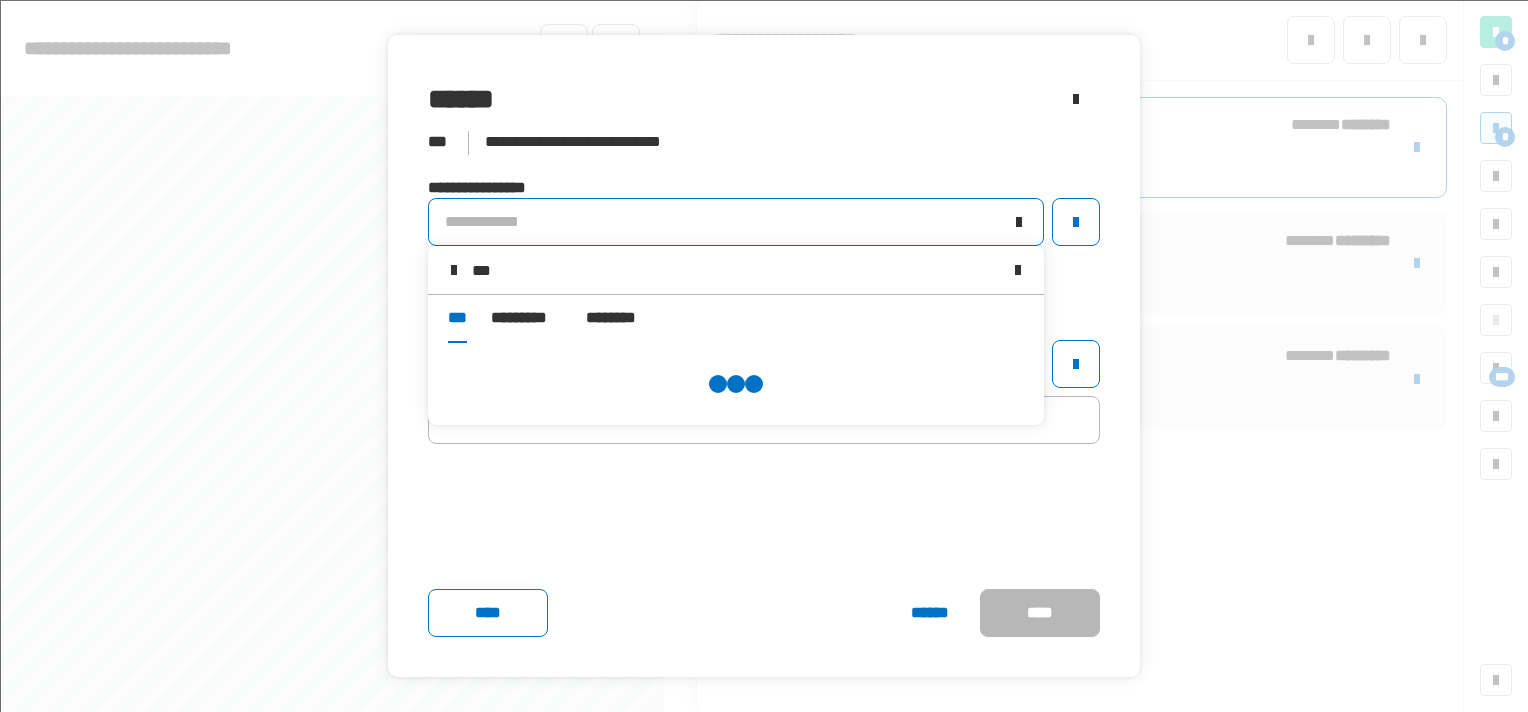 type on "****" 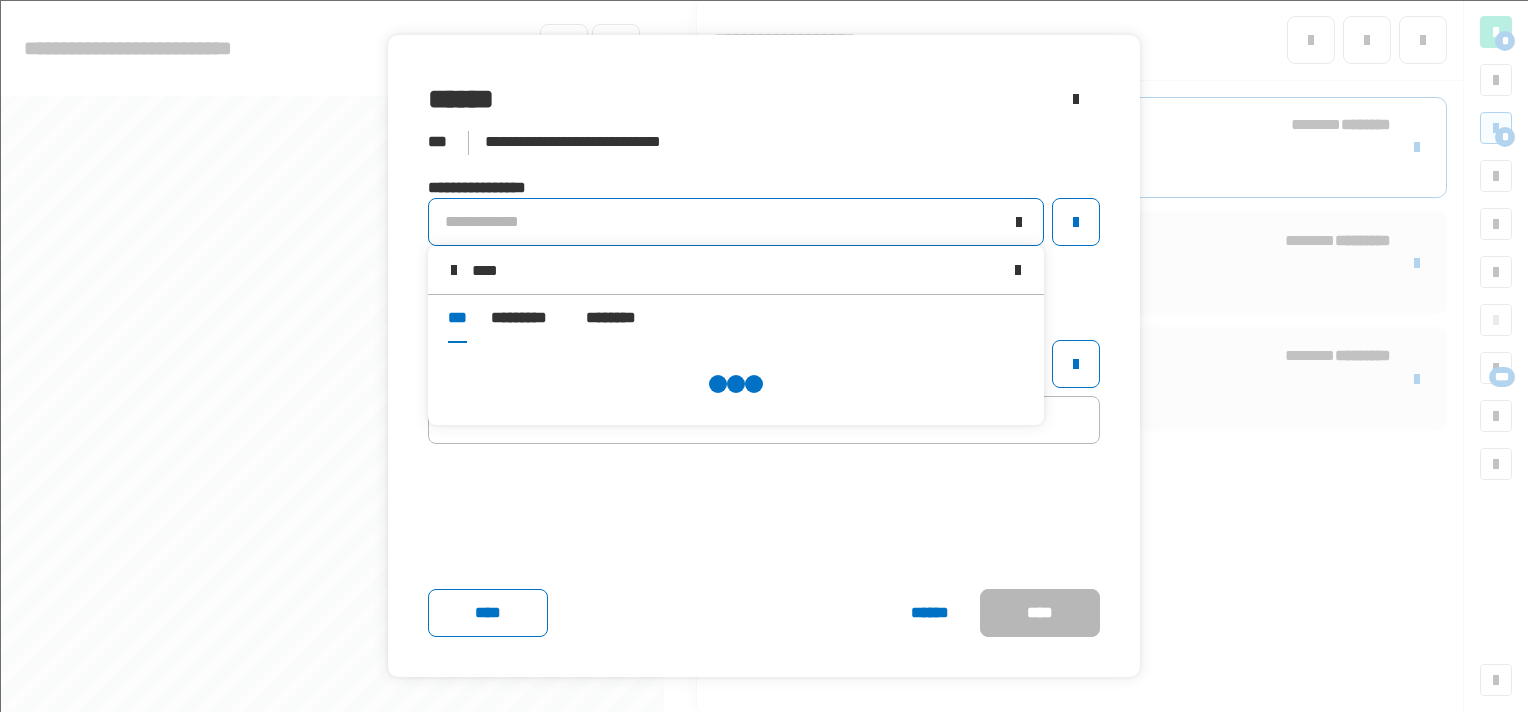 type on "****" 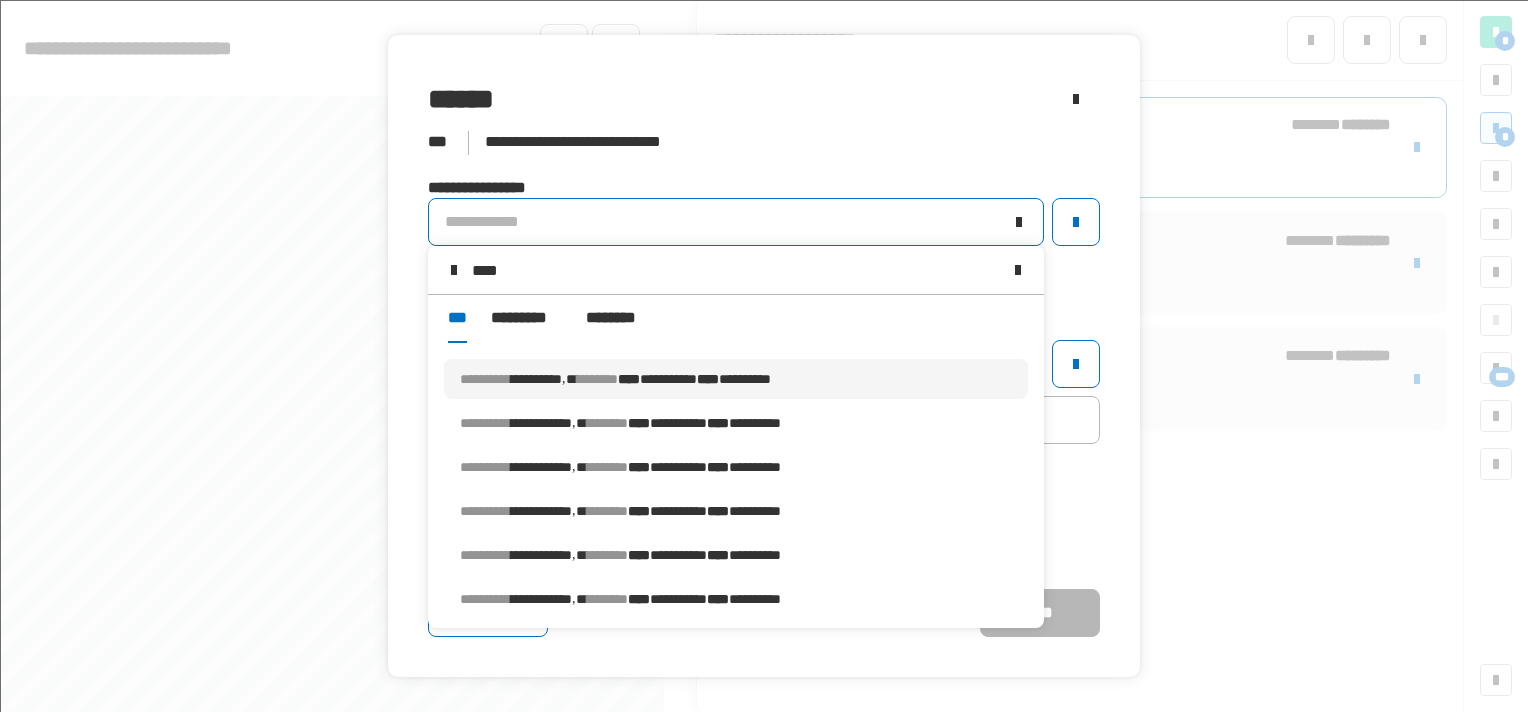 type on "****" 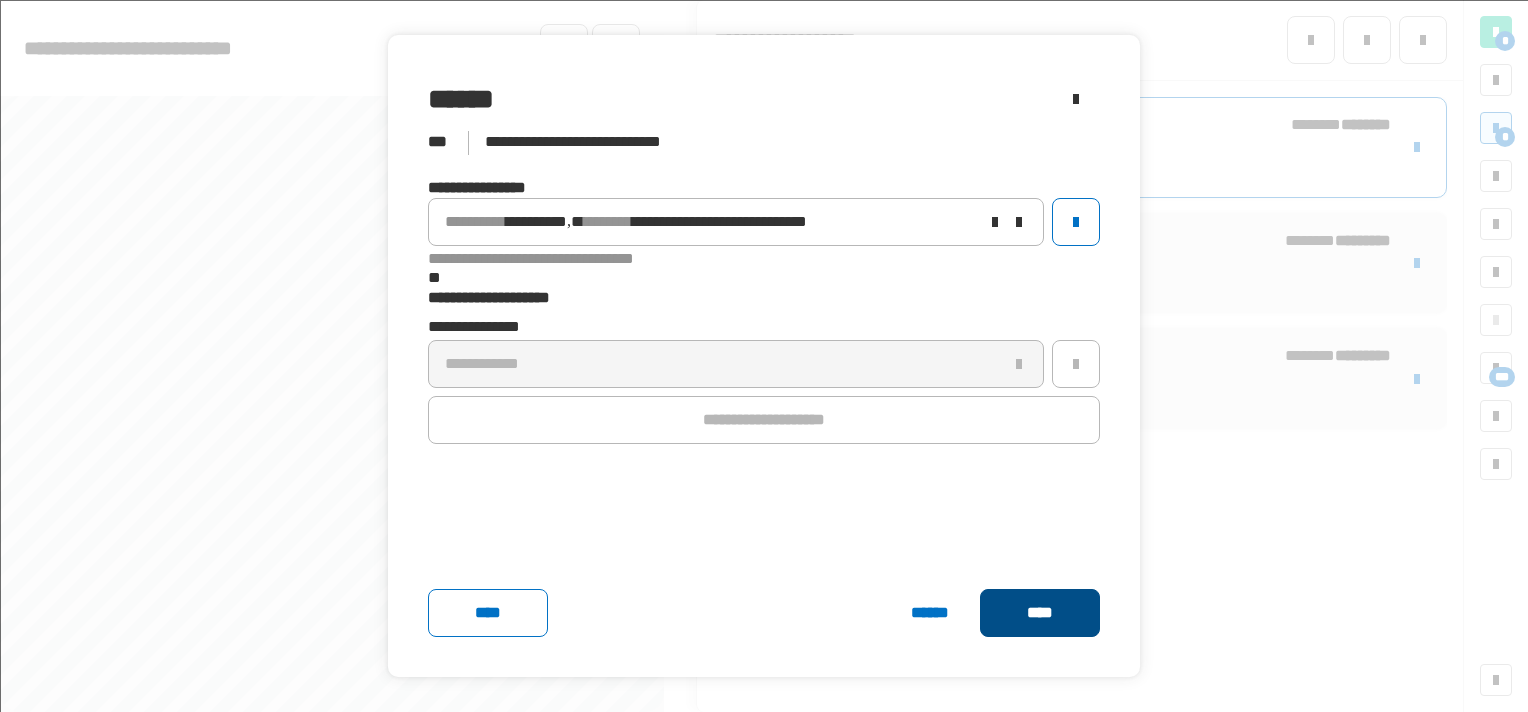 click on "****" 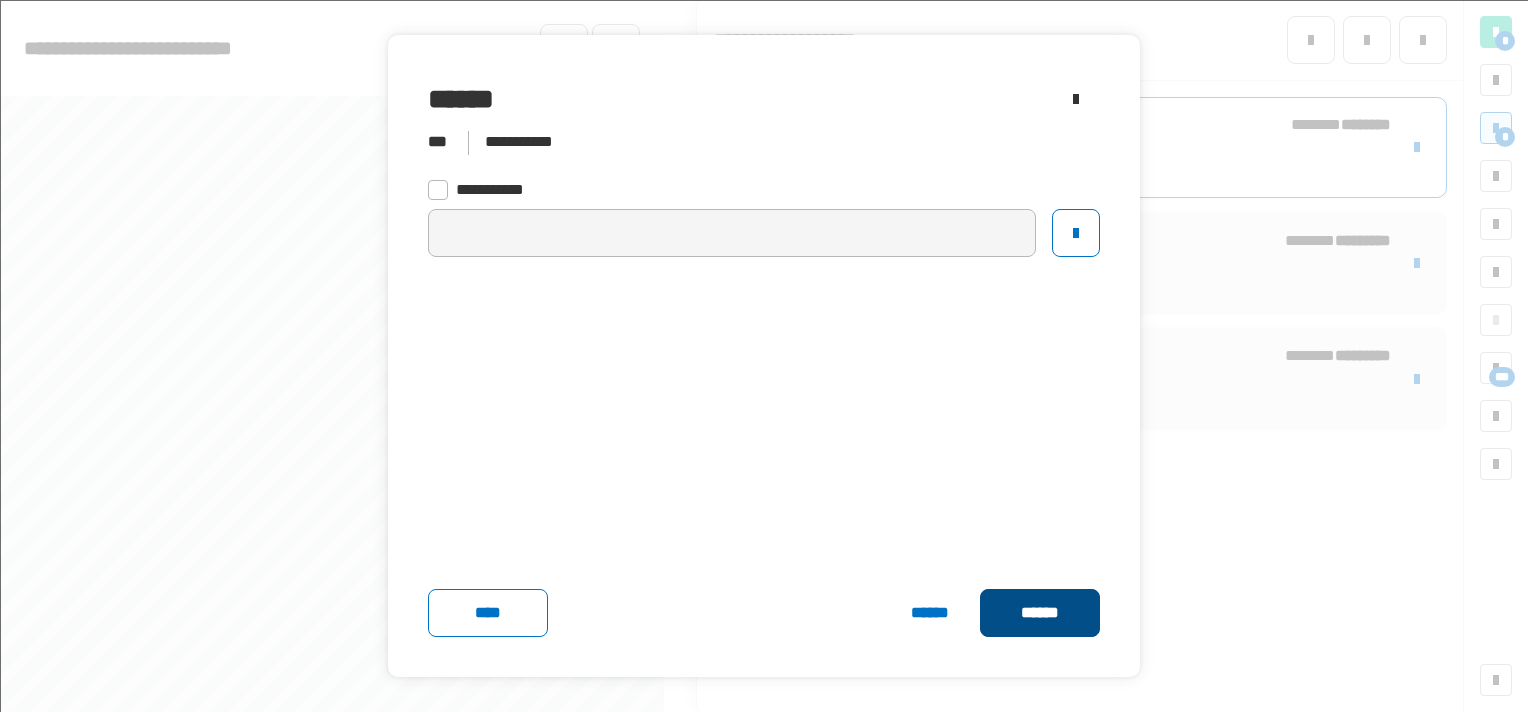 click on "******" 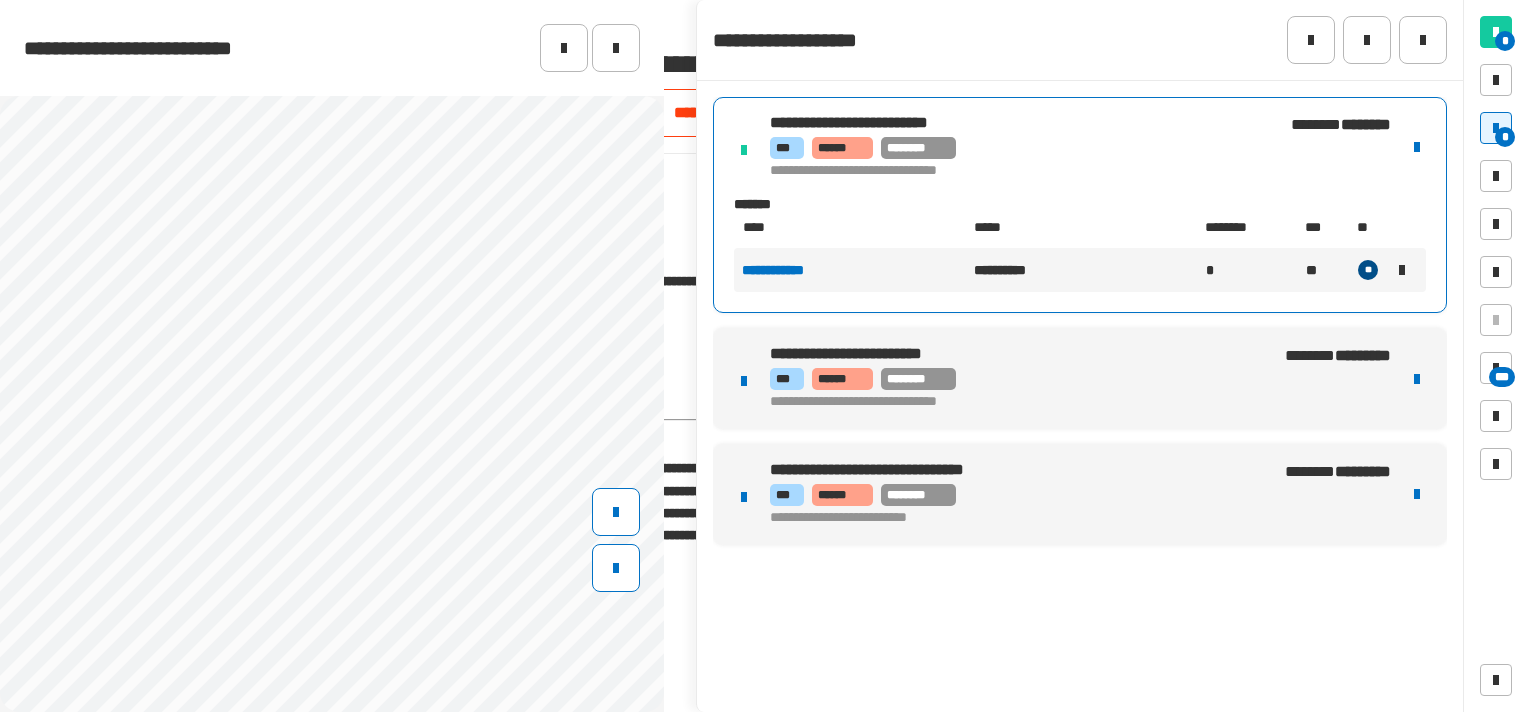 click on "**********" at bounding box center [1080, 321] 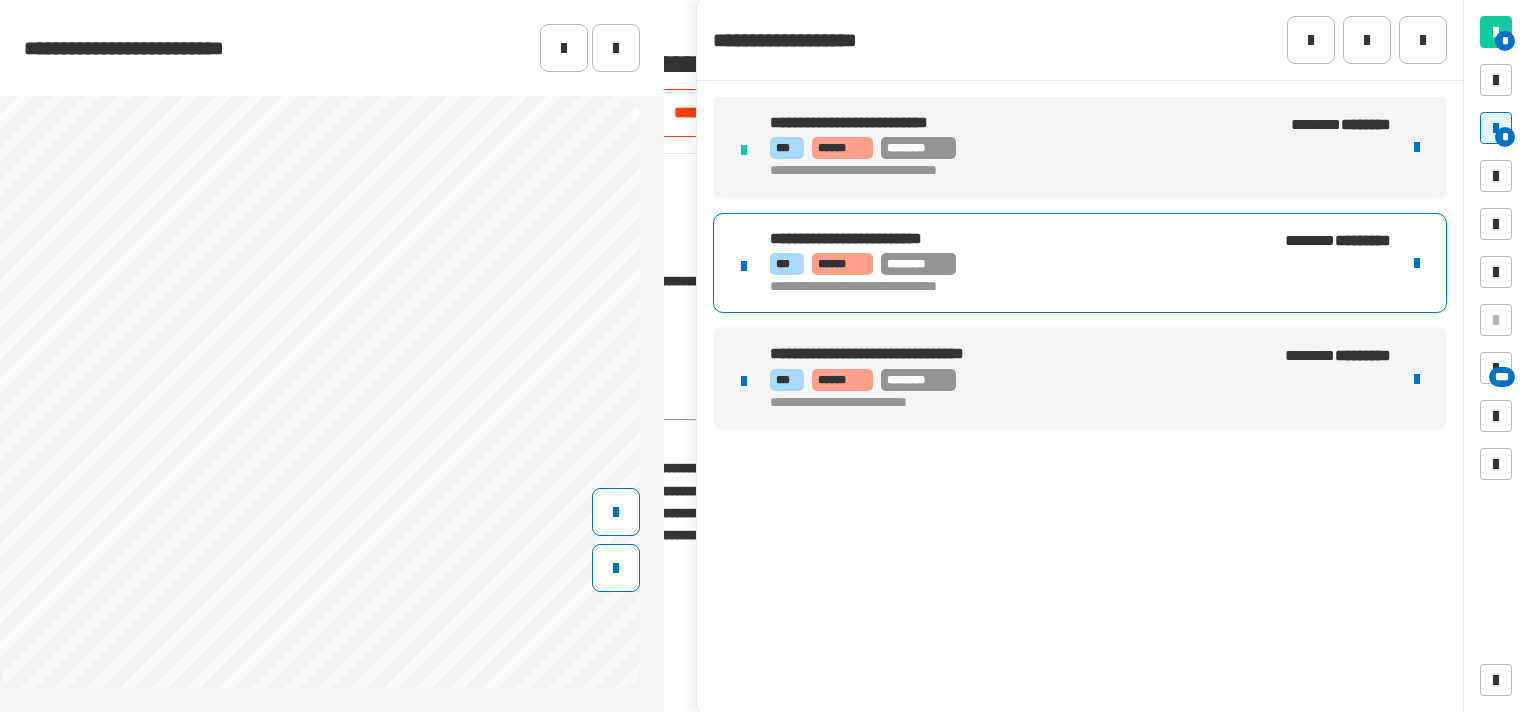 scroll, scrollTop: 136, scrollLeft: 0, axis: vertical 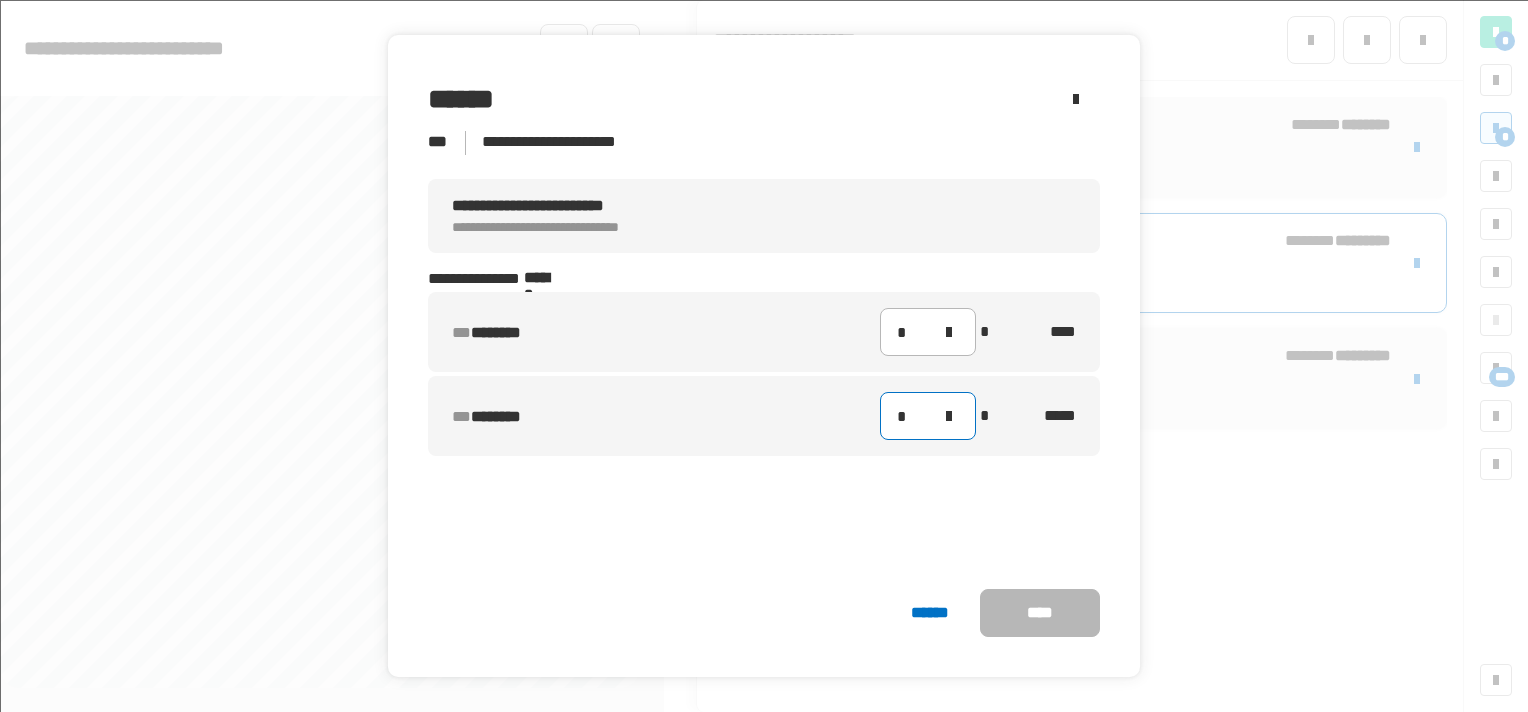 click on "*" 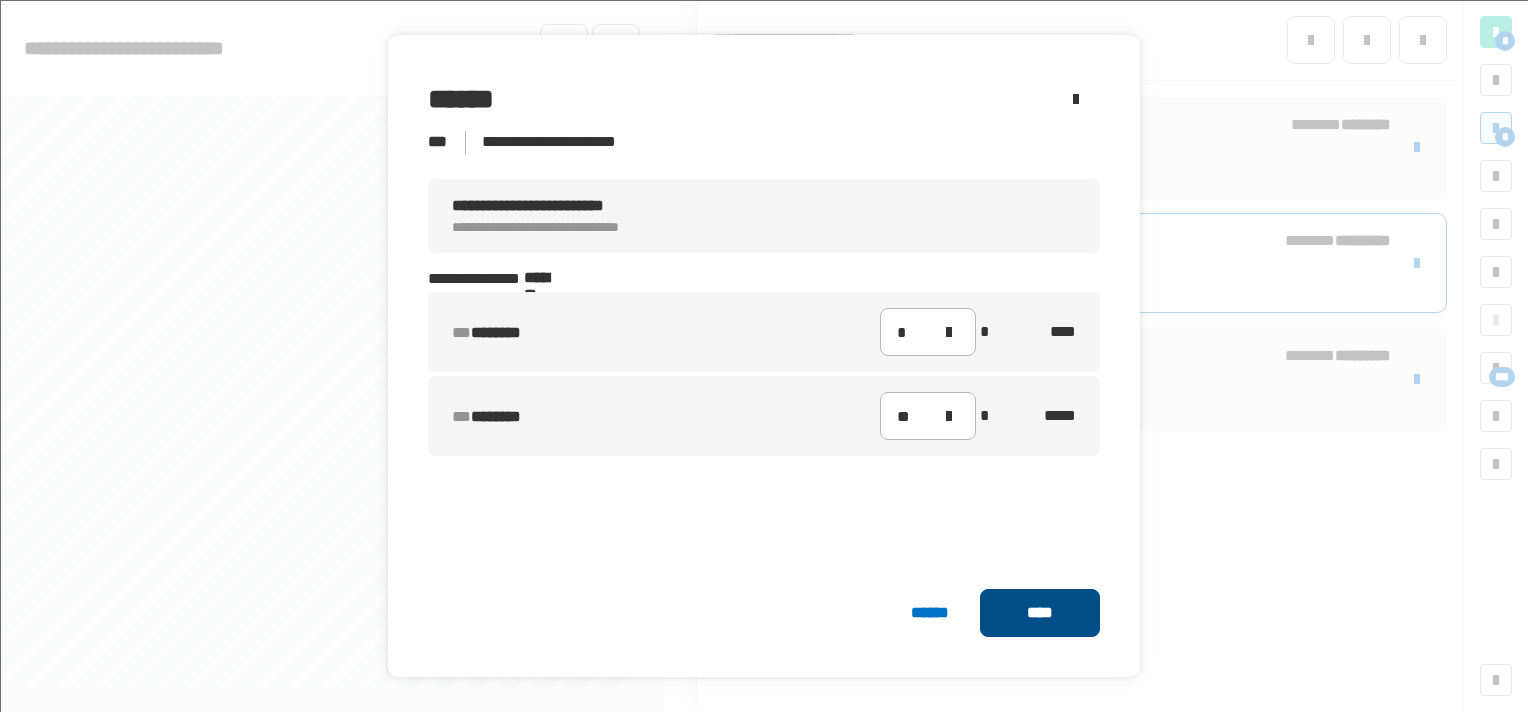 click on "****" 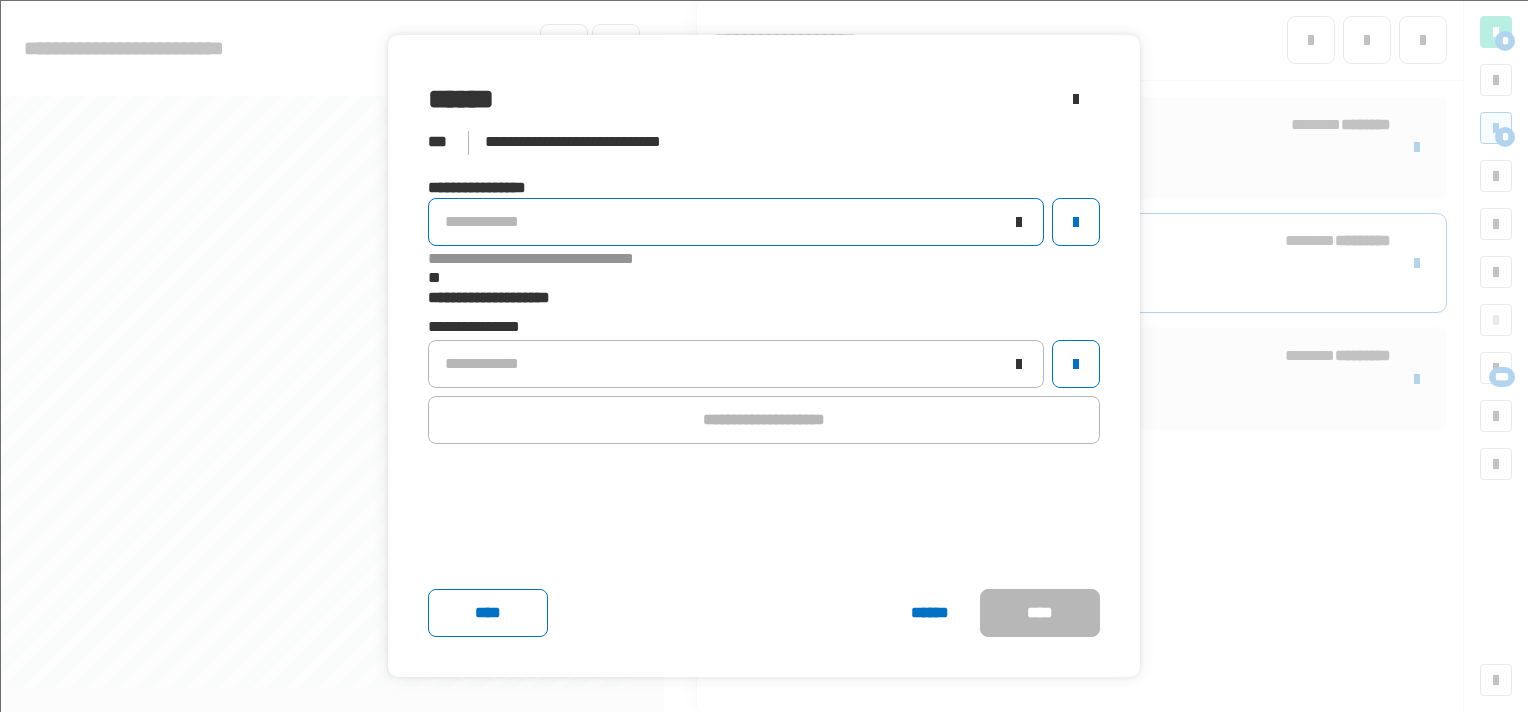 click on "**********" 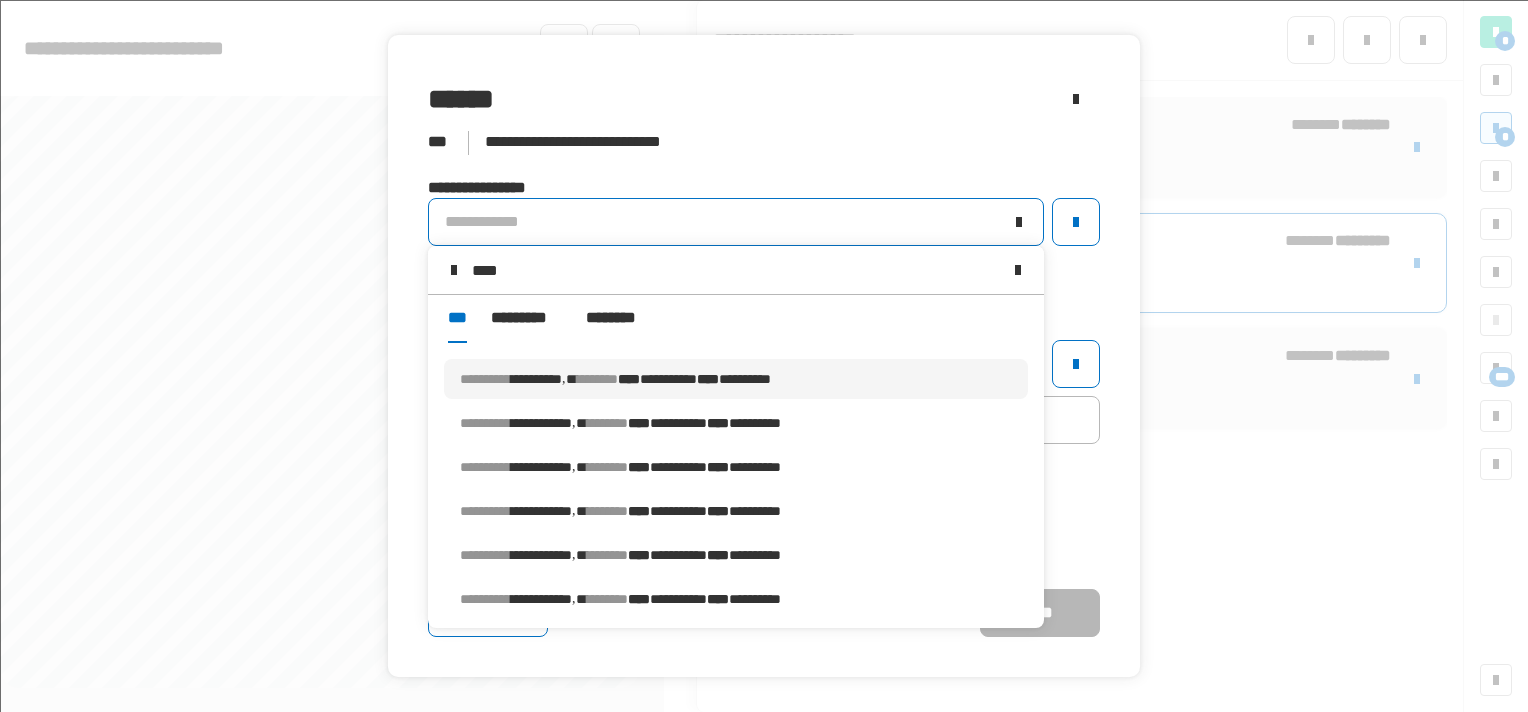 type on "****" 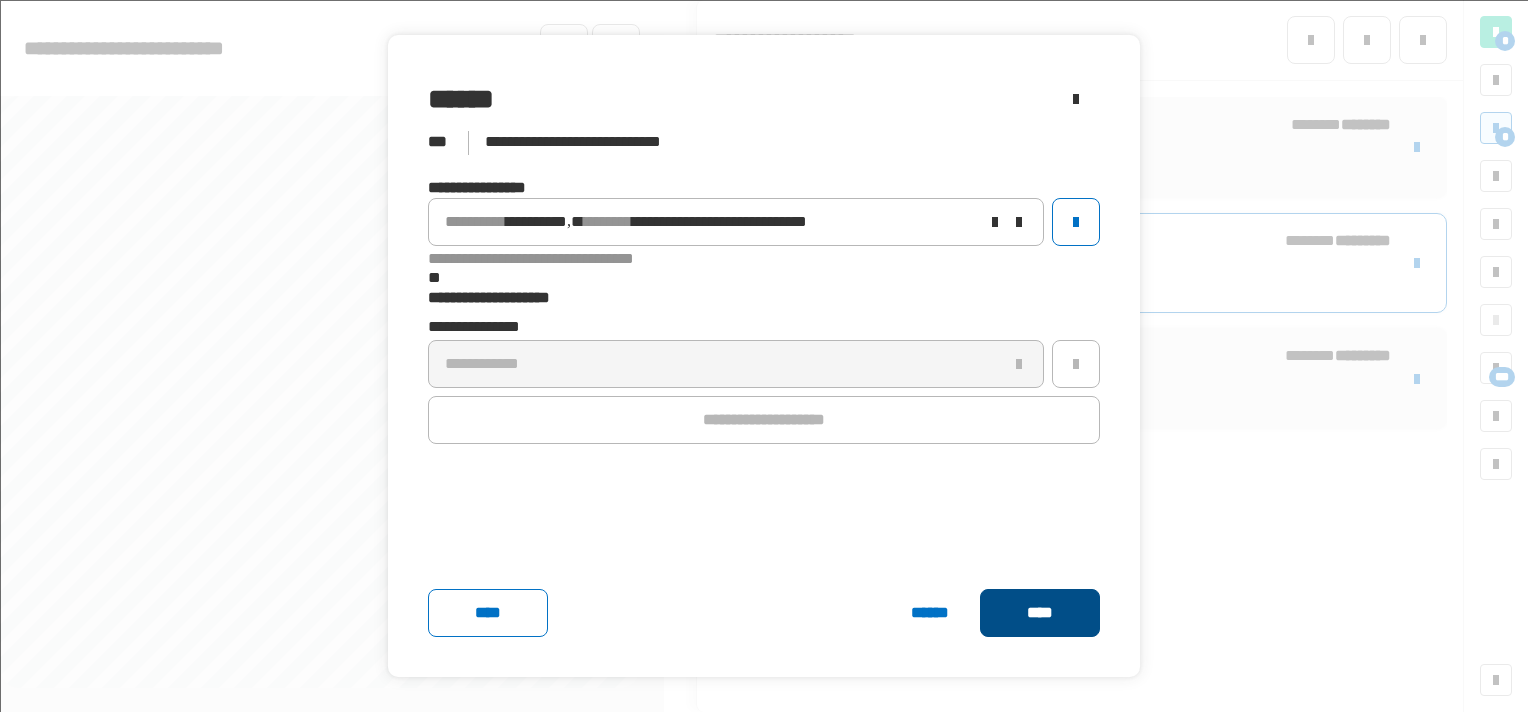 click on "****" 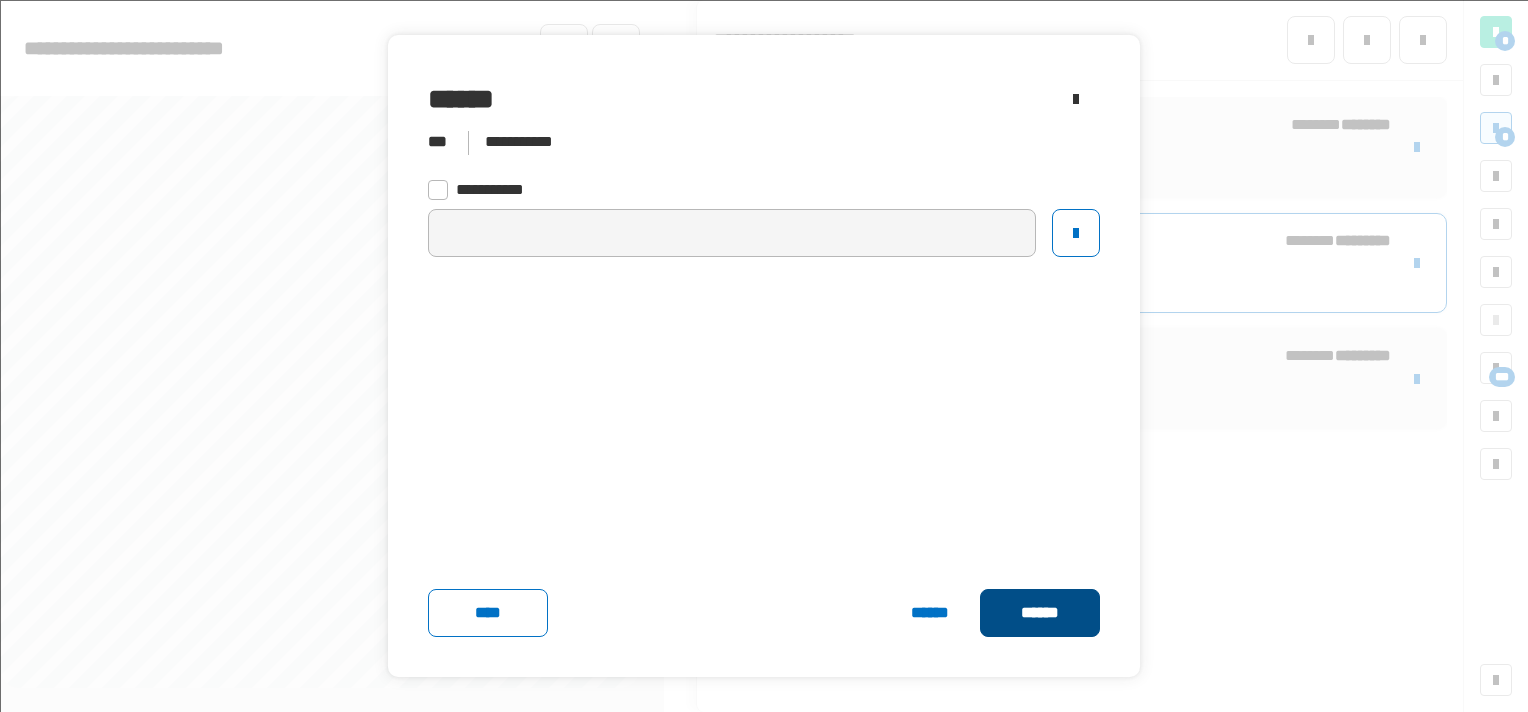 click on "******" 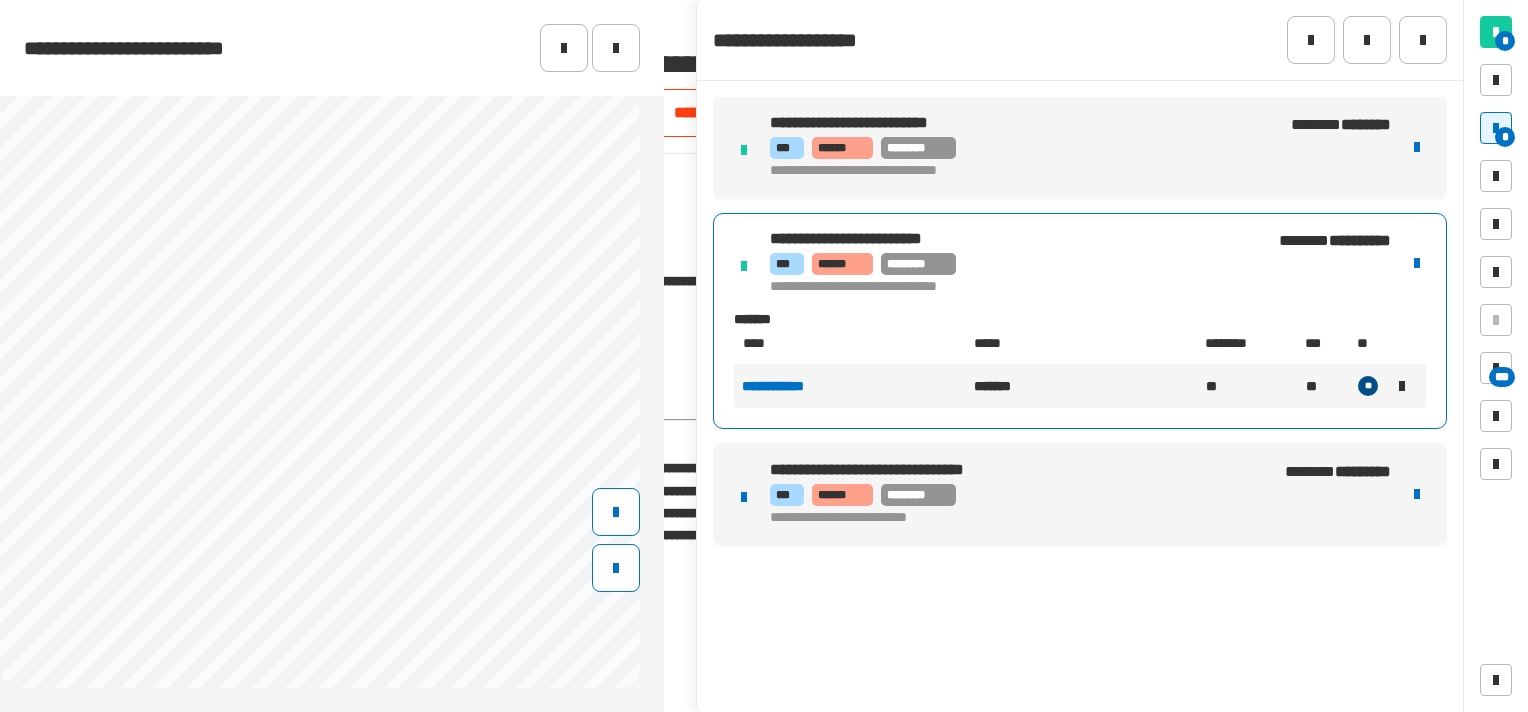 click on "**********" 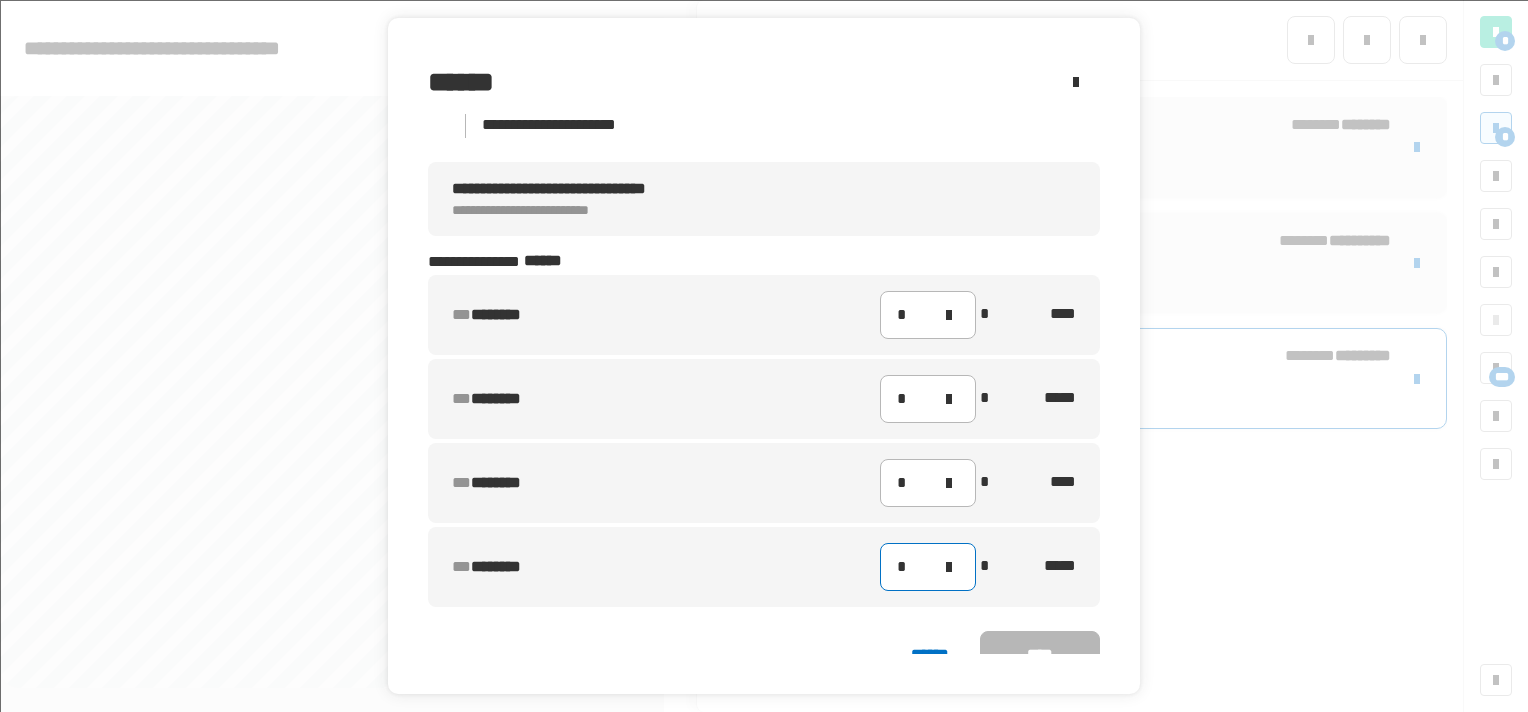 click on "*" 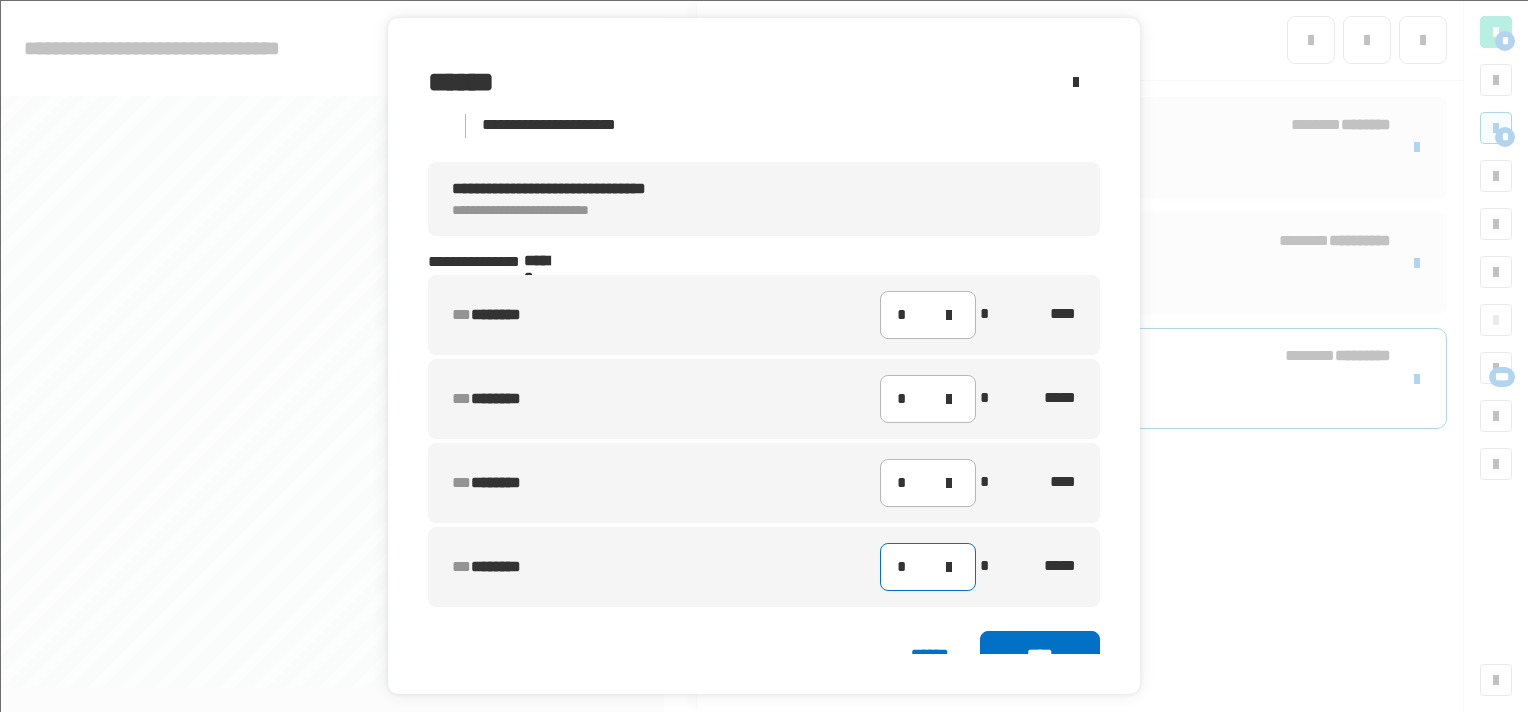type on "**" 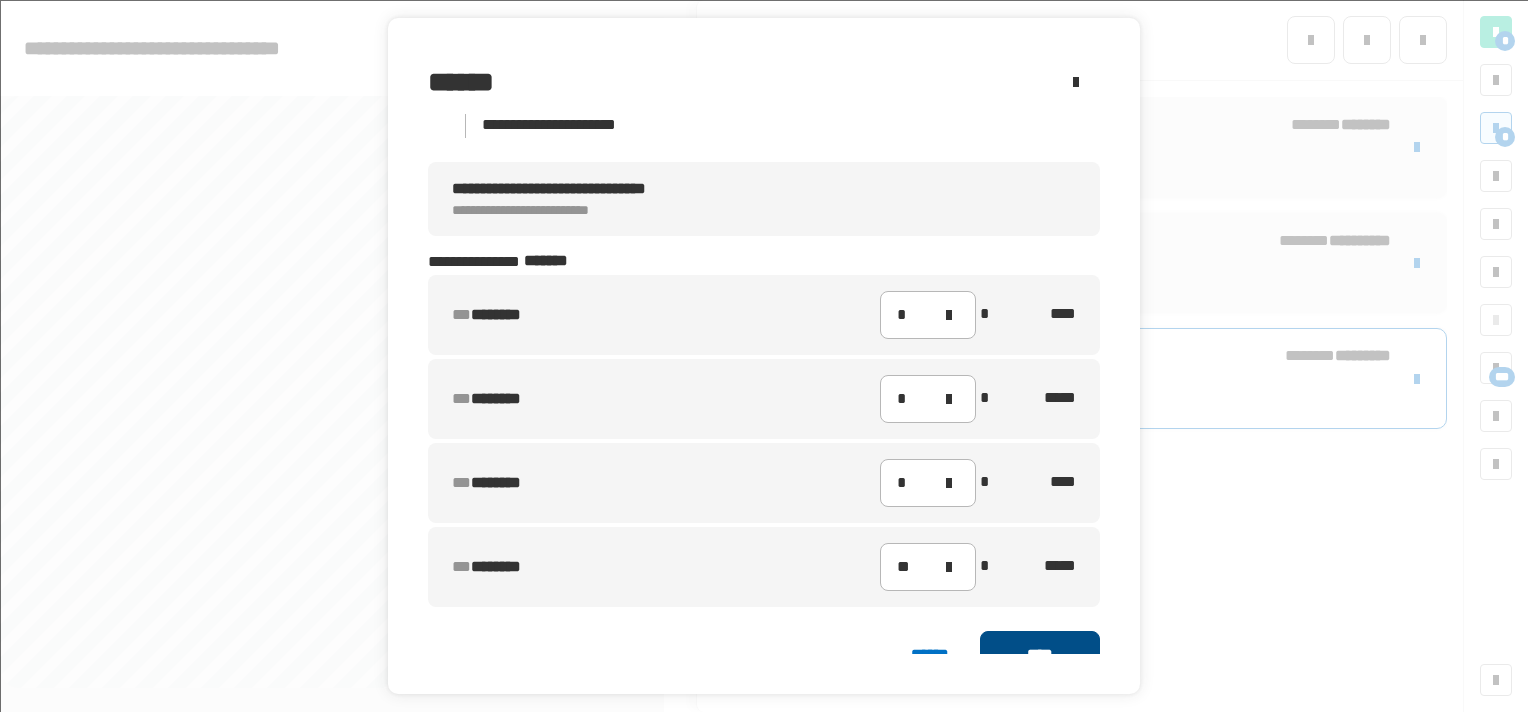 click on "****" 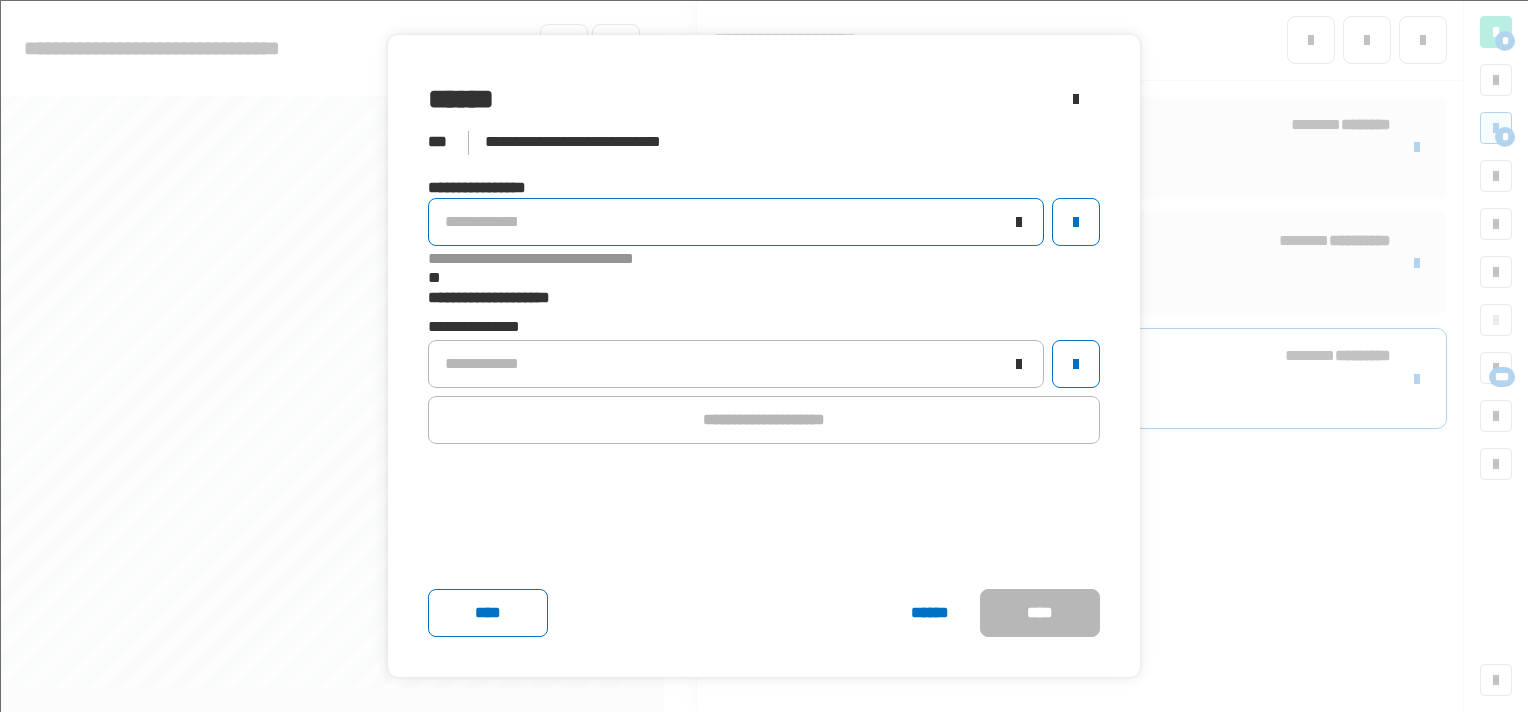 click on "**********" 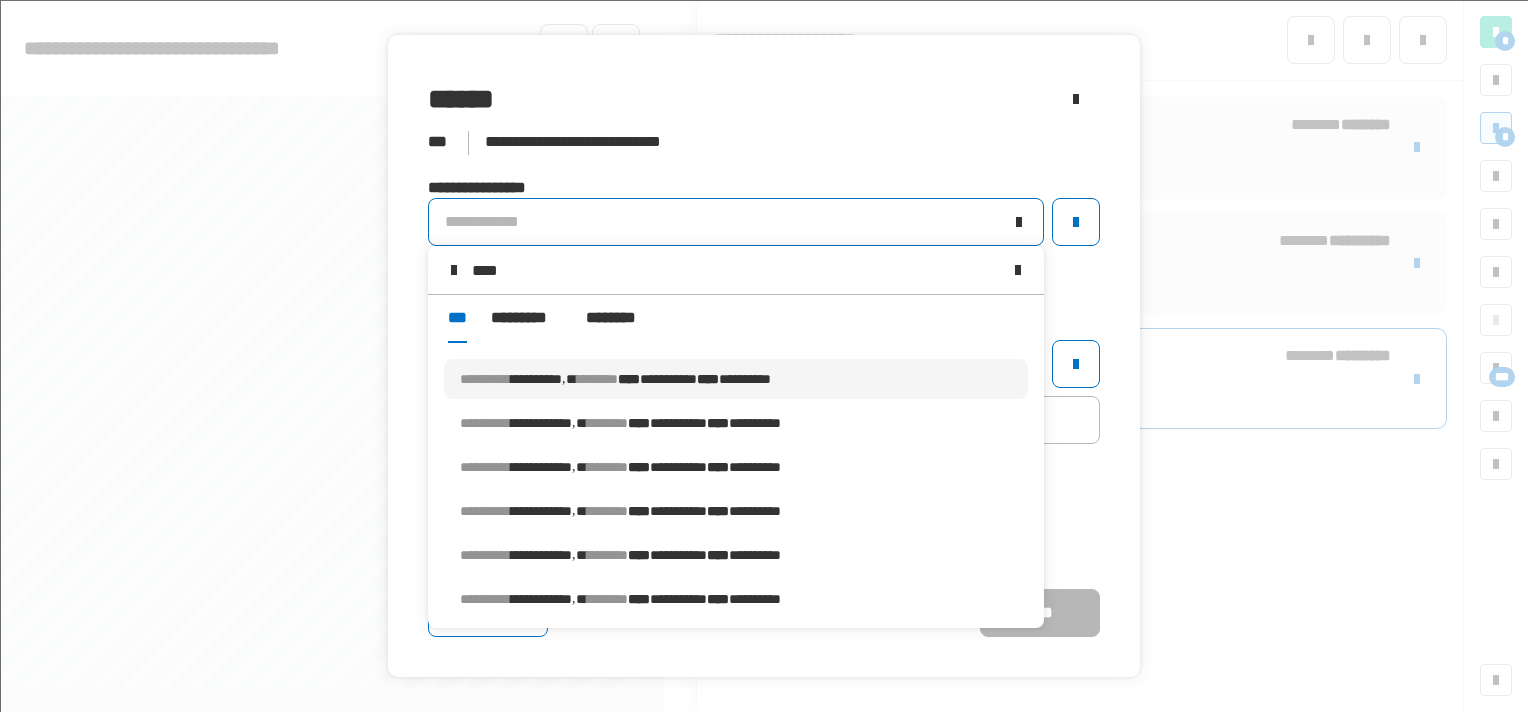 type on "****" 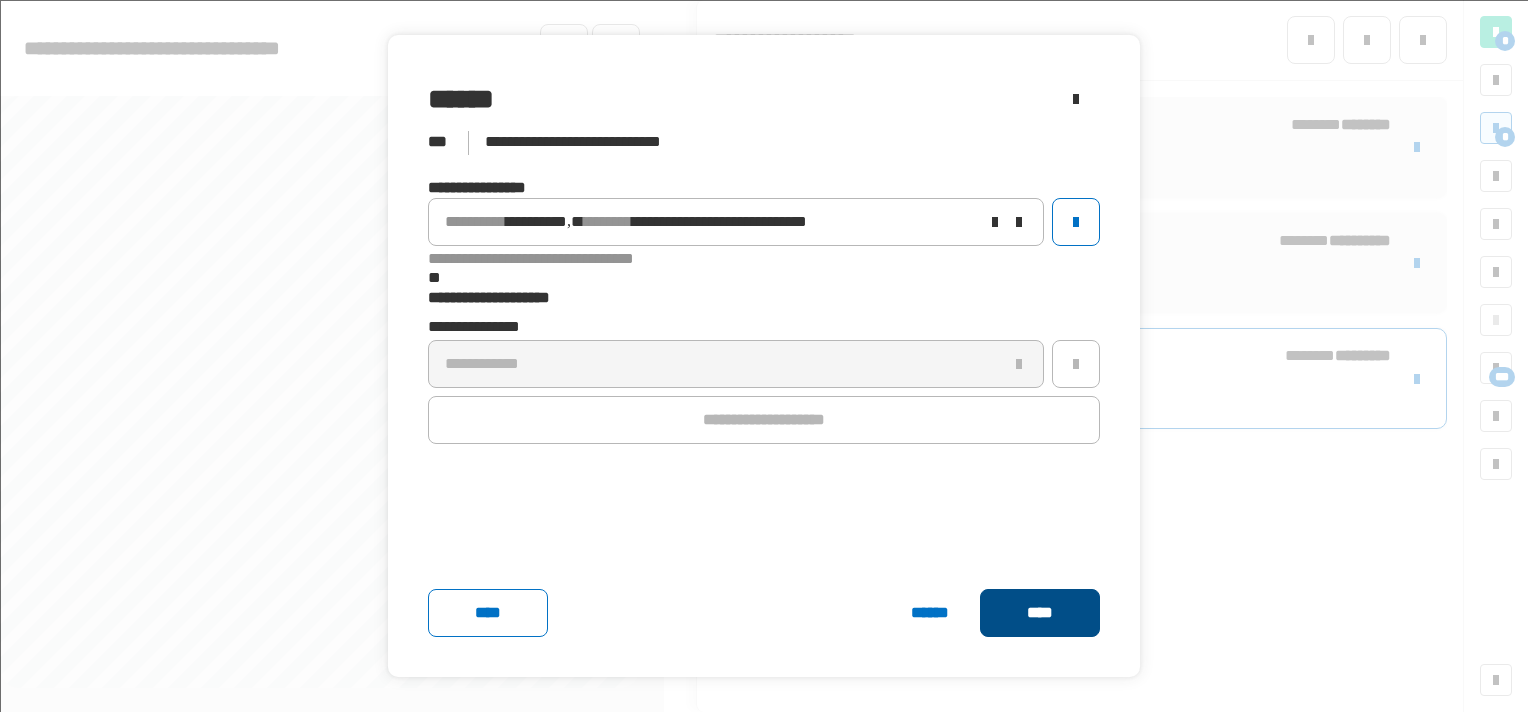 click on "****" 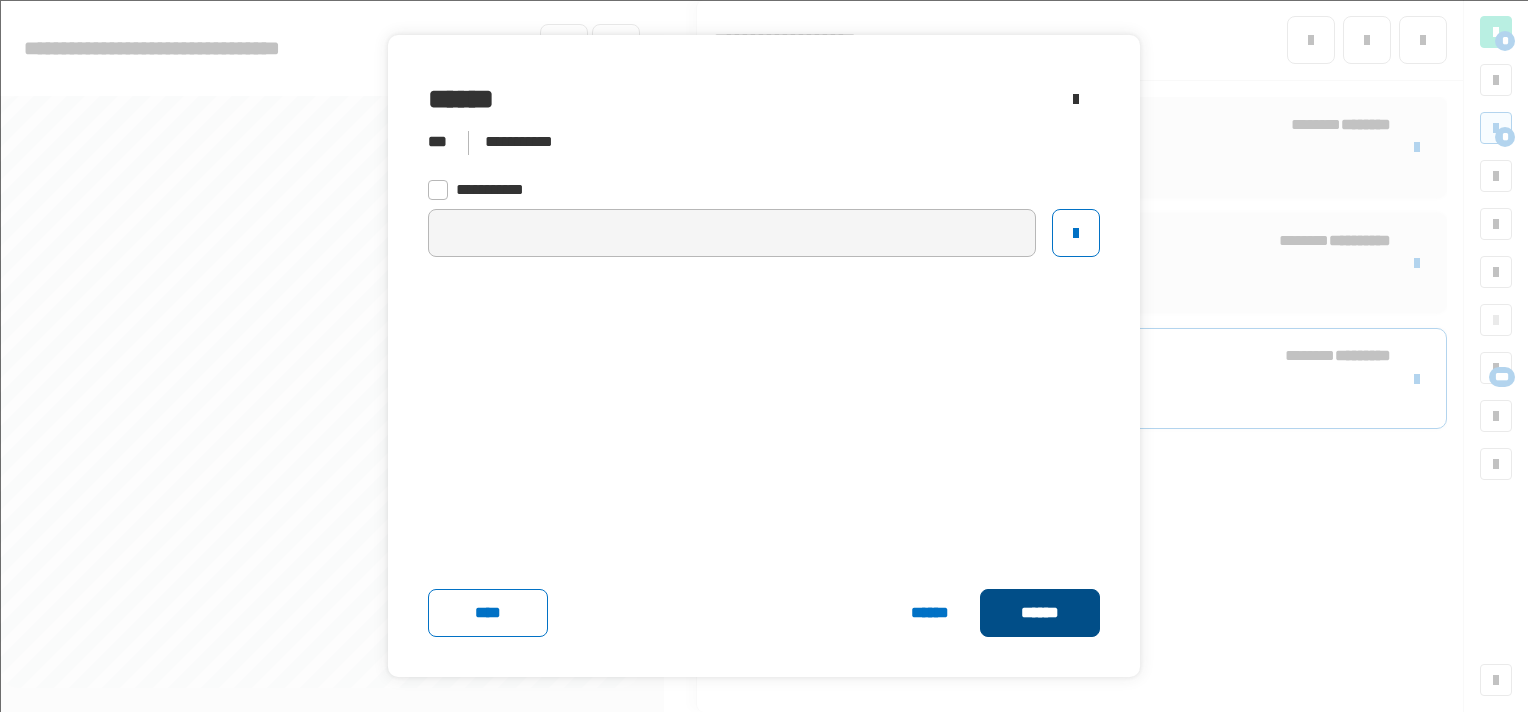 click on "******" 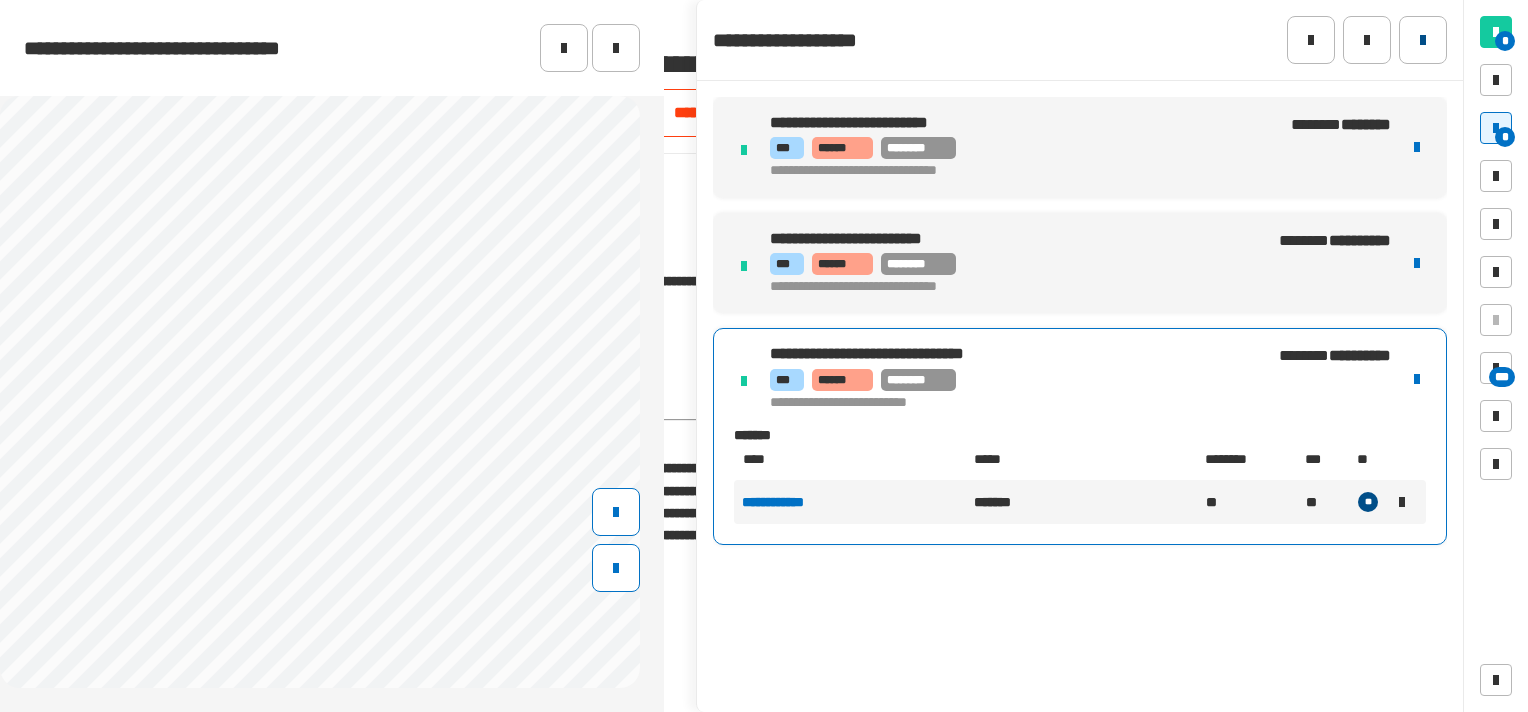 click 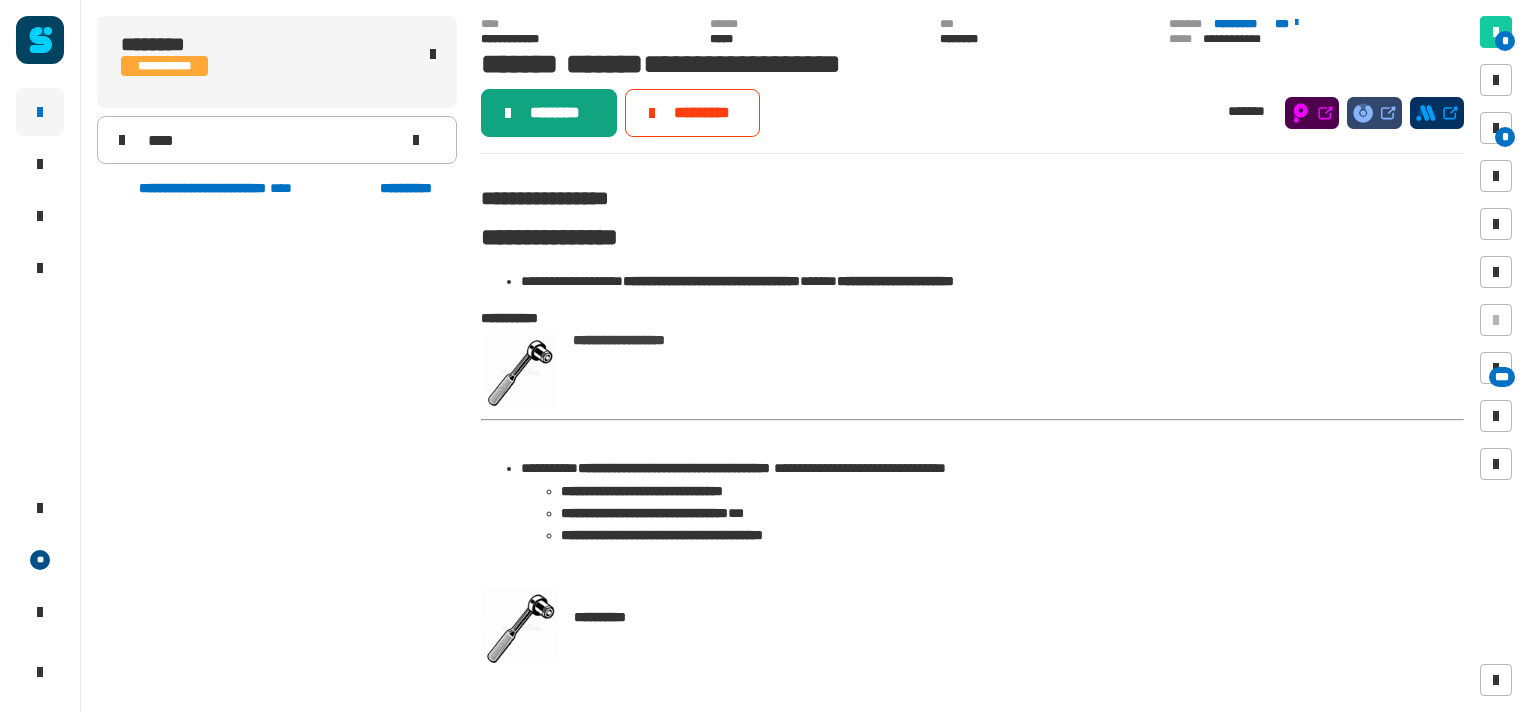 click on "********" 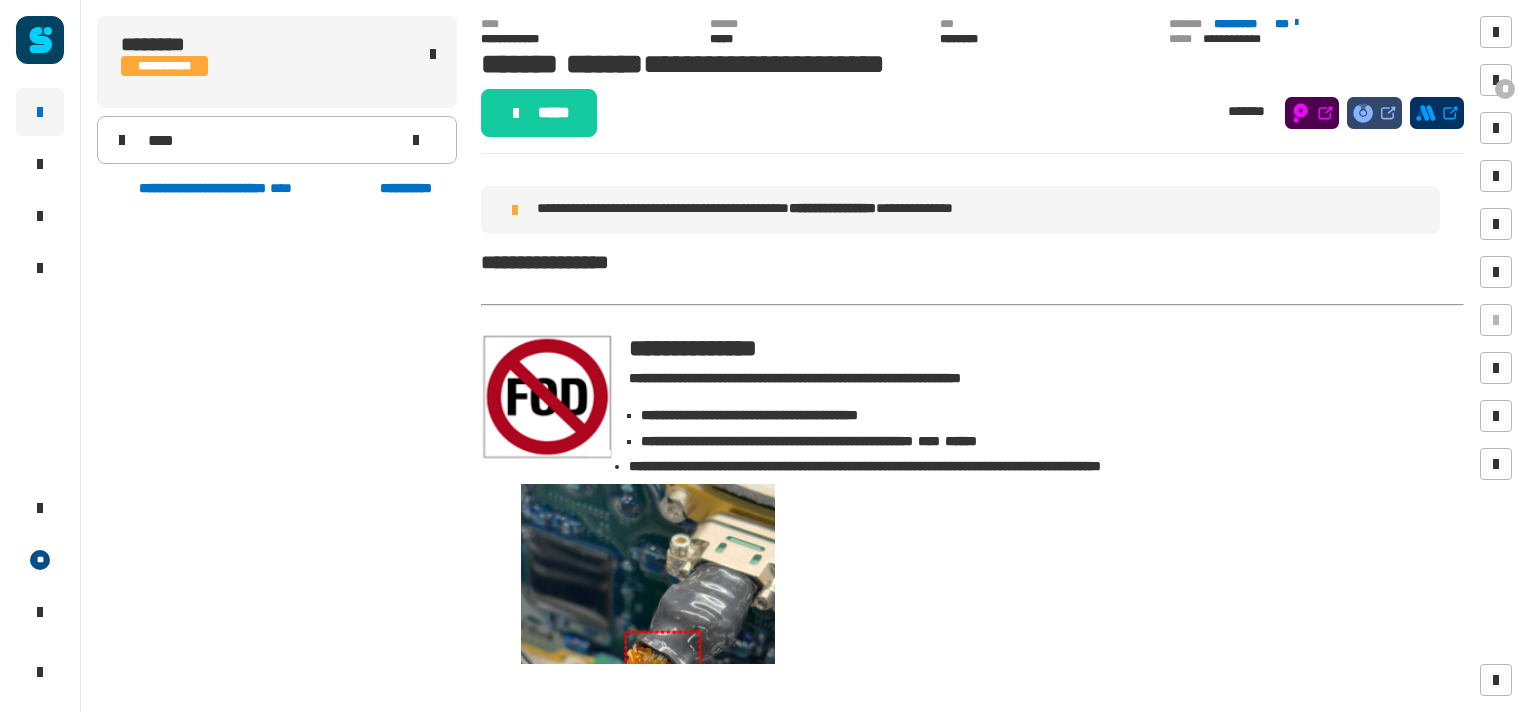 click 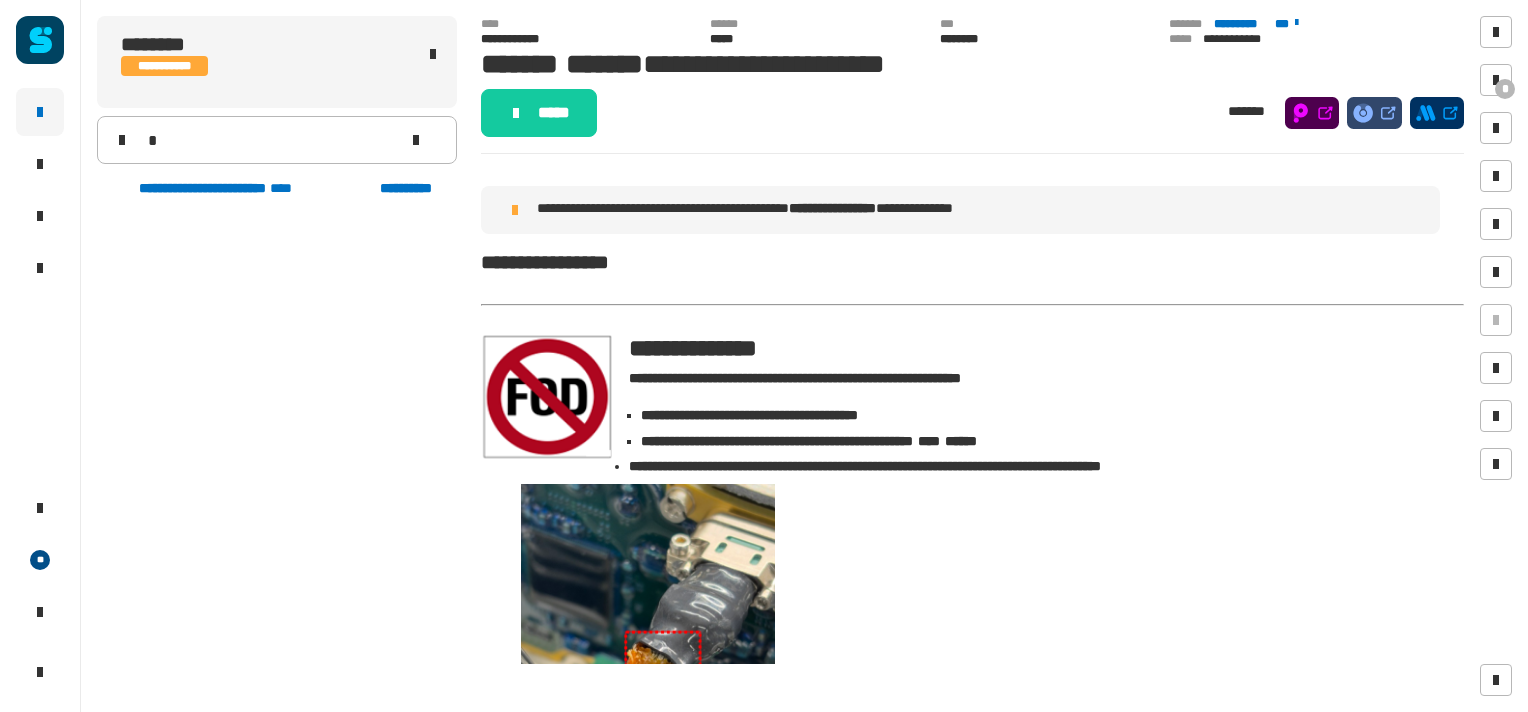 type 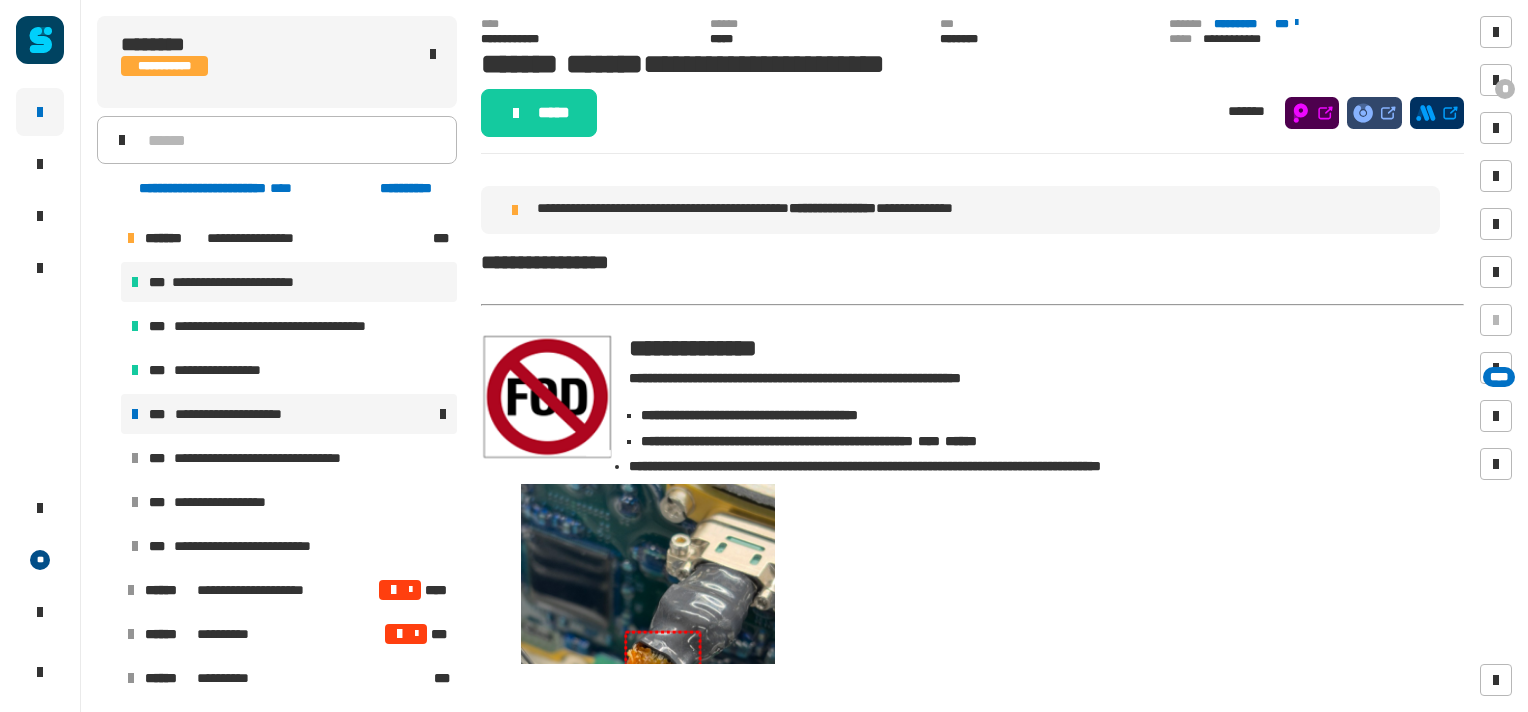 scroll, scrollTop: 804, scrollLeft: 0, axis: vertical 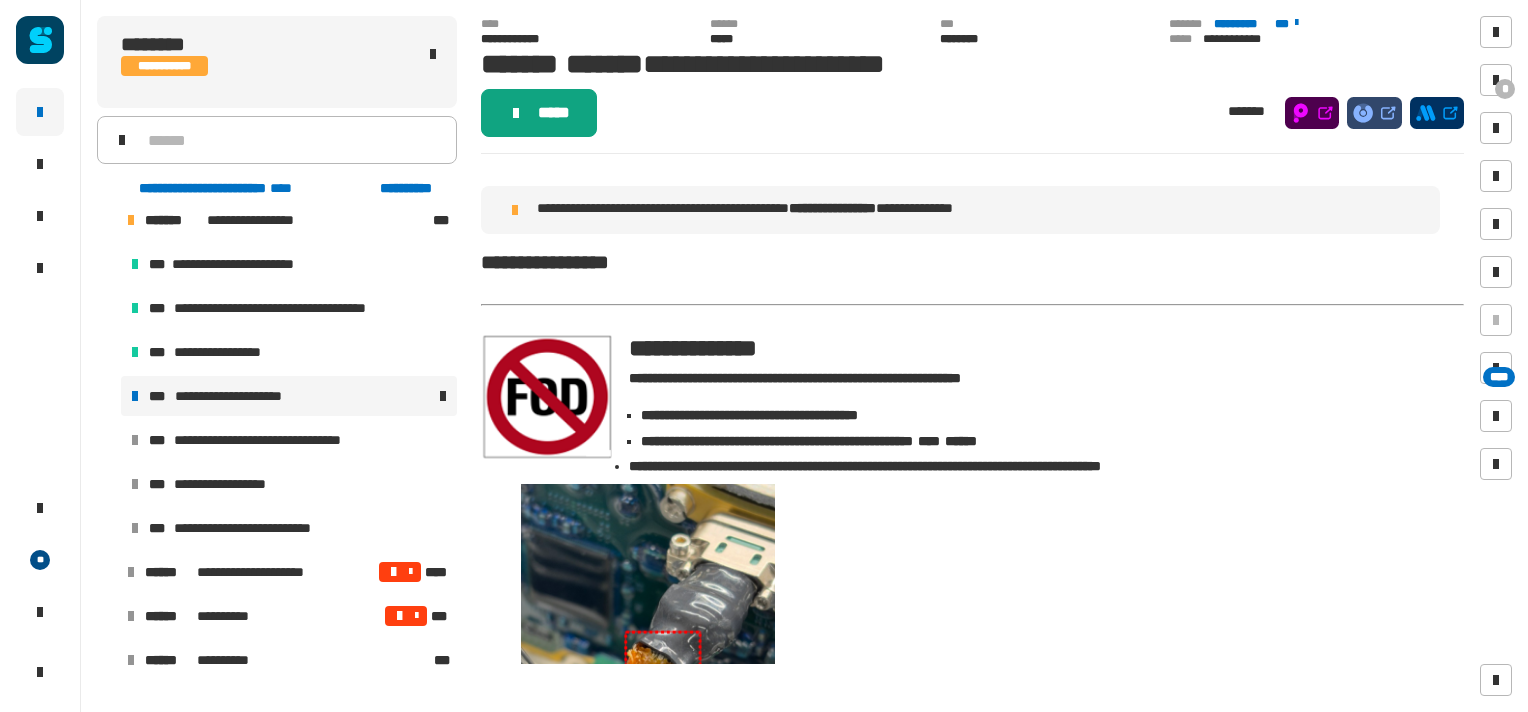 click on "*****" 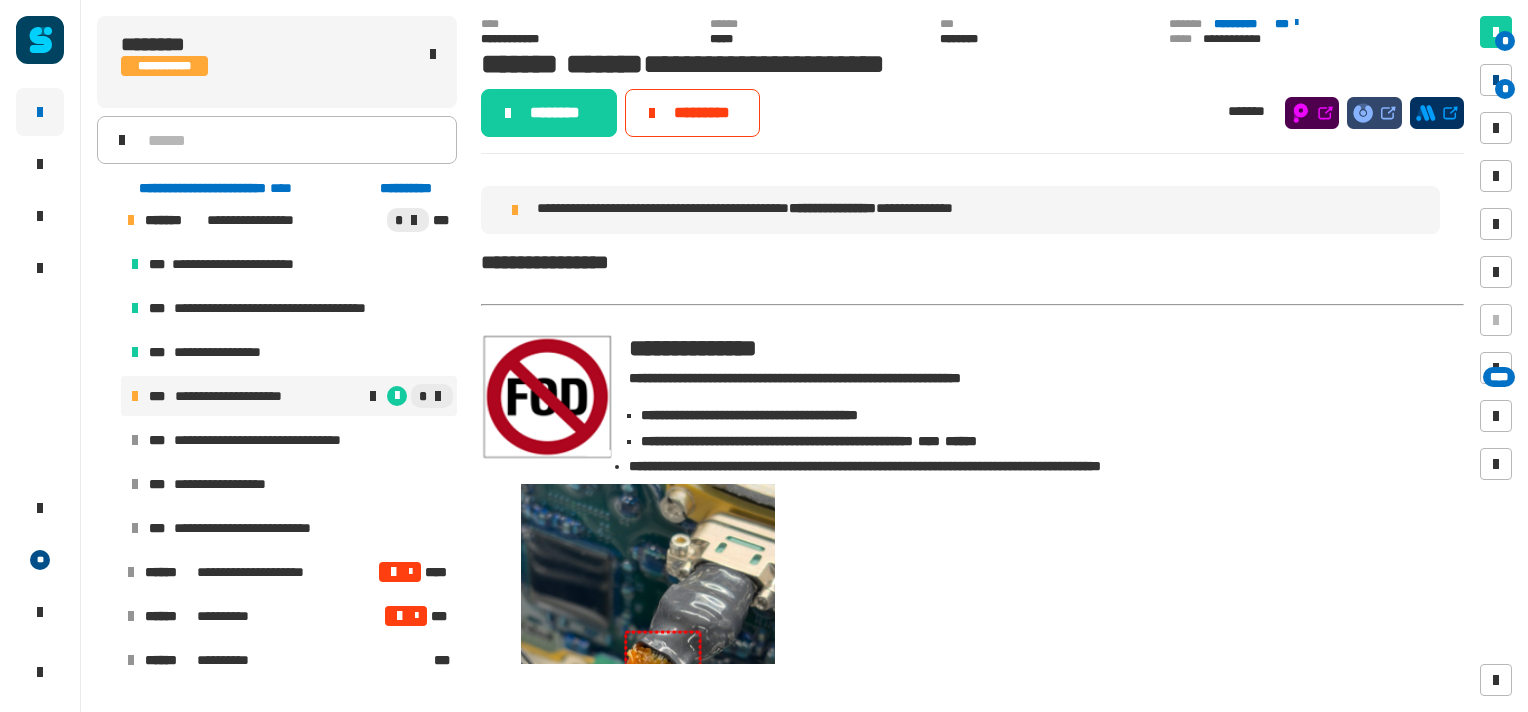 click at bounding box center (1496, 80) 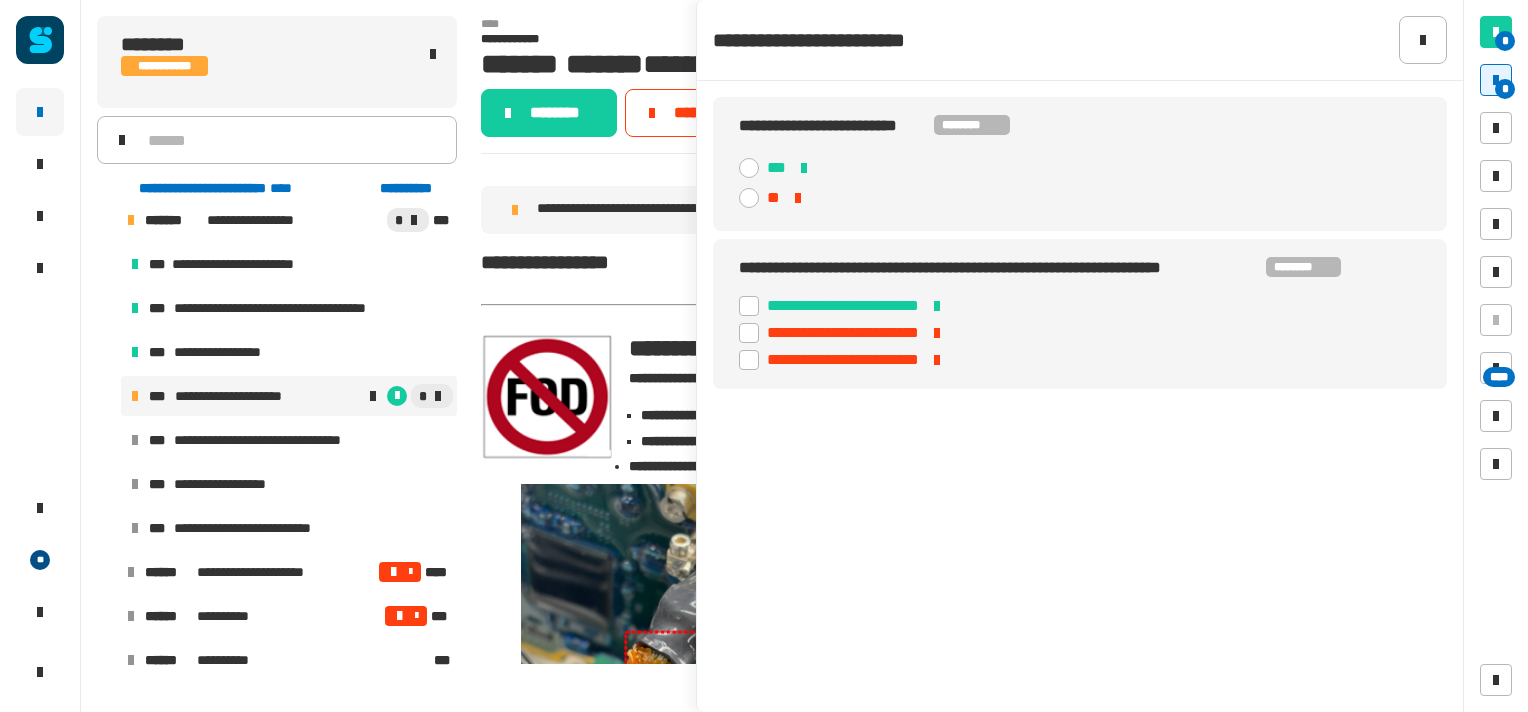 click 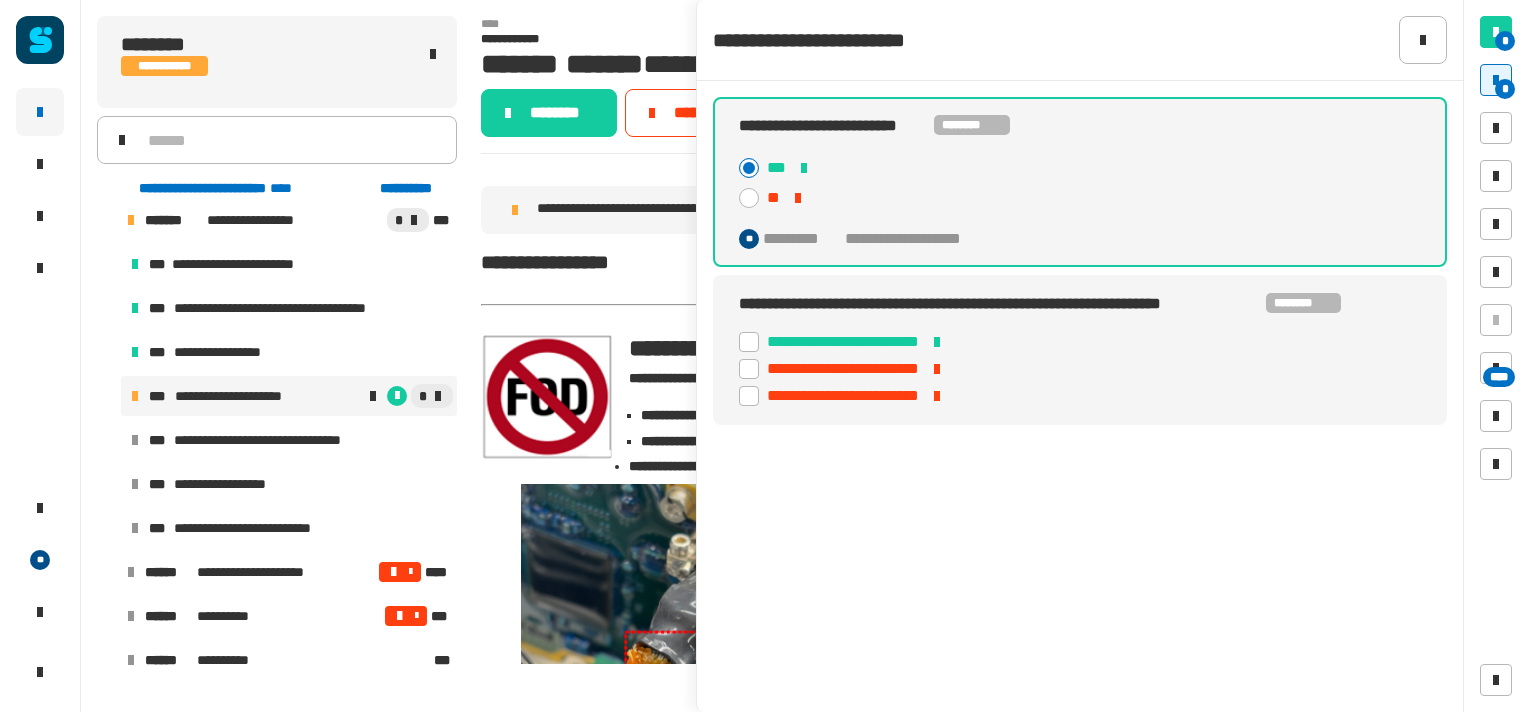 click 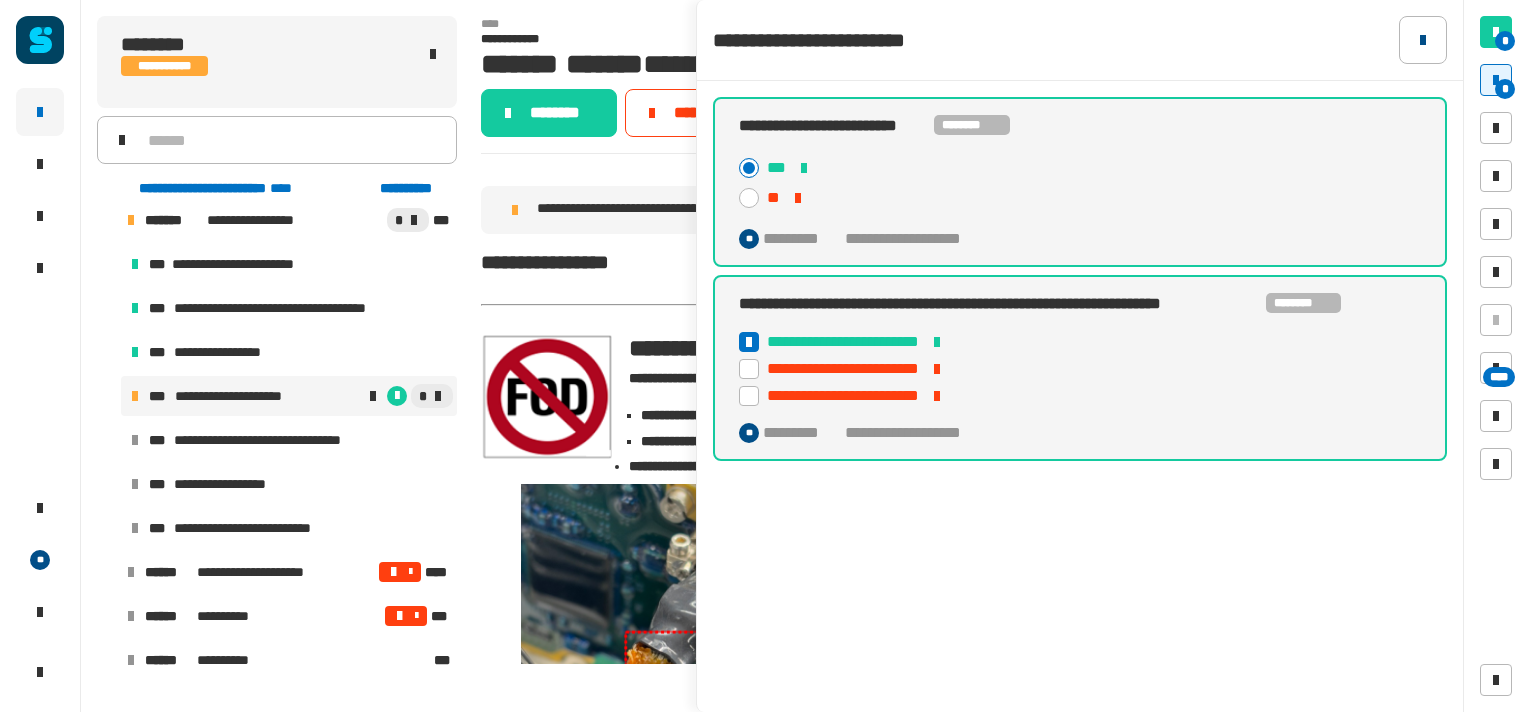click 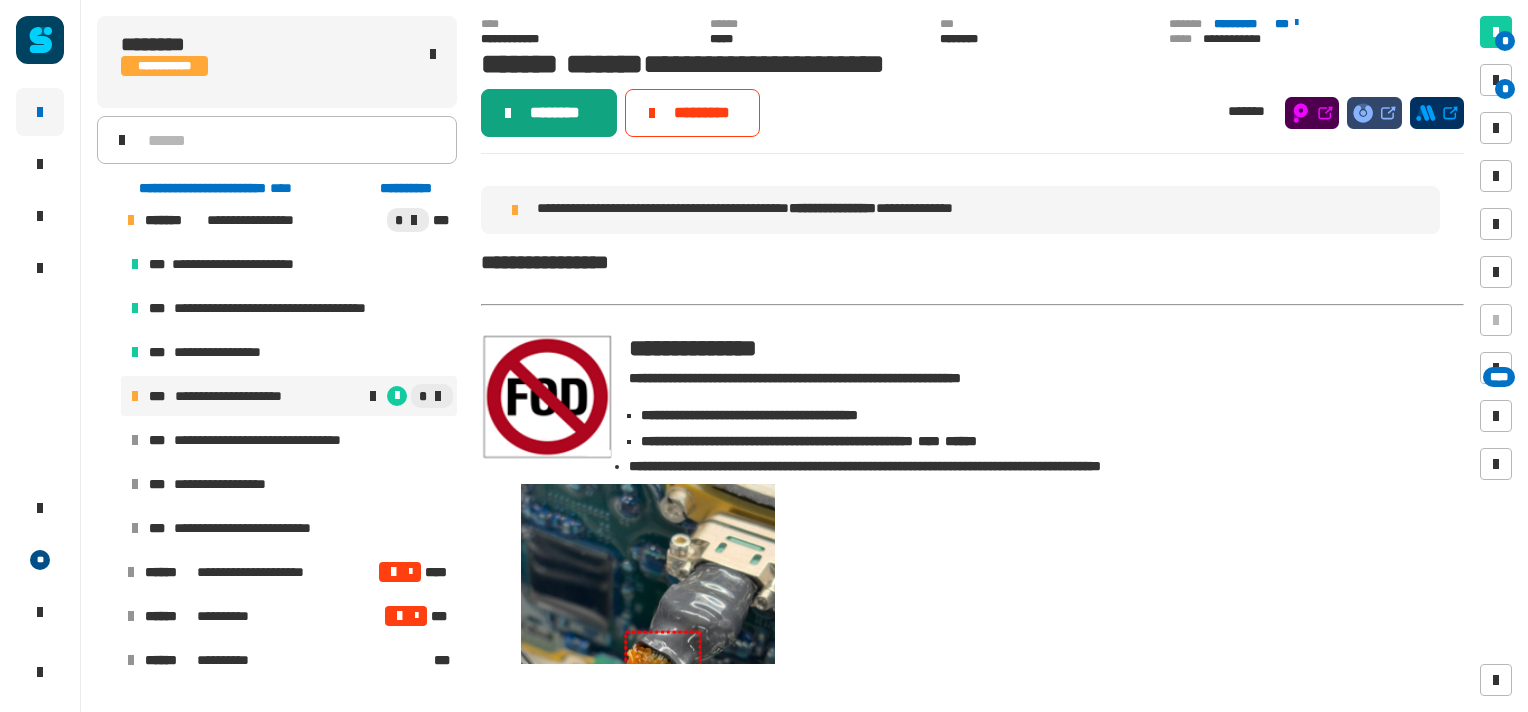 click on "********" 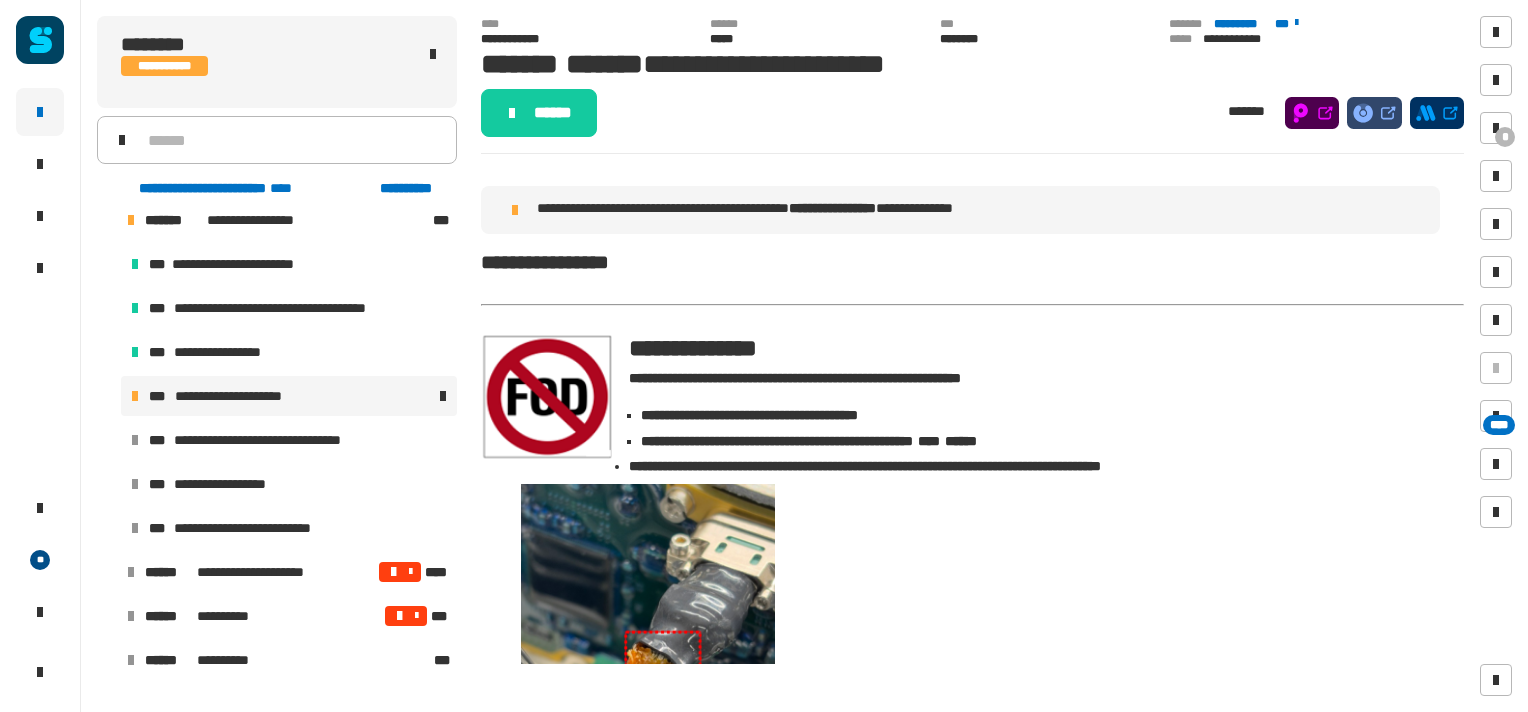 click on "****** *******" 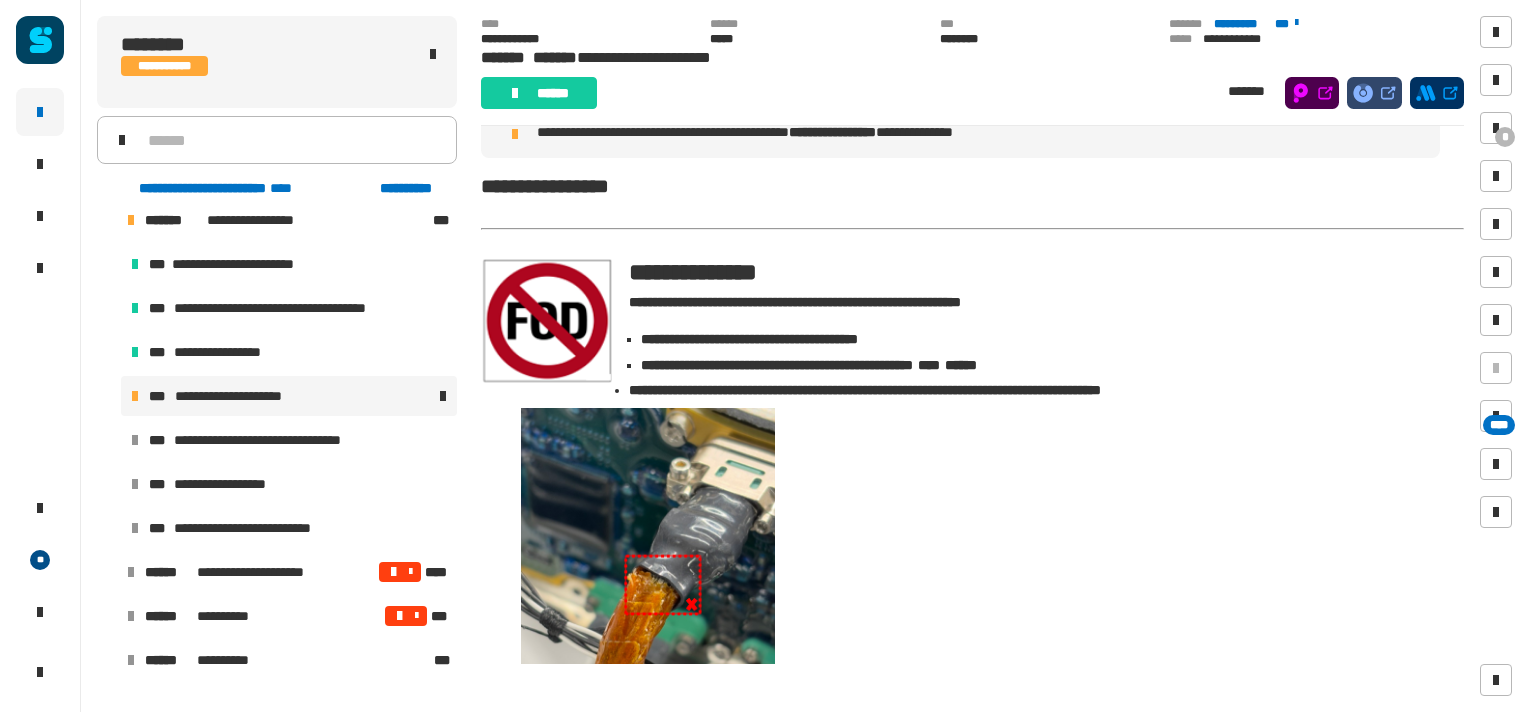 scroll, scrollTop: 48, scrollLeft: 0, axis: vertical 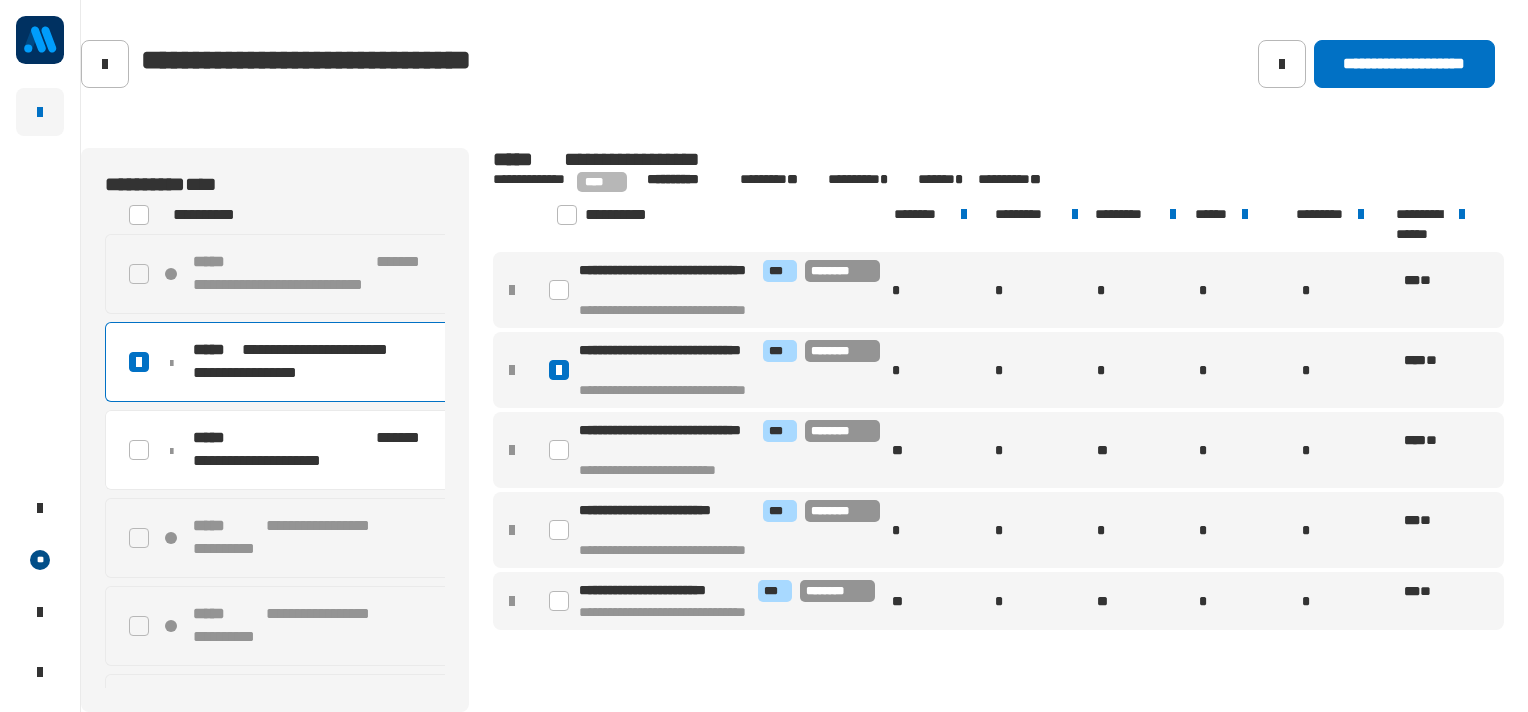 click 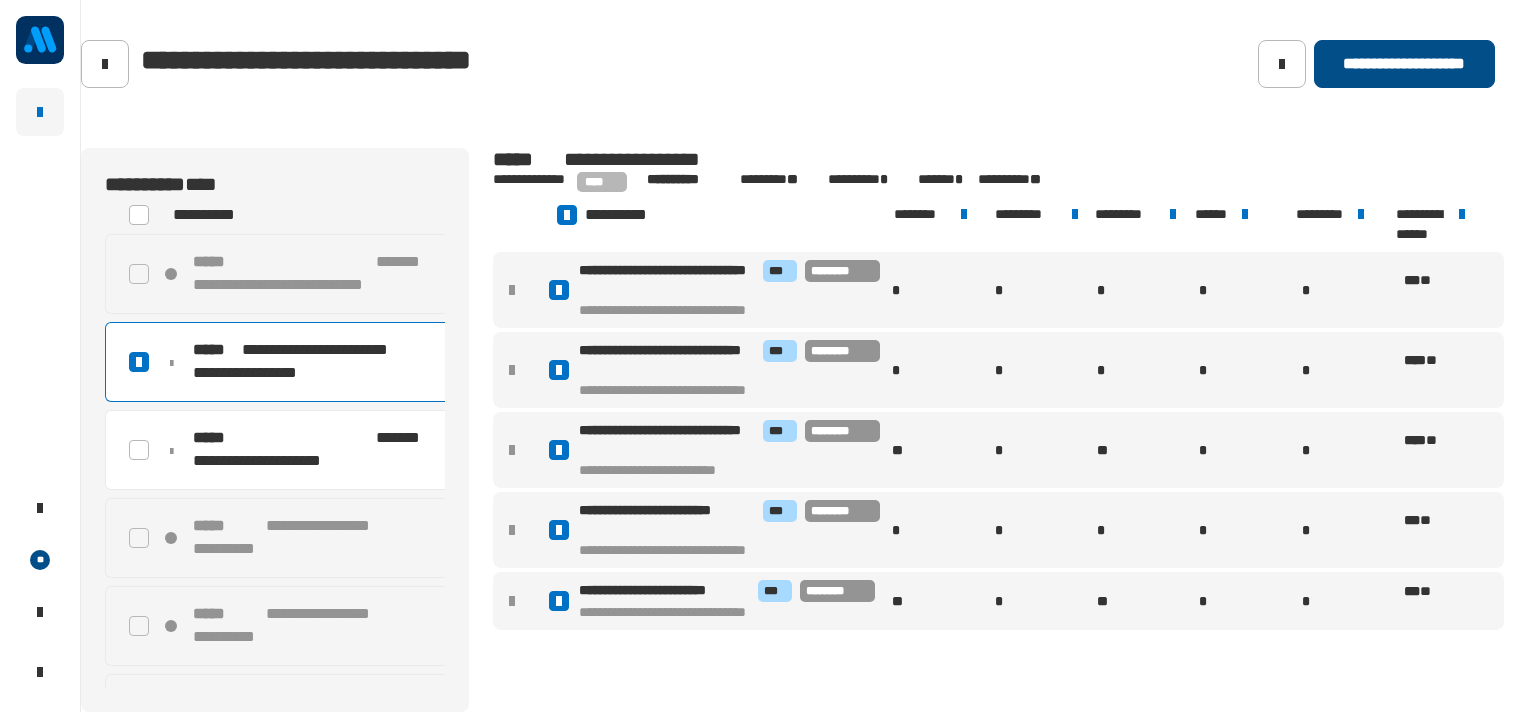 click on "**********" 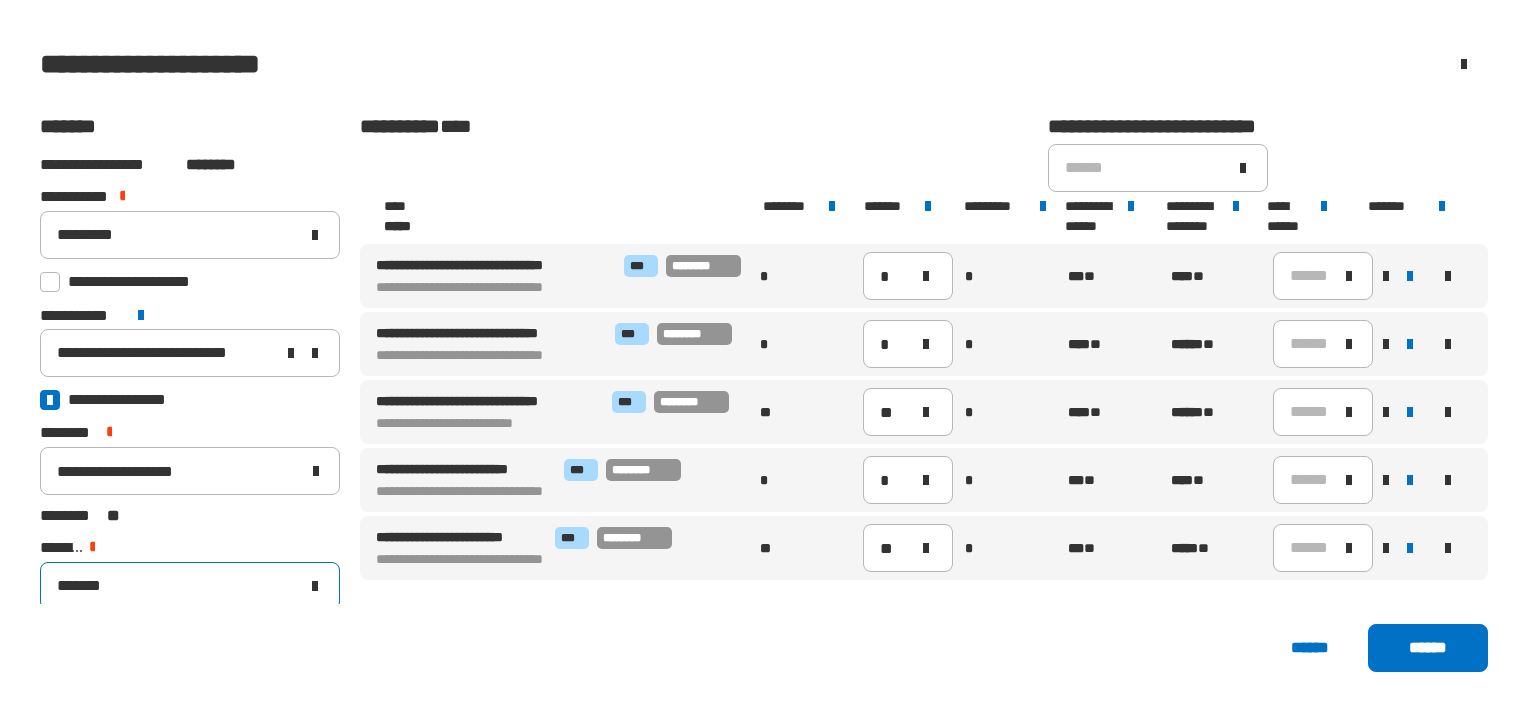 click 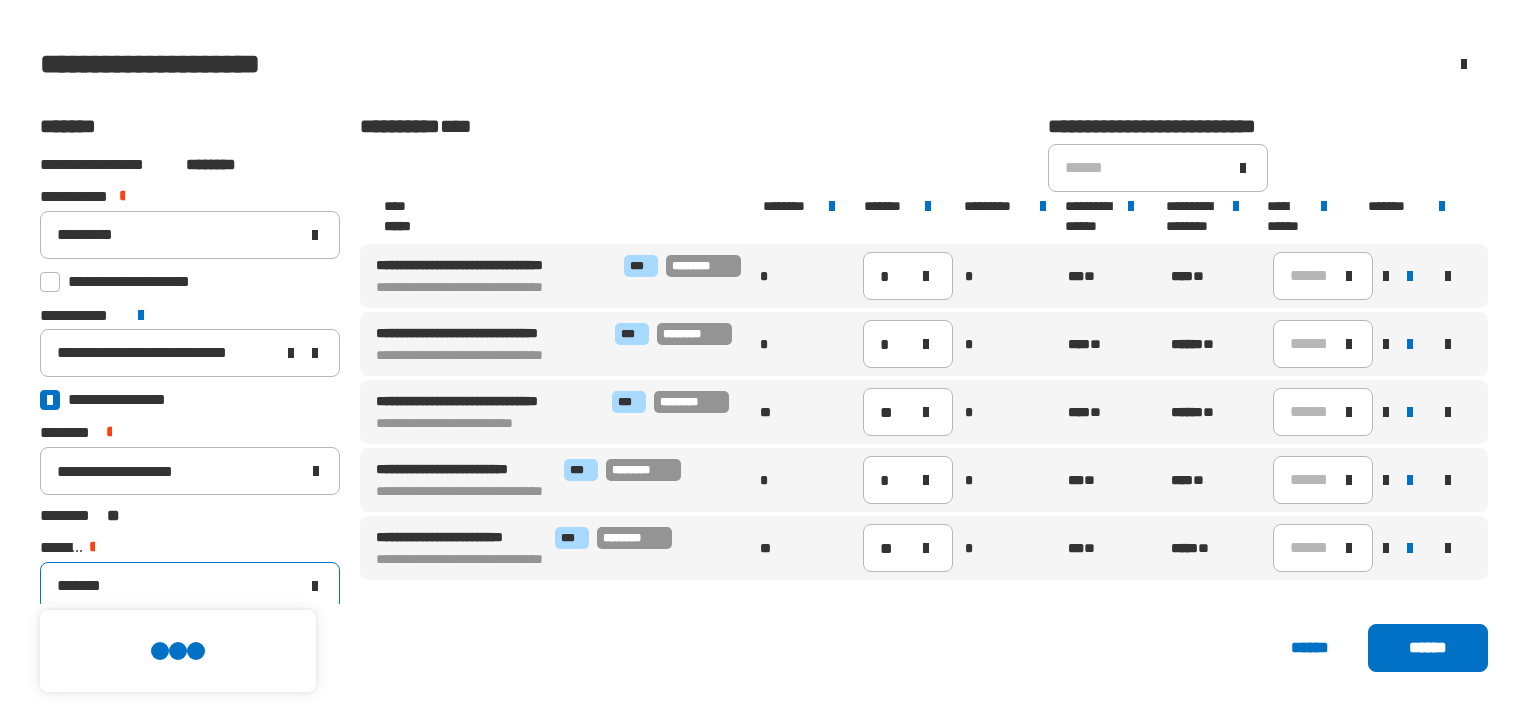 scroll, scrollTop: 0, scrollLeft: 0, axis: both 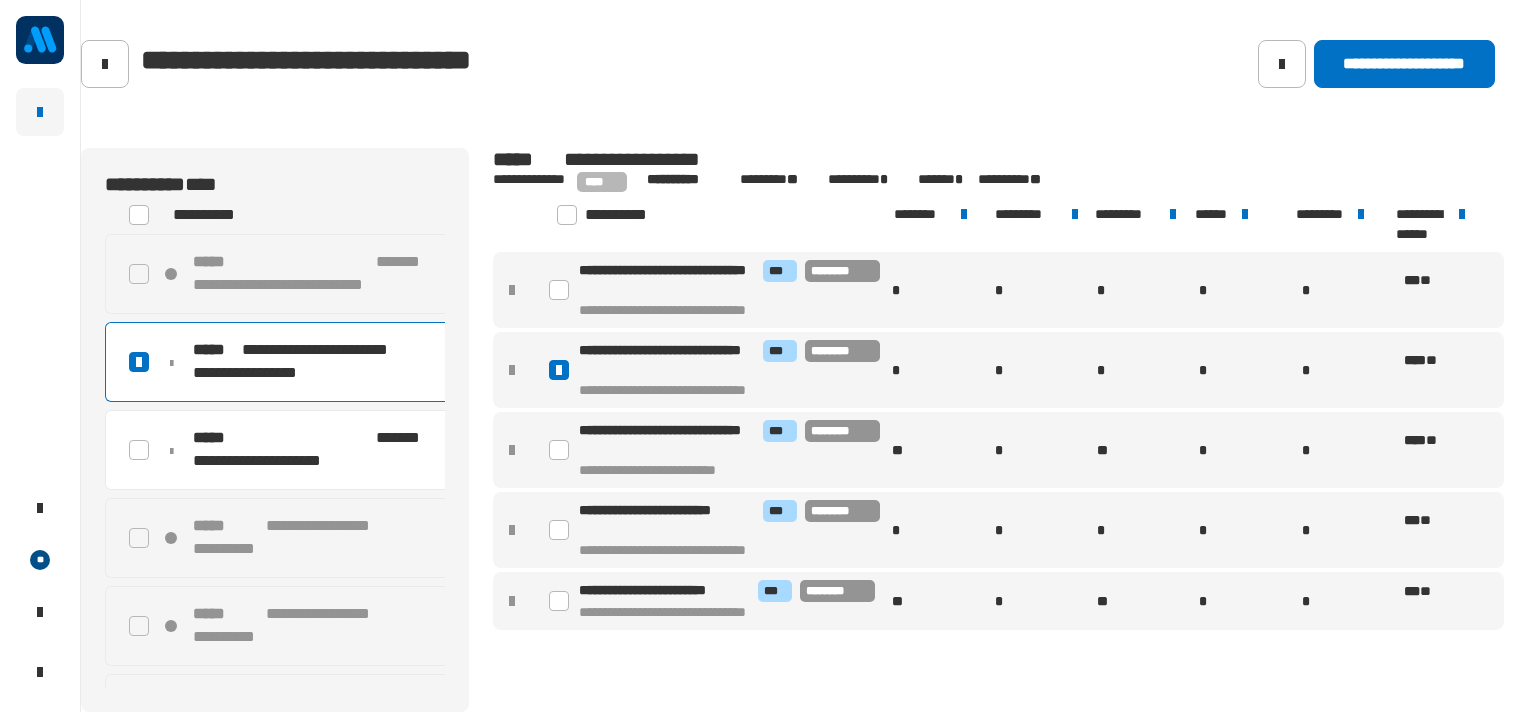 click 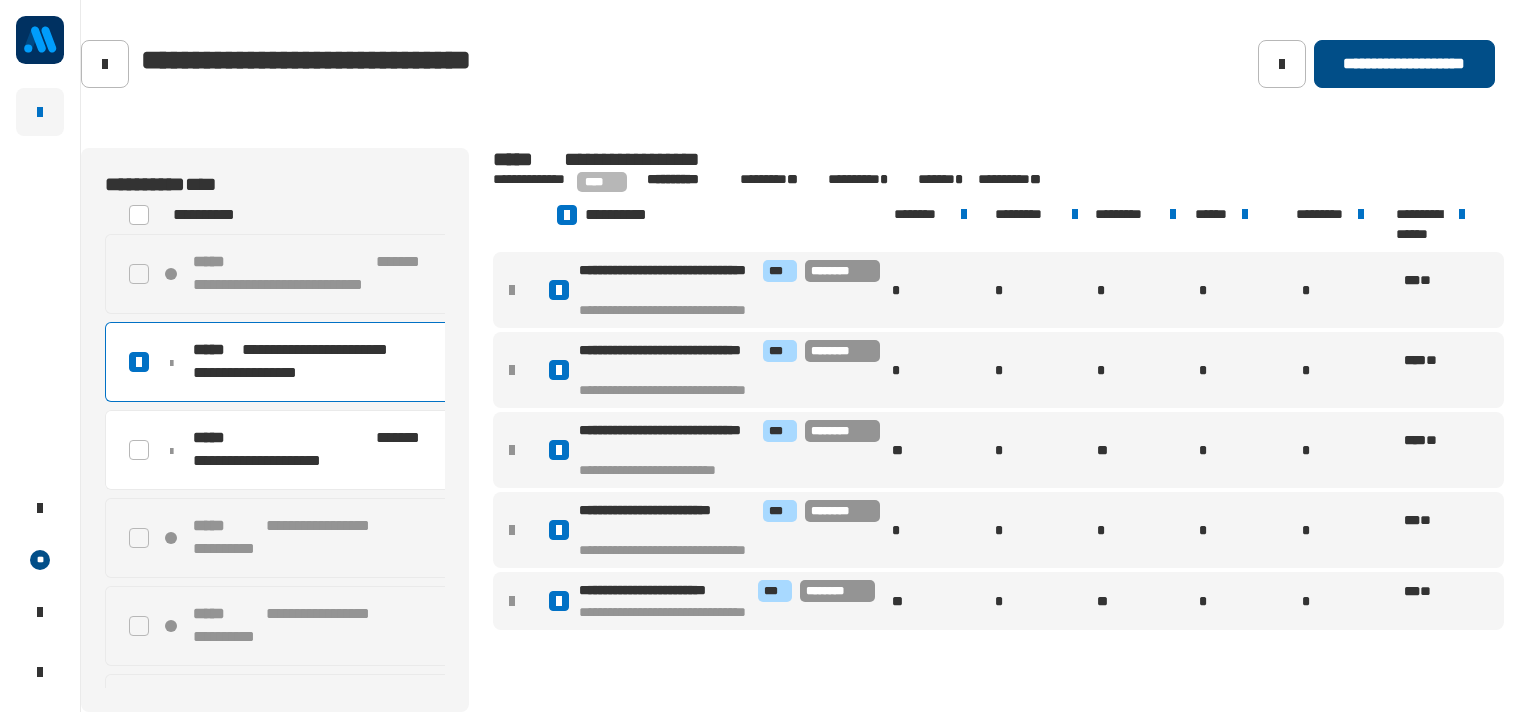 click on "**********" 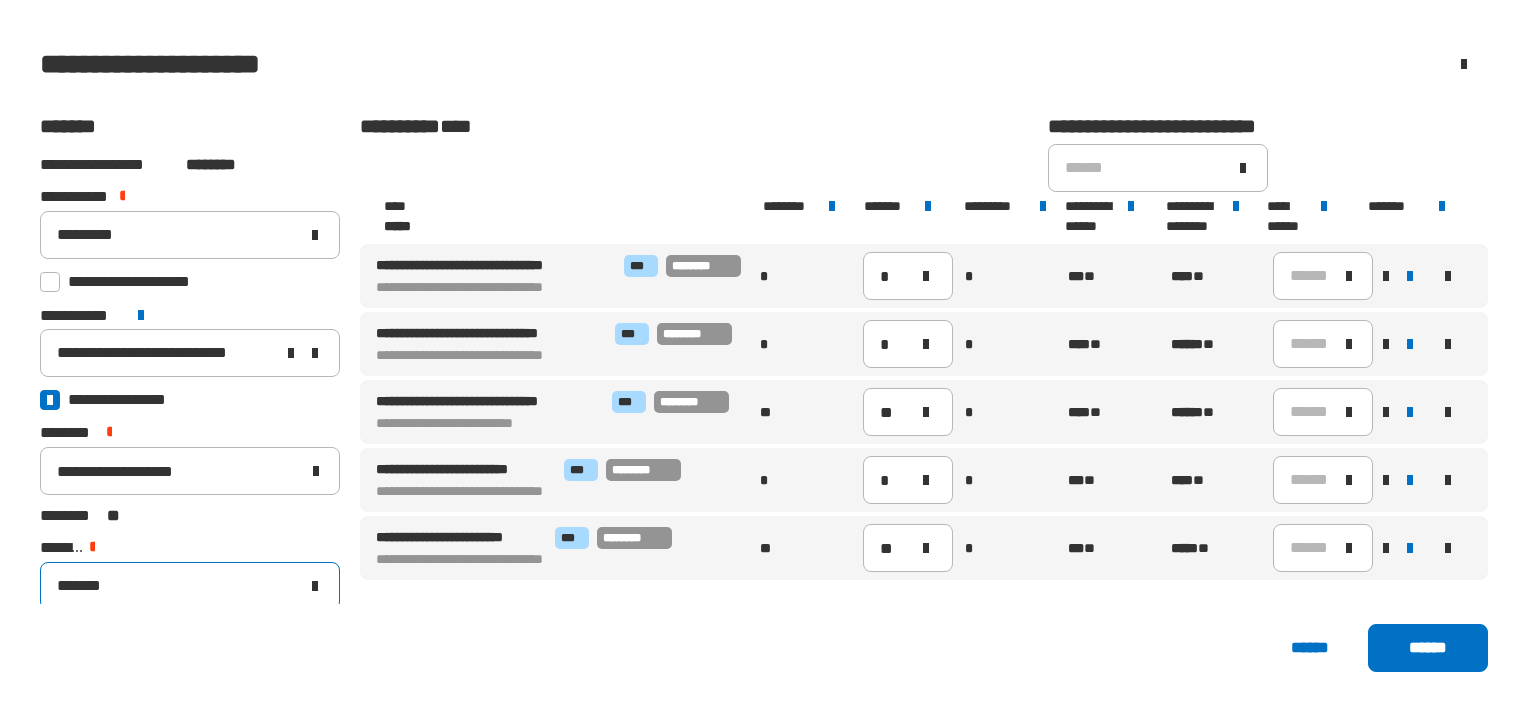 click 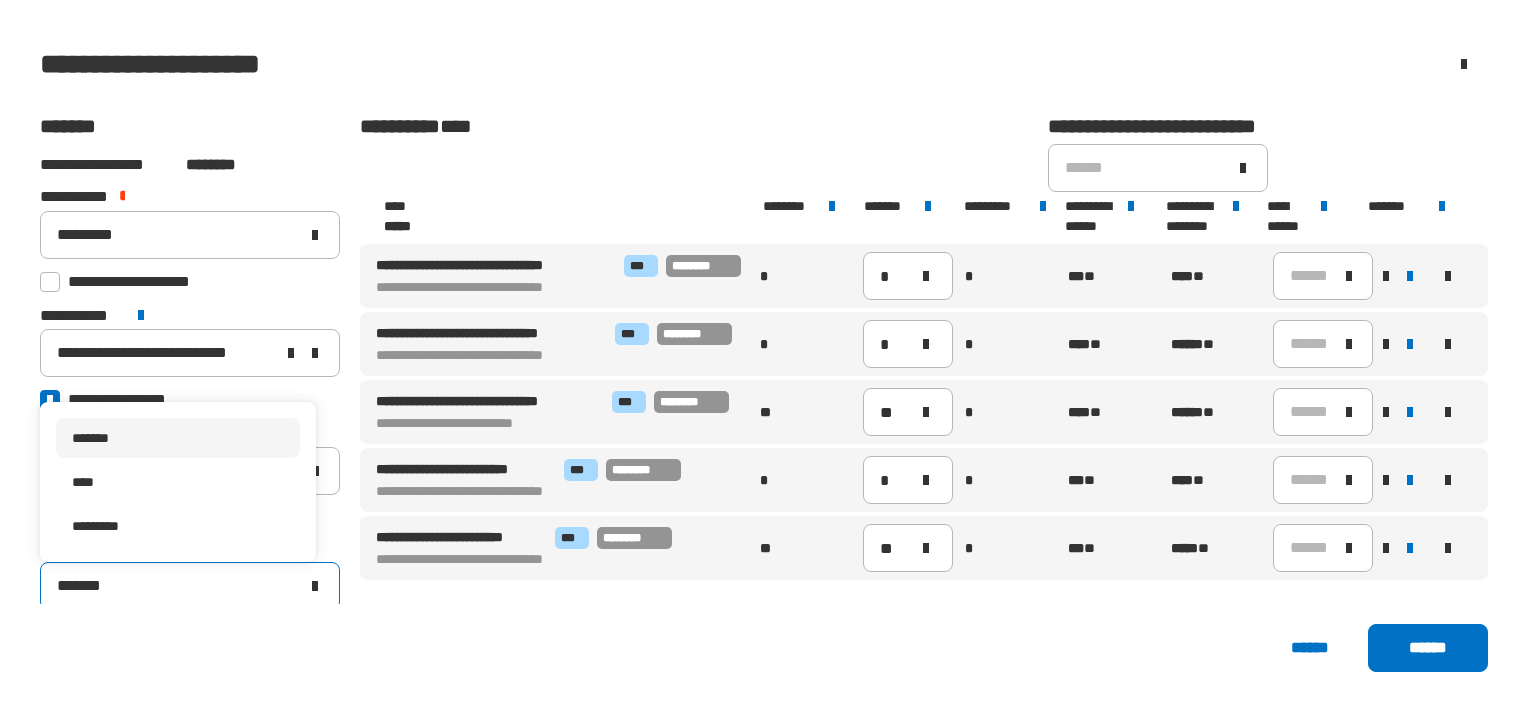 scroll, scrollTop: 0, scrollLeft: 0, axis: both 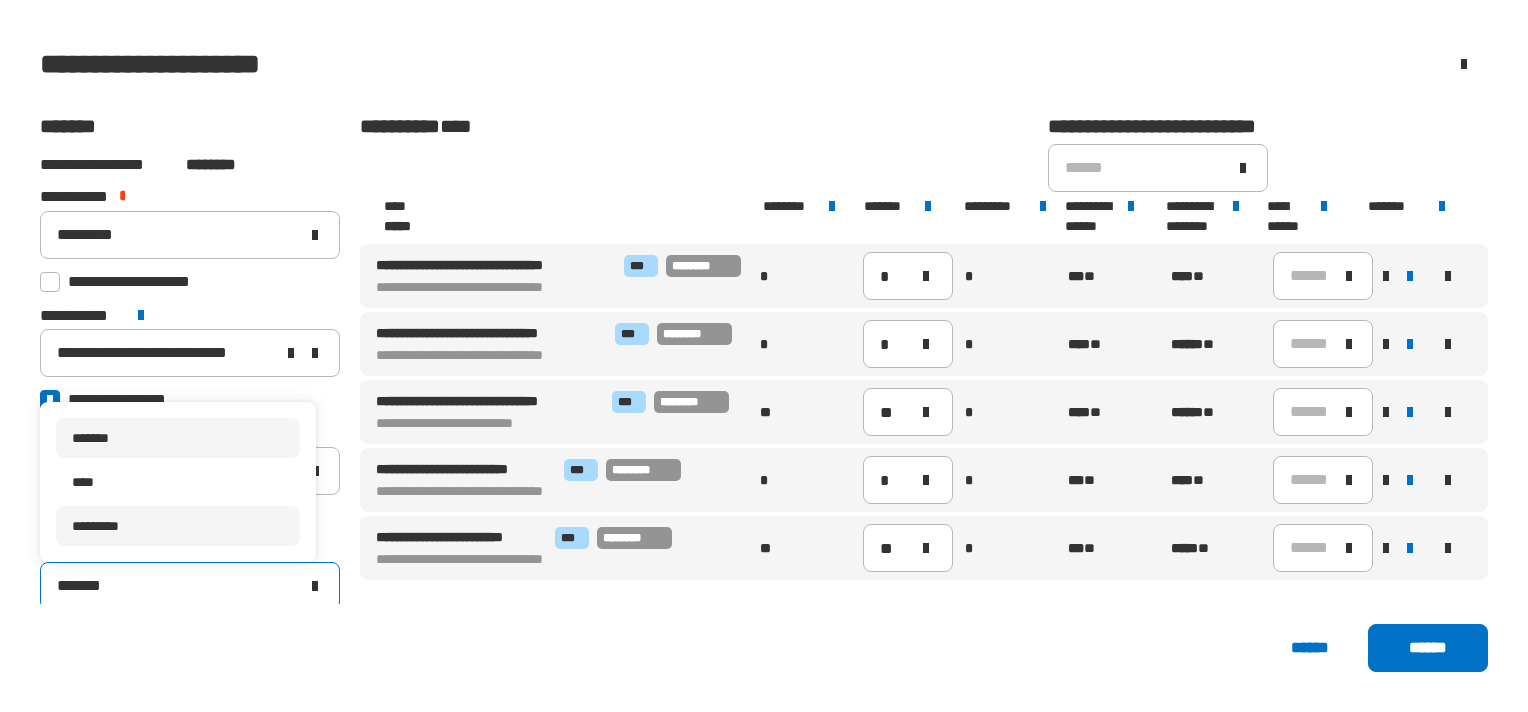 click on "*********" at bounding box center (178, 526) 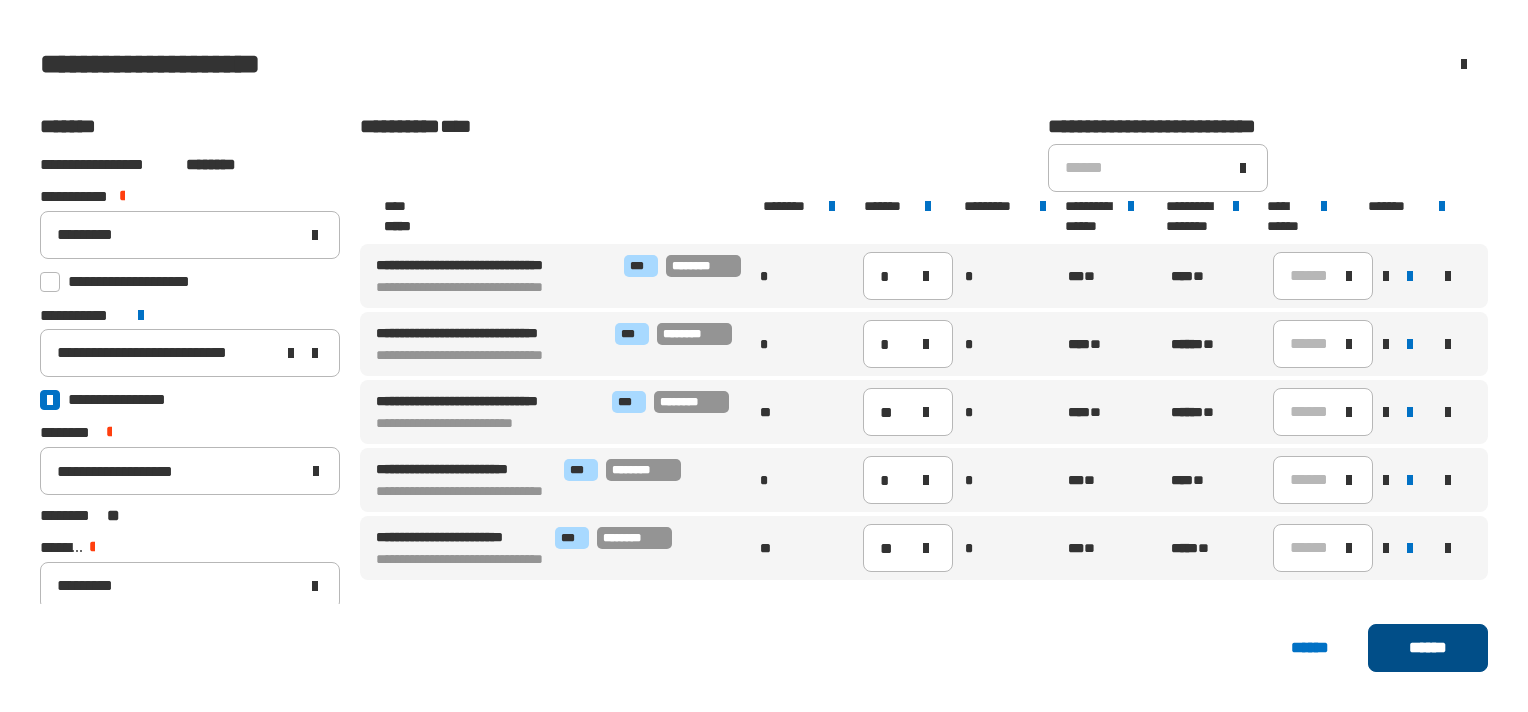 click on "******" 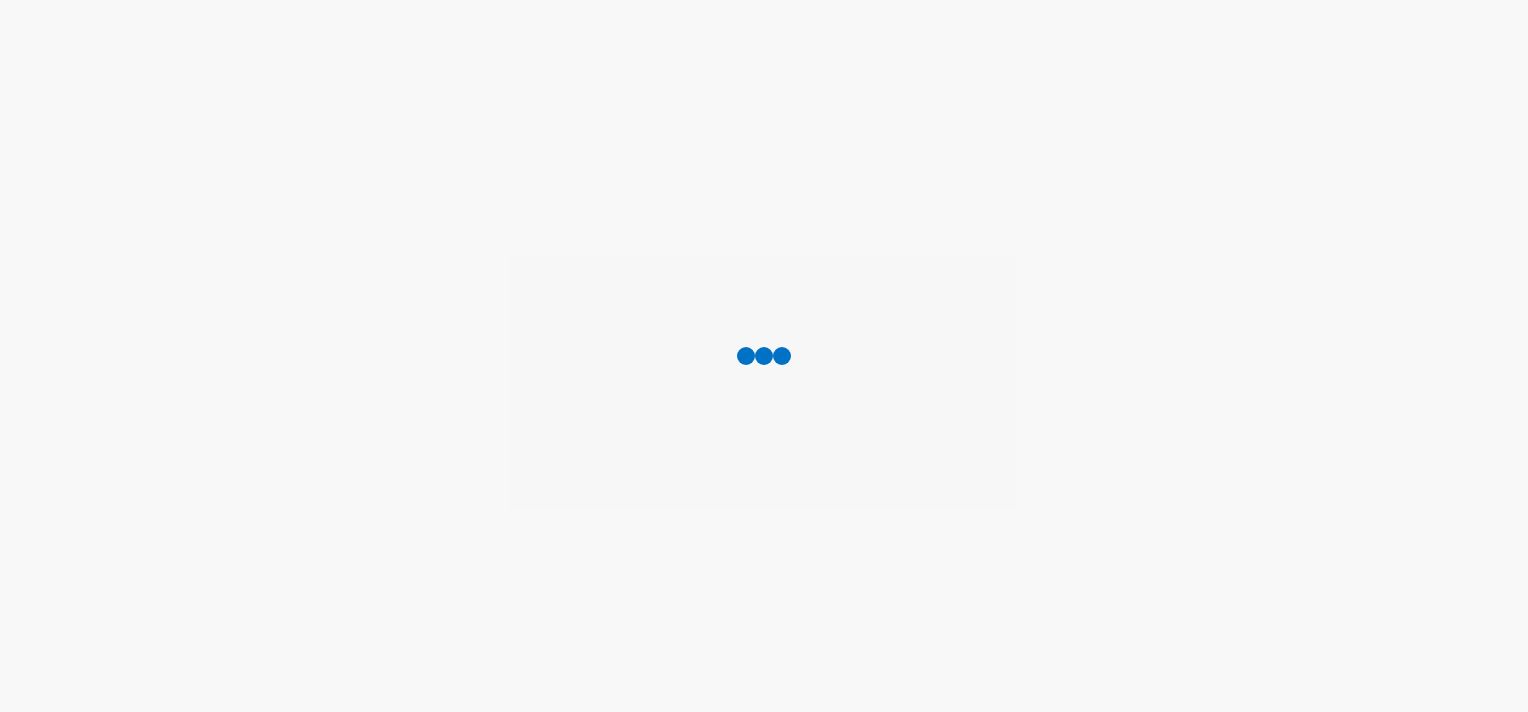 scroll, scrollTop: 0, scrollLeft: 0, axis: both 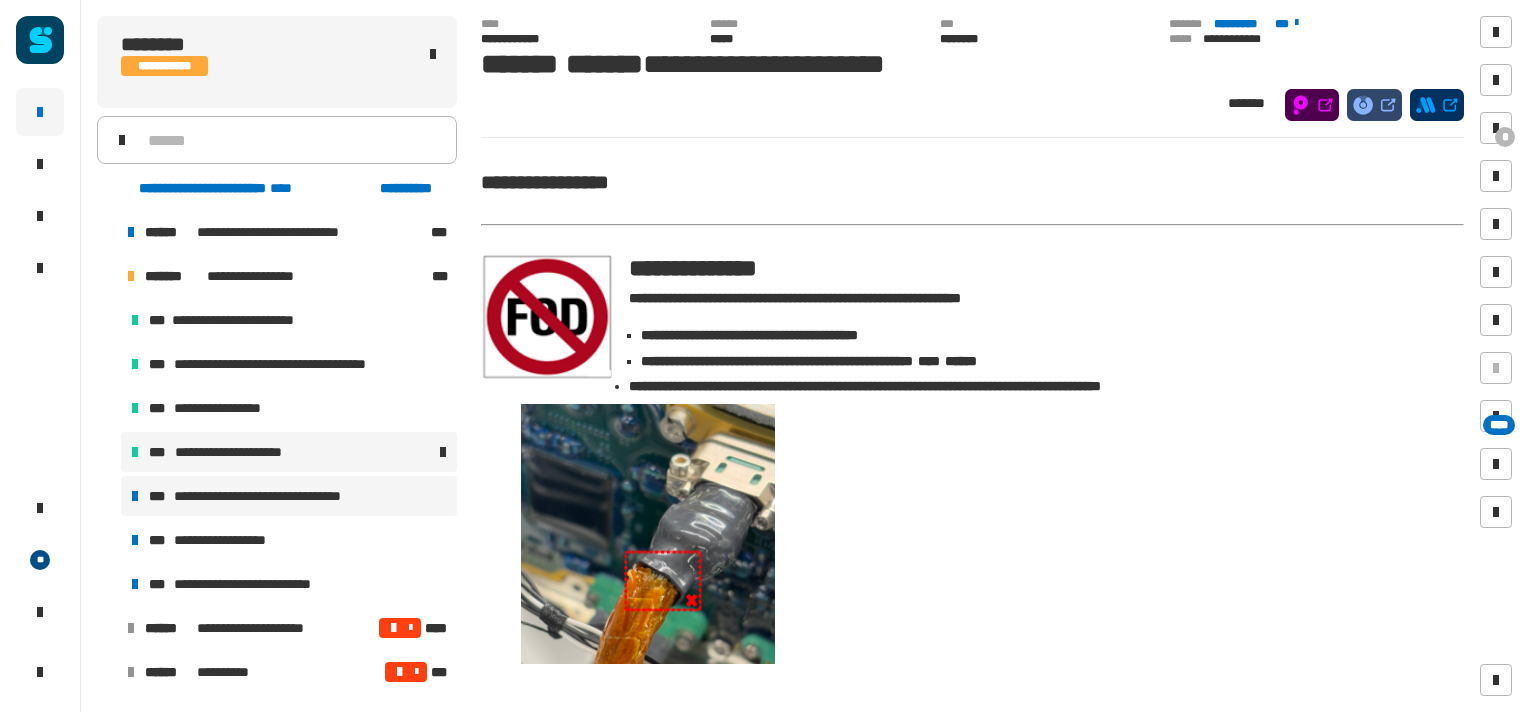 click on "**********" at bounding box center [286, 496] 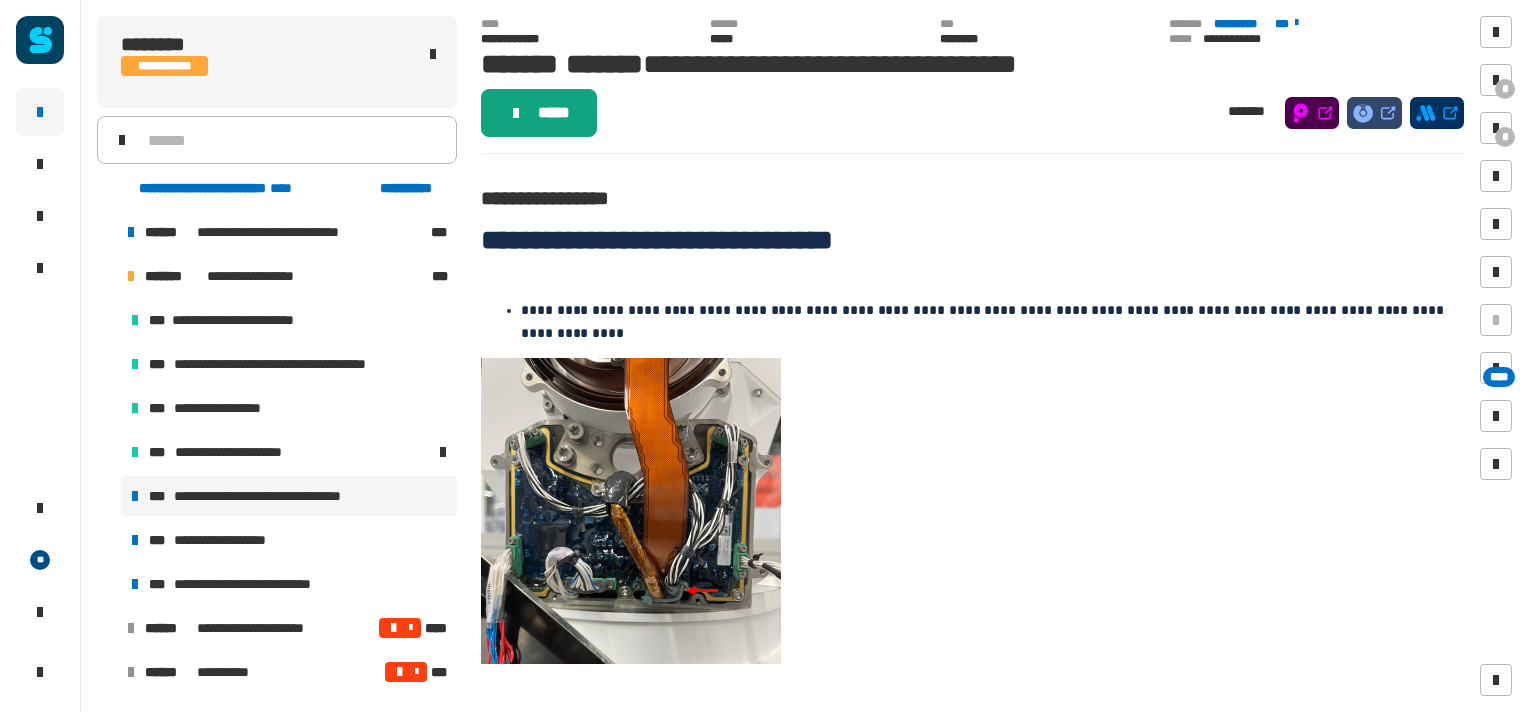 click on "*****" 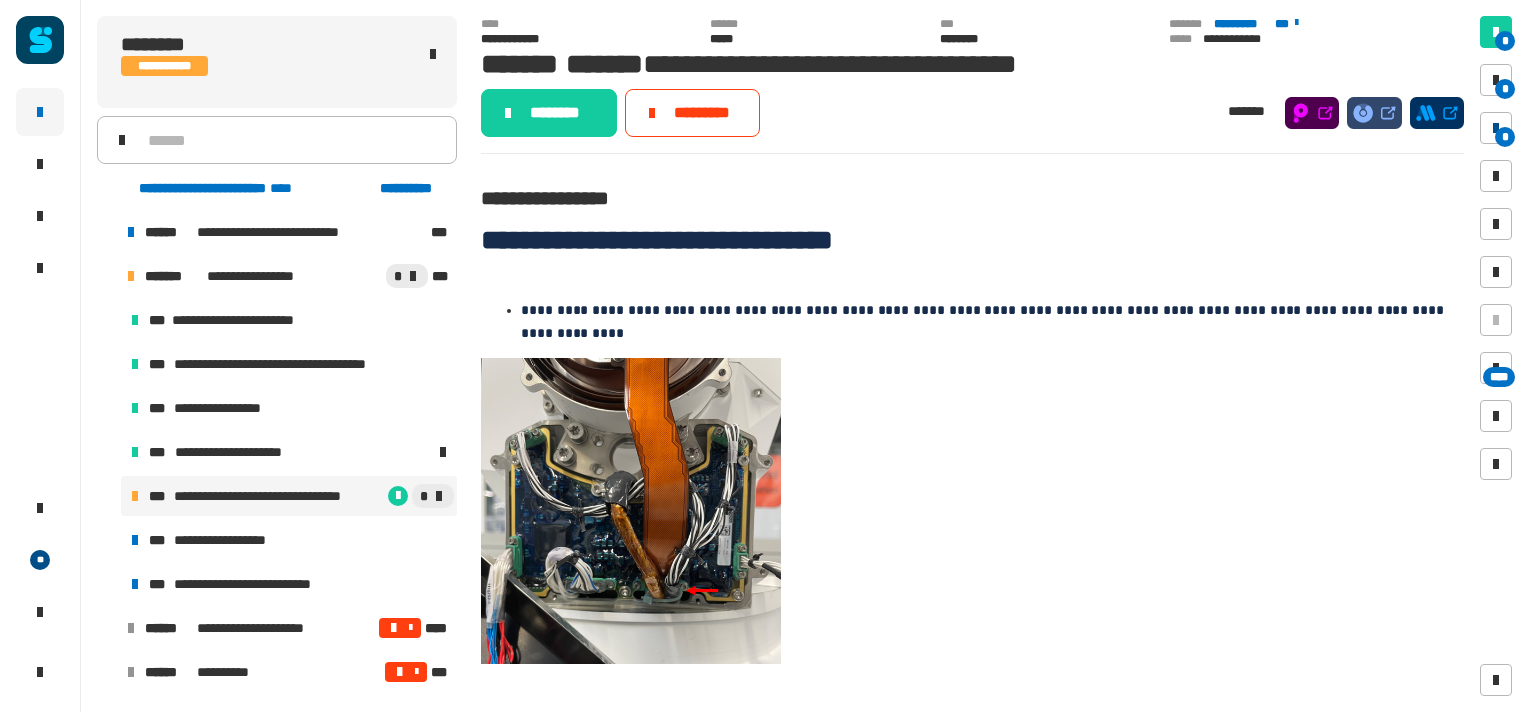 click on "*" at bounding box center (1505, 137) 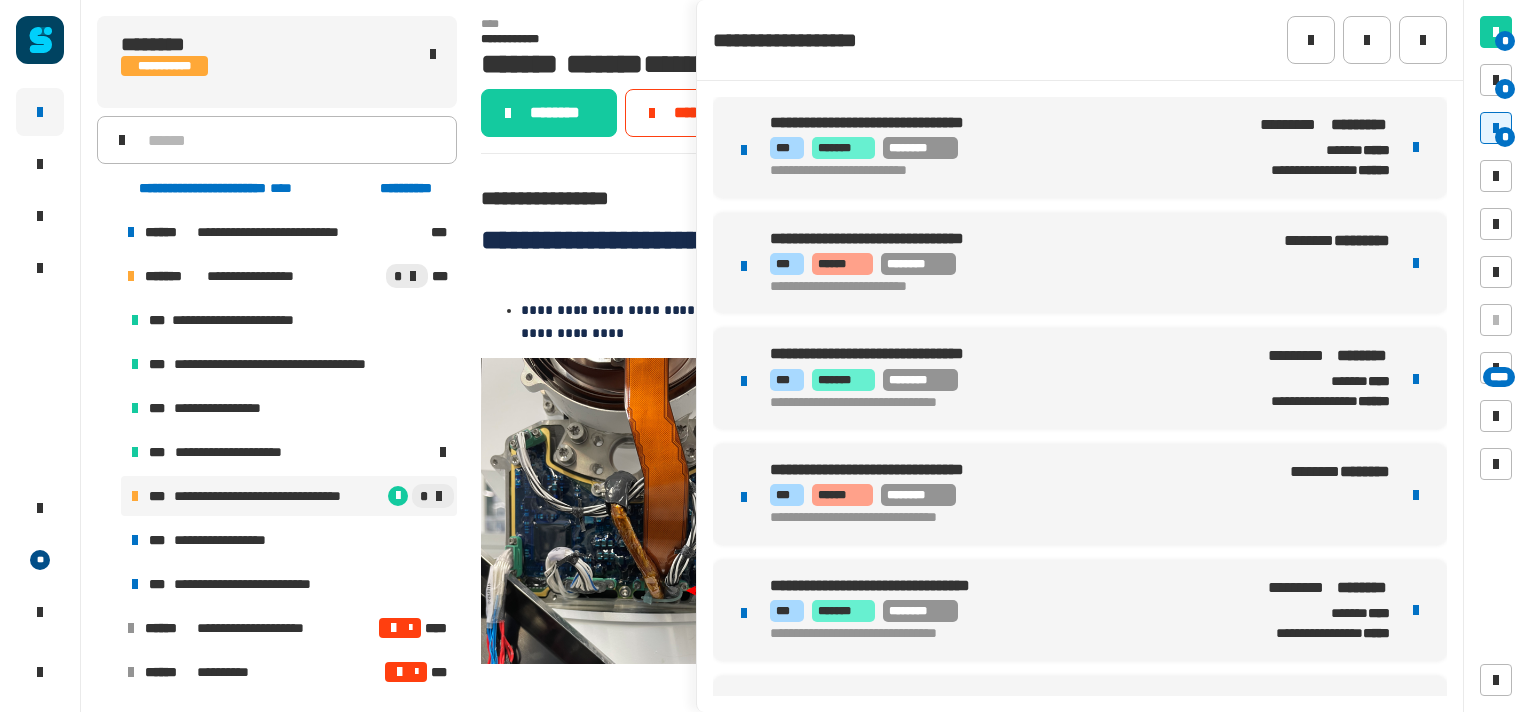 click on "*** ****** ********" at bounding box center (1003, 264) 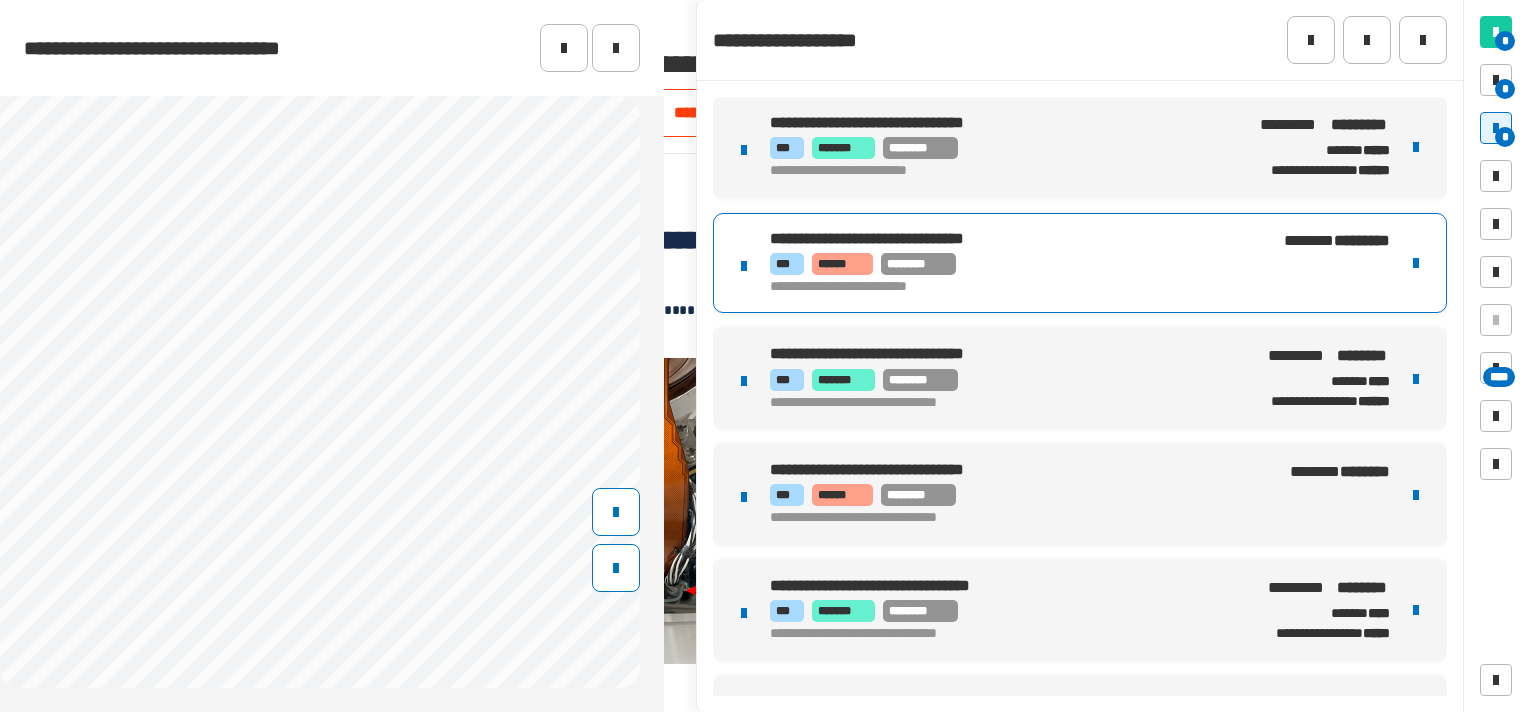 scroll, scrollTop: 182, scrollLeft: 0, axis: vertical 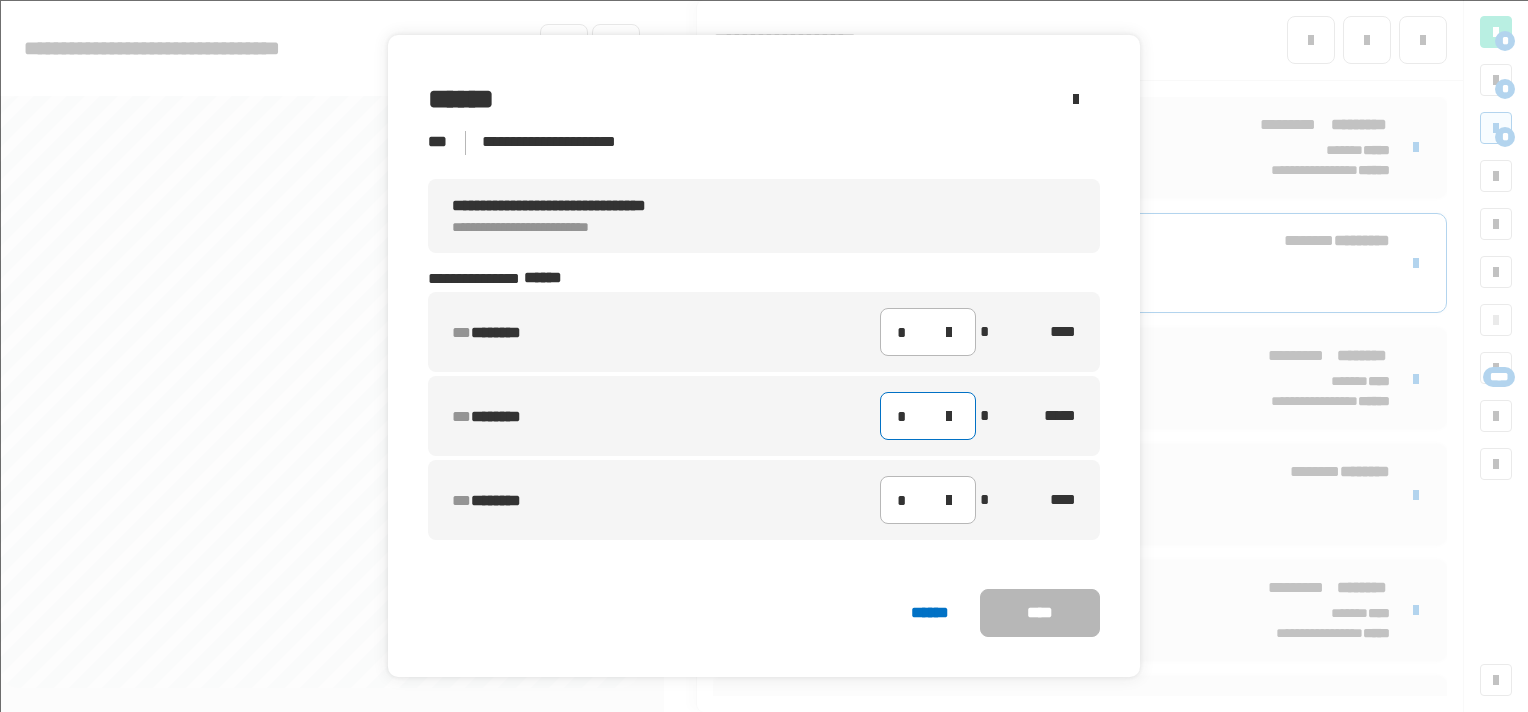 click on "*" 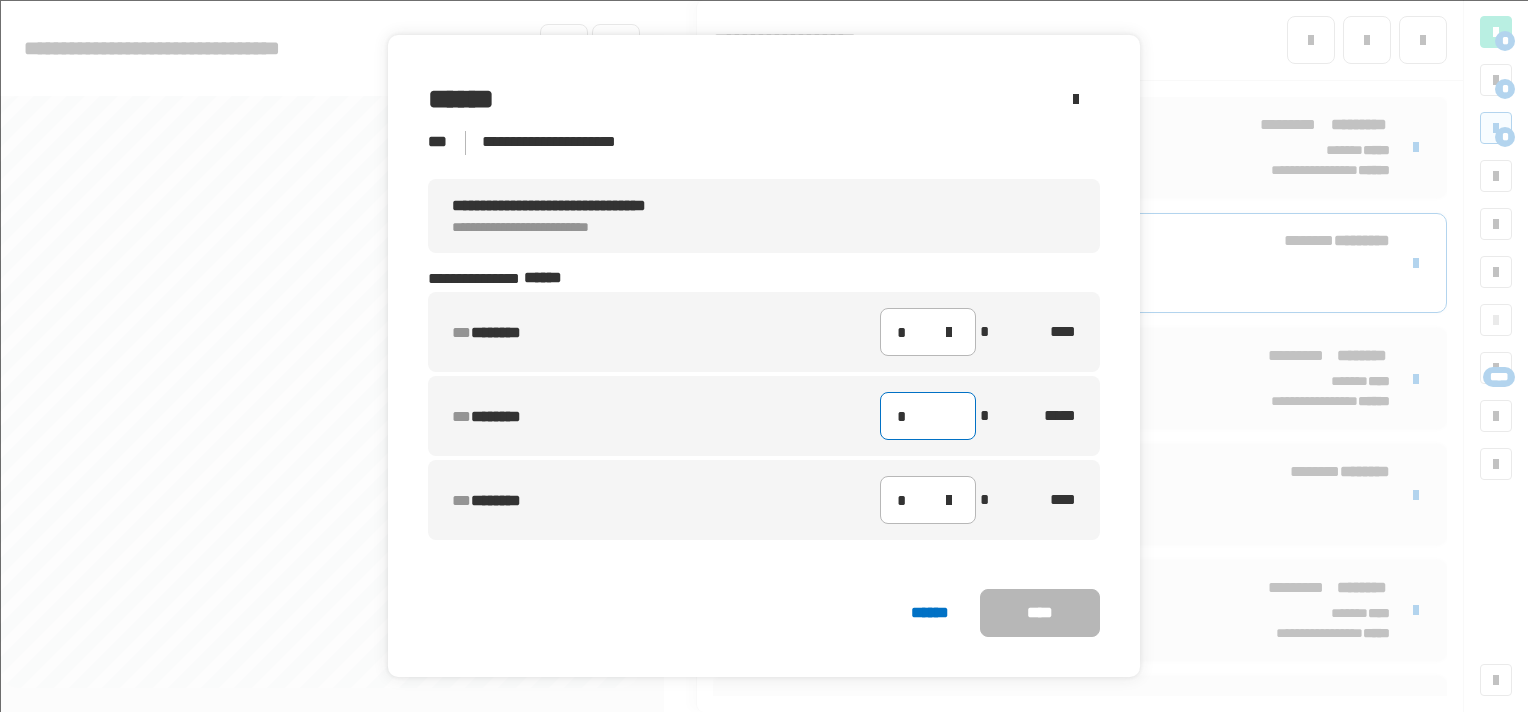 type on "**" 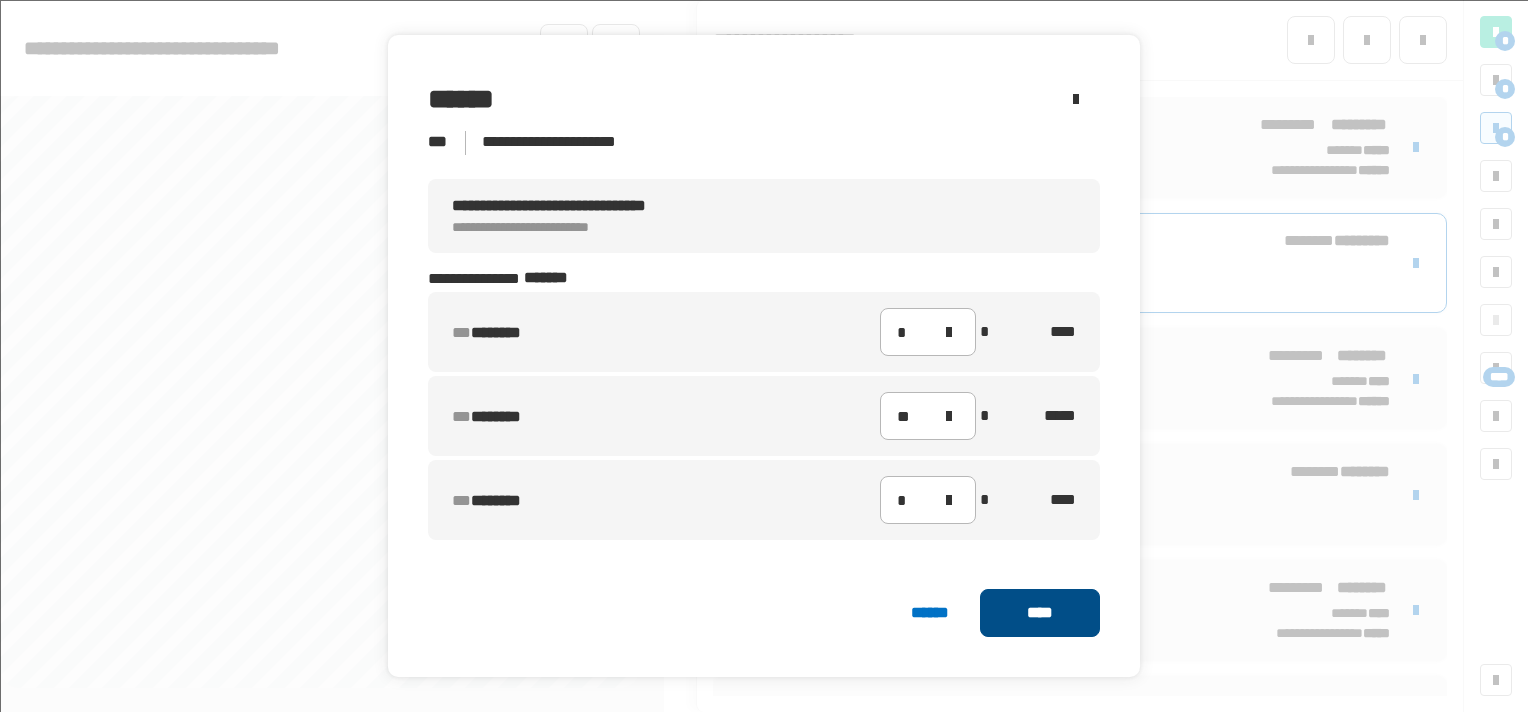 click on "****" 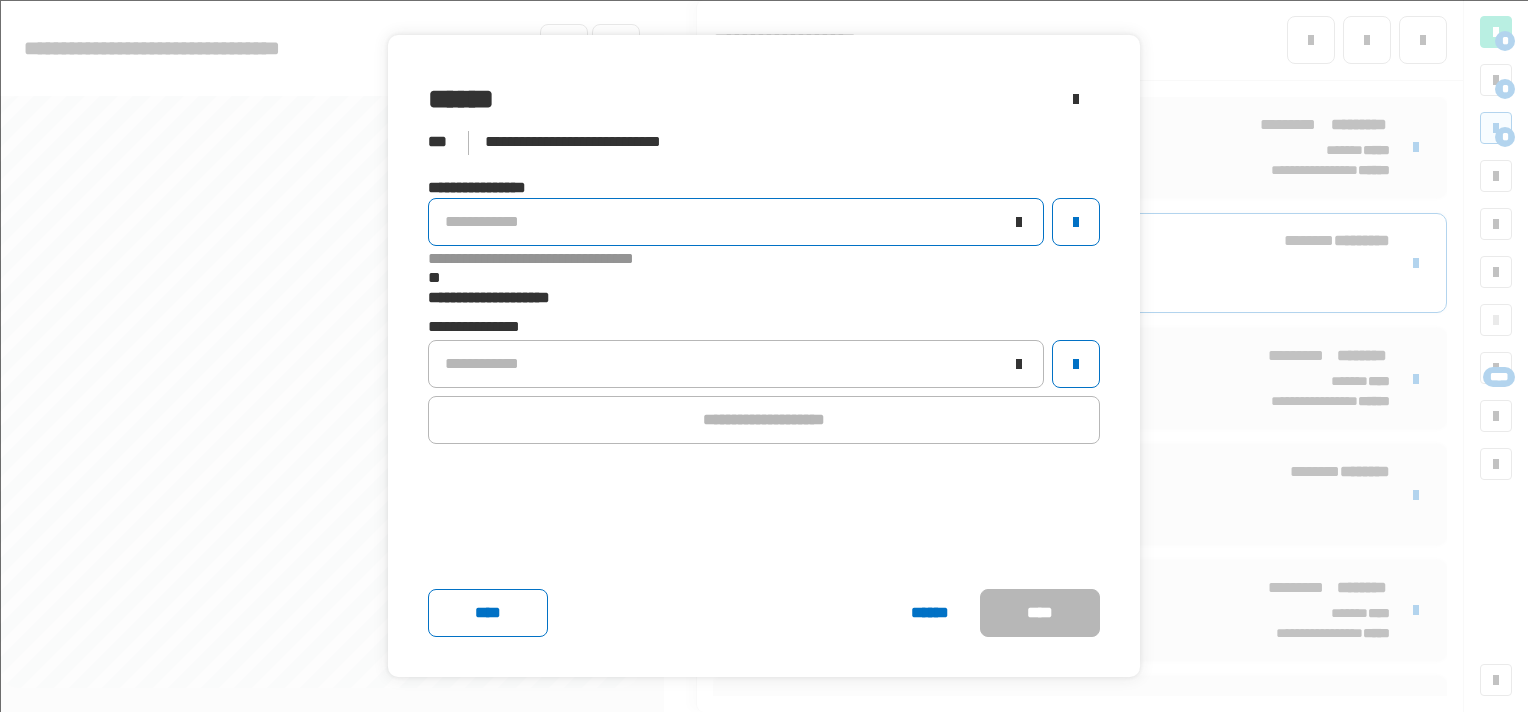 click on "**********" 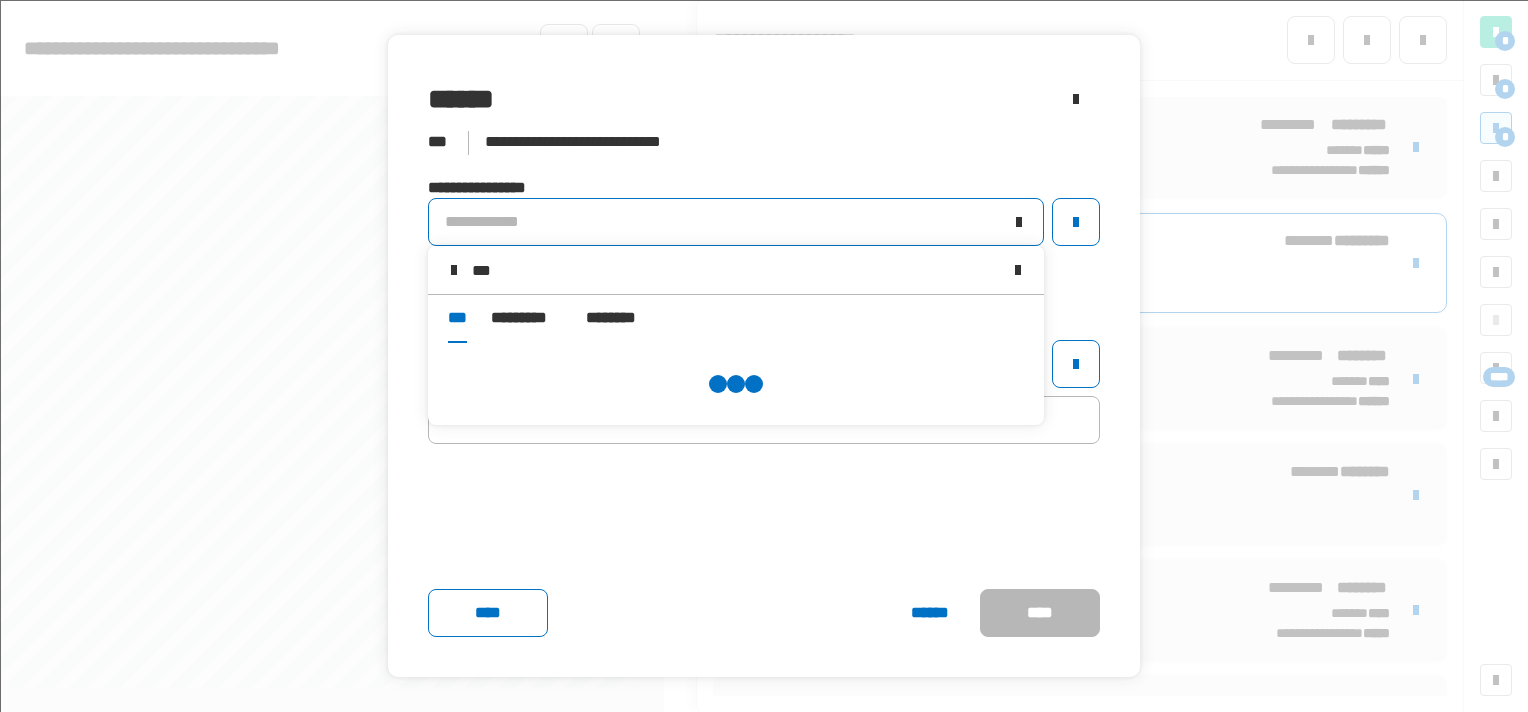 type on "****" 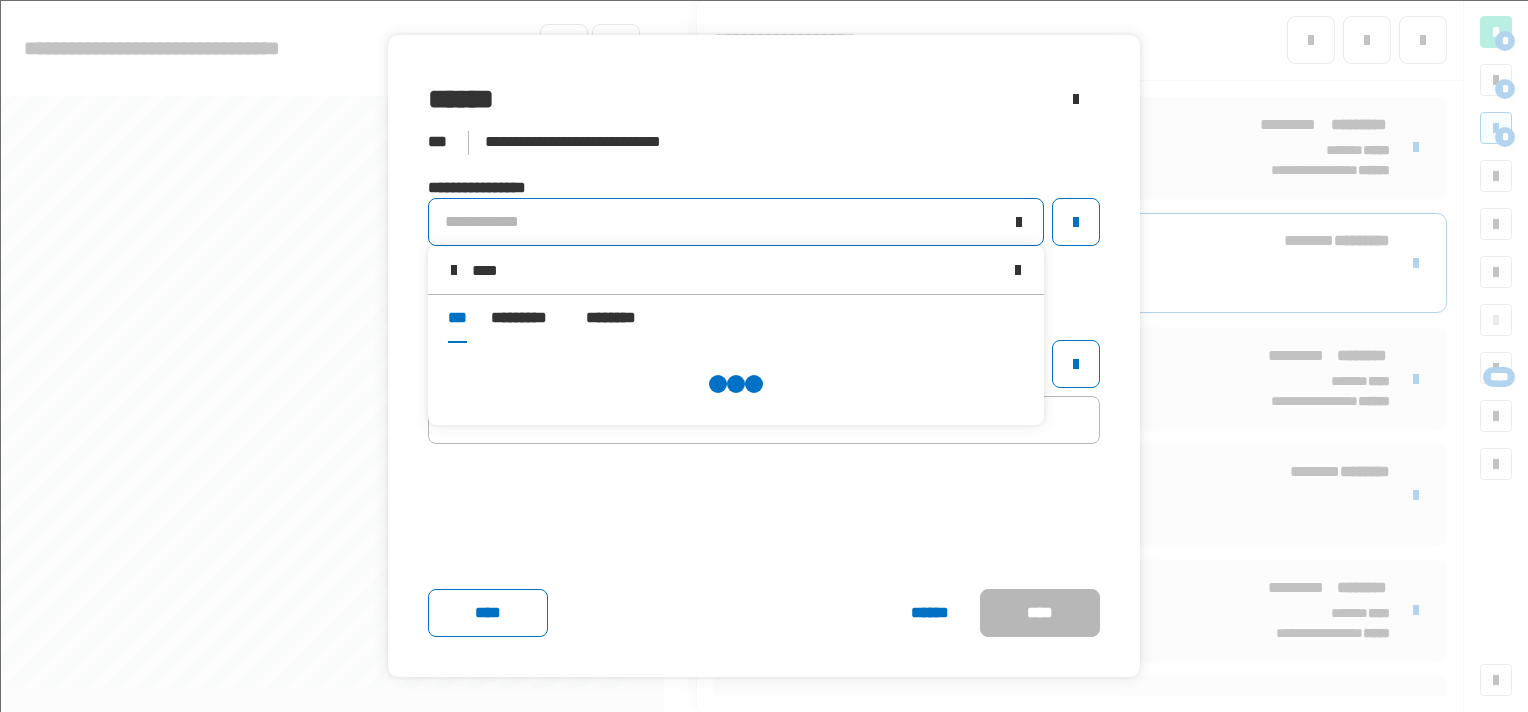 type on "****" 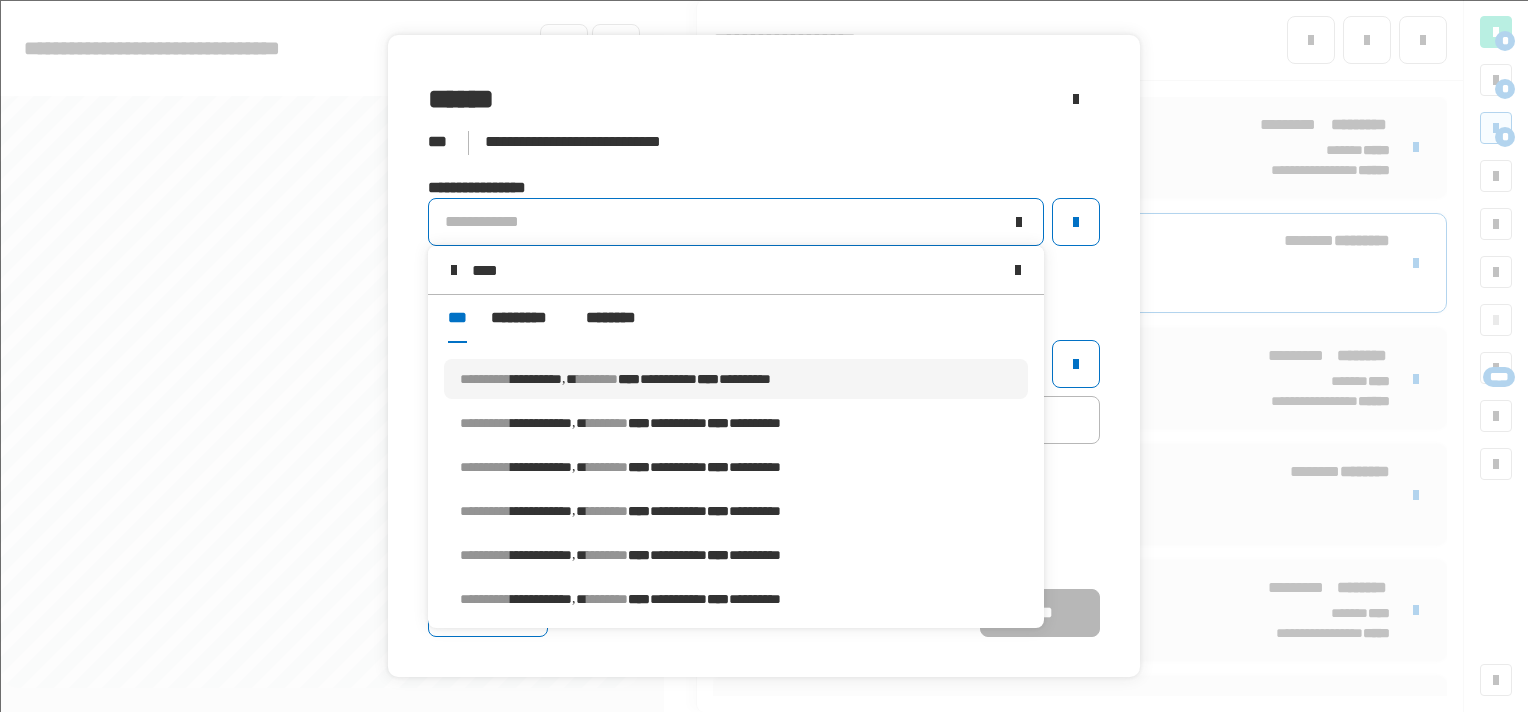 type on "****" 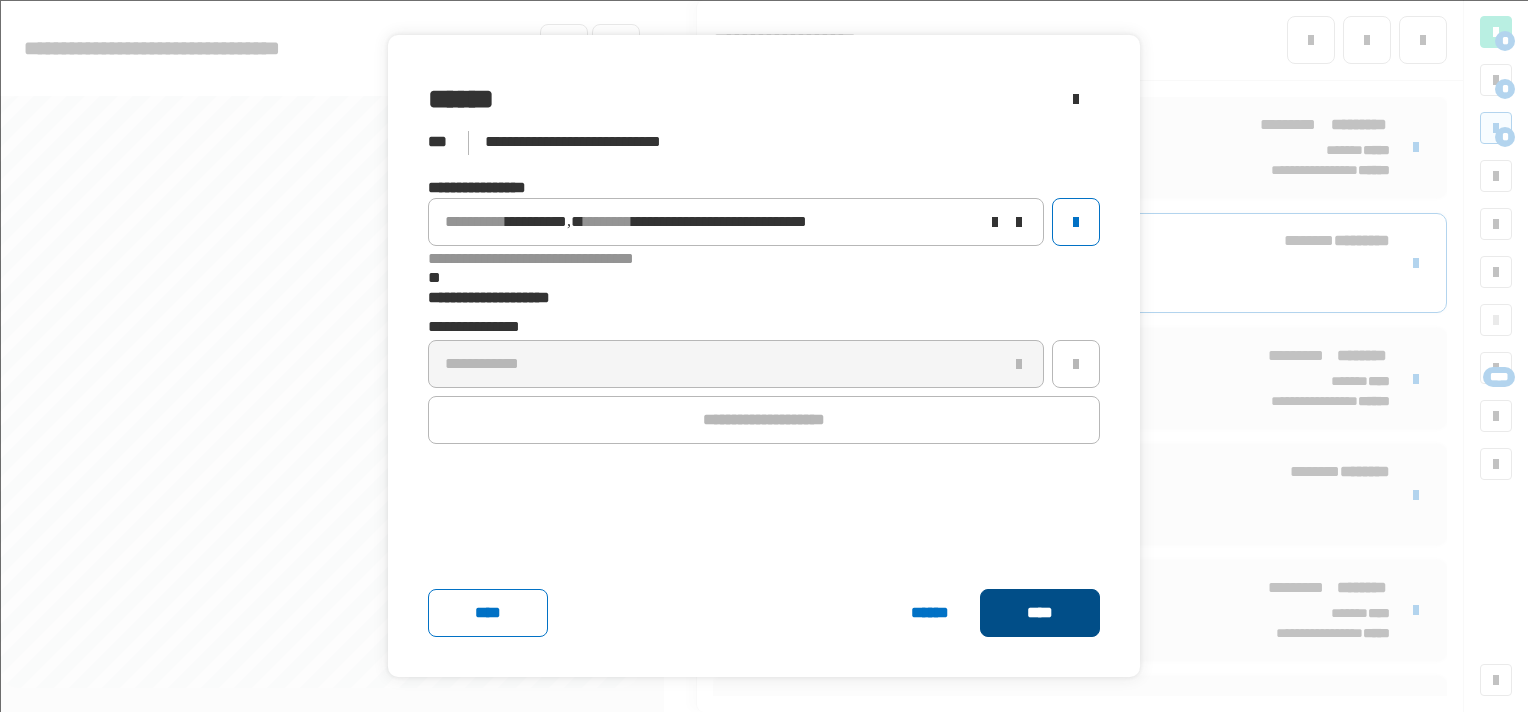 click on "****" 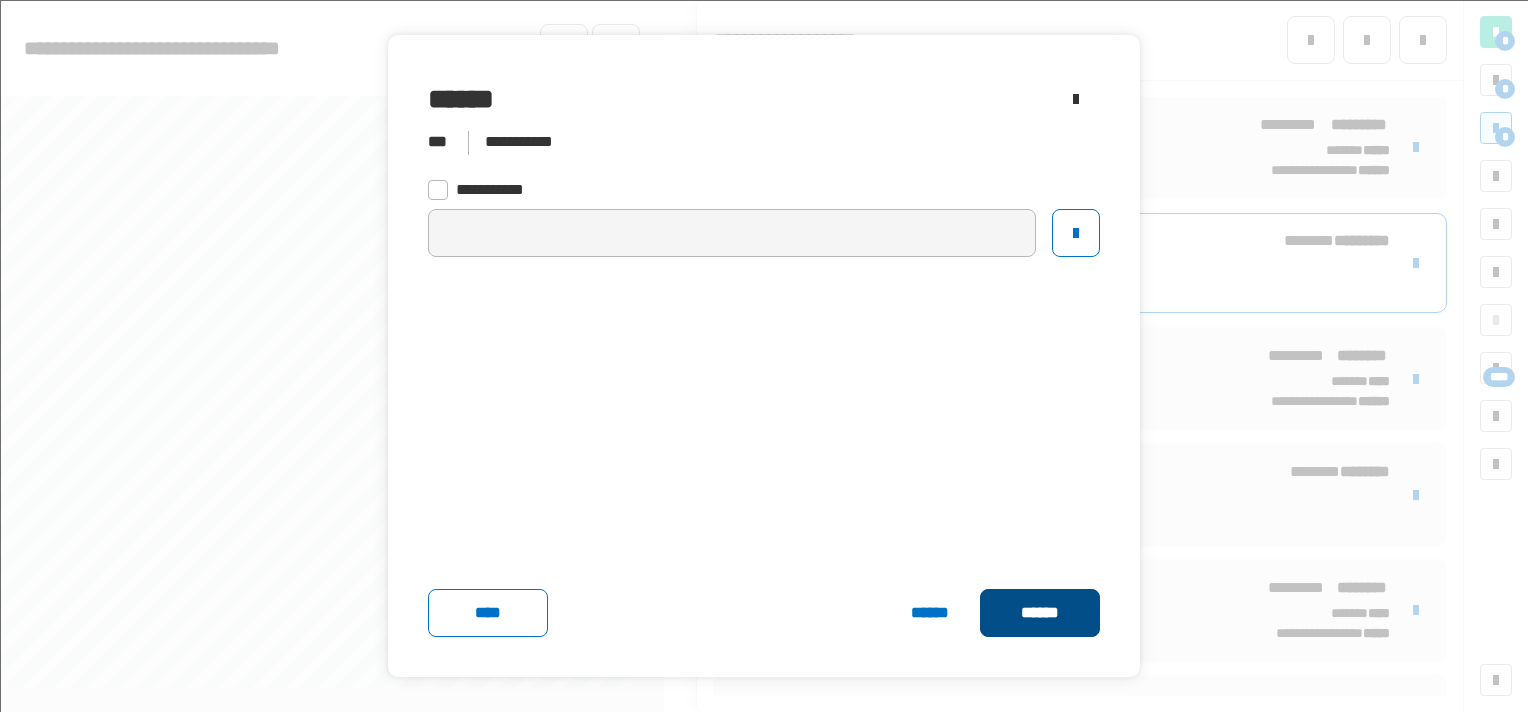 click on "******" 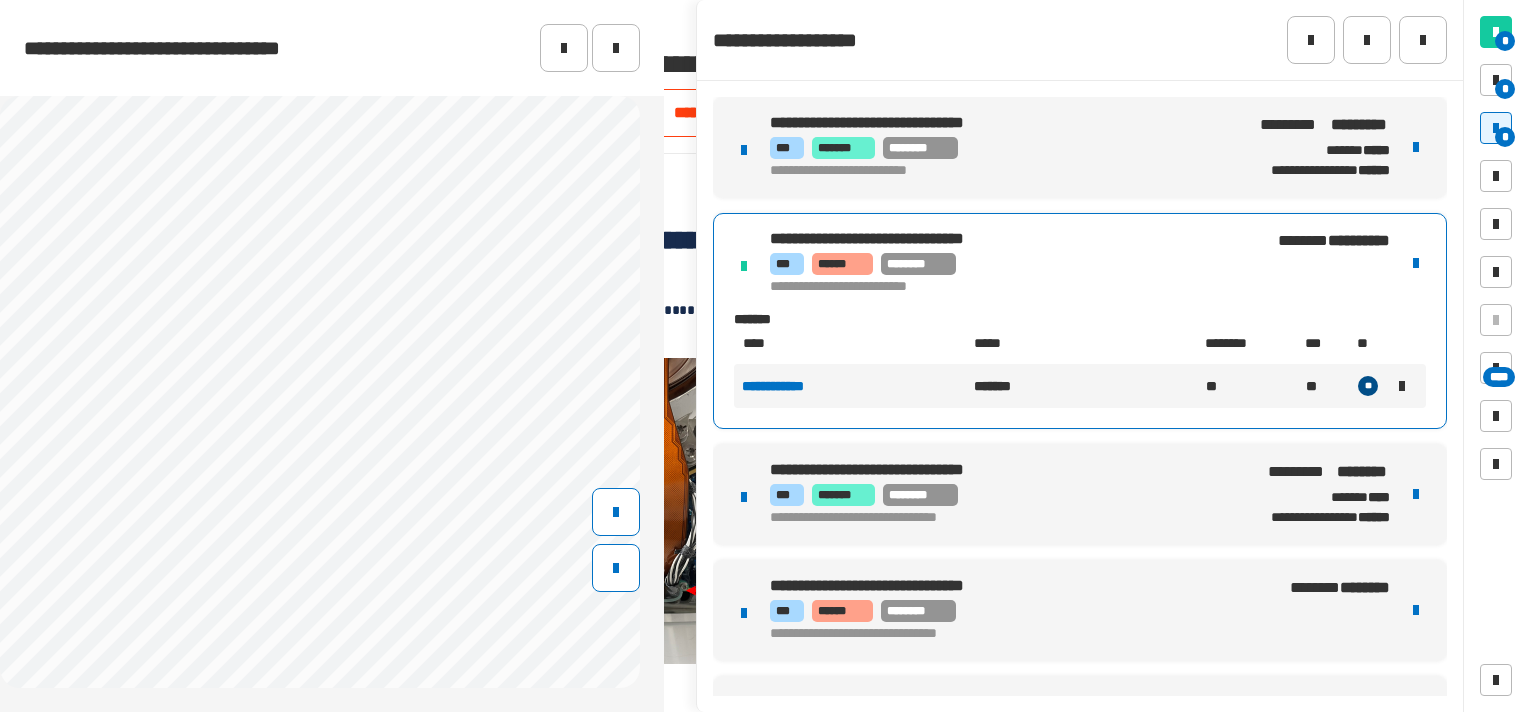 scroll, scrollTop: 16, scrollLeft: 0, axis: vertical 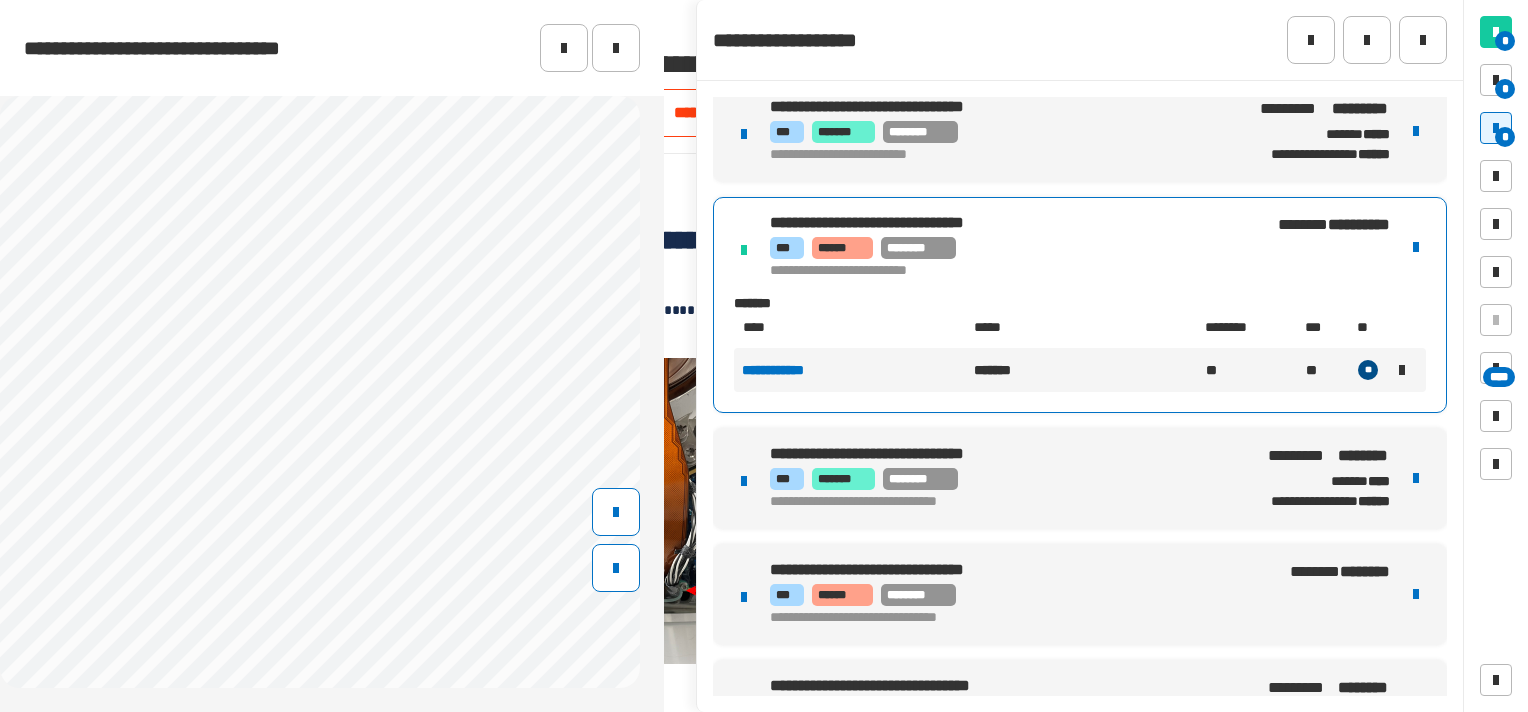 click on "**********" at bounding box center [1080, 478] 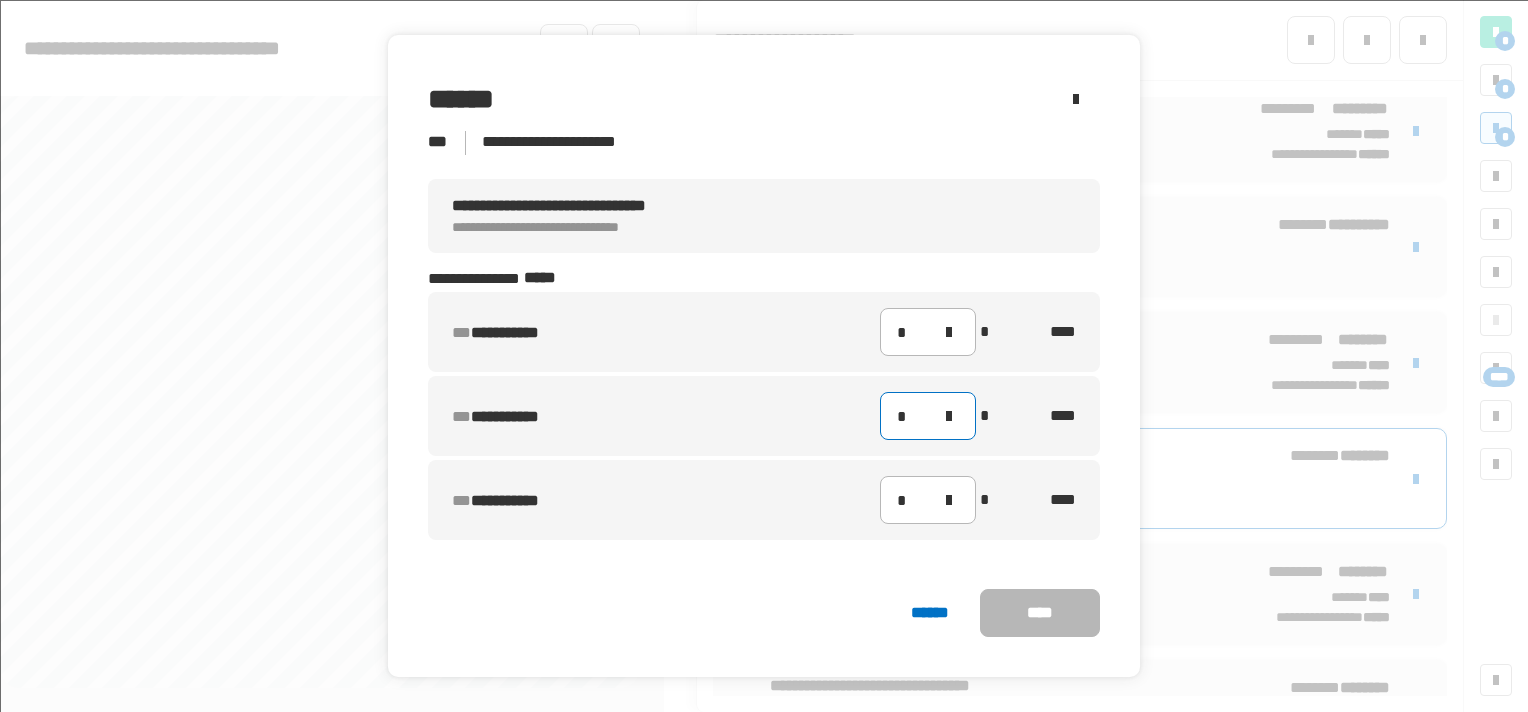 click on "*" 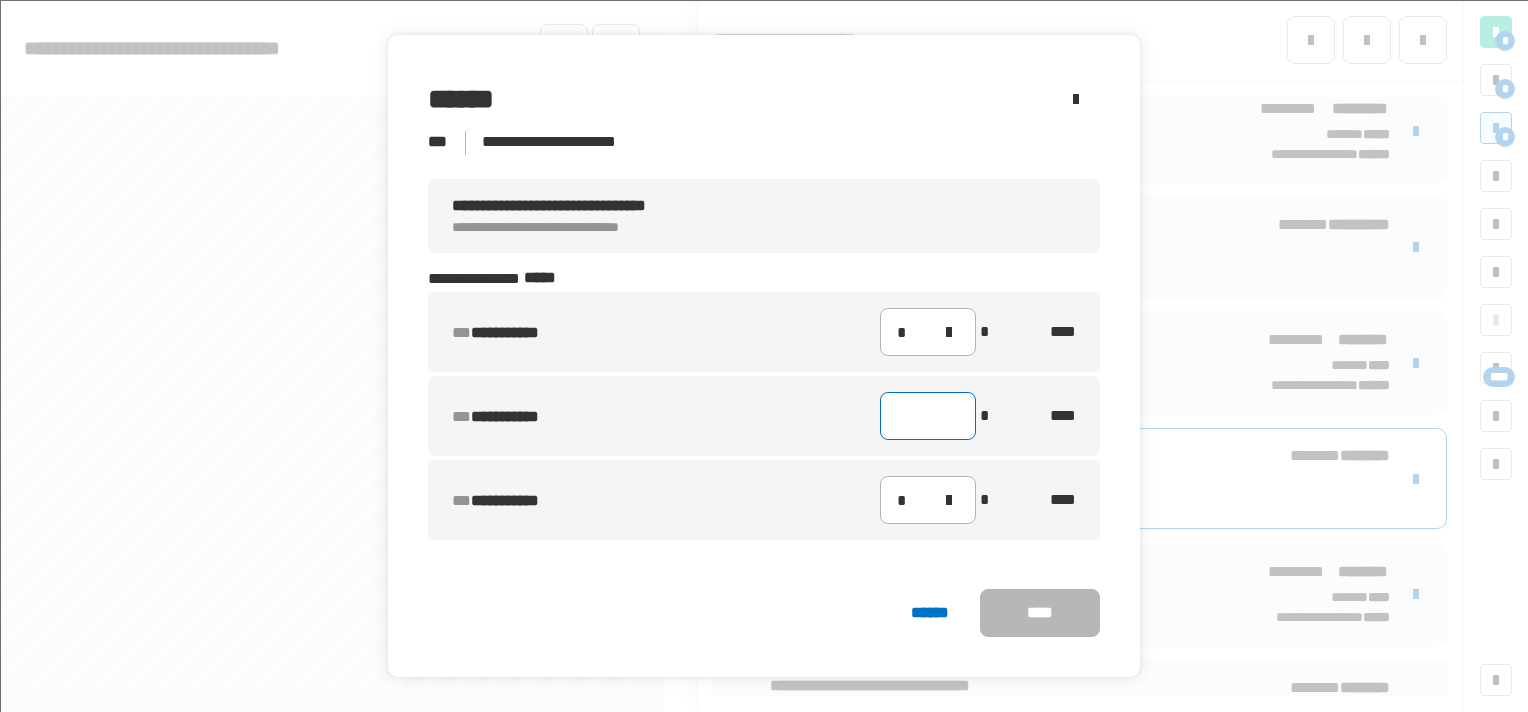 type on "*" 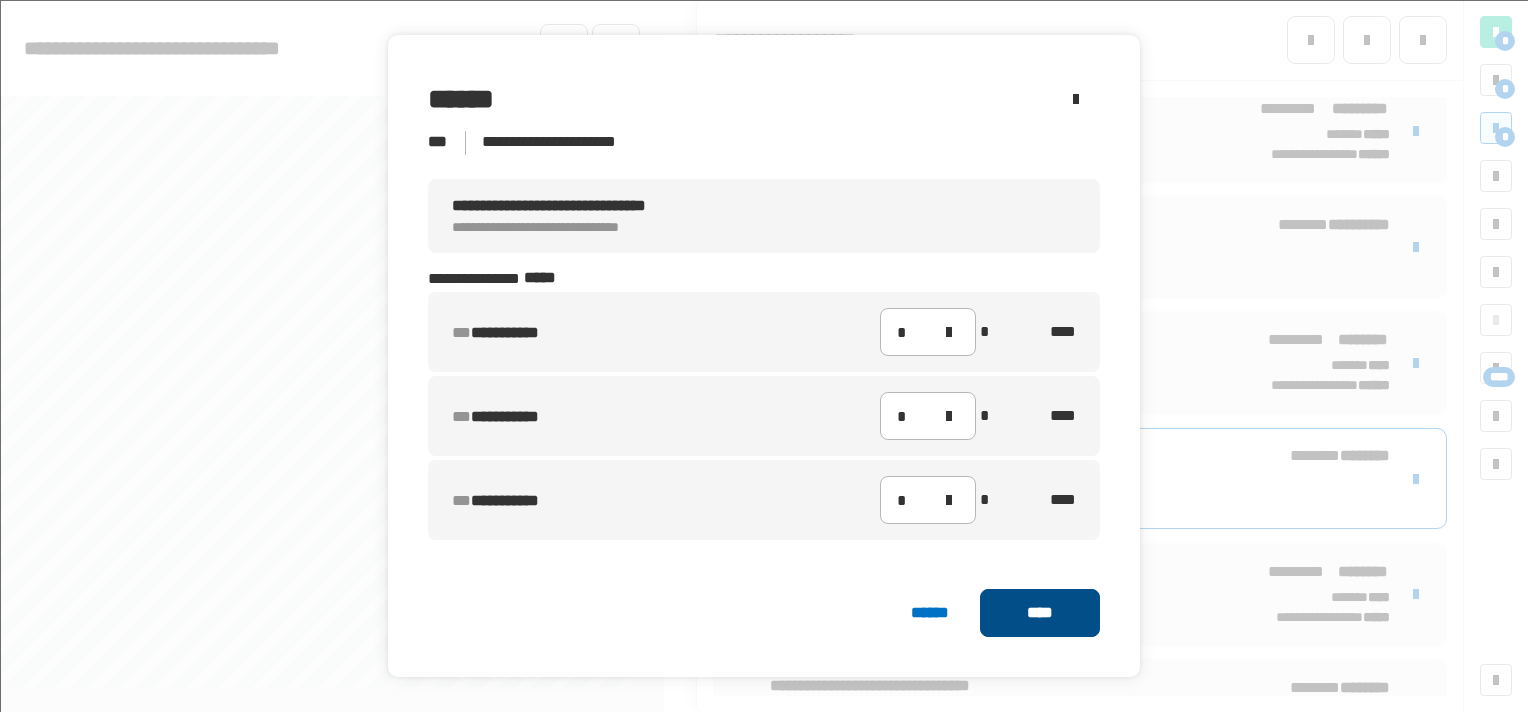click on "****" 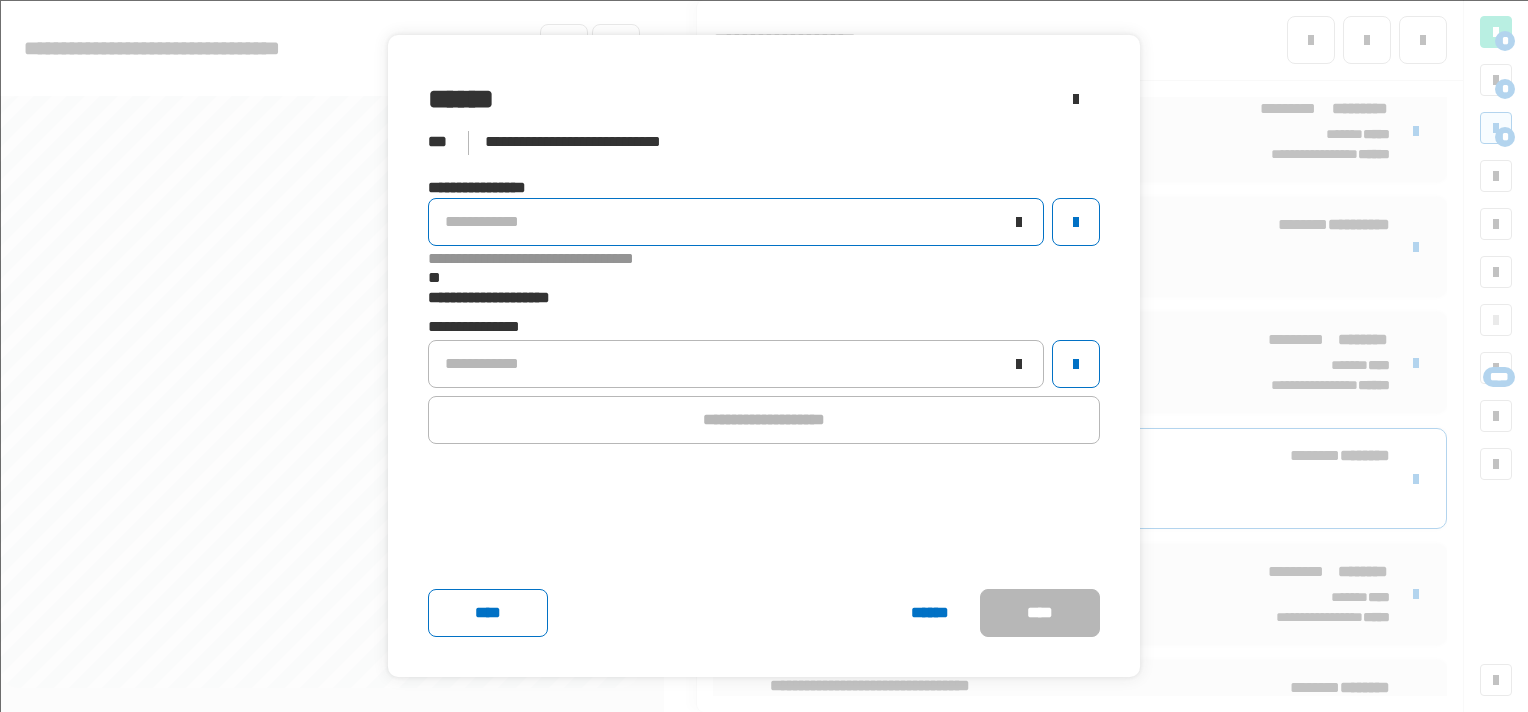 click on "**********" 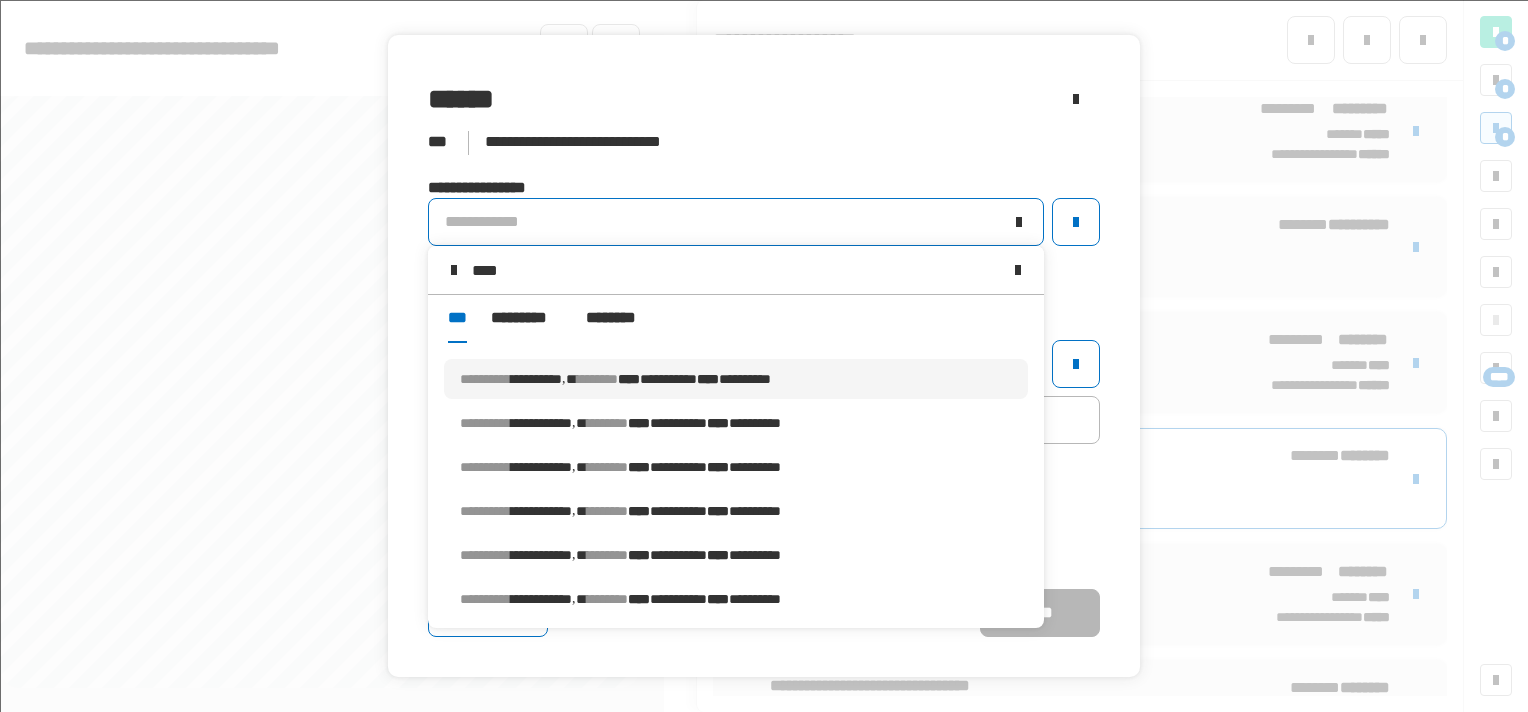 type on "****" 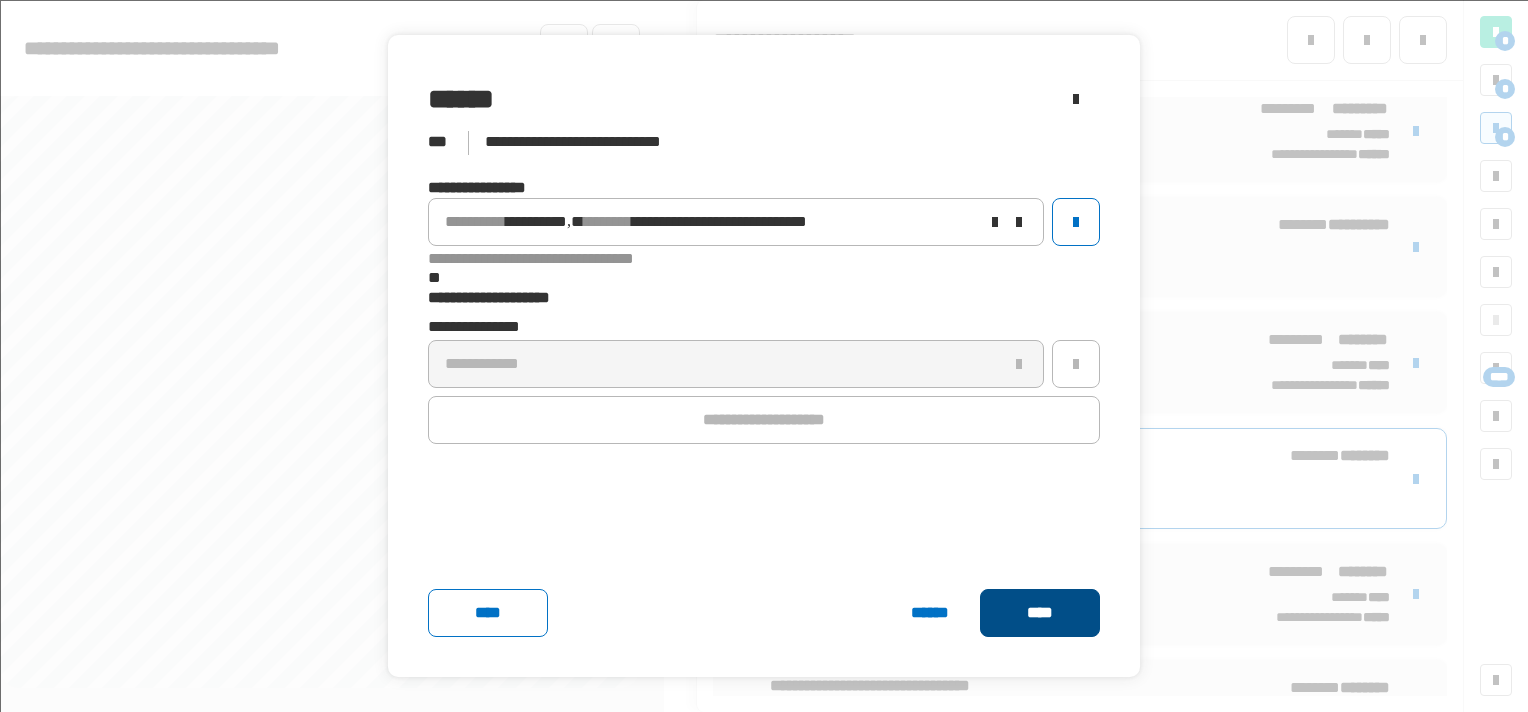 click on "****" 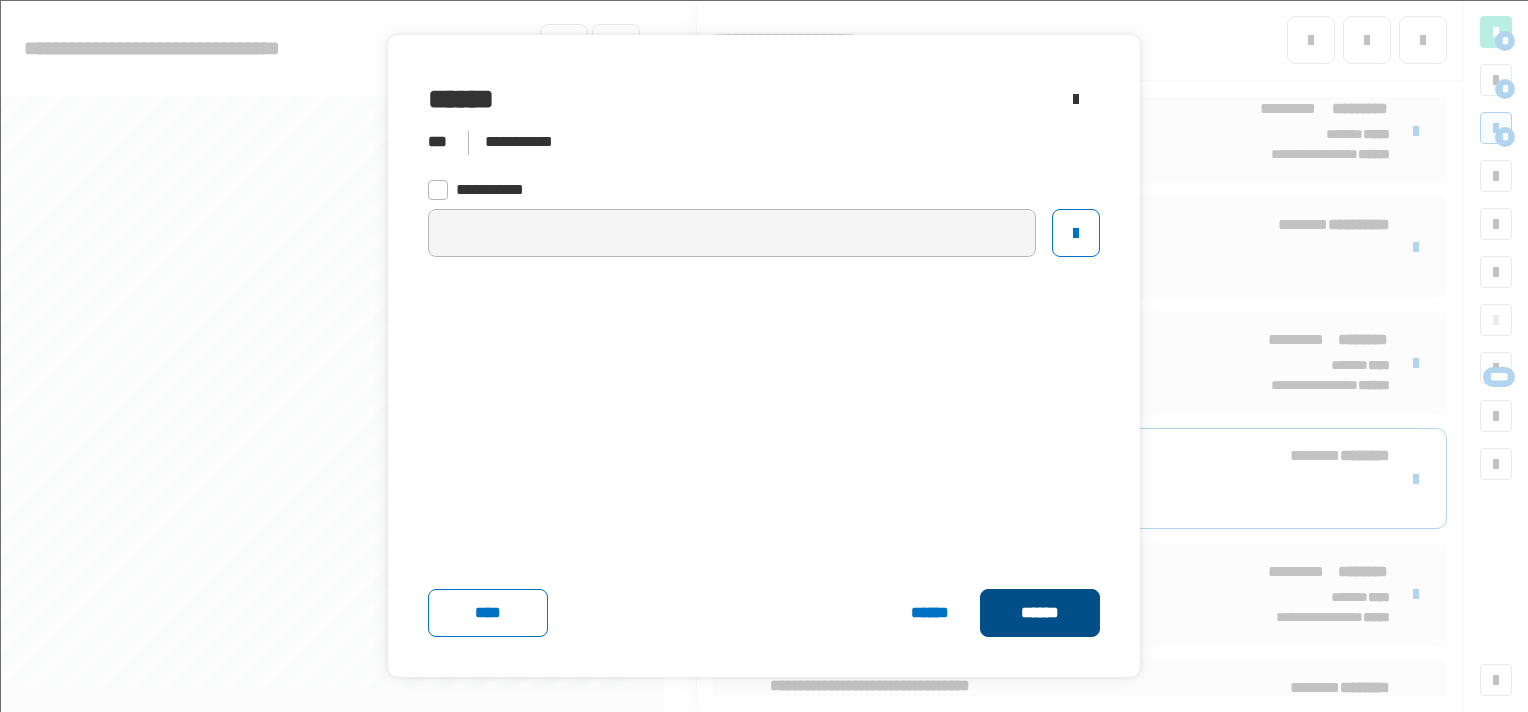 click on "******" 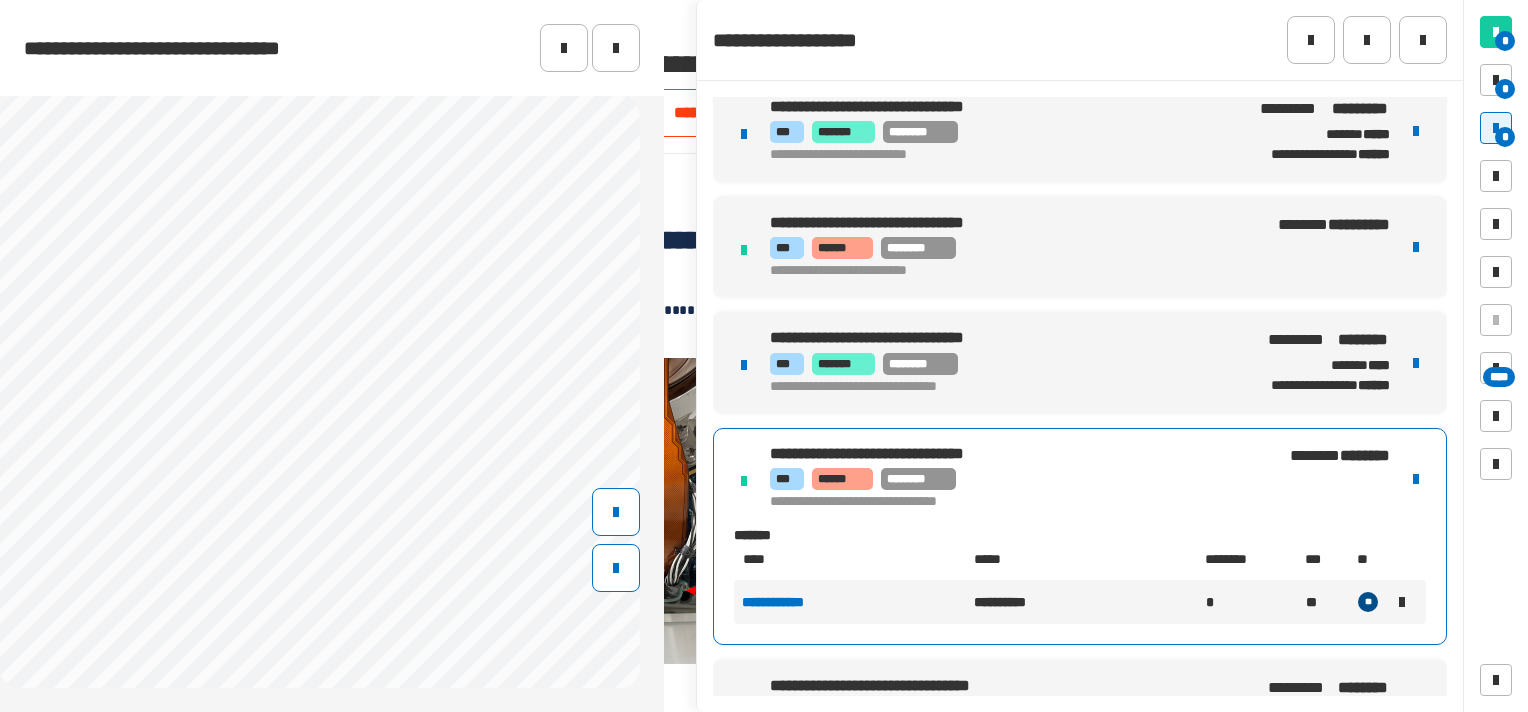 scroll, scrollTop: 193, scrollLeft: 0, axis: vertical 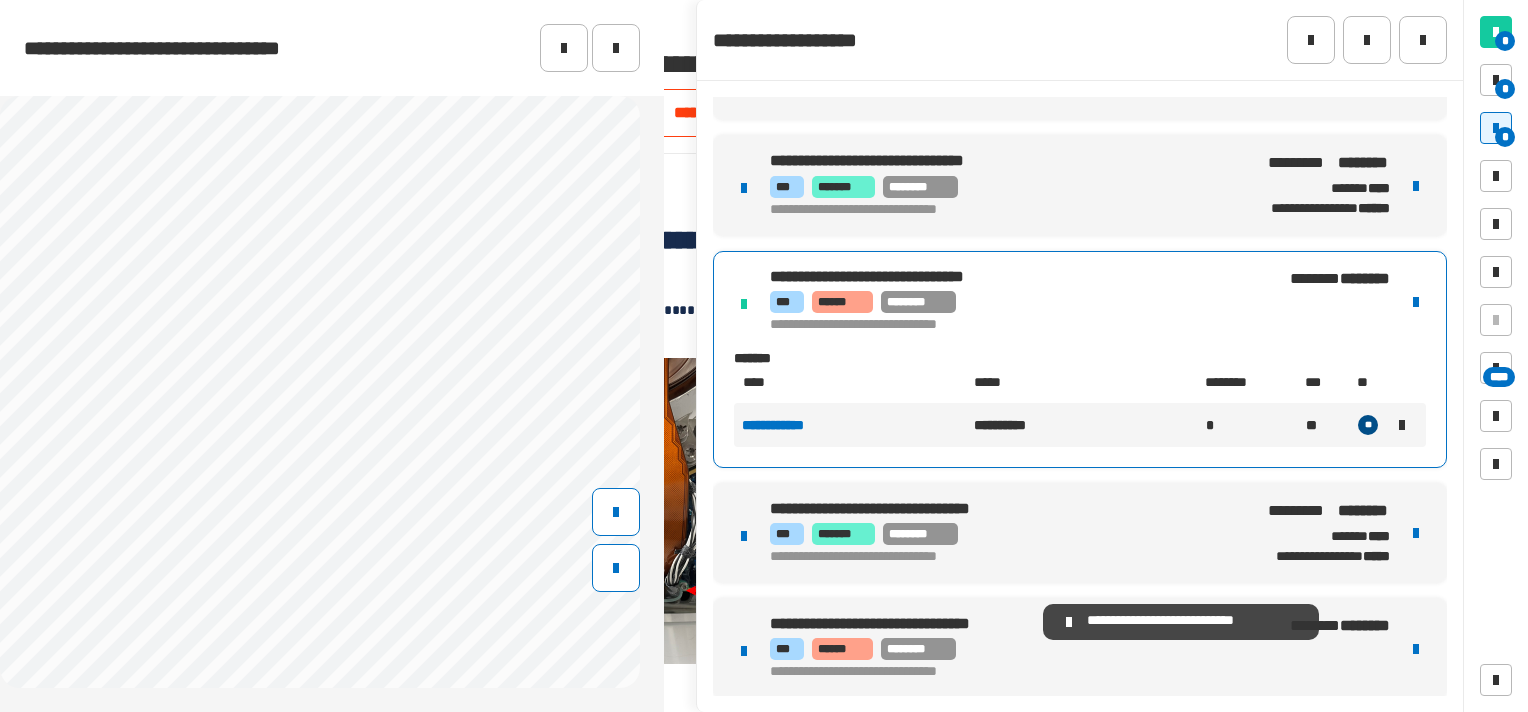 click on "**********" at bounding box center [1181, 622] 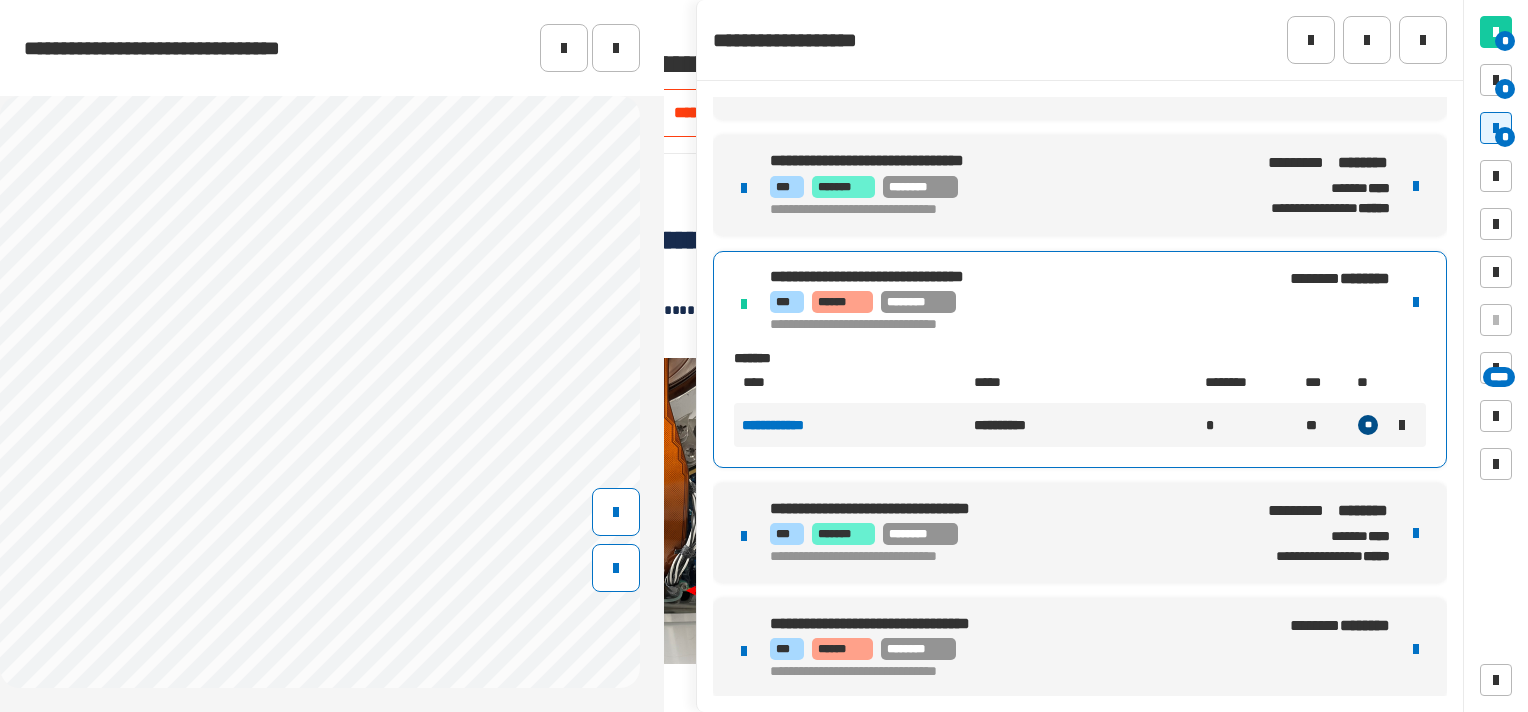 click on "*** ****** ********" at bounding box center (1007, 649) 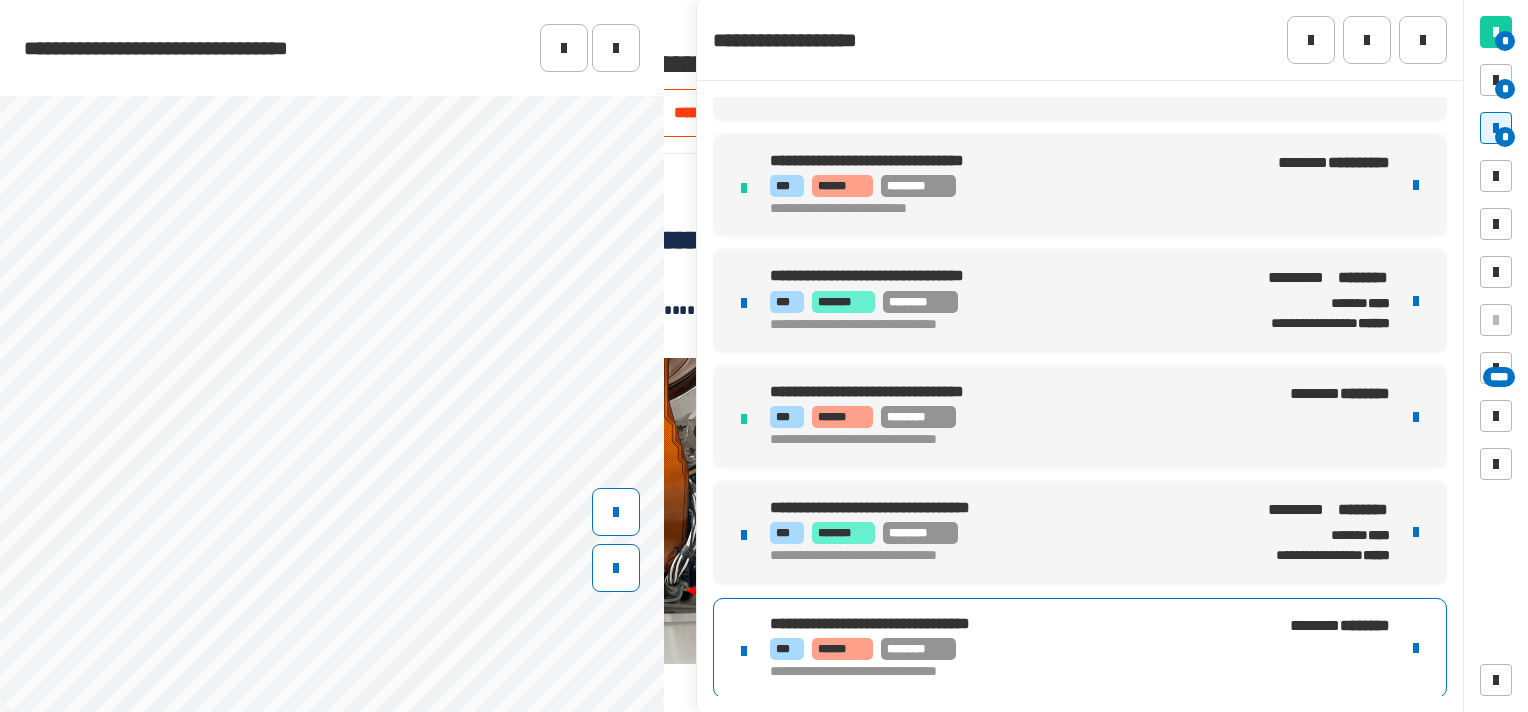 scroll, scrollTop: 0, scrollLeft: 0, axis: both 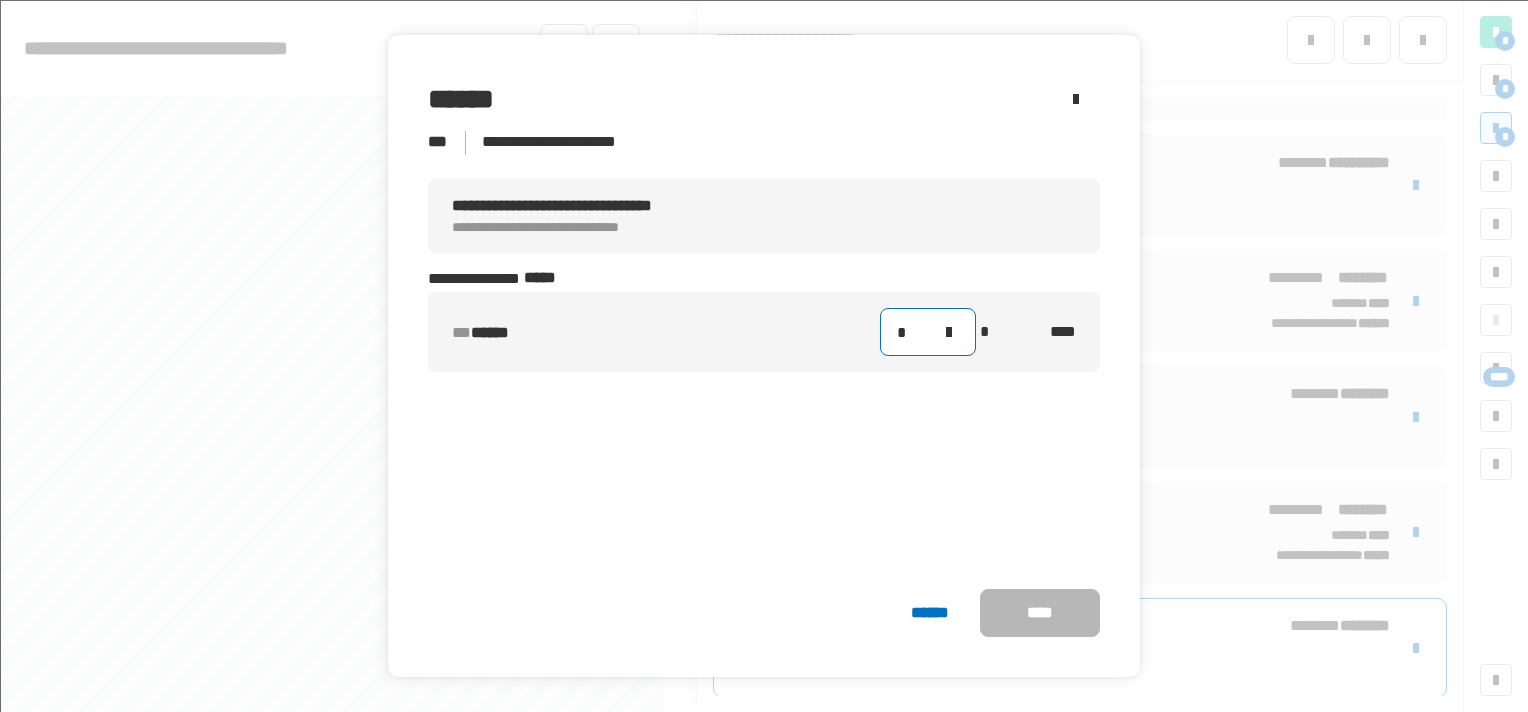 click on "*" 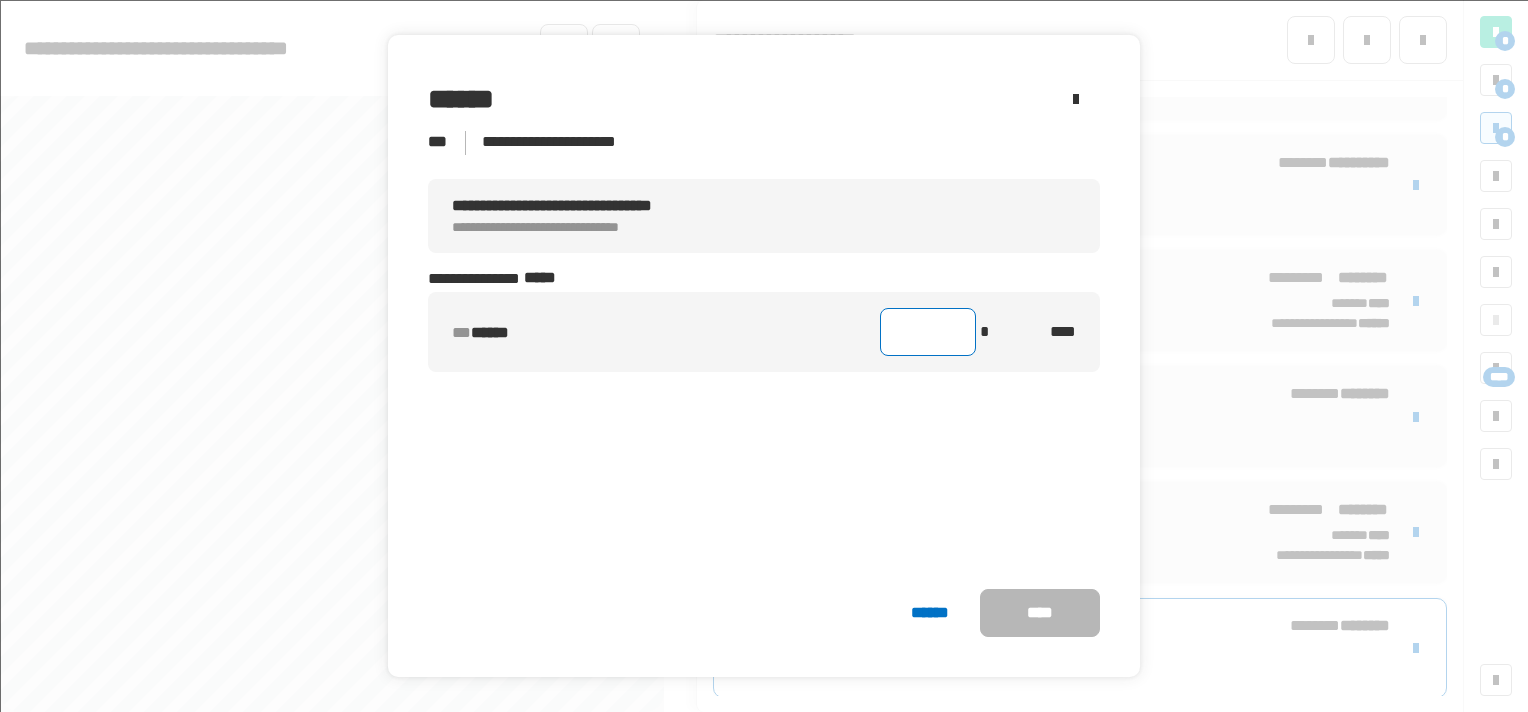 type on "*" 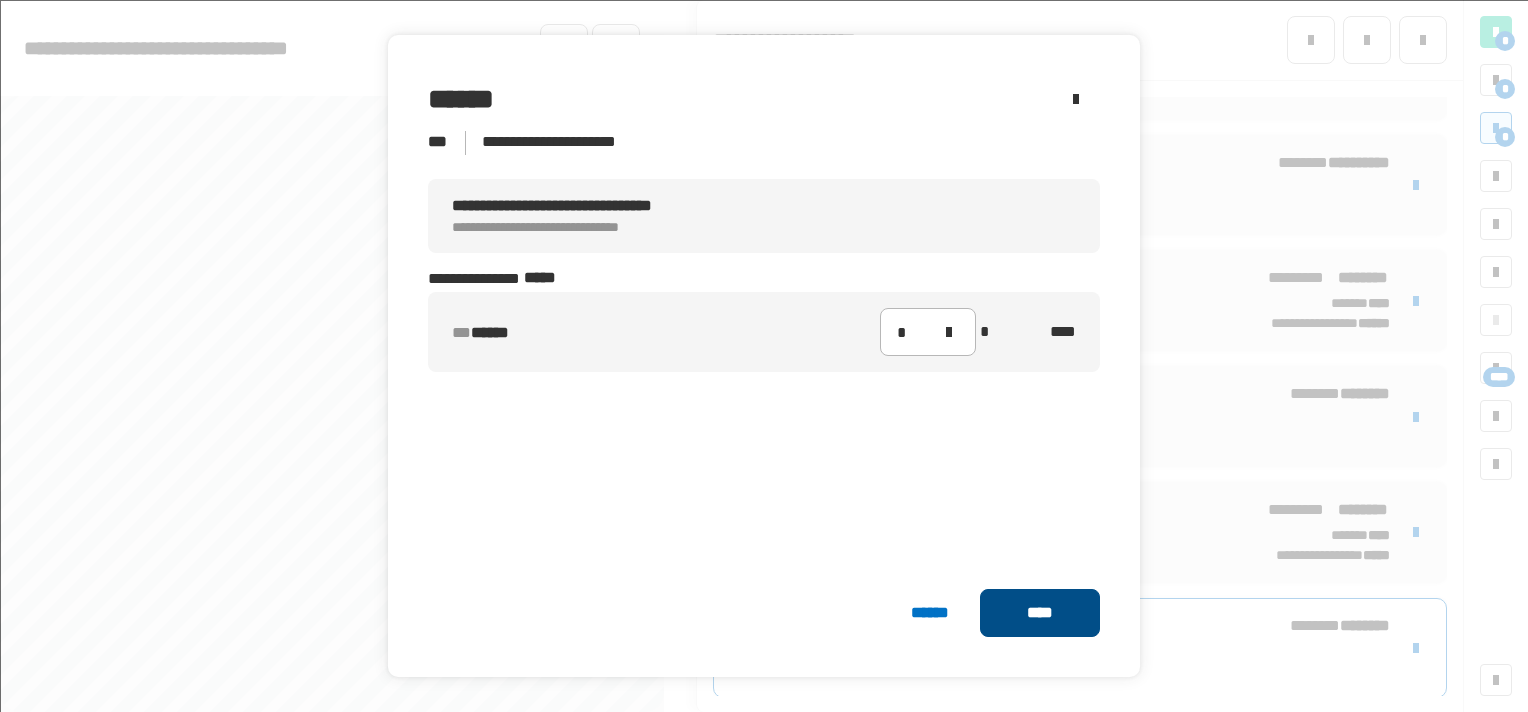 click on "****" 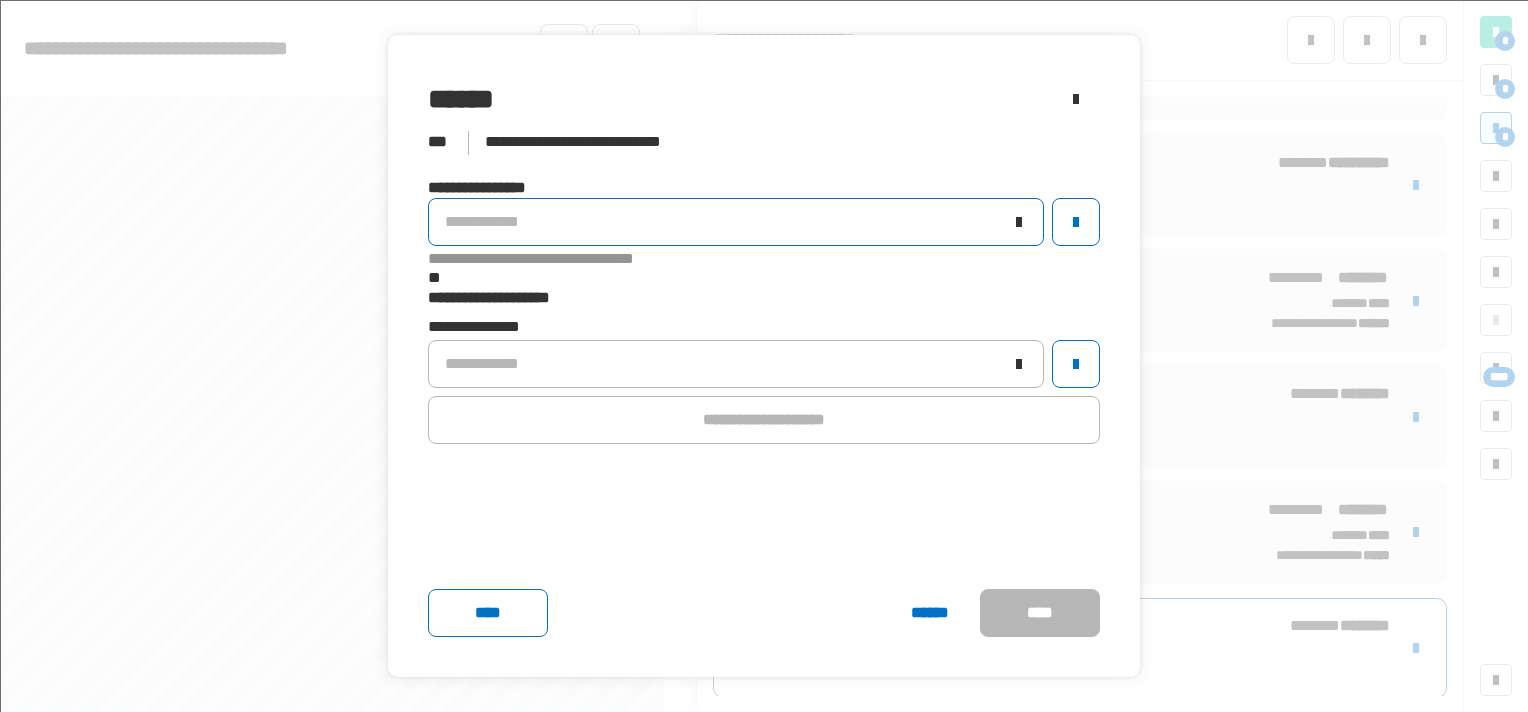 click on "**********" 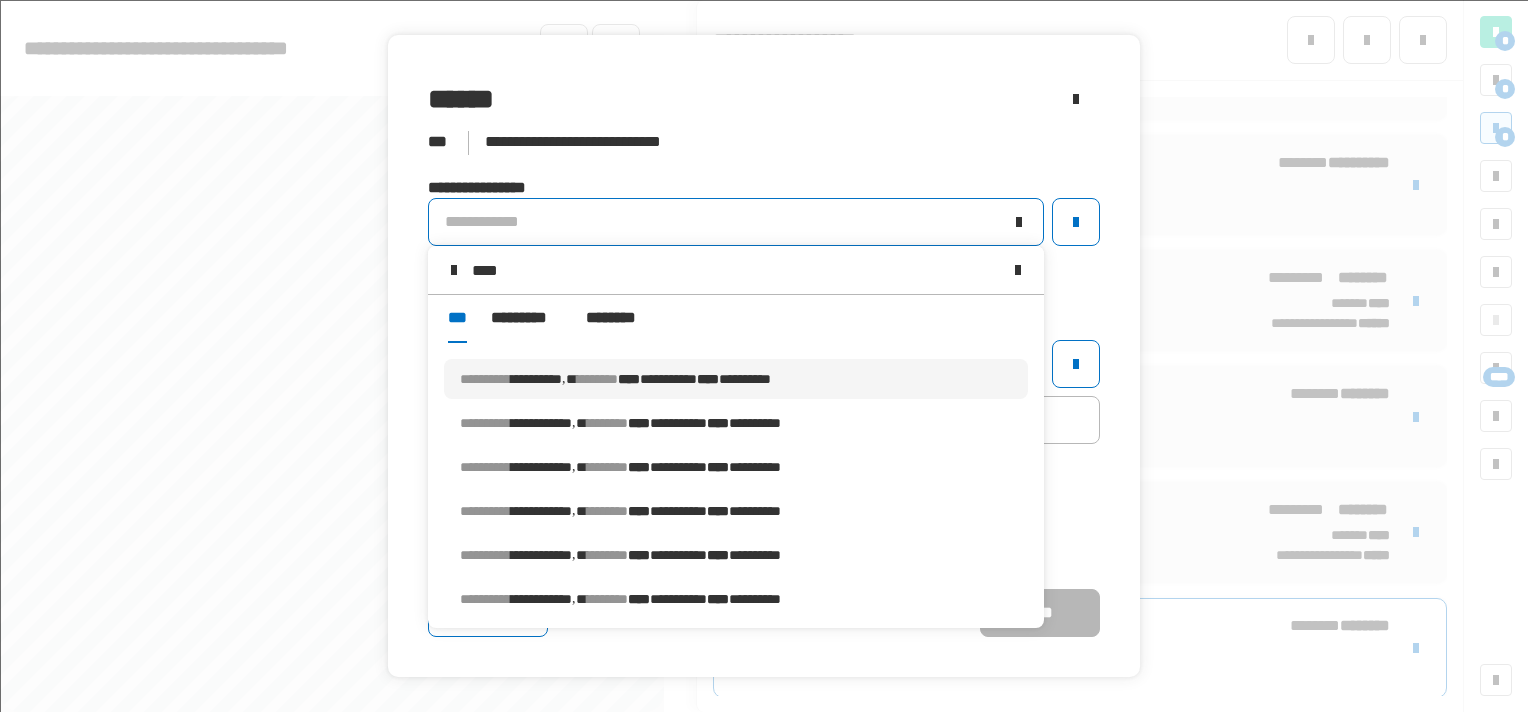 type on "****" 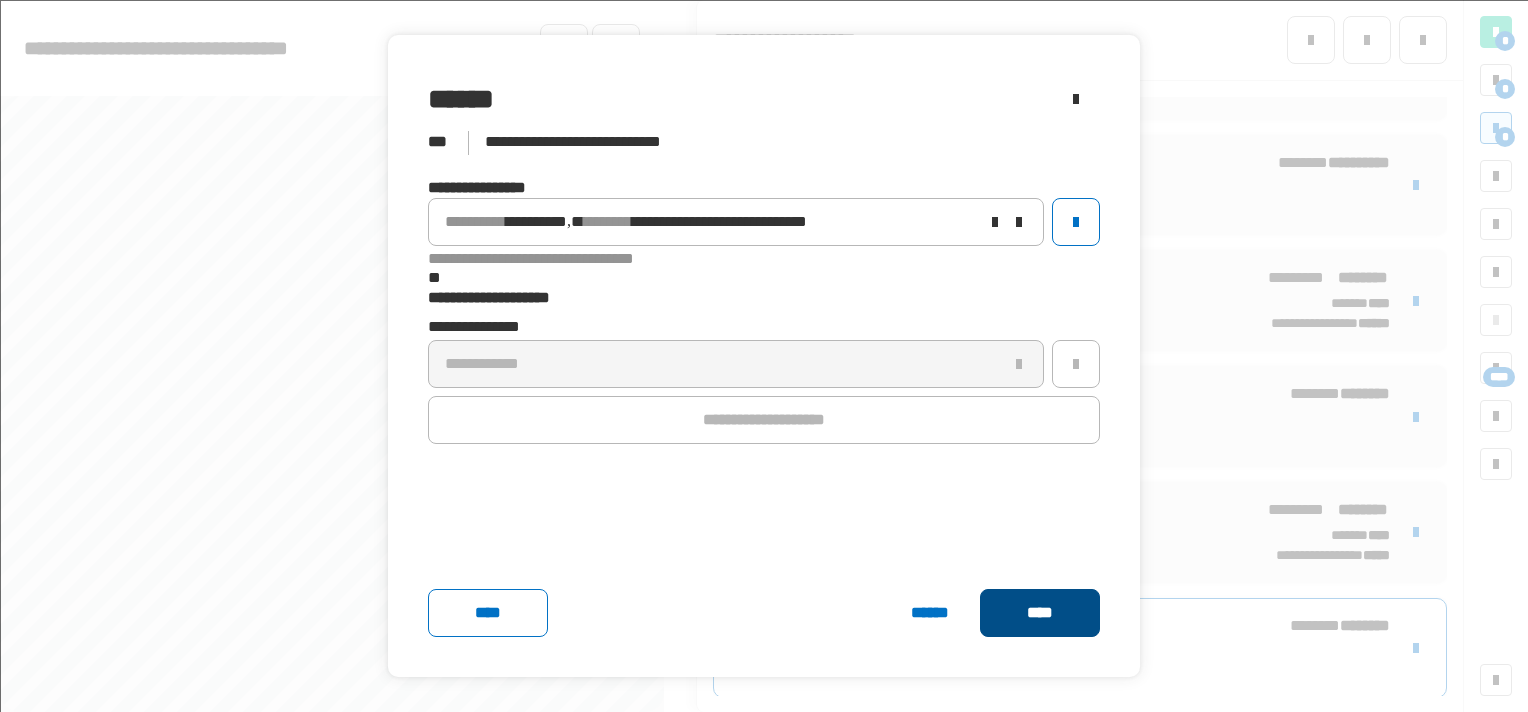 click on "****" 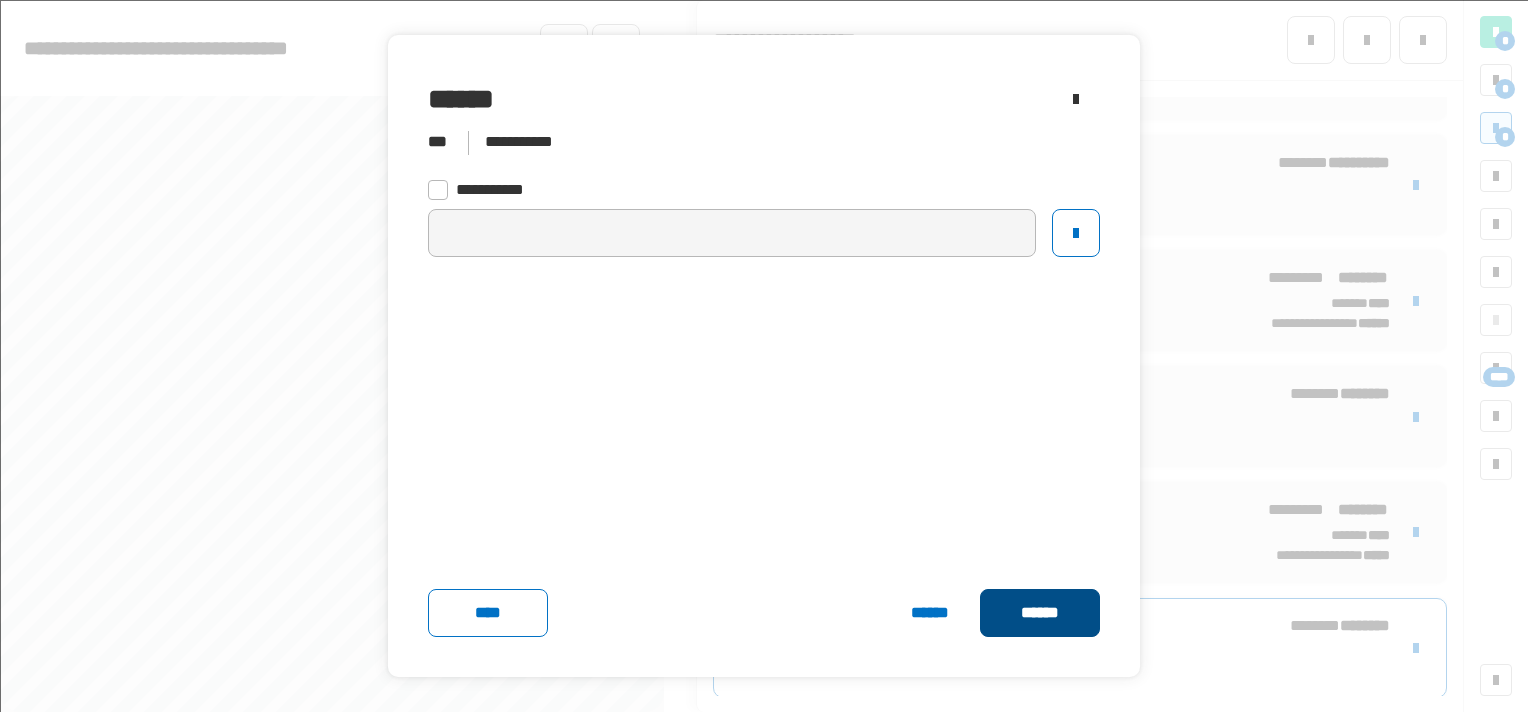 click on "******" 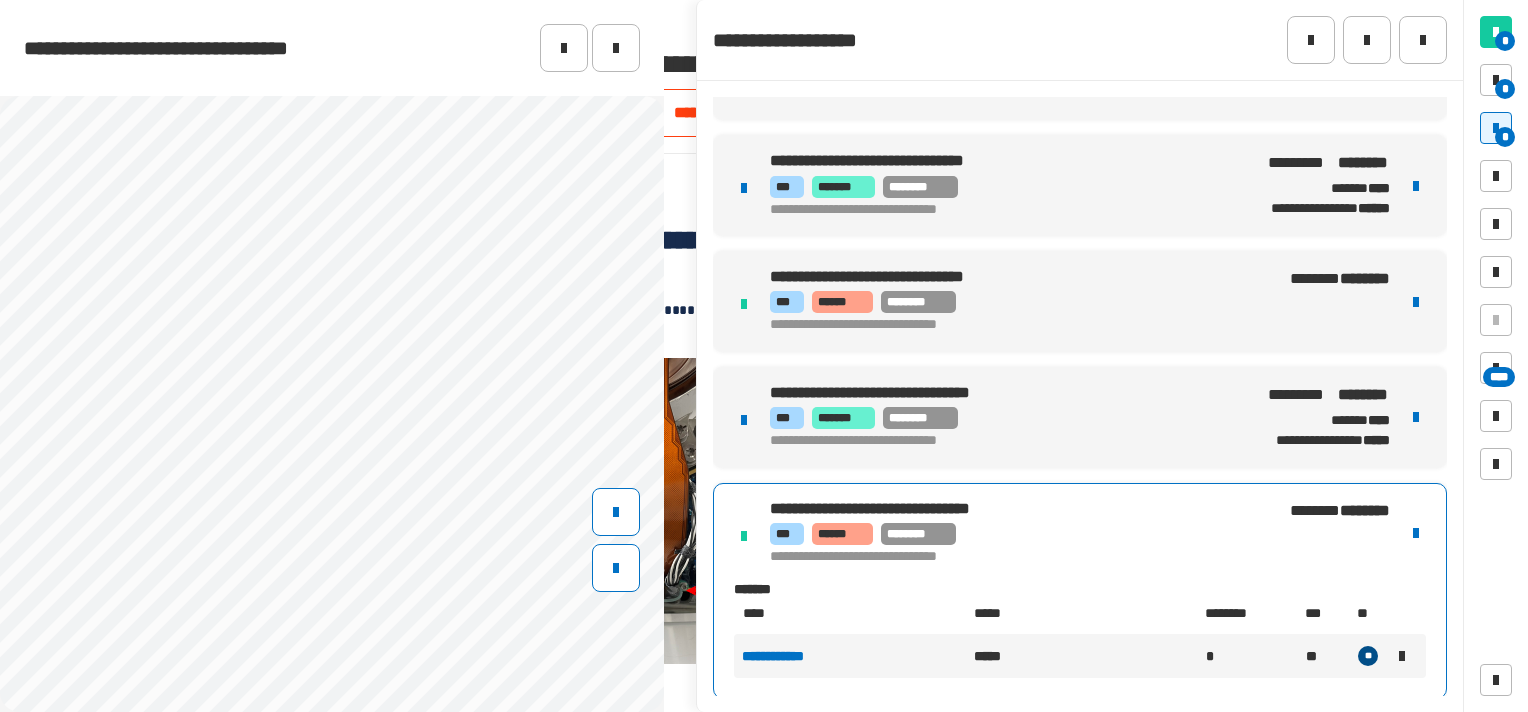 scroll, scrollTop: 185, scrollLeft: 0, axis: vertical 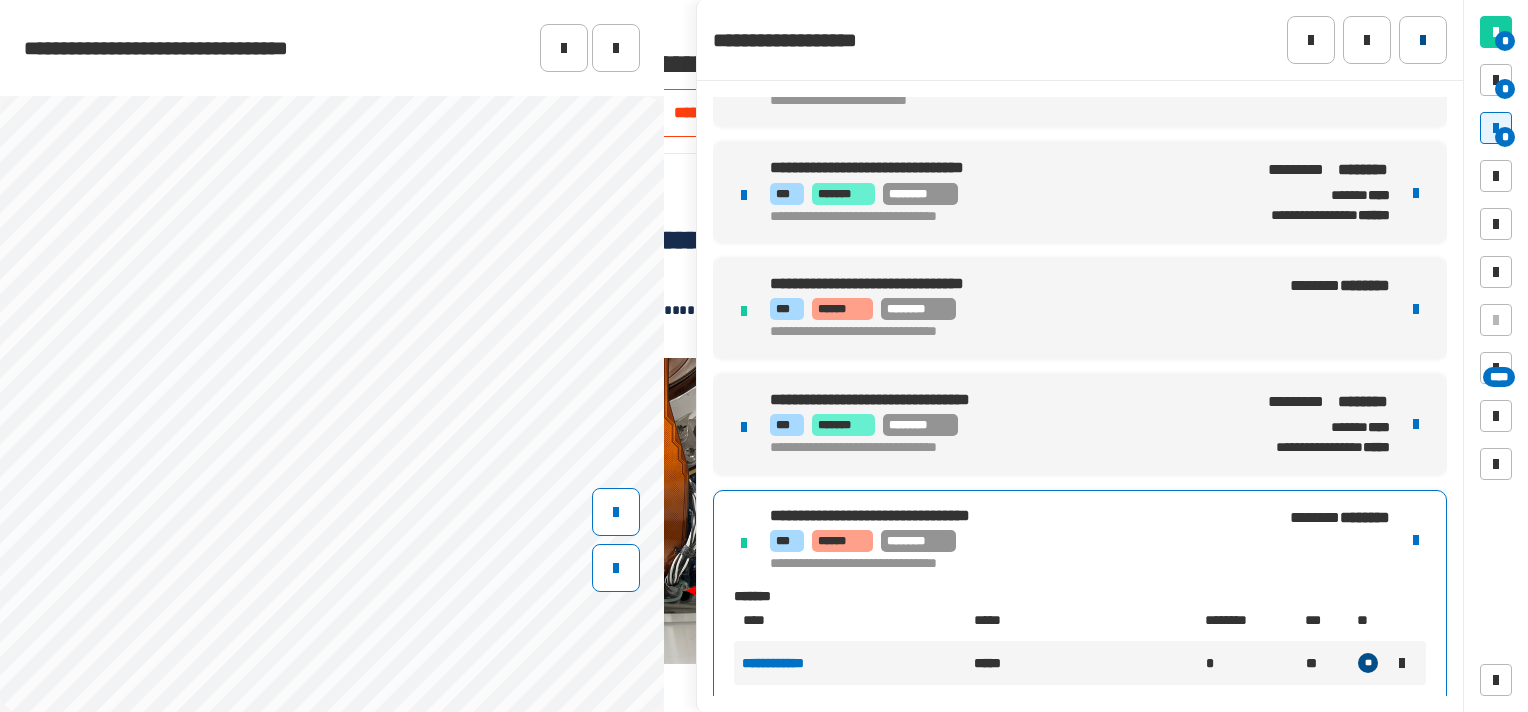 click 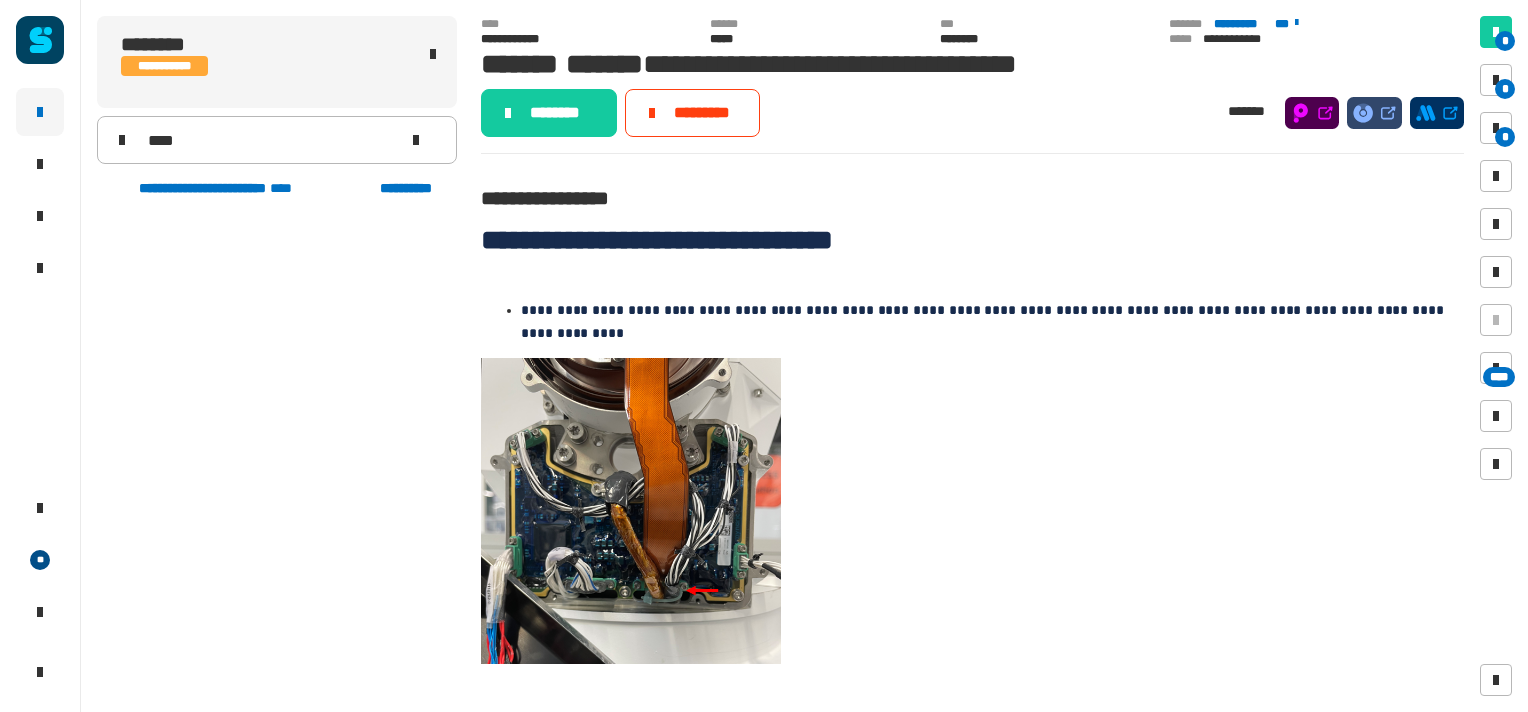 click 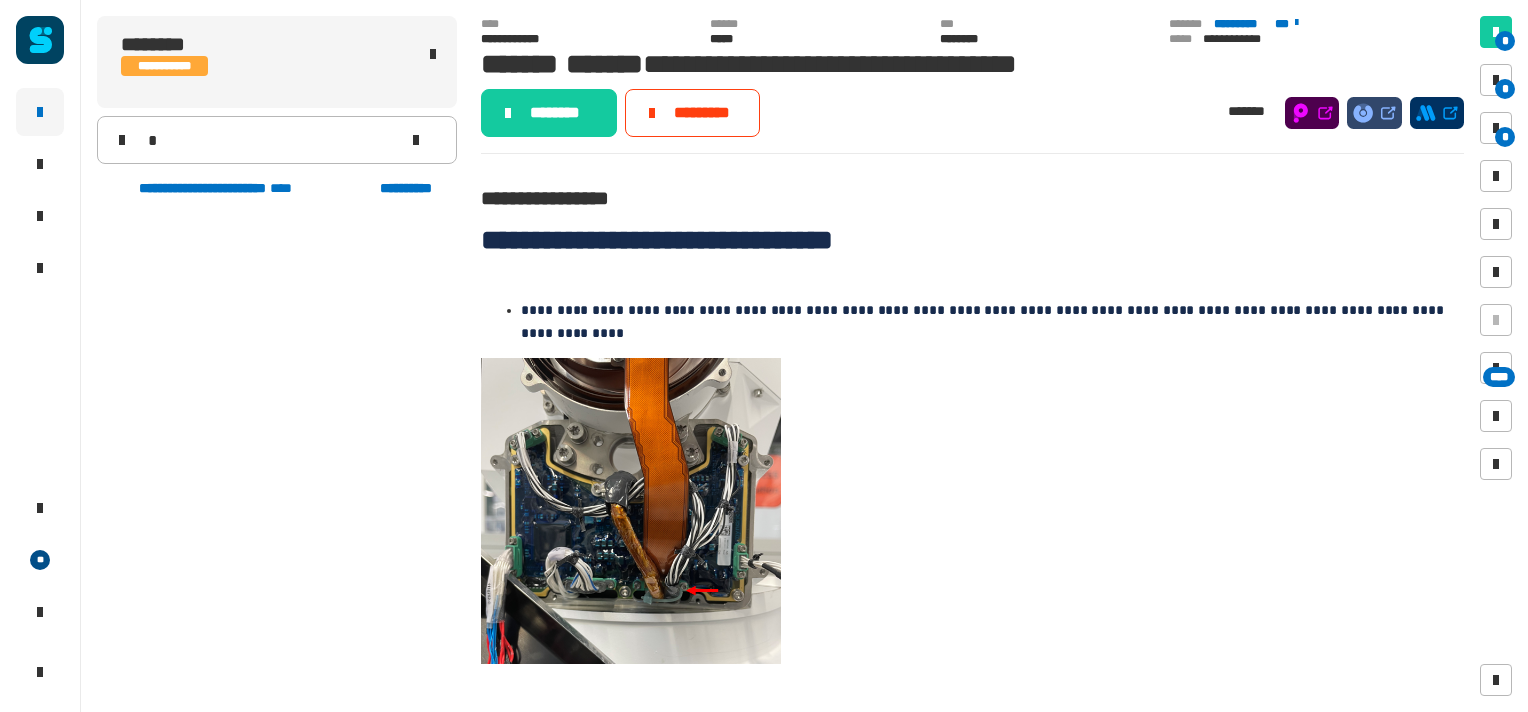 type 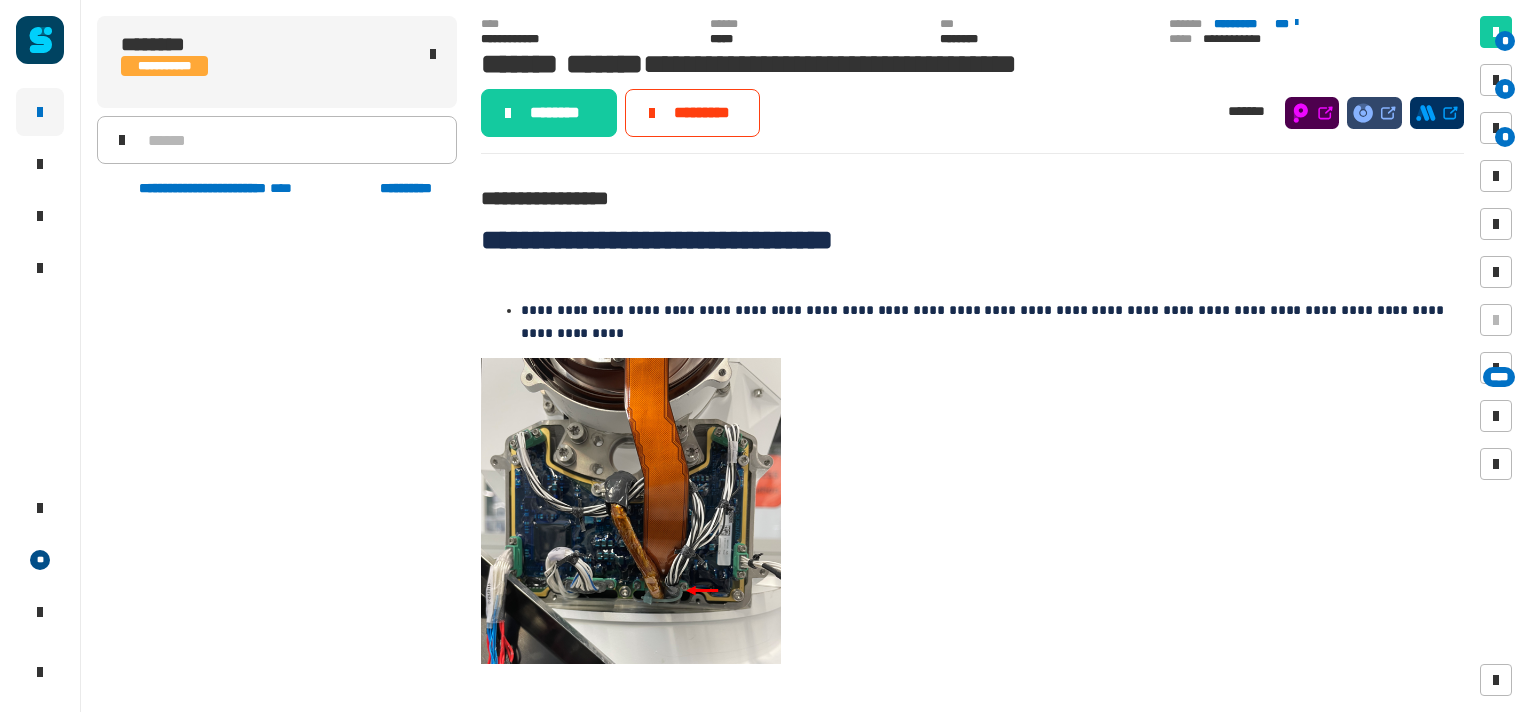 scroll, scrollTop: 792, scrollLeft: 0, axis: vertical 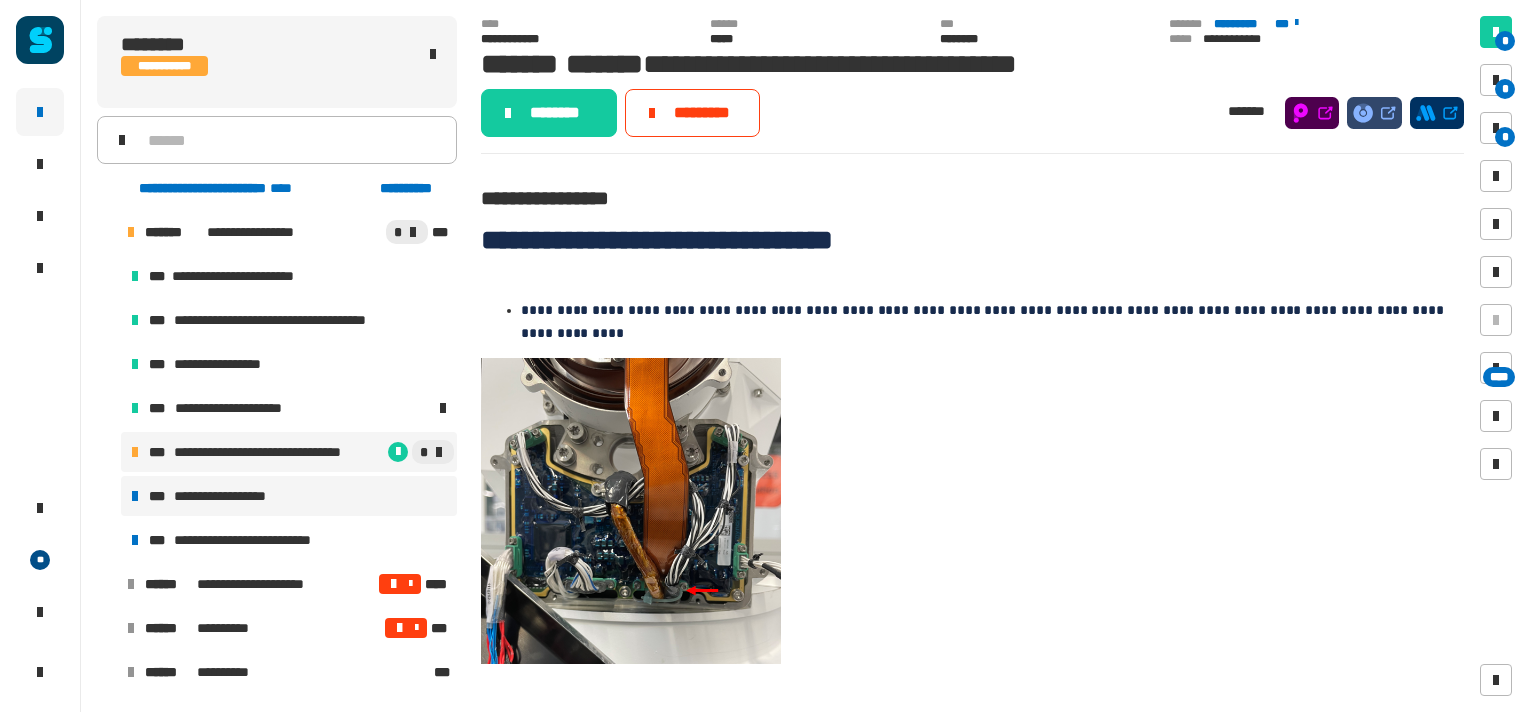 click on "**********" at bounding box center [238, 496] 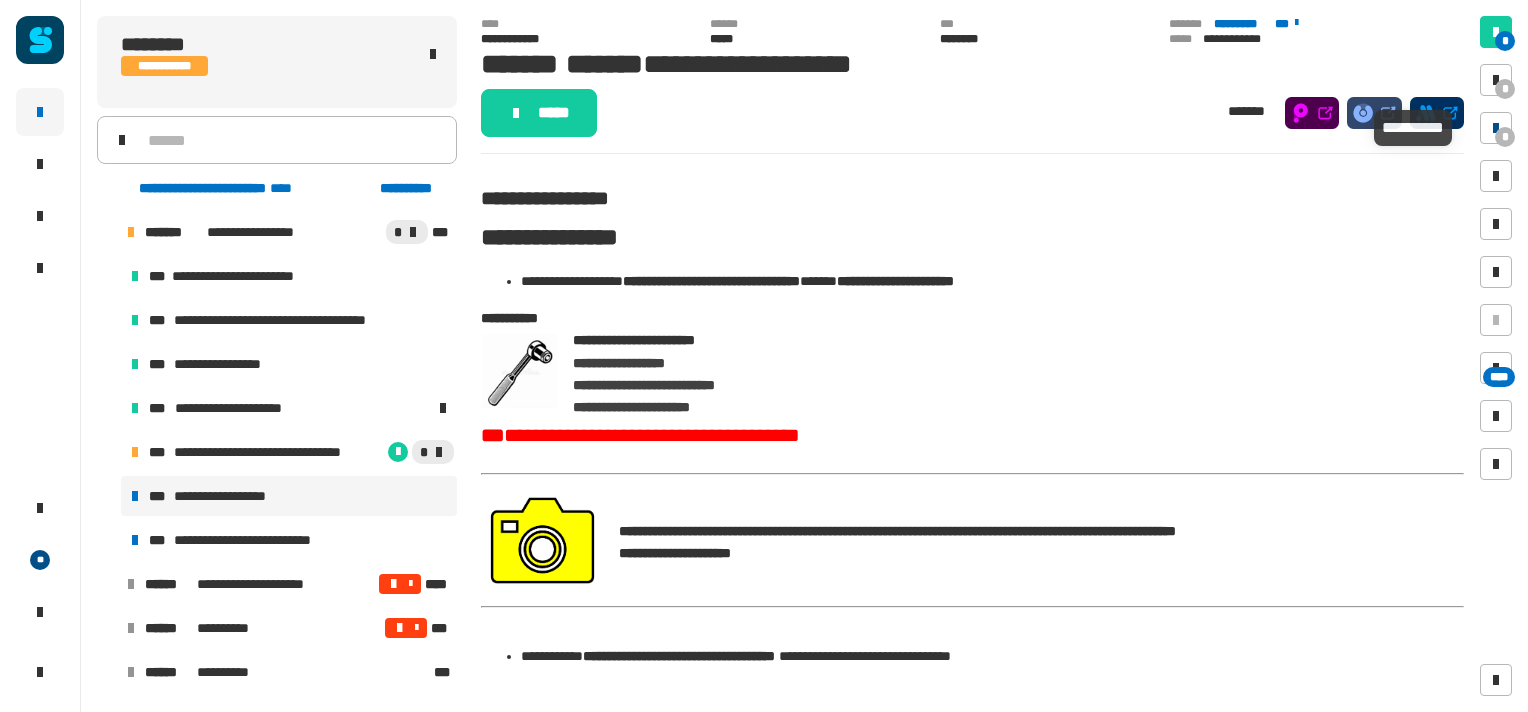click on "*" at bounding box center (1505, 137) 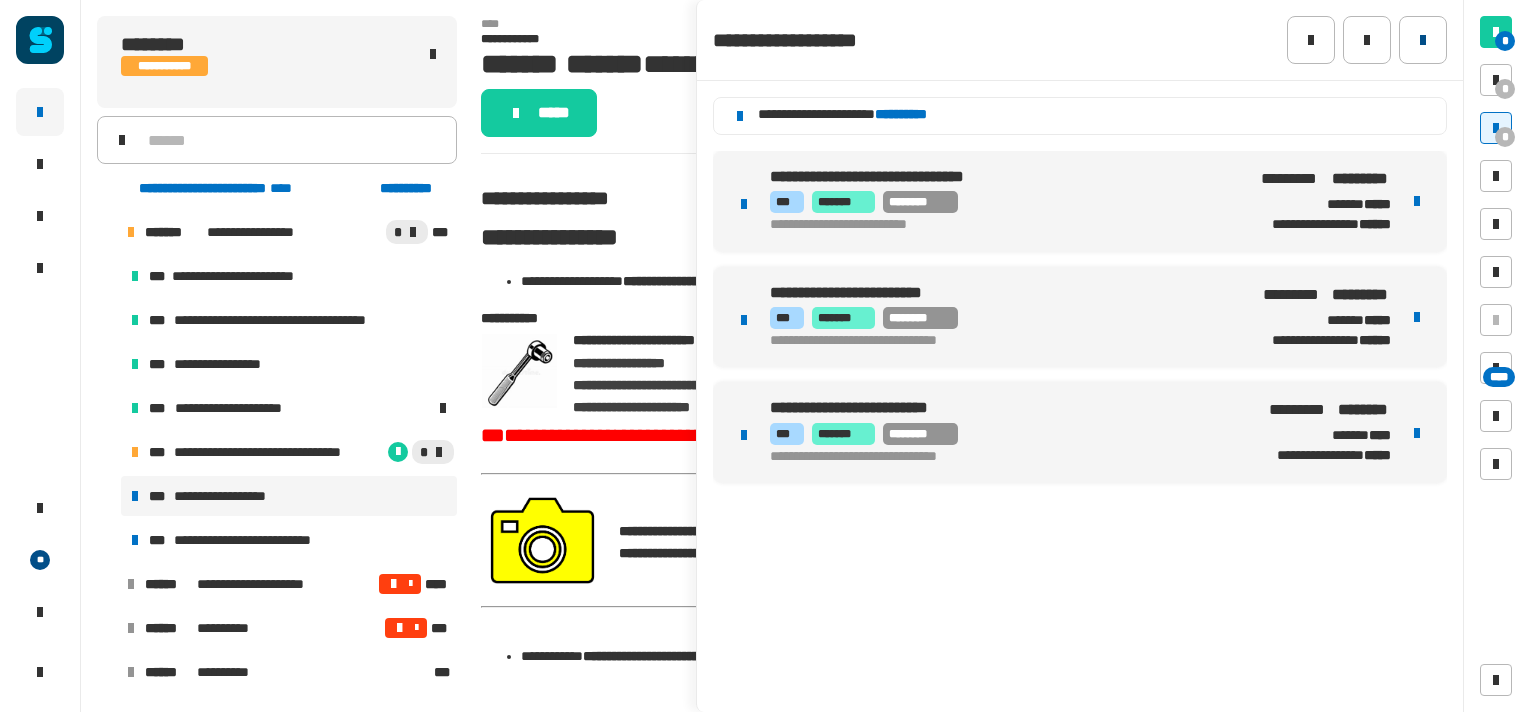 click 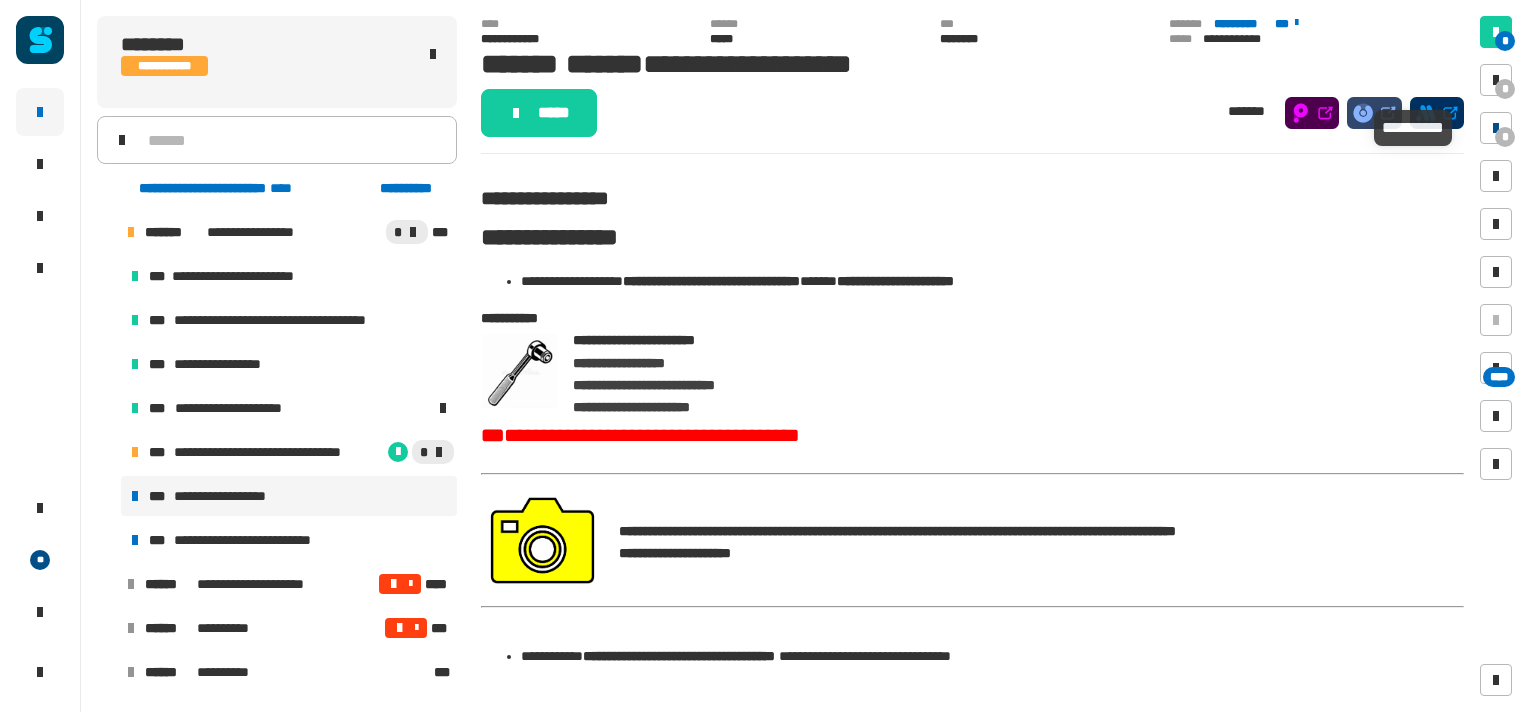 click on "*" at bounding box center [1496, 128] 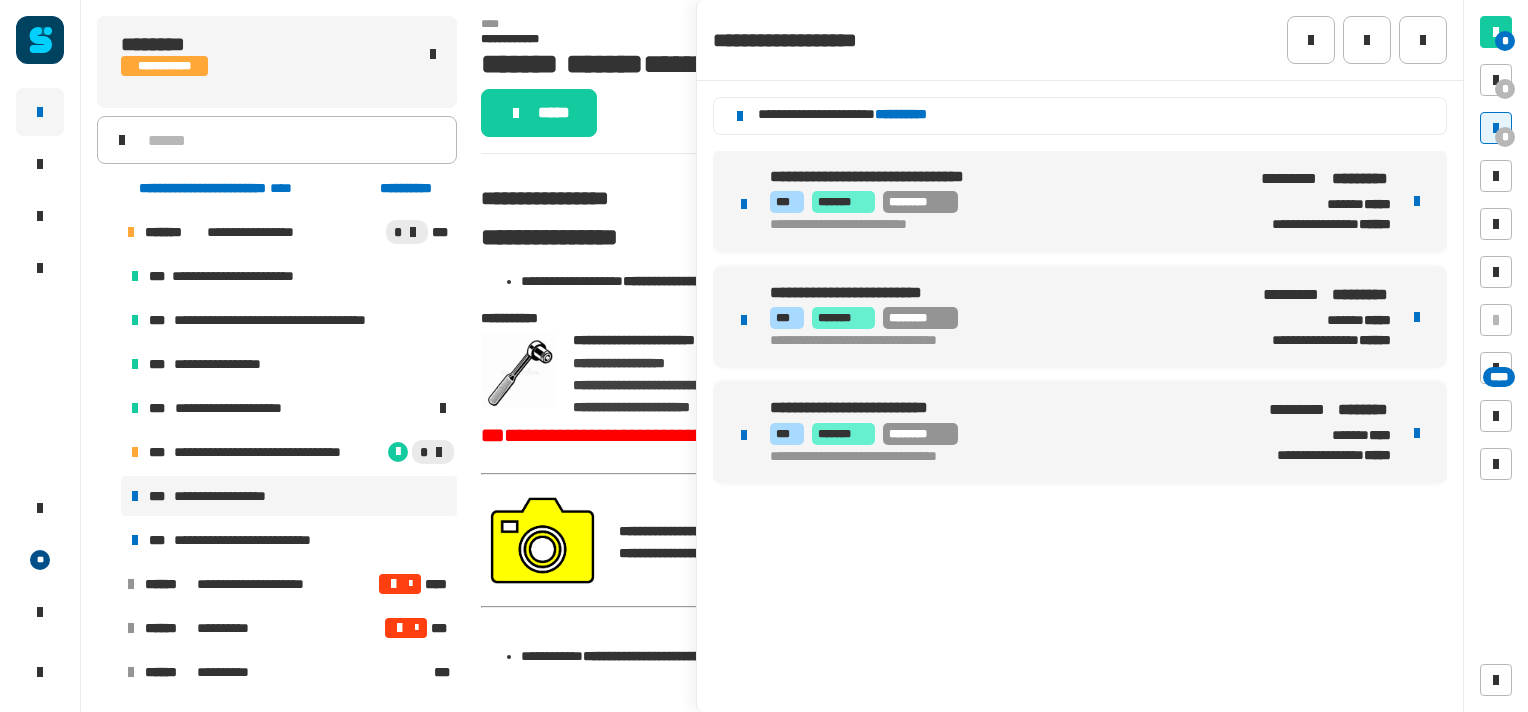 click on "**********" at bounding box center [997, 226] 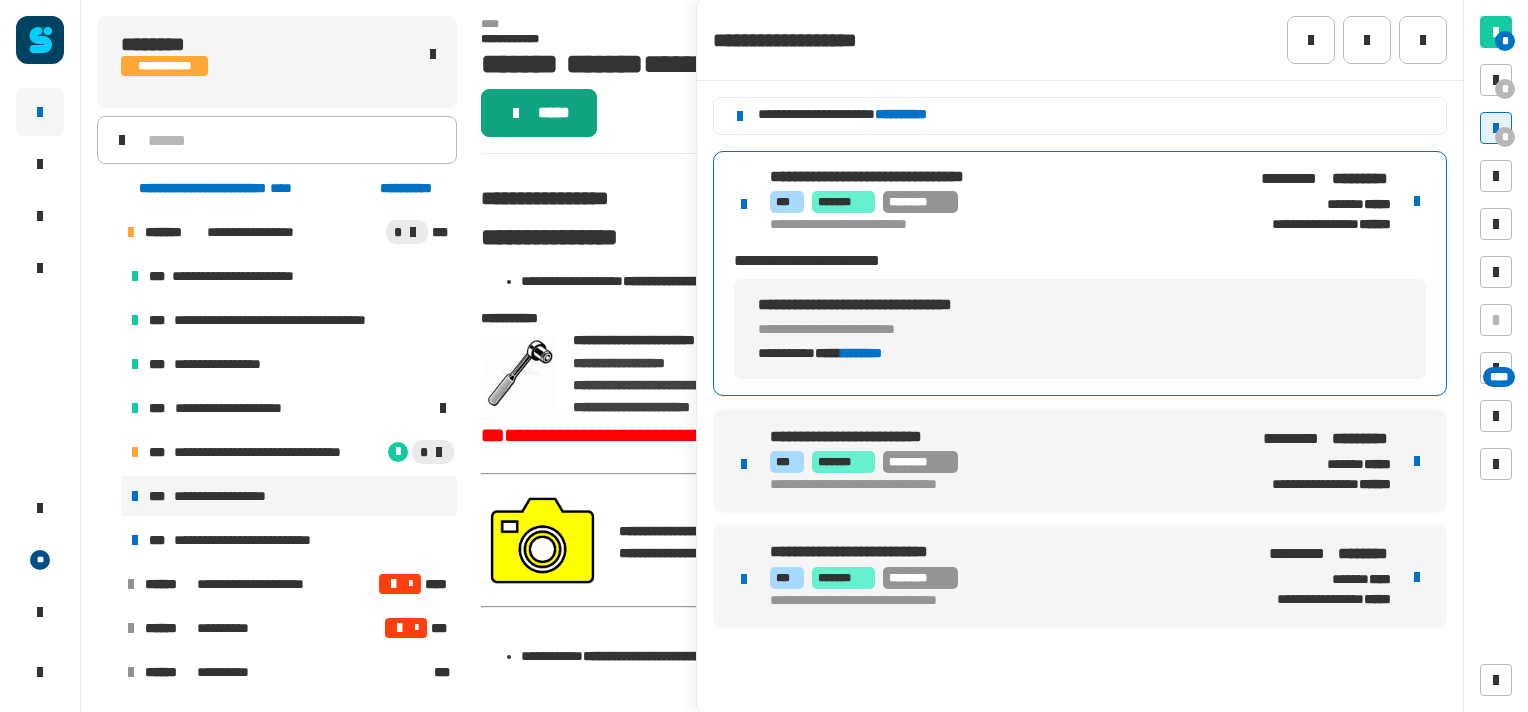 click on "*****" 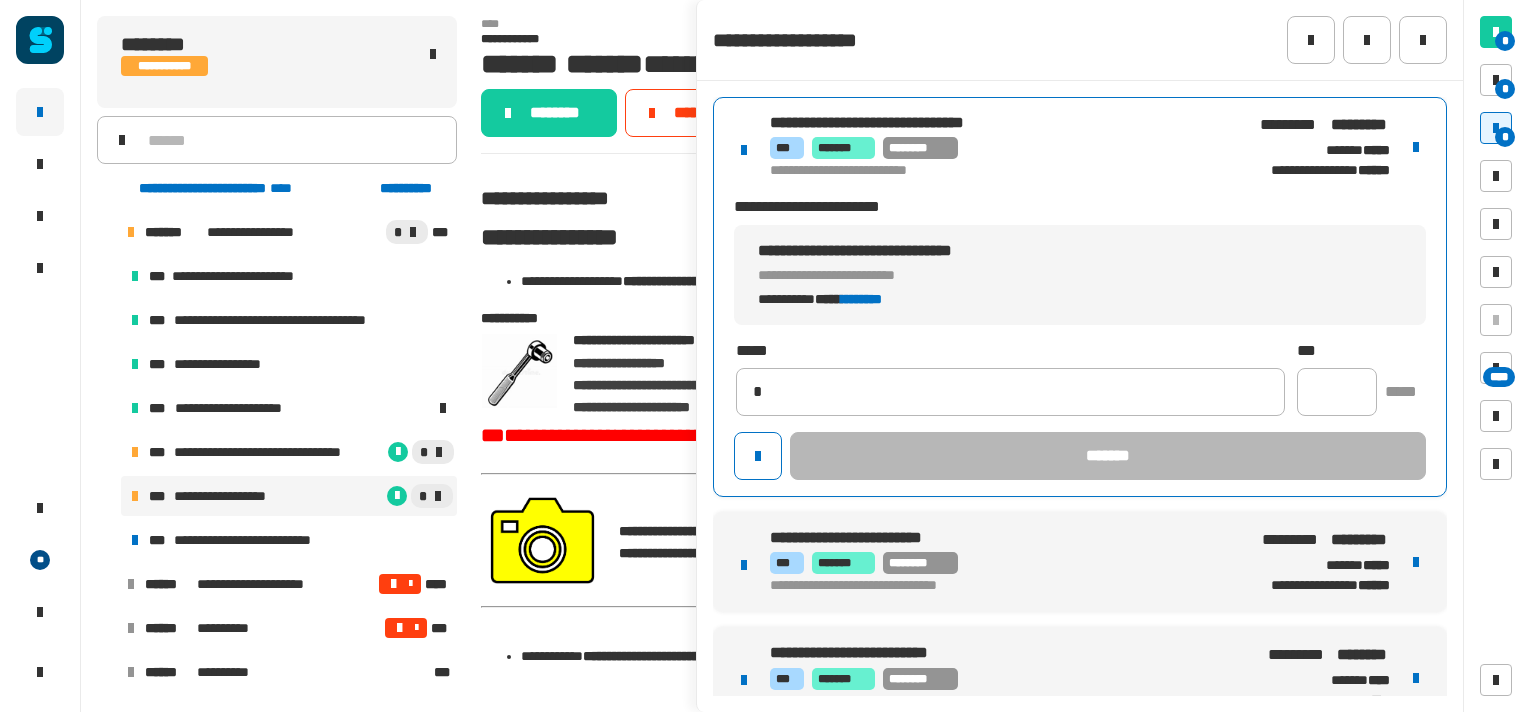 type on "**********" 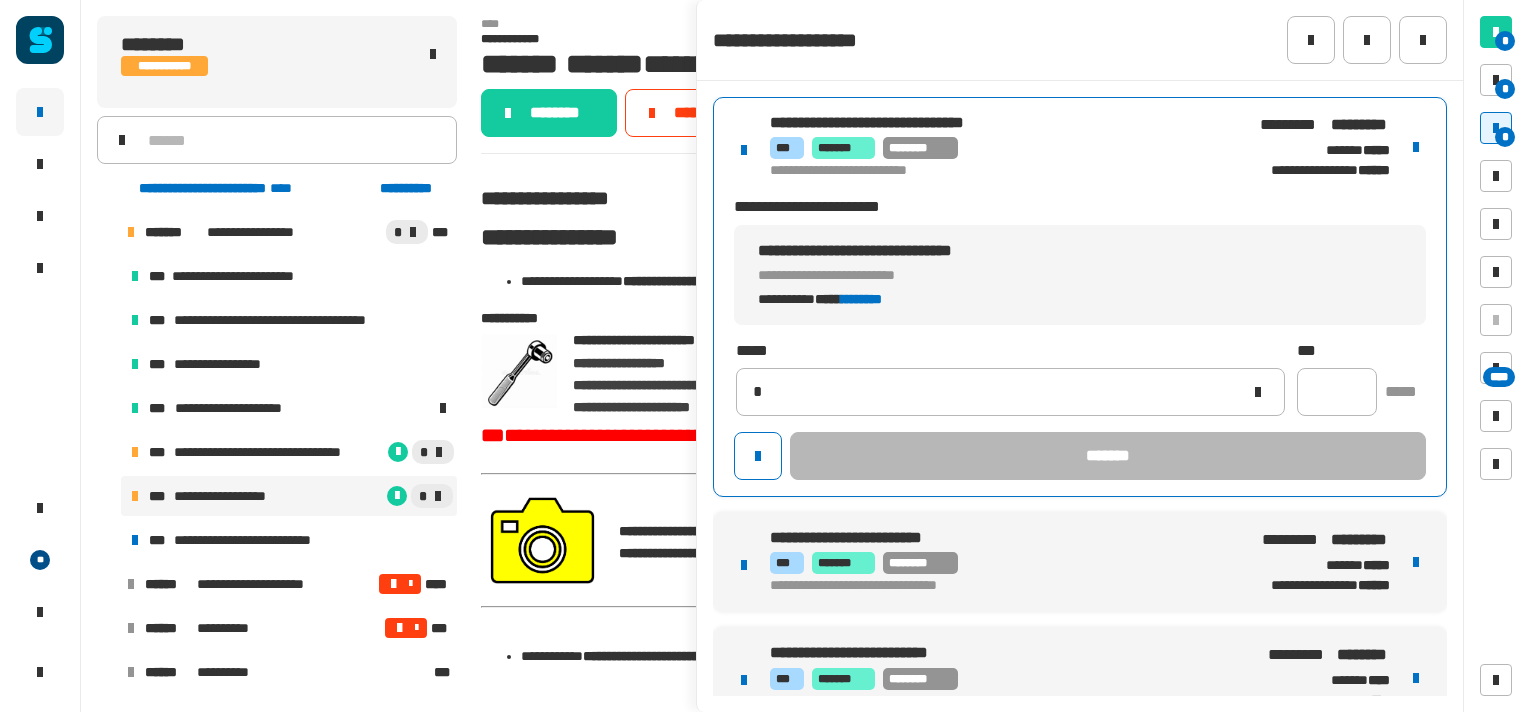 type 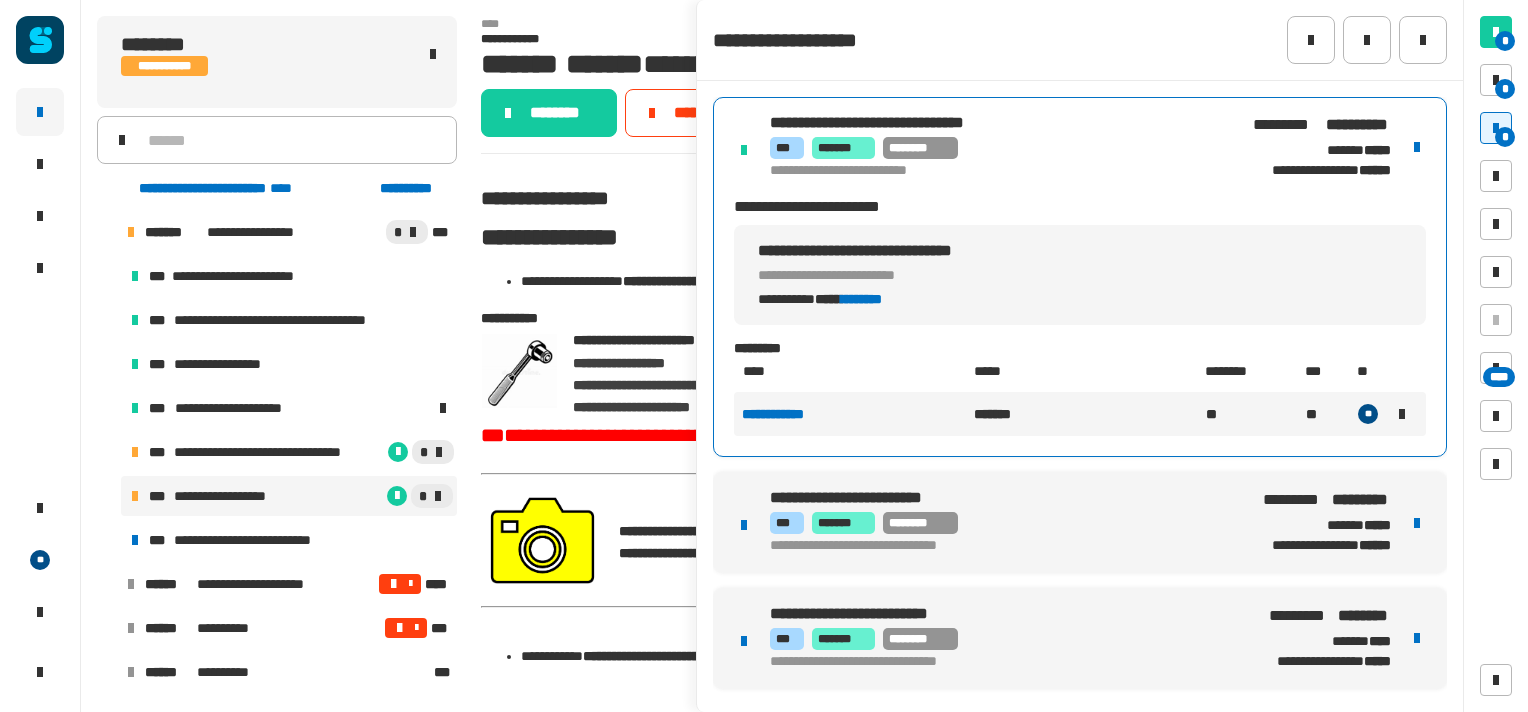 click on "**********" at bounding box center (1080, 522) 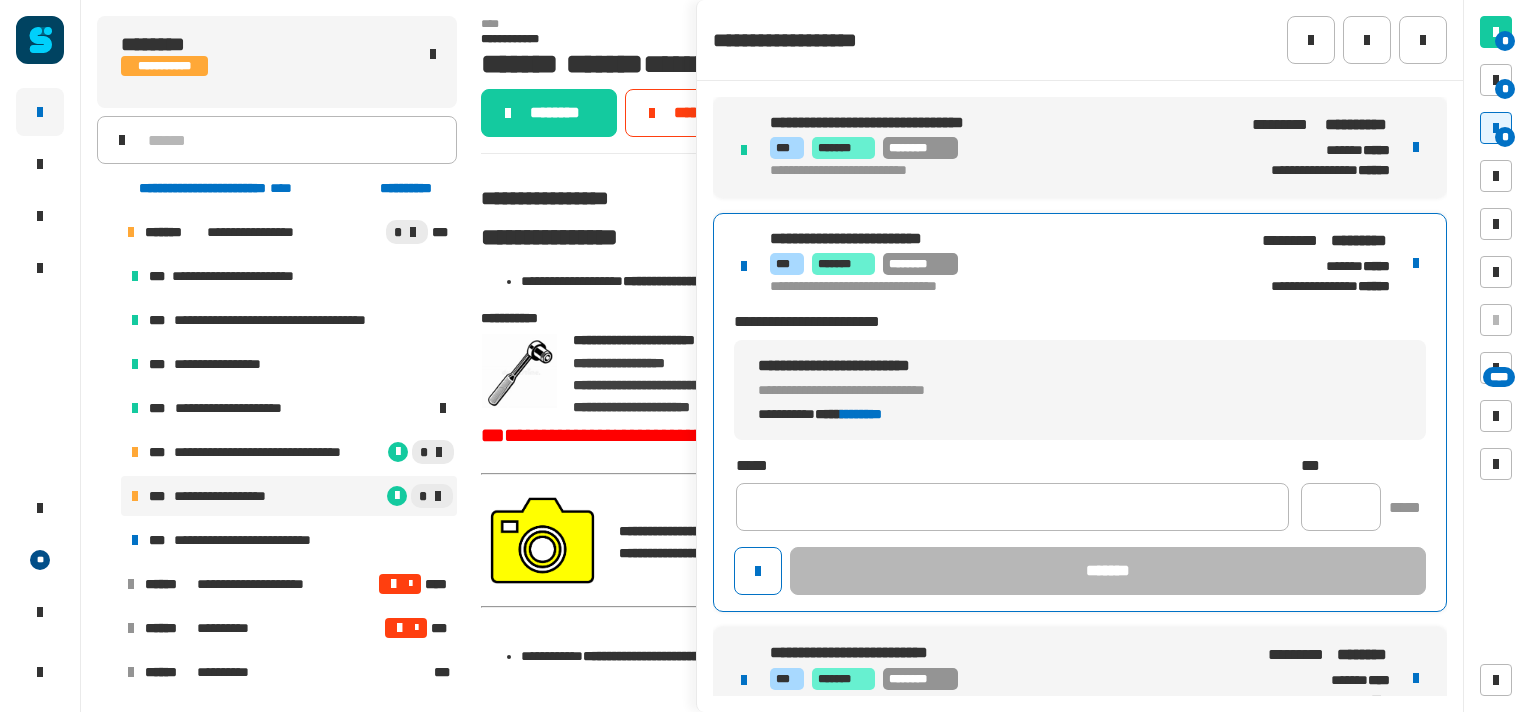 click at bounding box center [1416, 263] 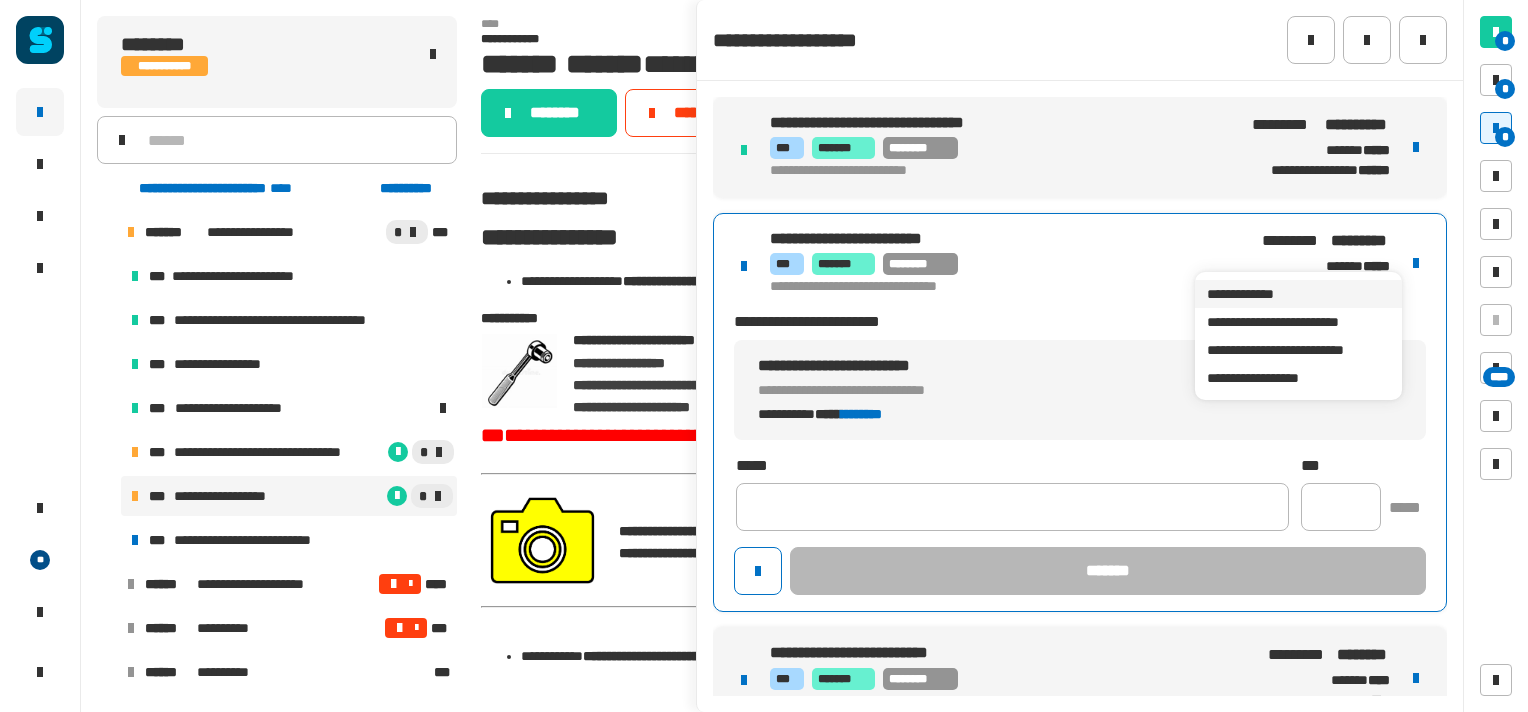 click on "**********" at bounding box center [1298, 294] 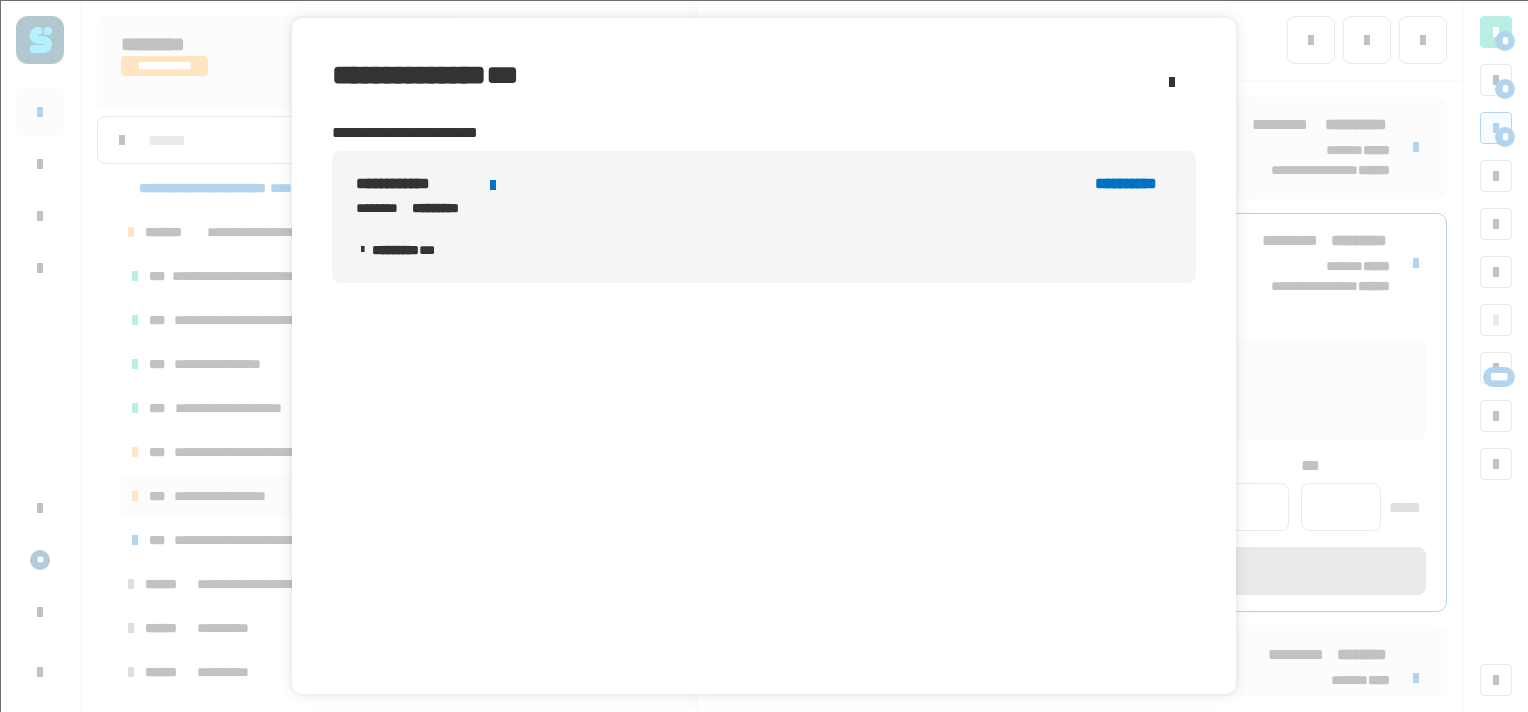 click on "******** ***" 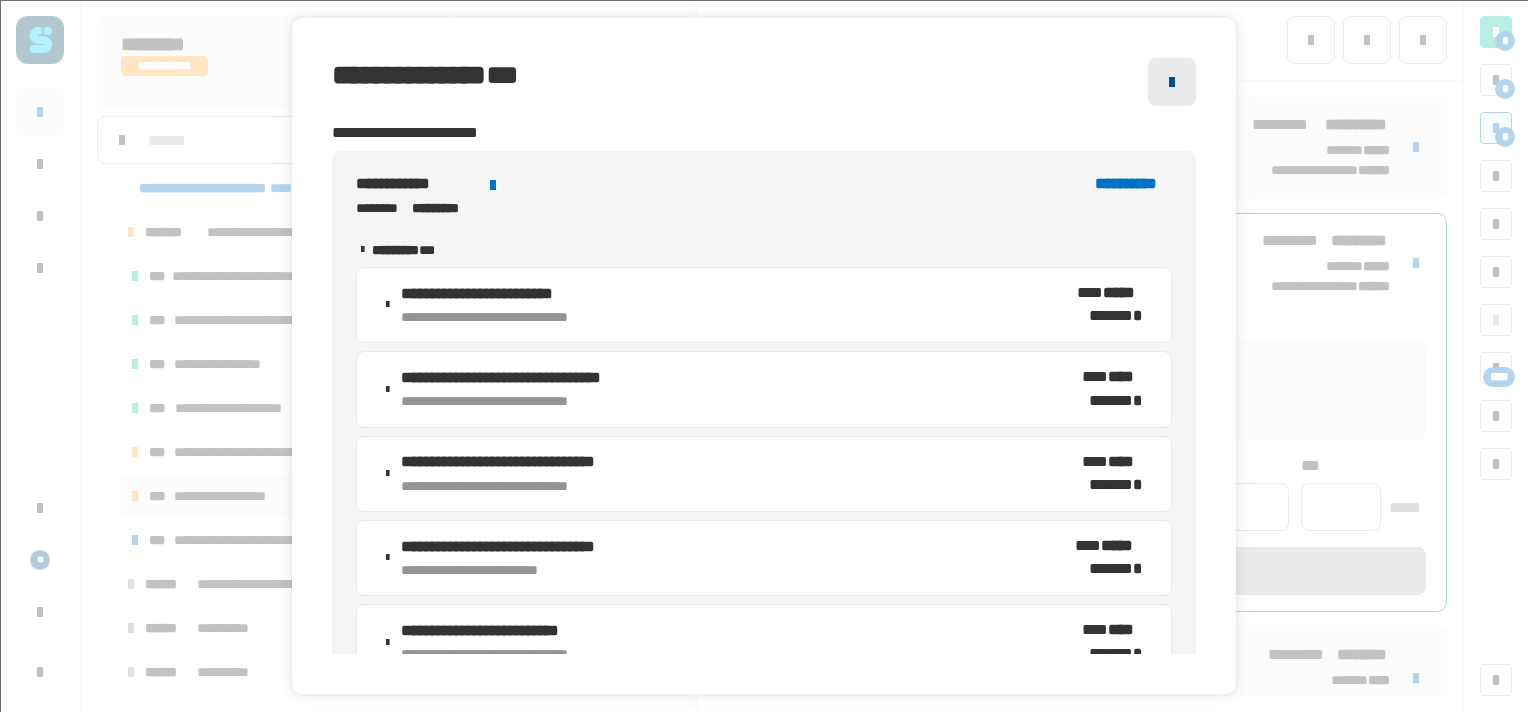 click 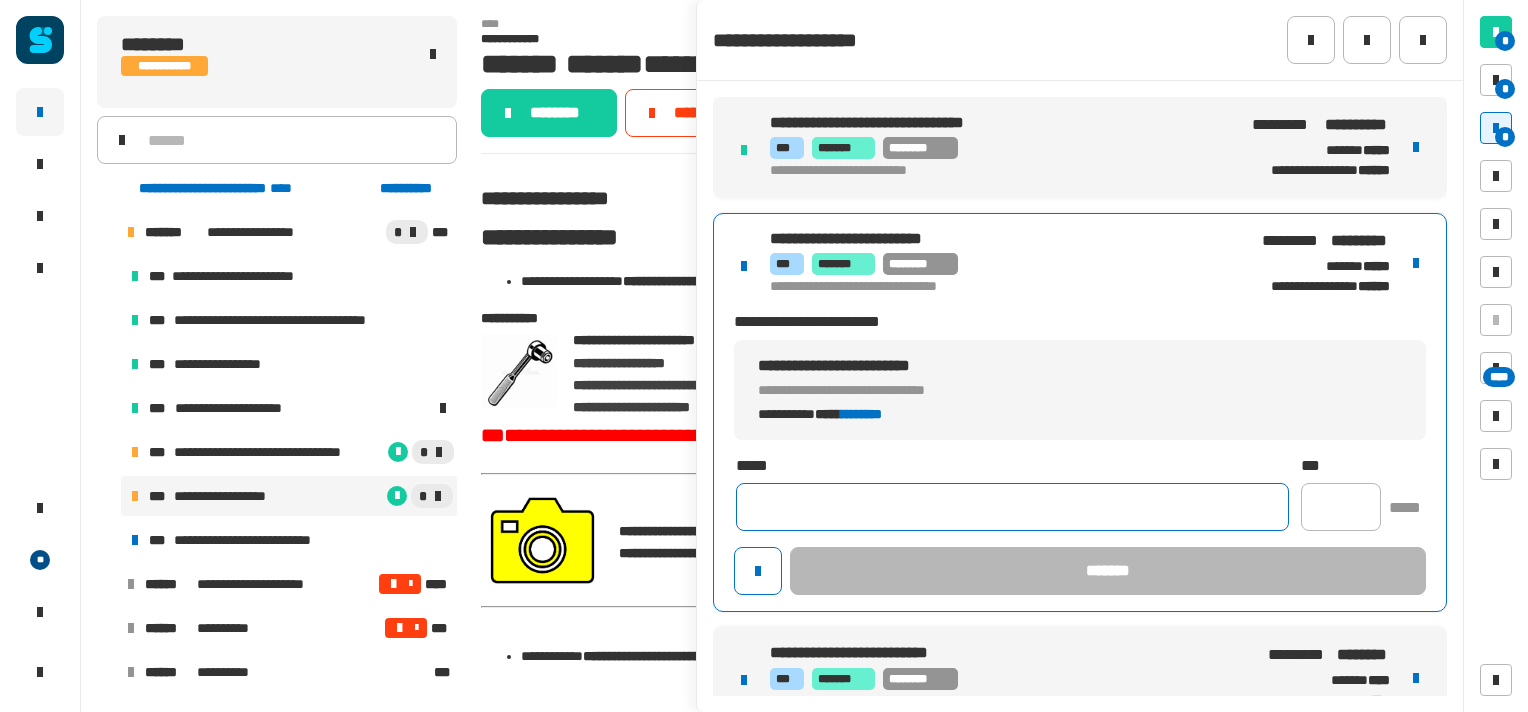 click 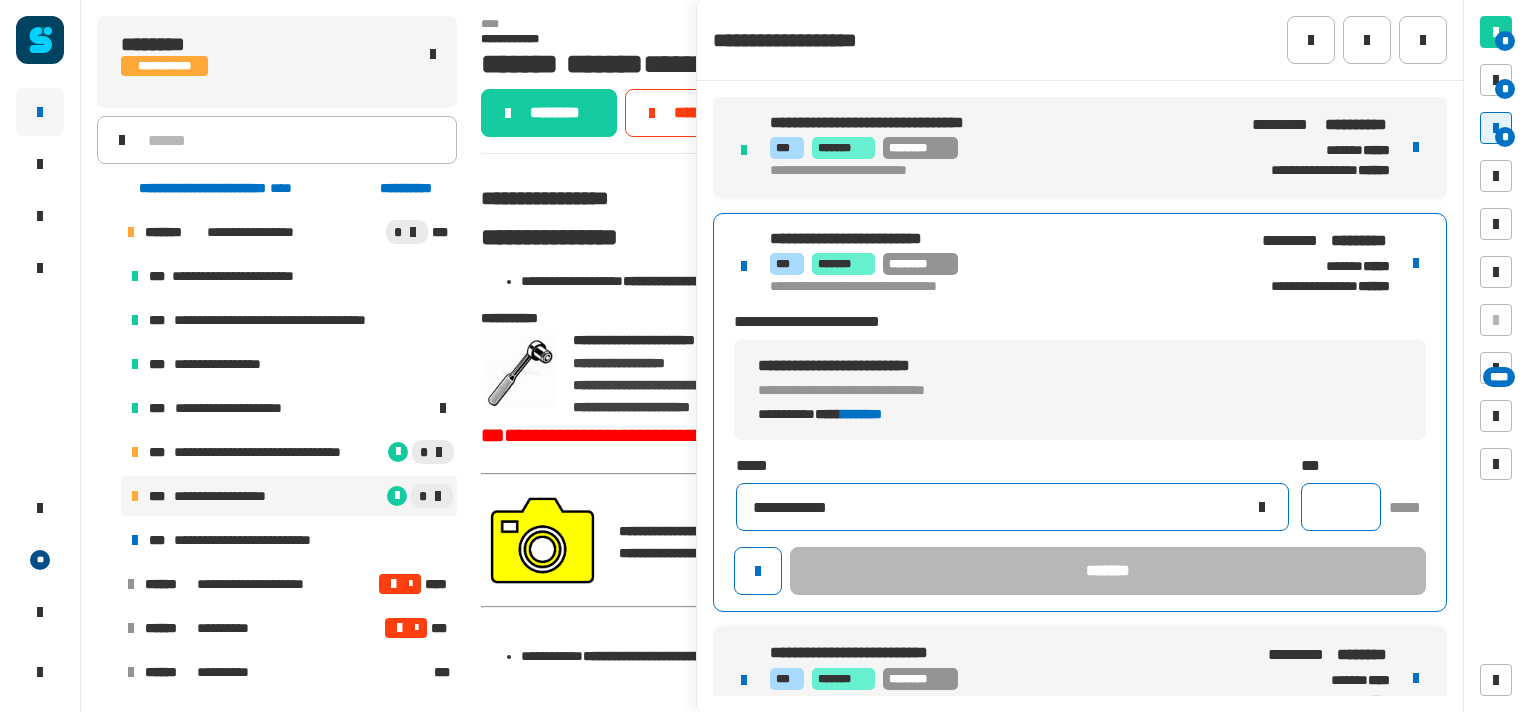 type on "**********" 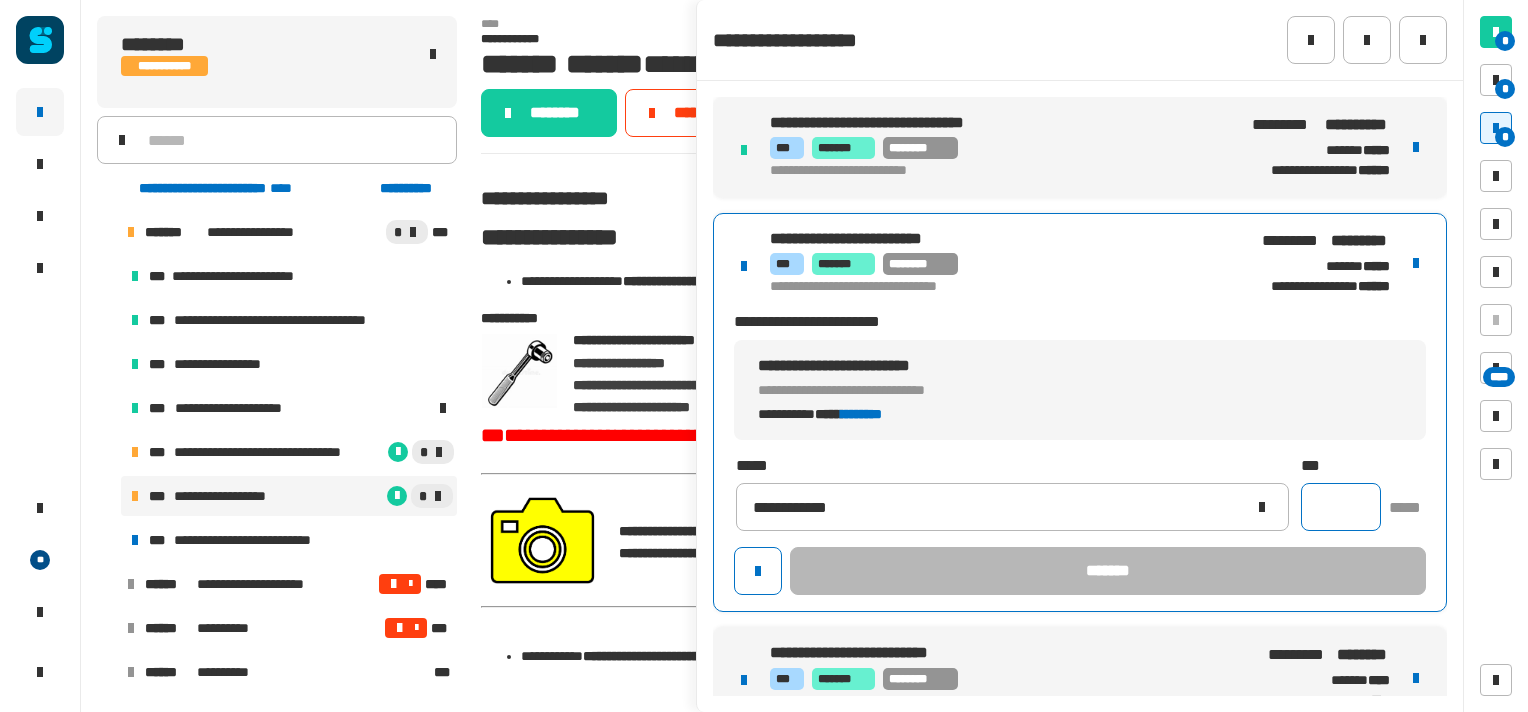 click 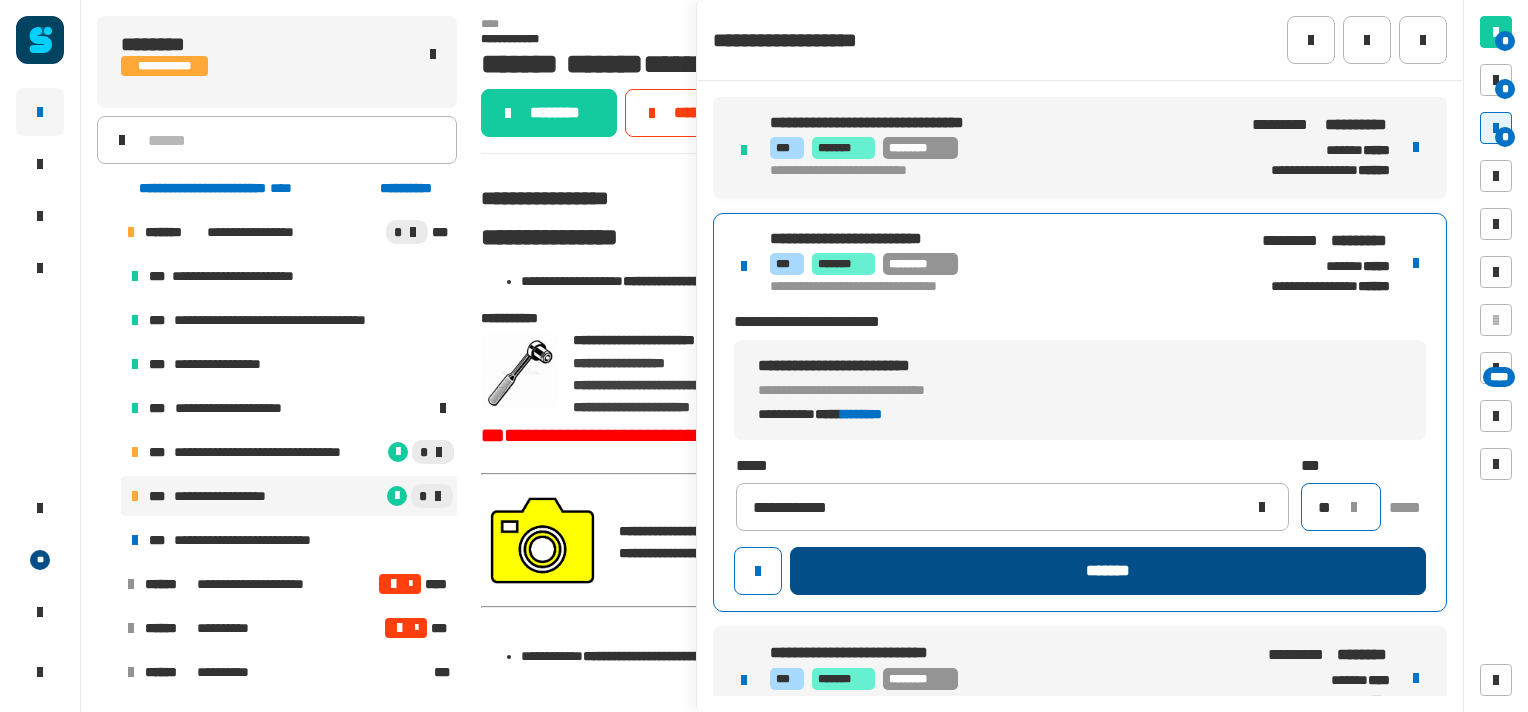 type on "**" 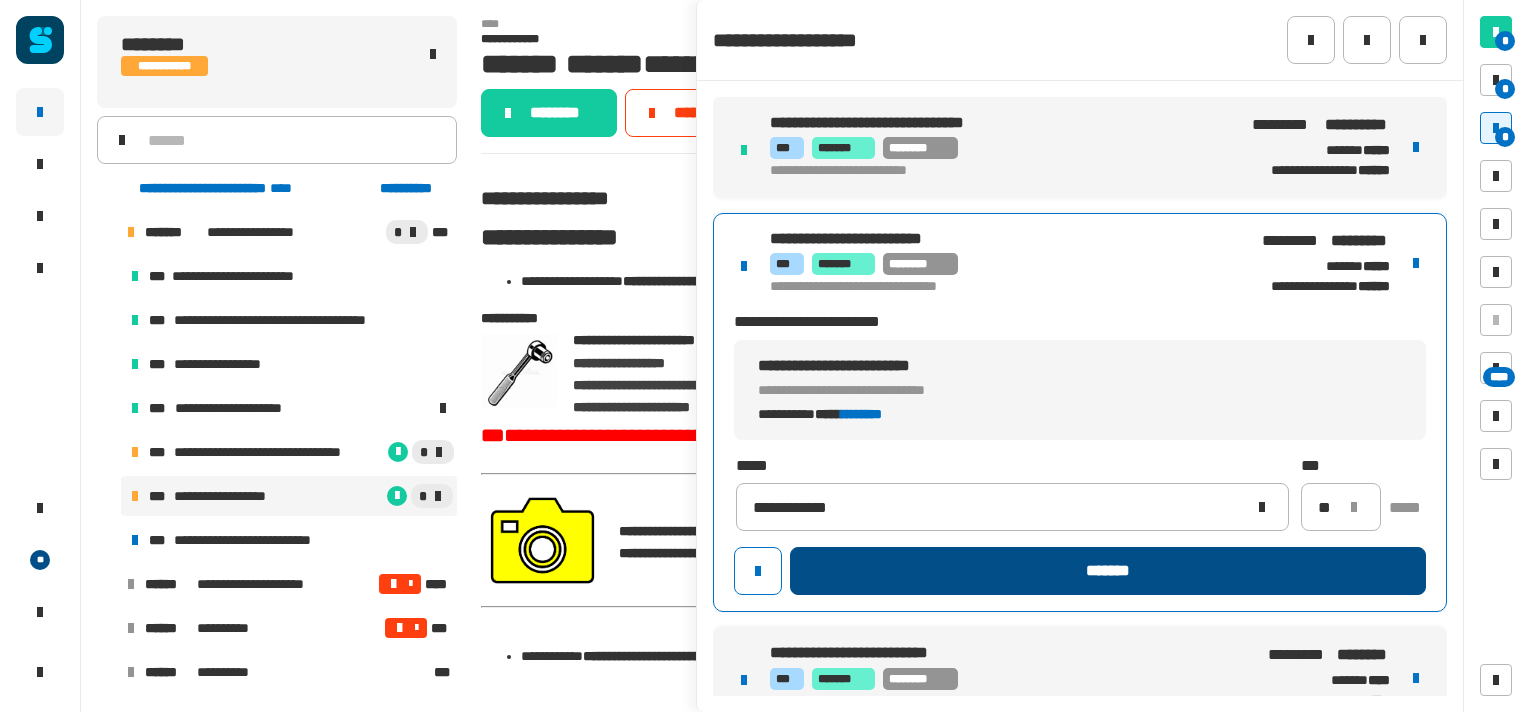 click on "*******" 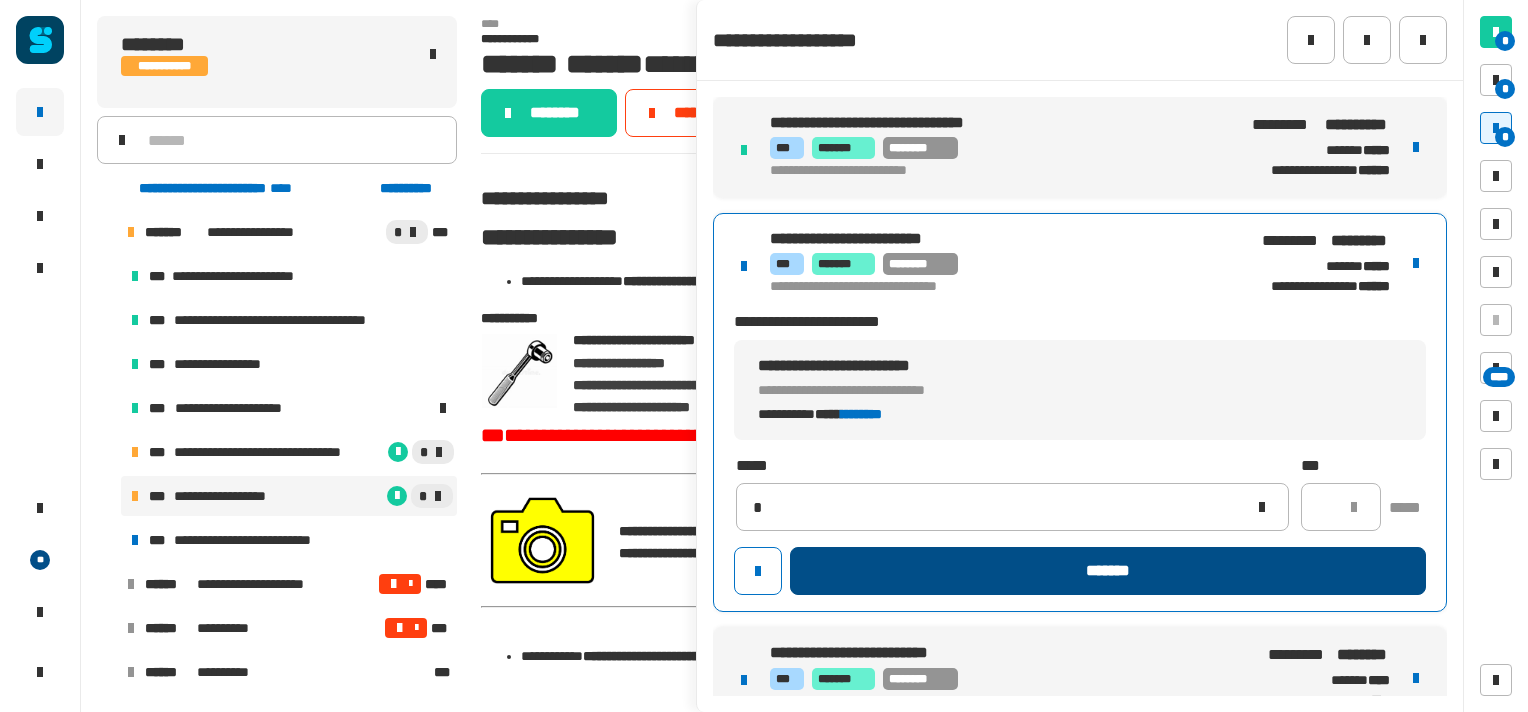 type 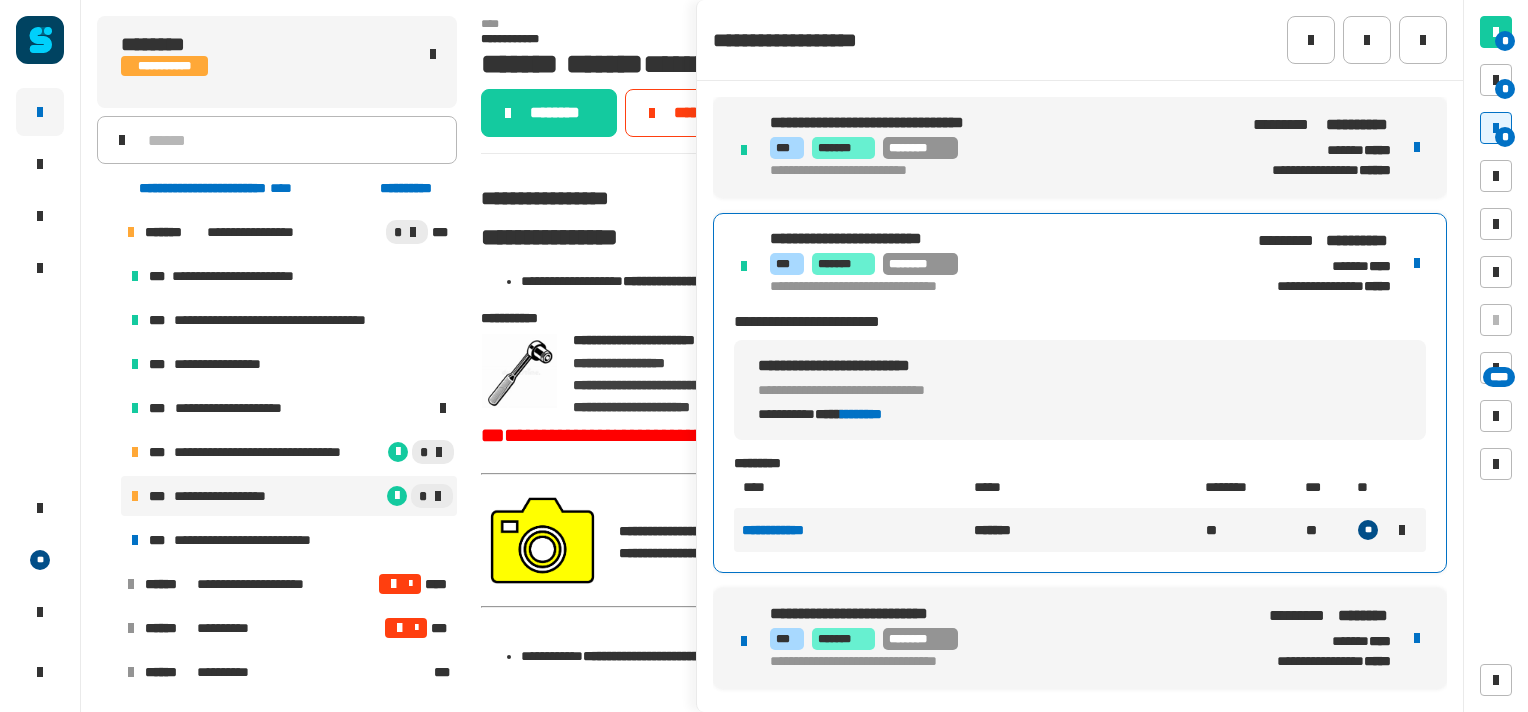 click on "**********" at bounding box center (1080, 638) 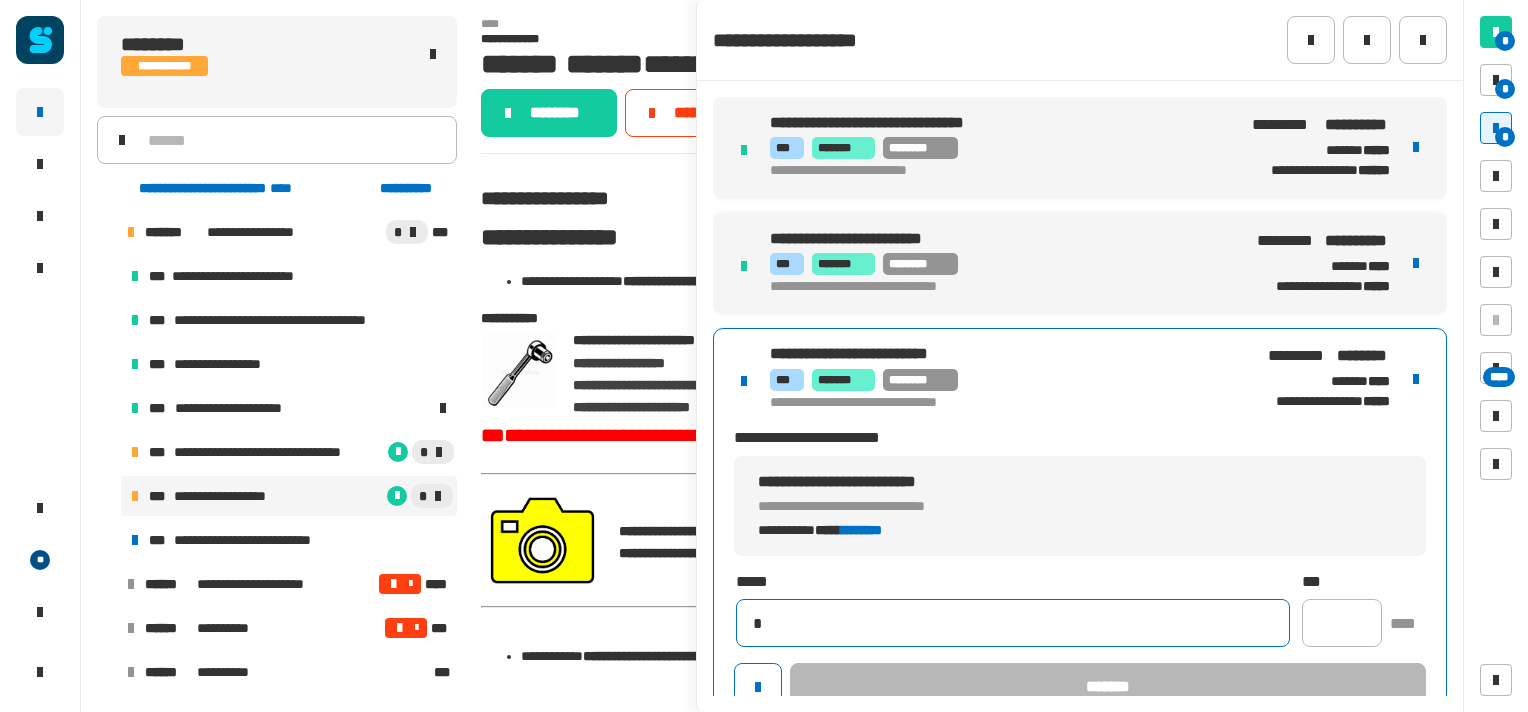 type on "**********" 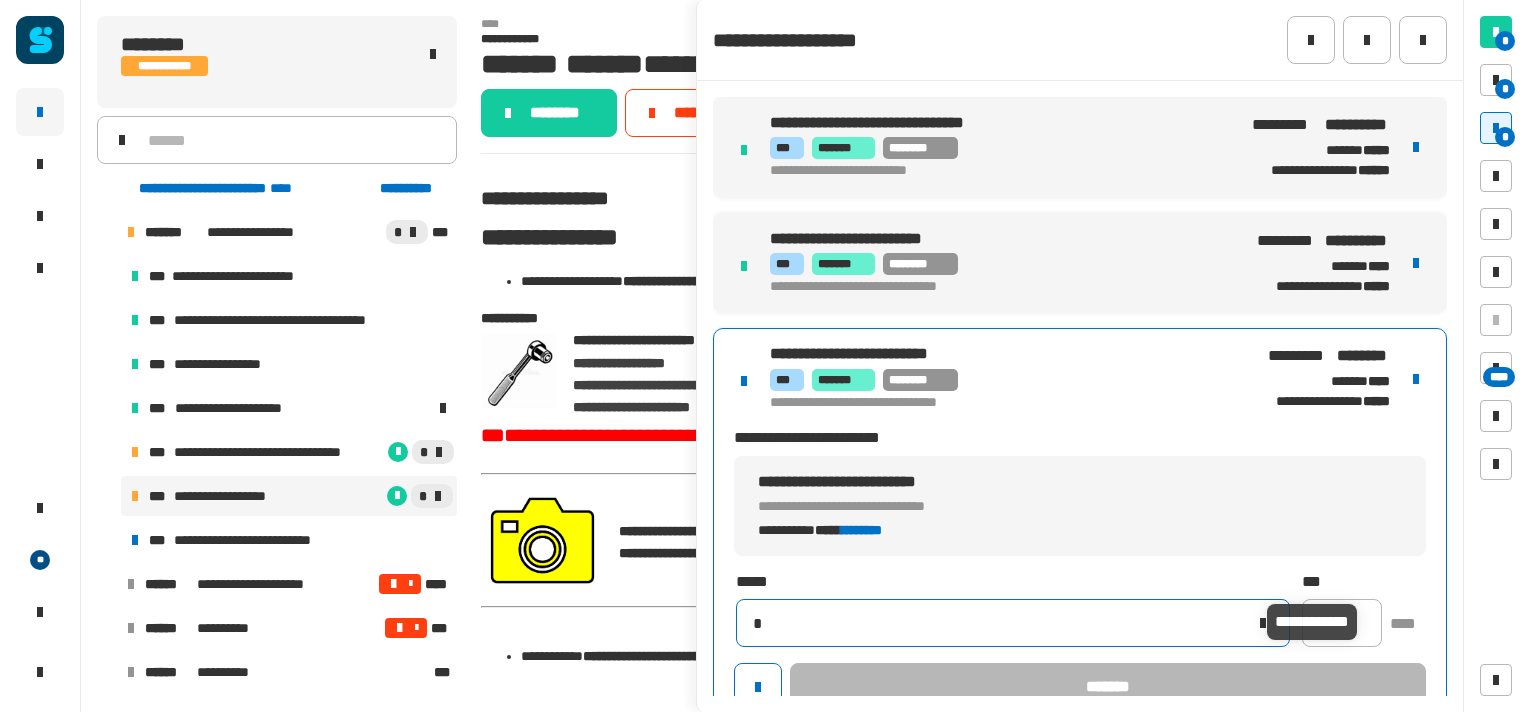 type 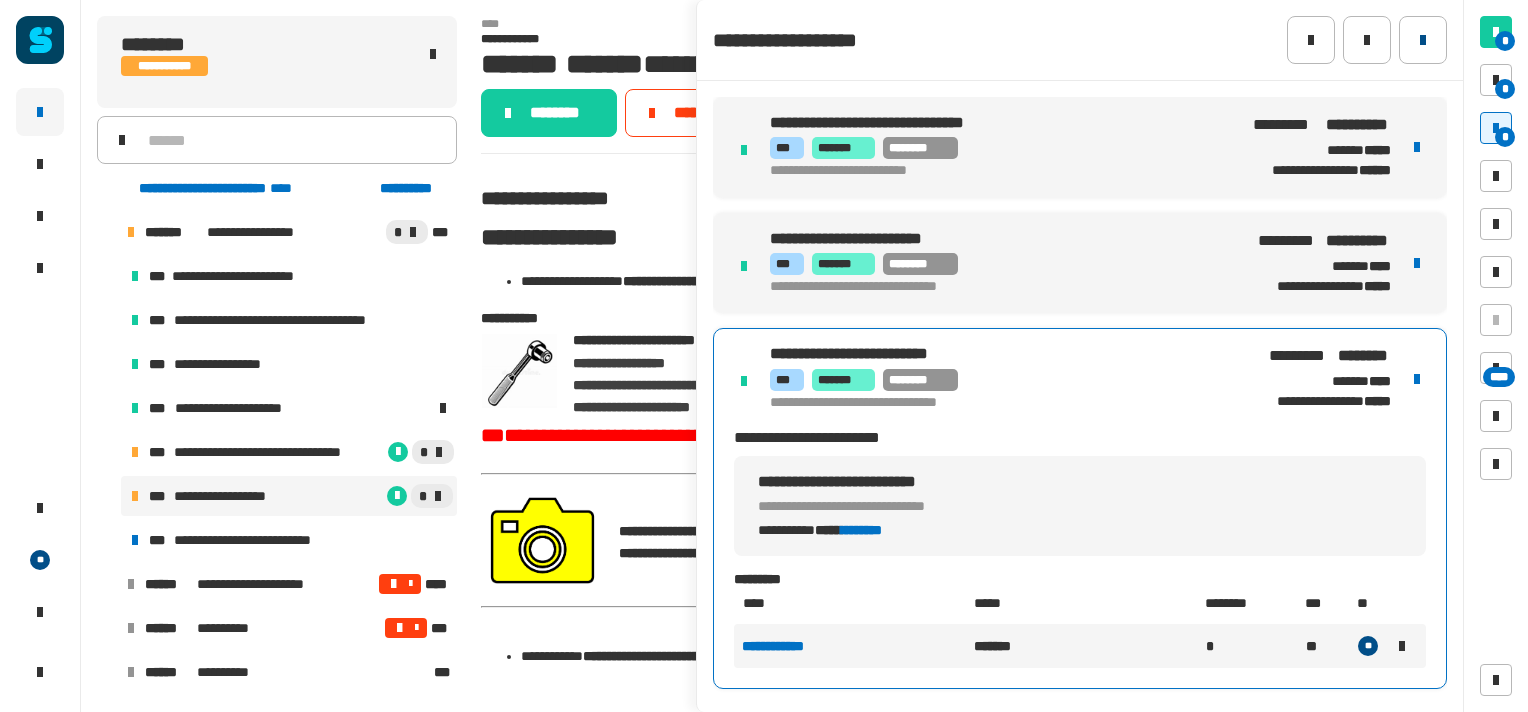 click 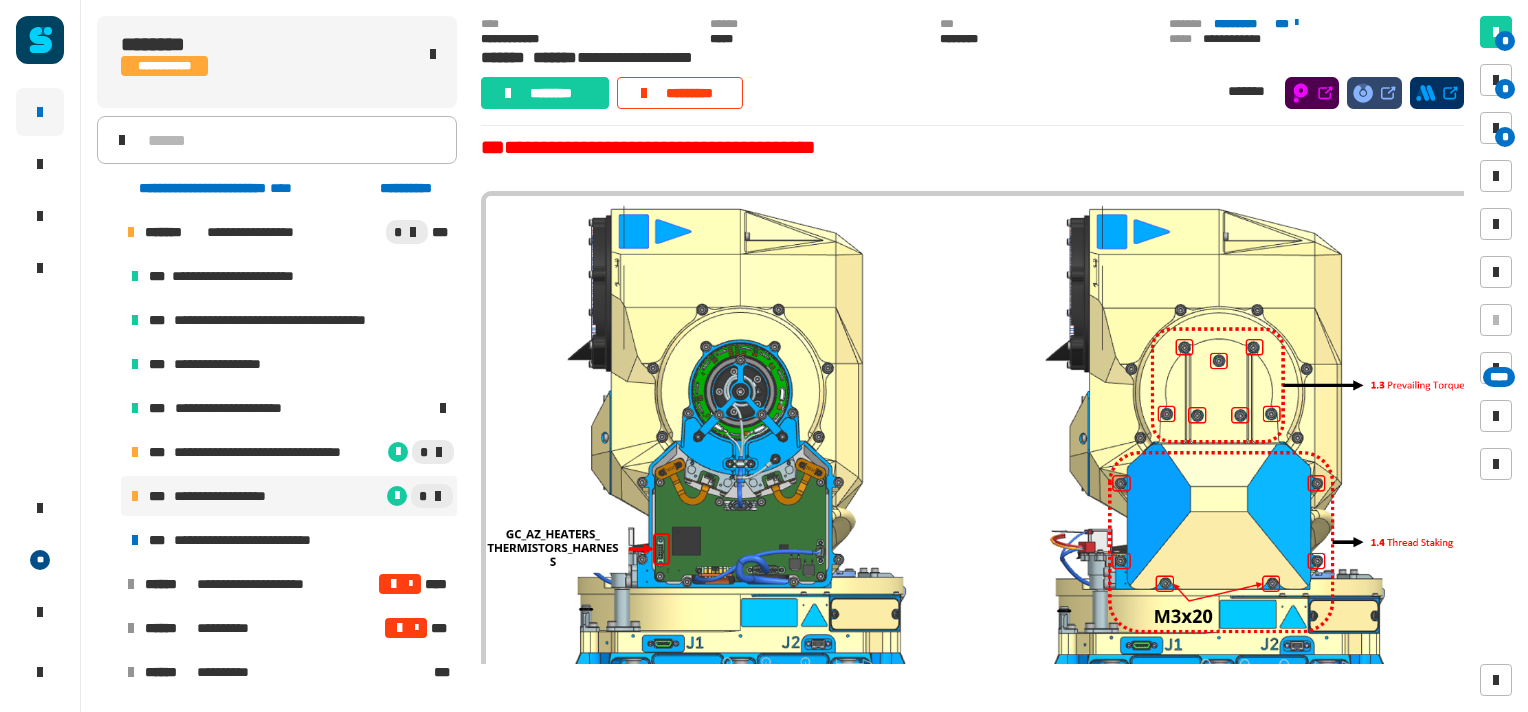 scroll, scrollTop: 977, scrollLeft: 0, axis: vertical 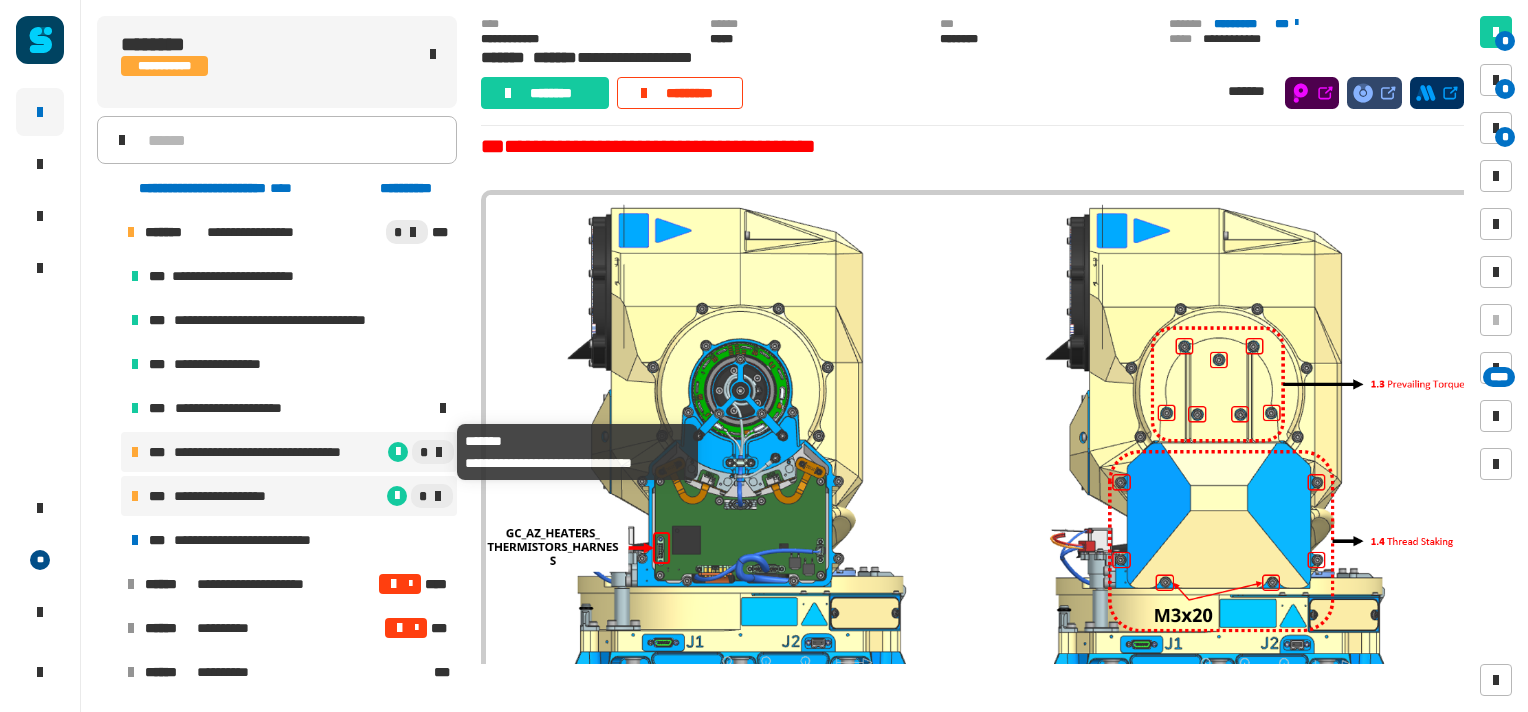 click on "**********" at bounding box center [278, 452] 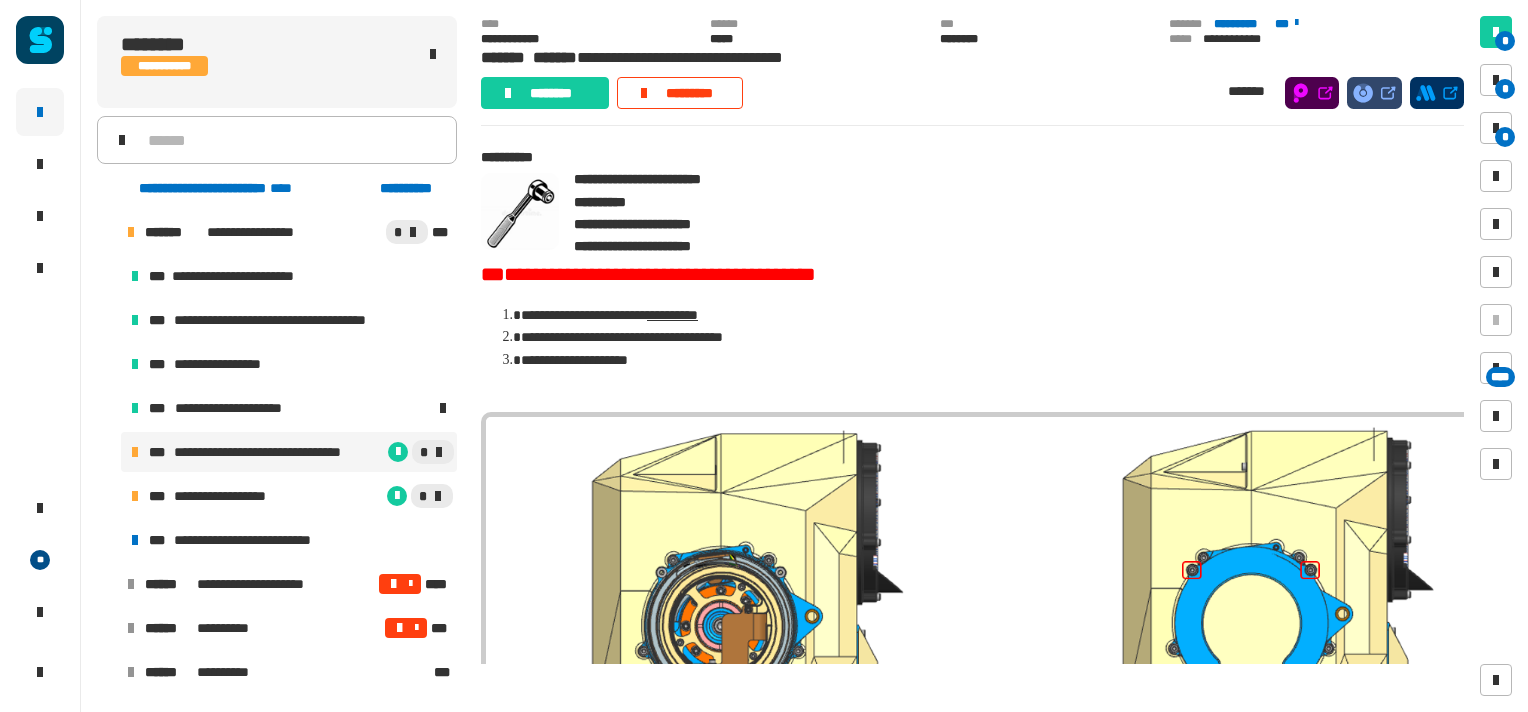 scroll, scrollTop: 1316, scrollLeft: 0, axis: vertical 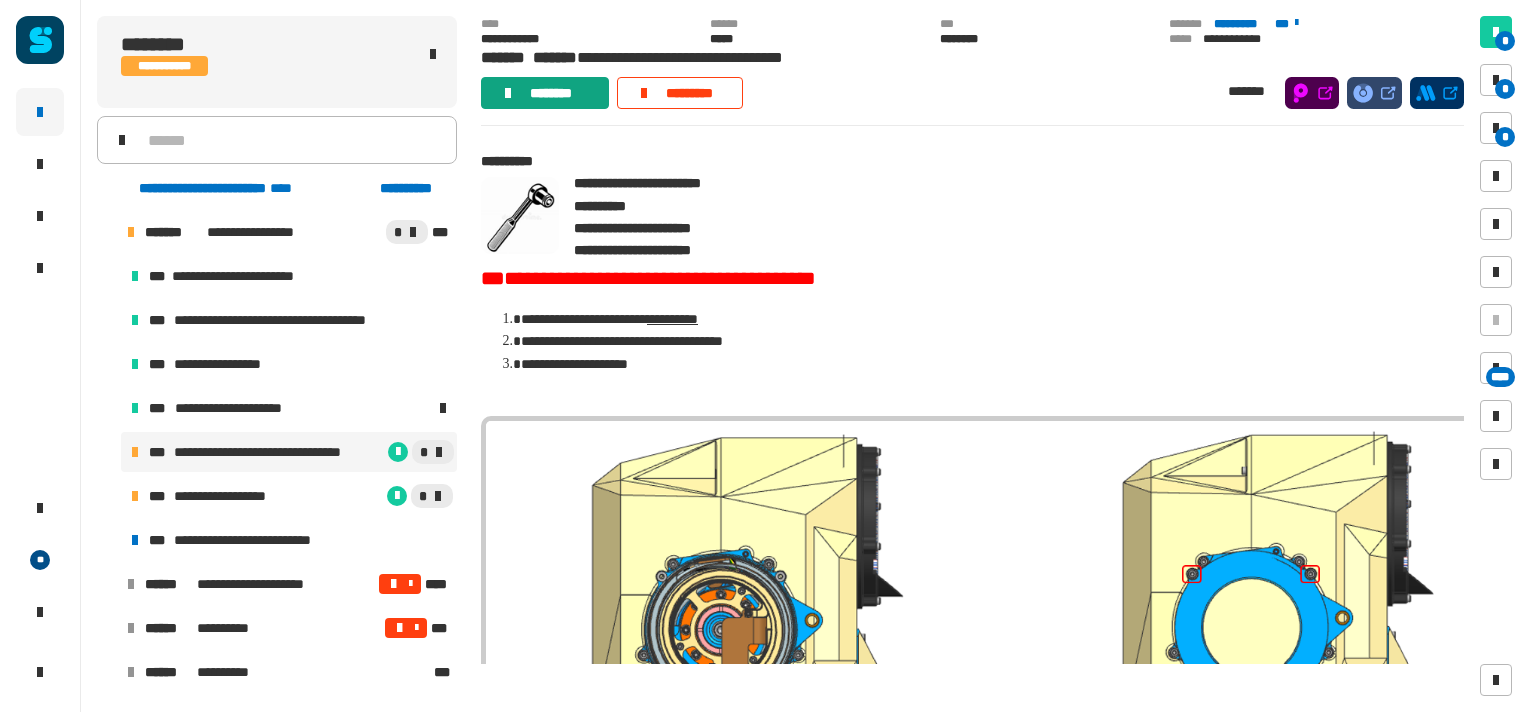 click on "********" 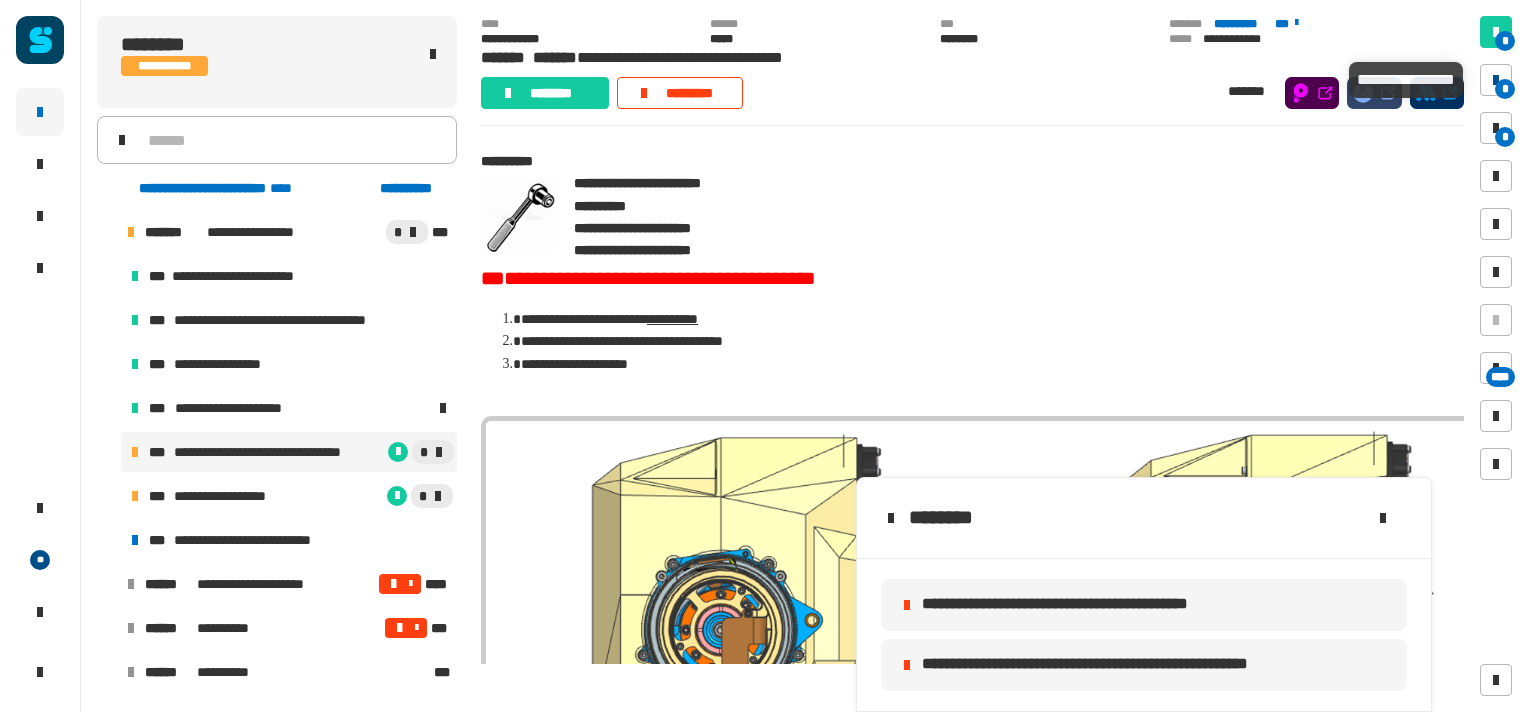 click at bounding box center [1496, 80] 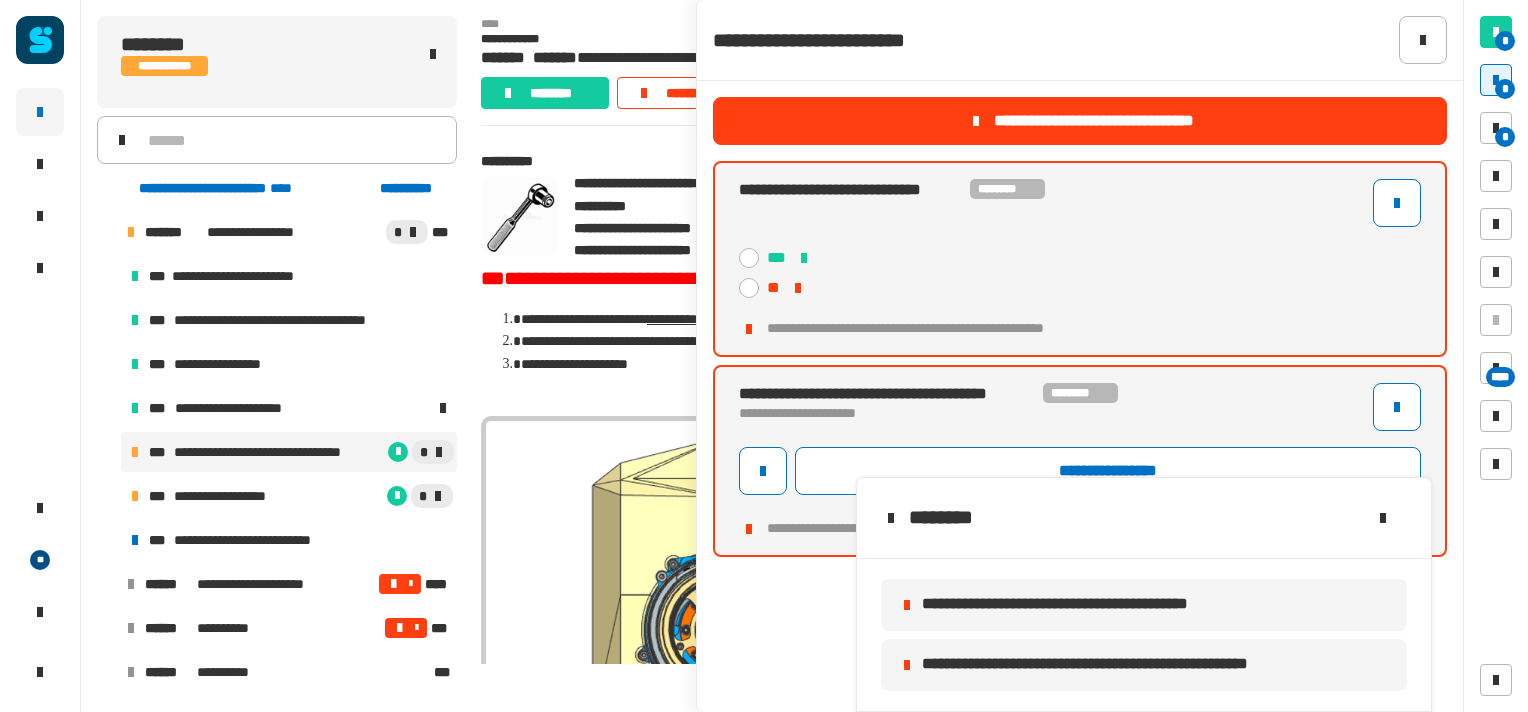click 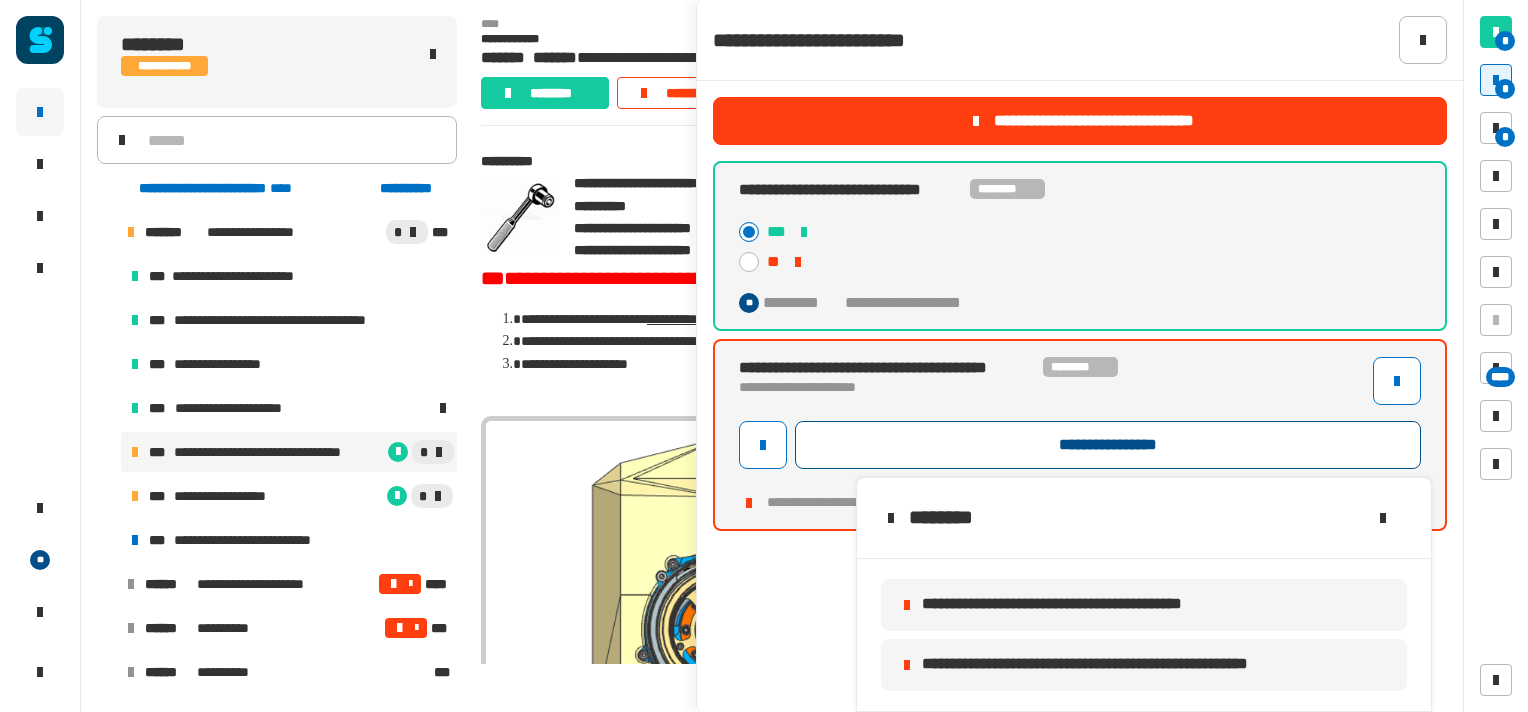 click on "**********" 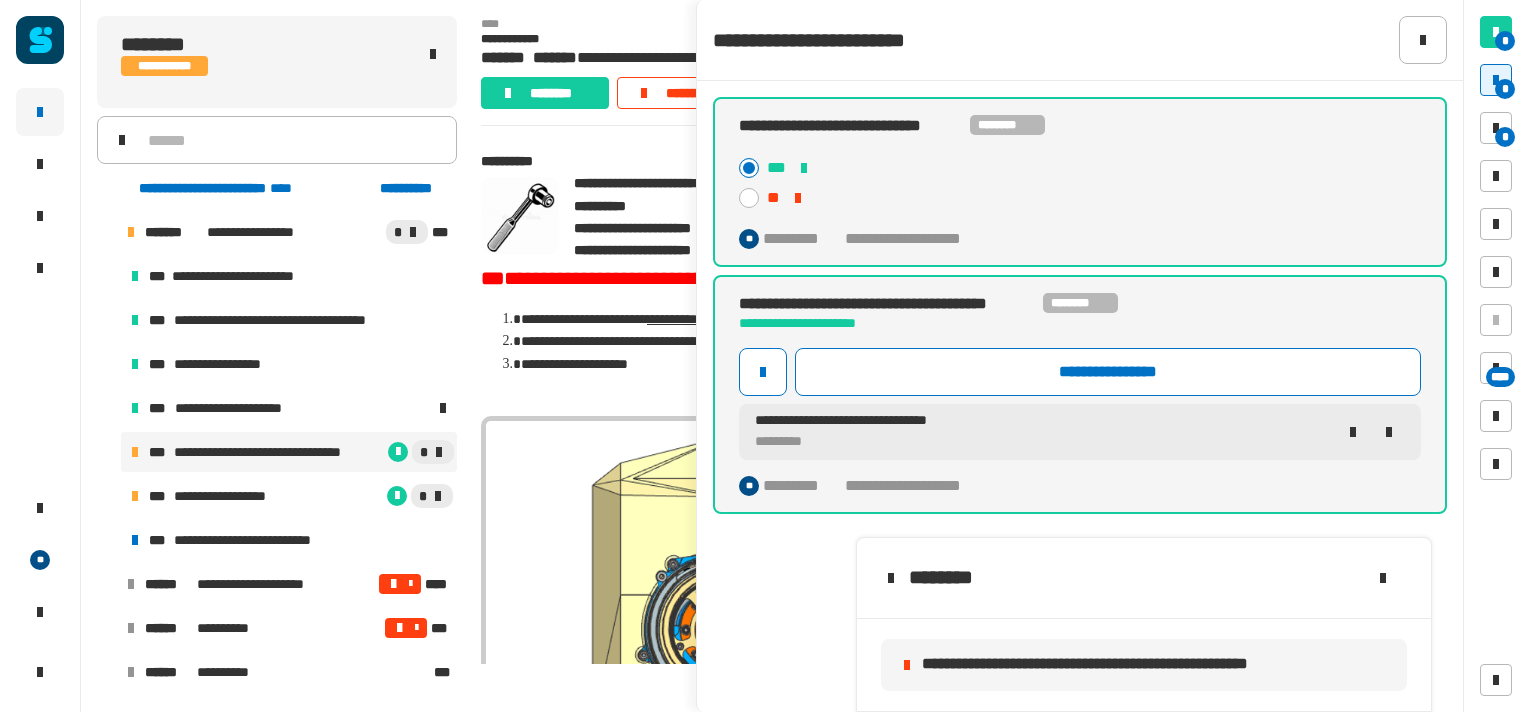 click on "**********" 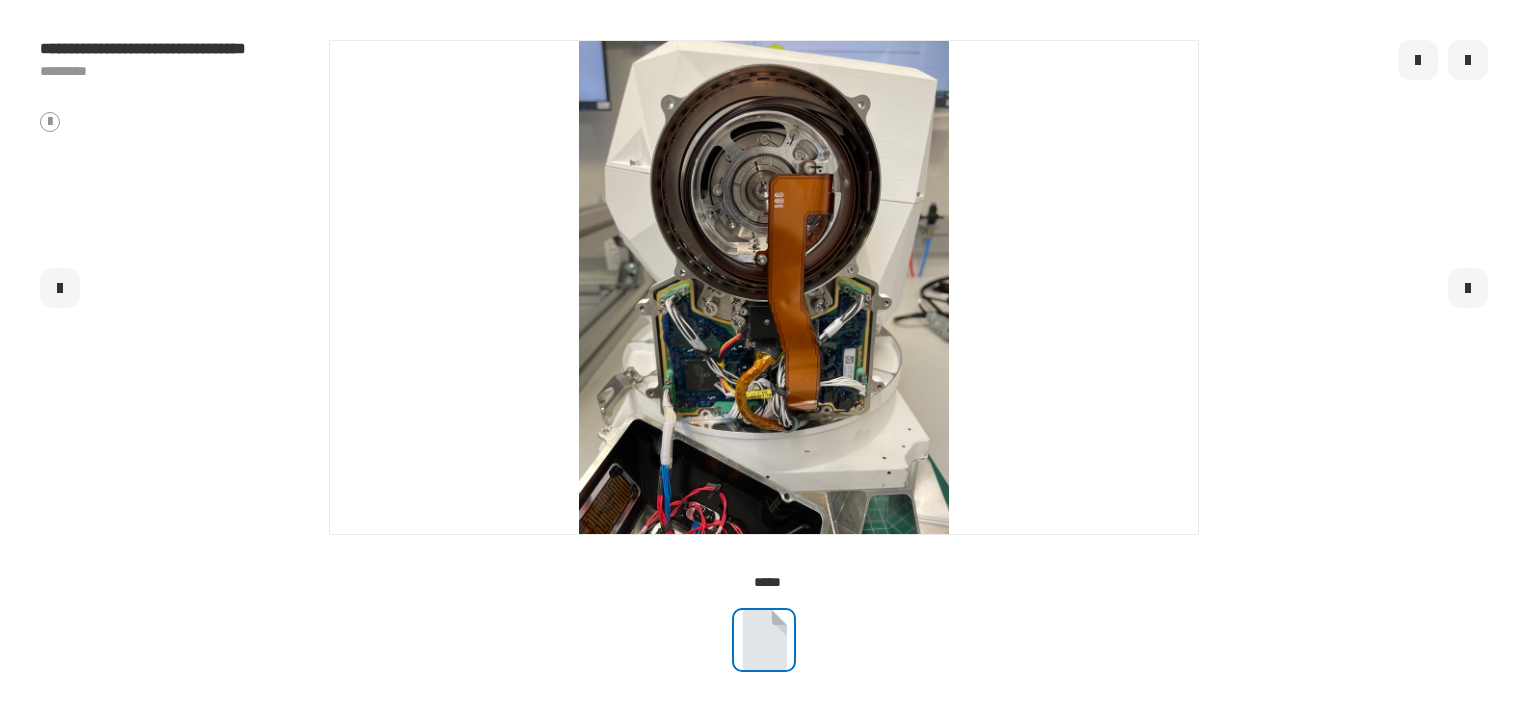click 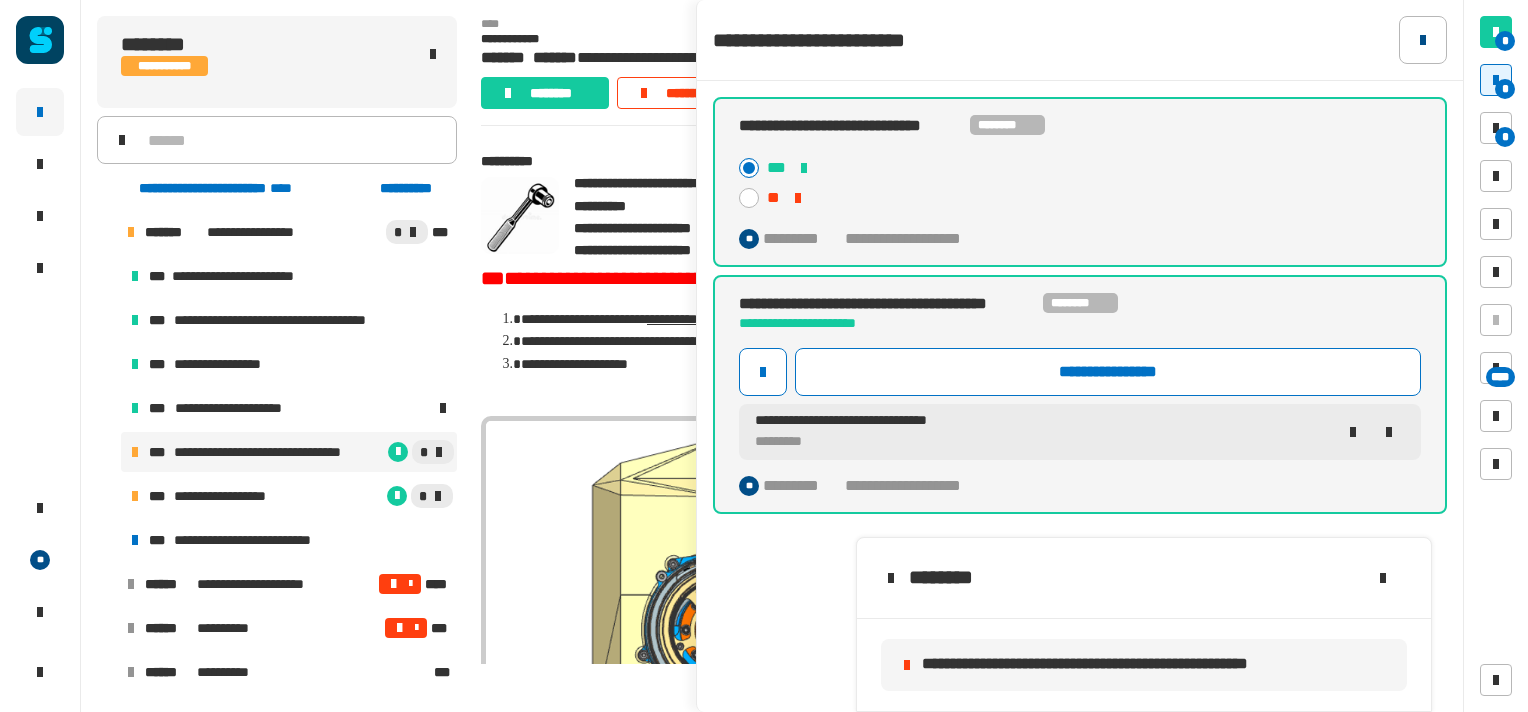 click 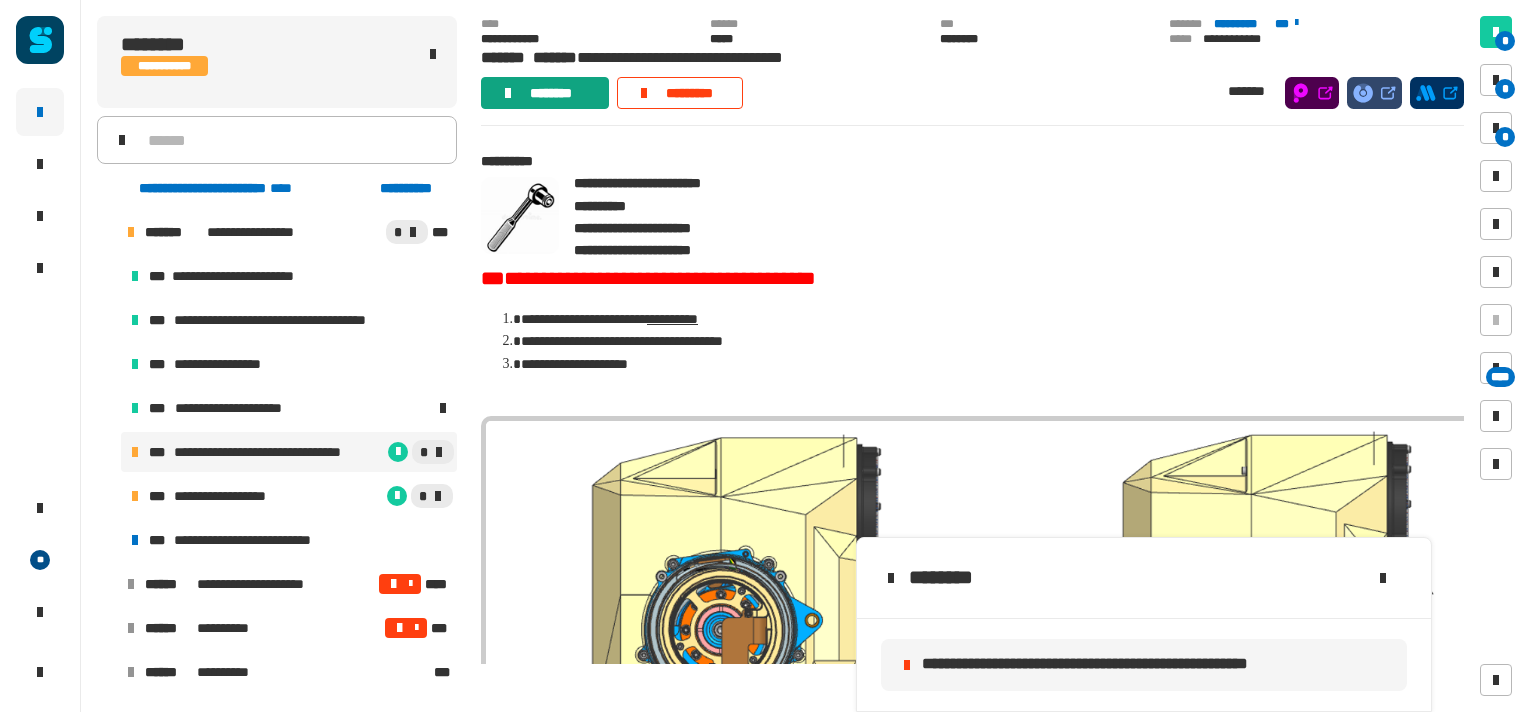 click on "********" 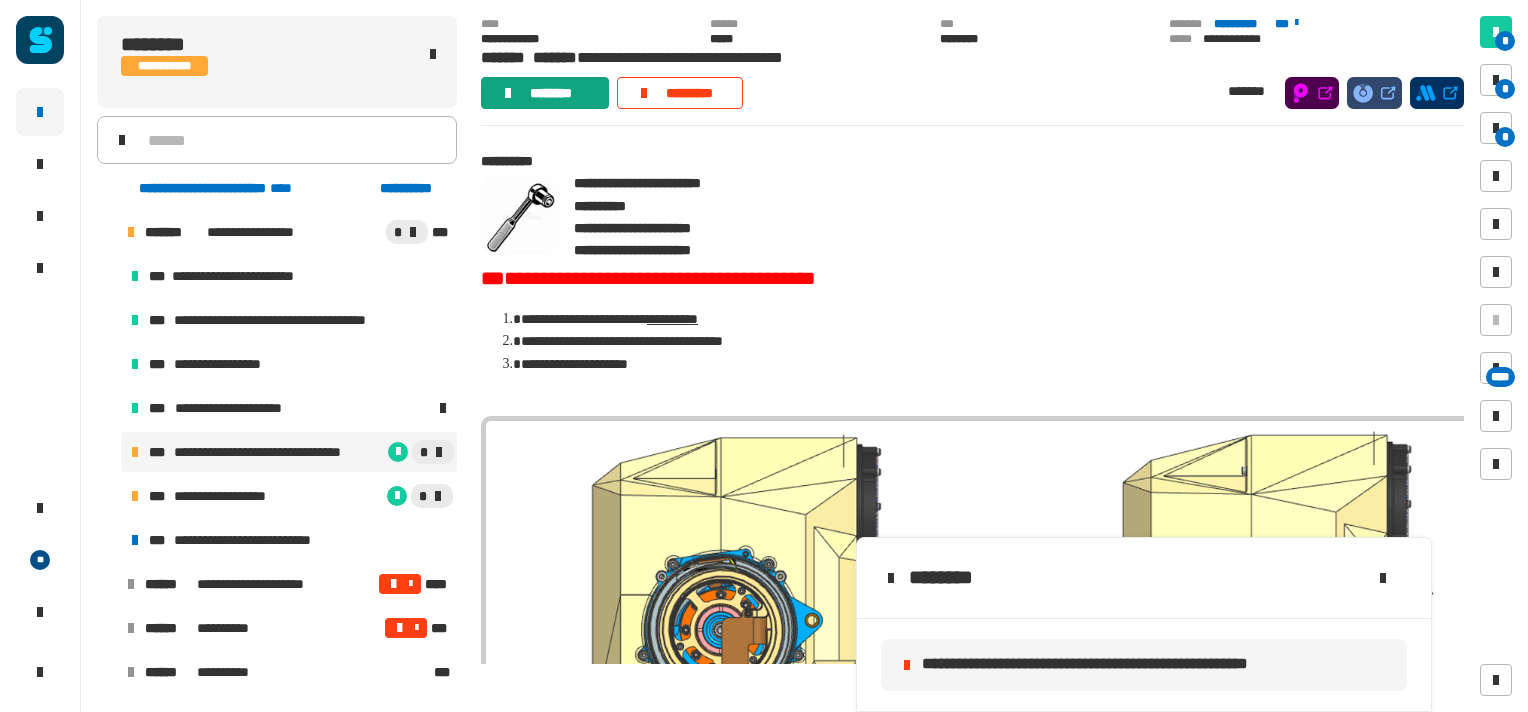 click on "********" 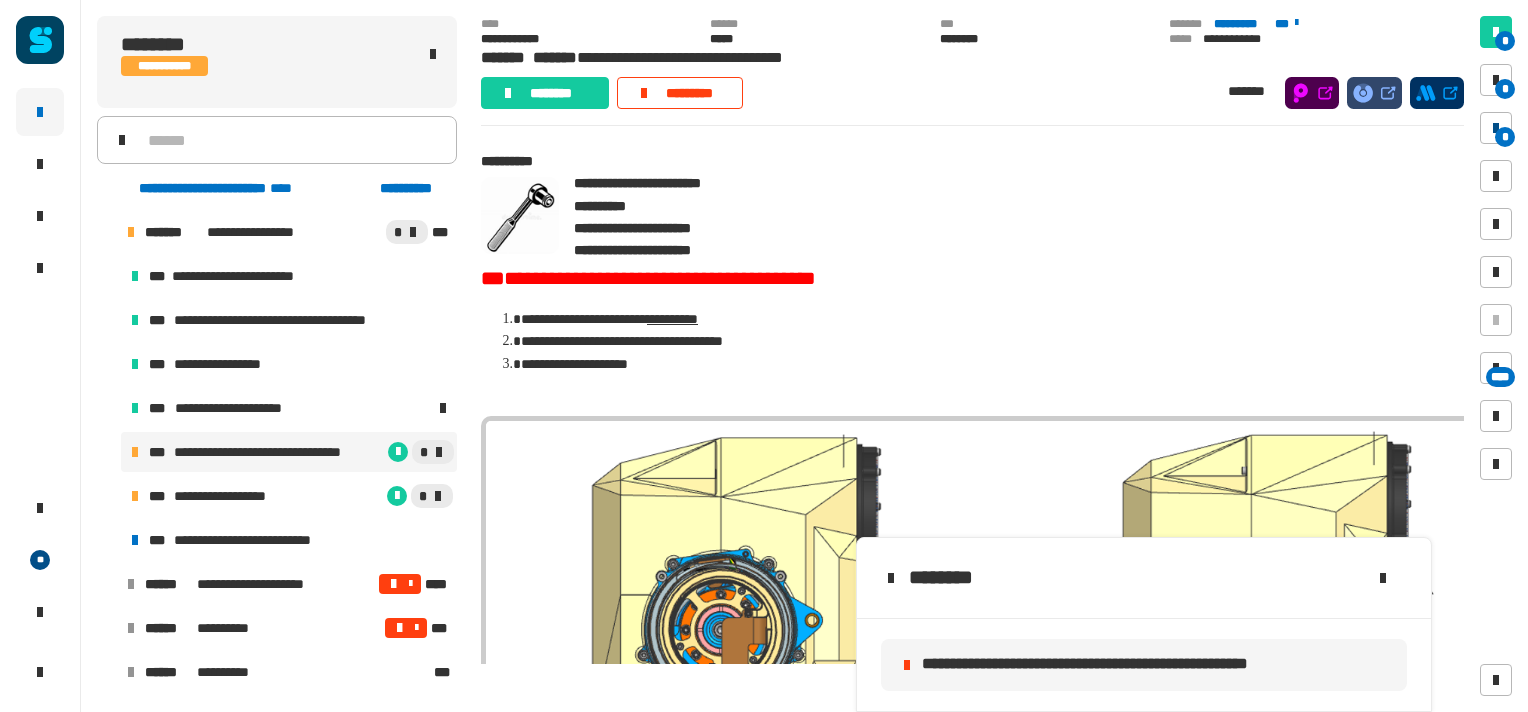 click at bounding box center [1496, 128] 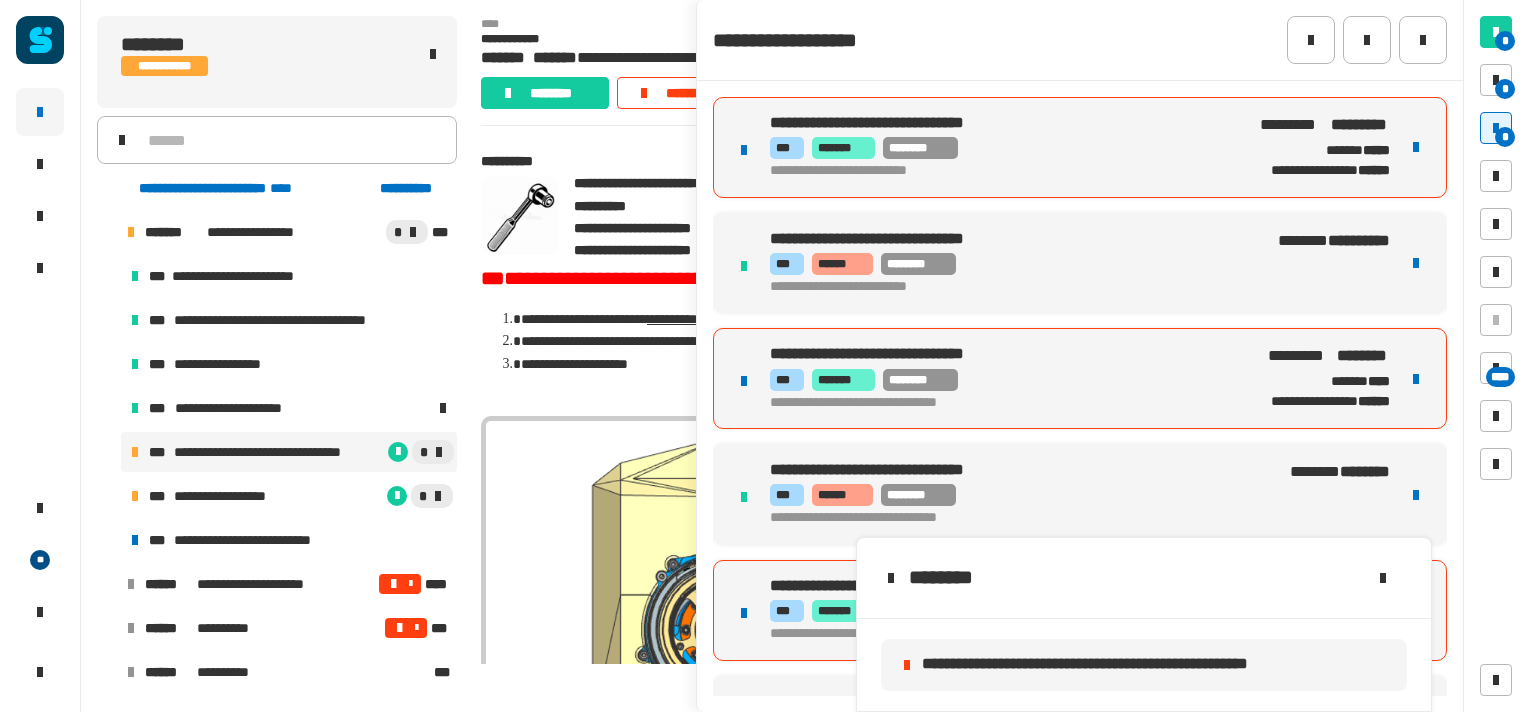 click at bounding box center [1416, 147] 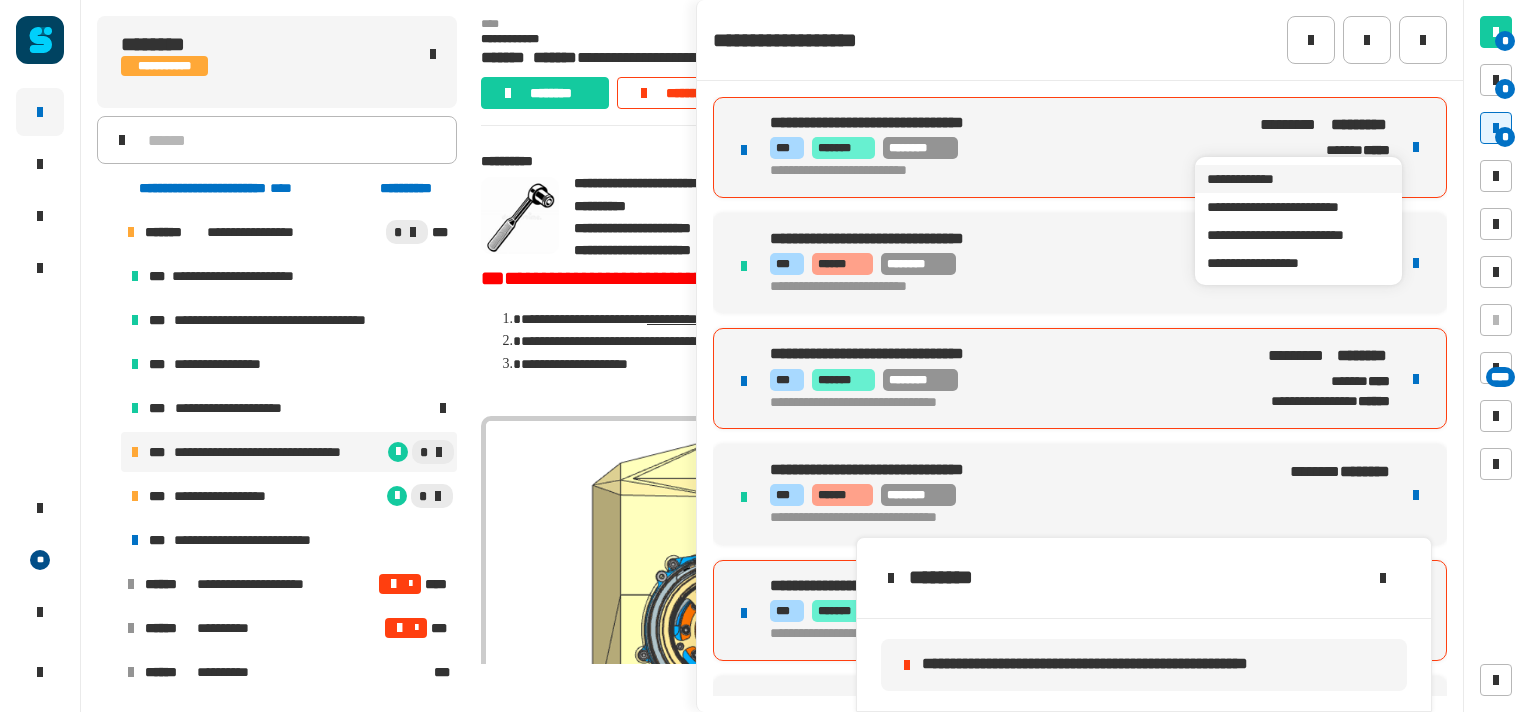 click on "**********" at bounding box center [1298, 179] 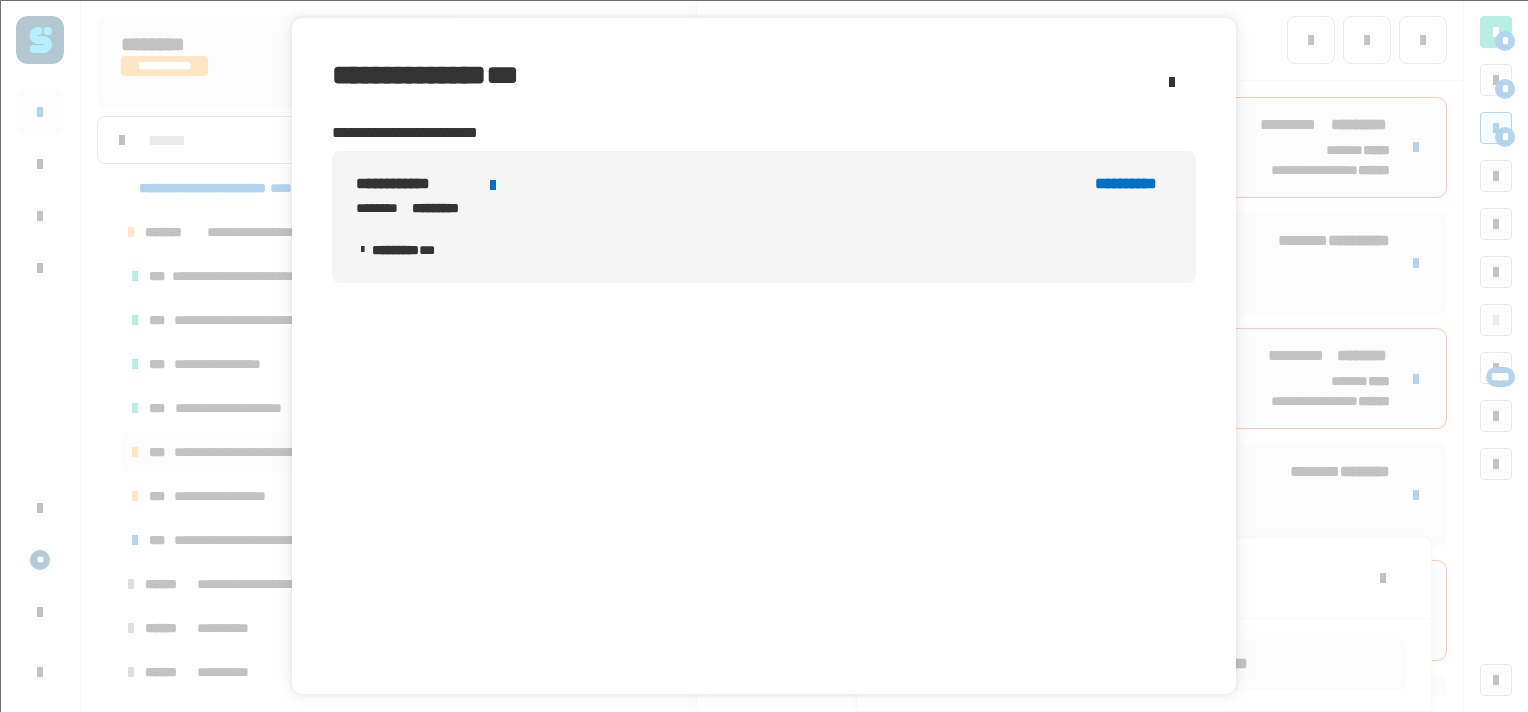 click on "******** ***" 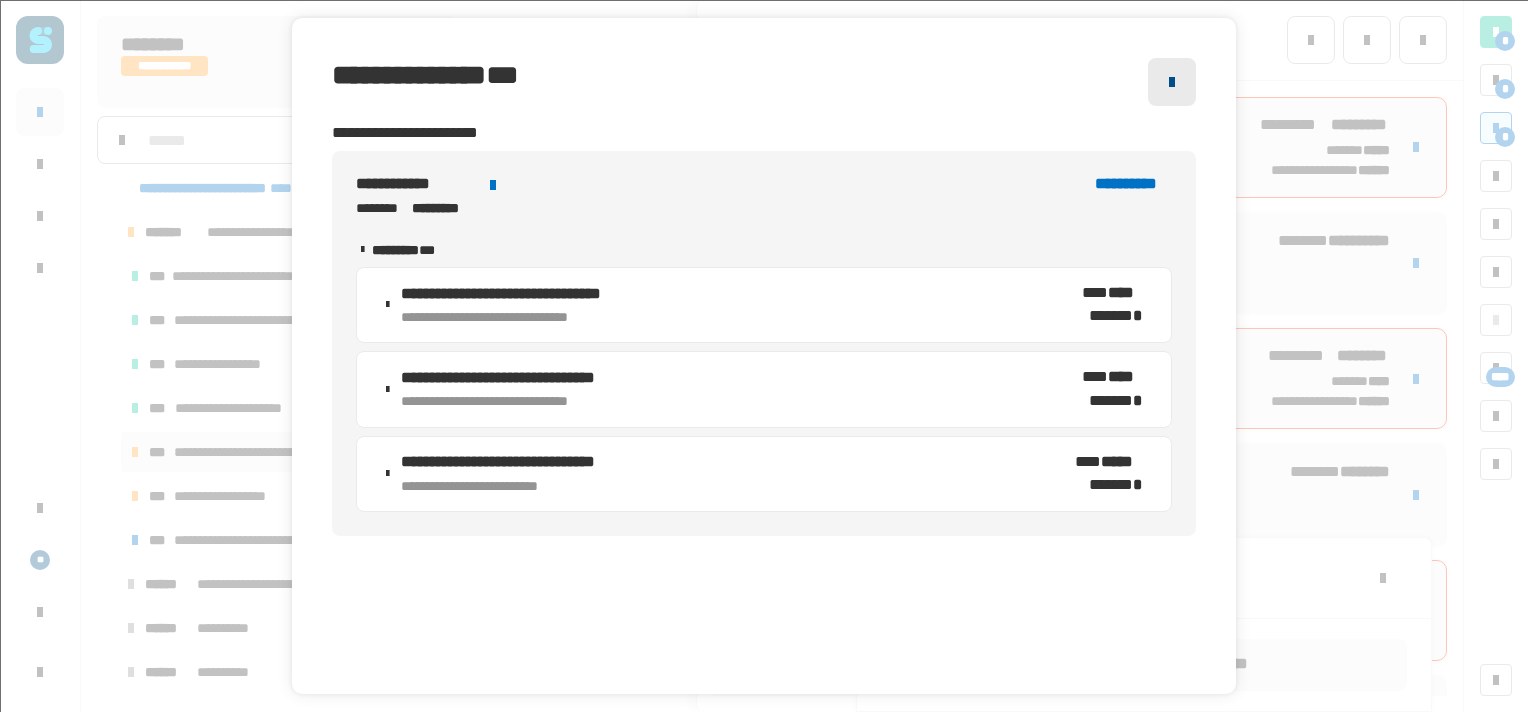 click 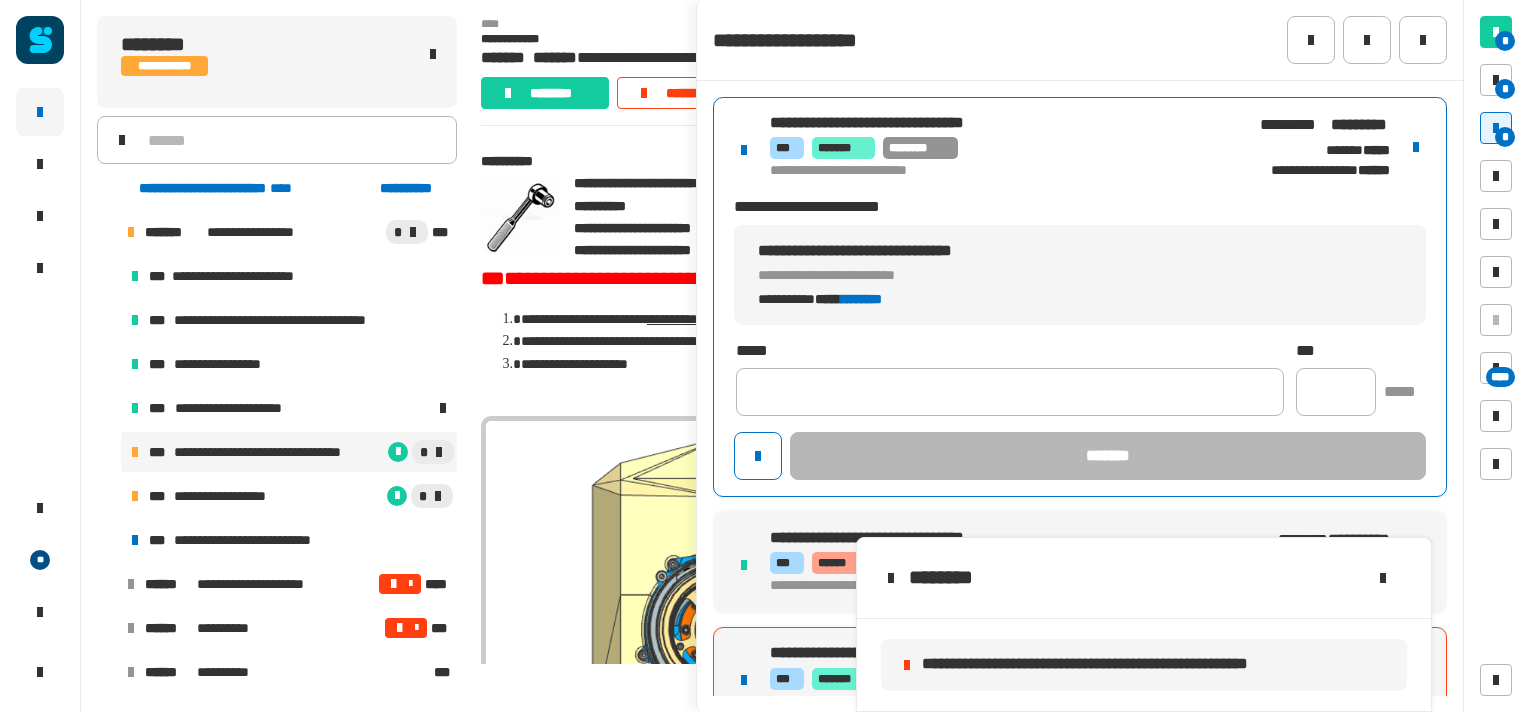 click on "**********" at bounding box center [997, 147] 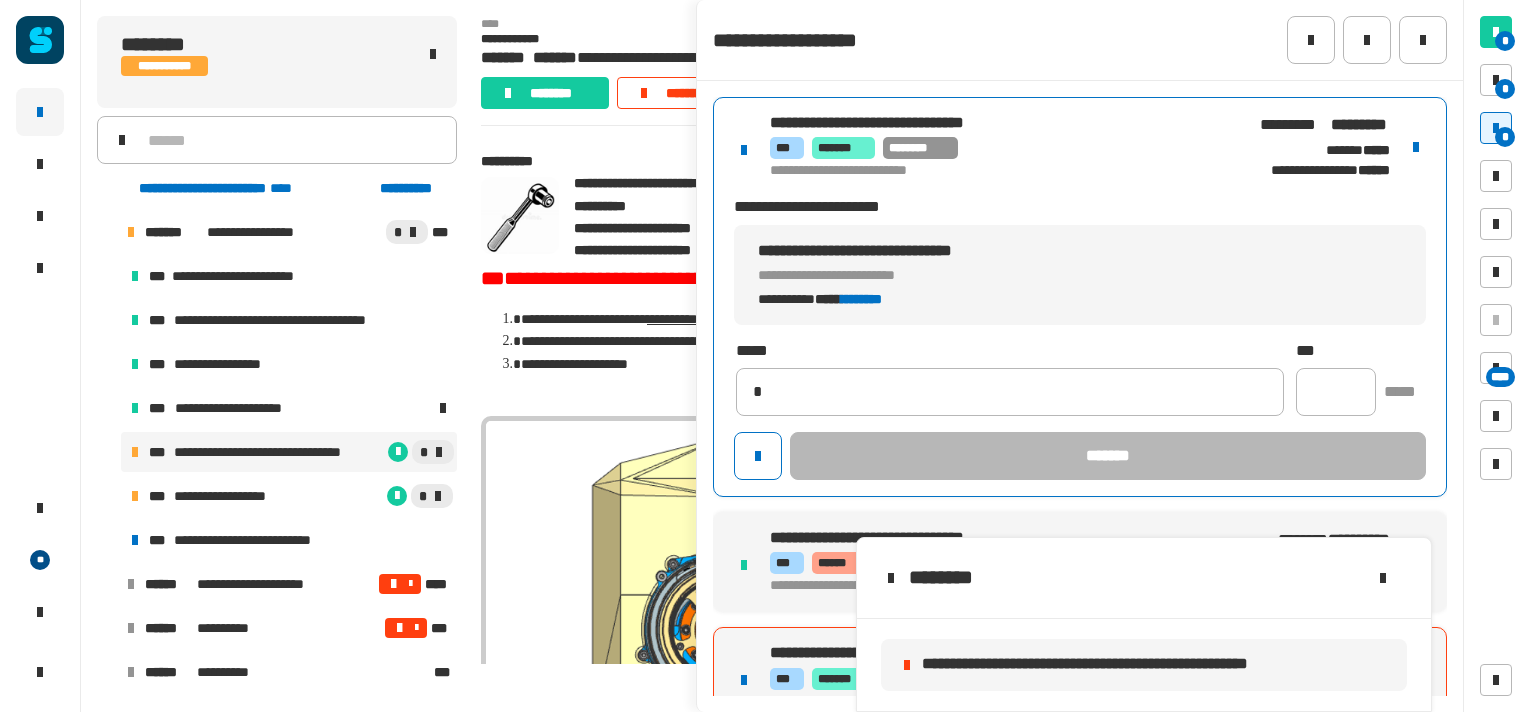 type on "**********" 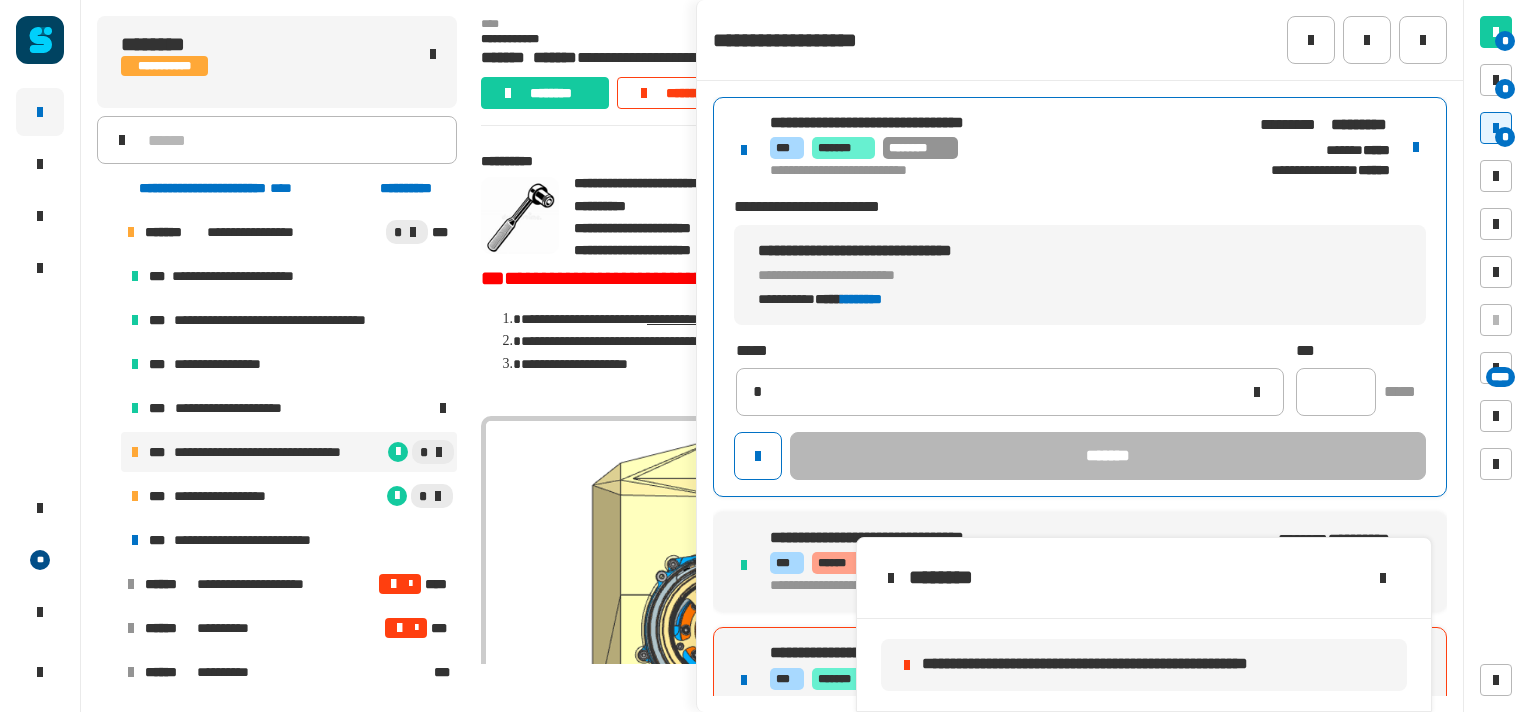 type 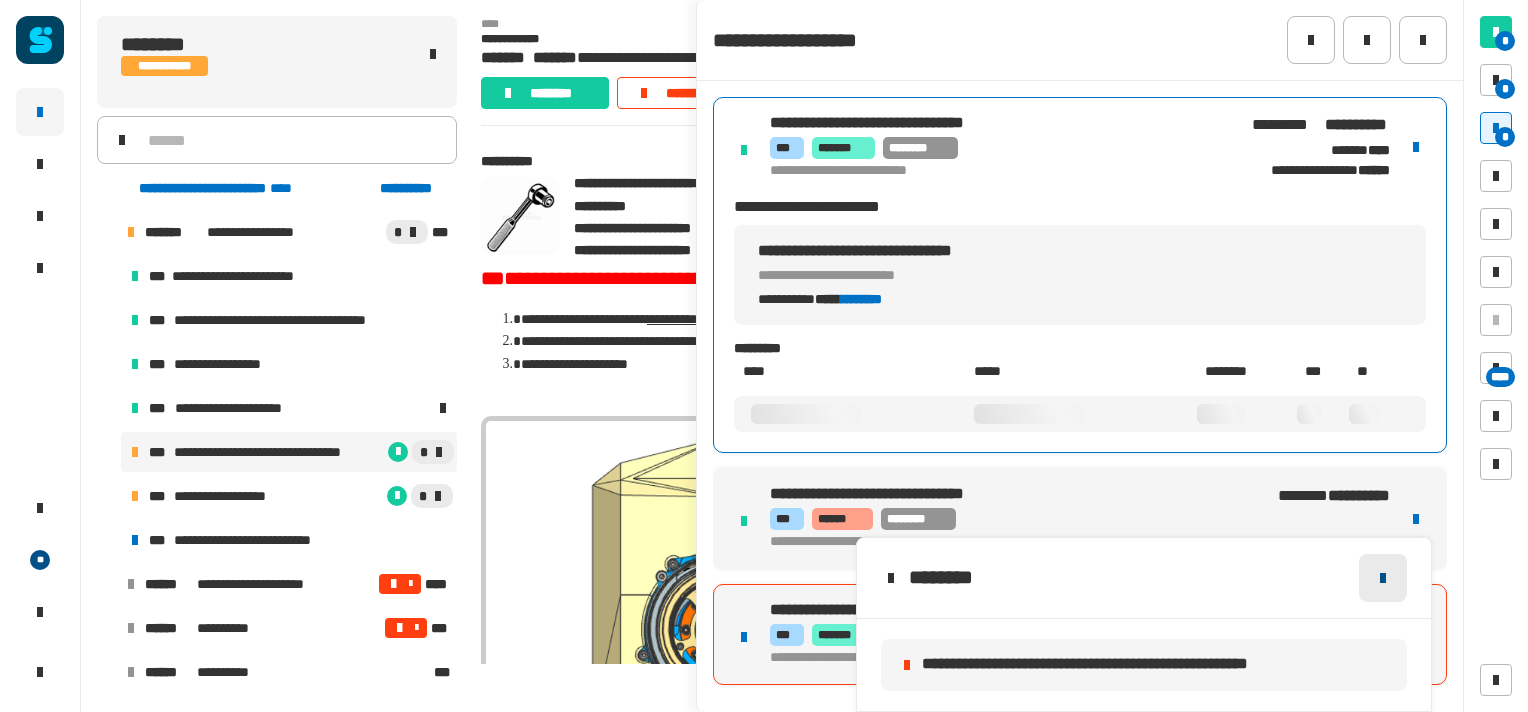 click 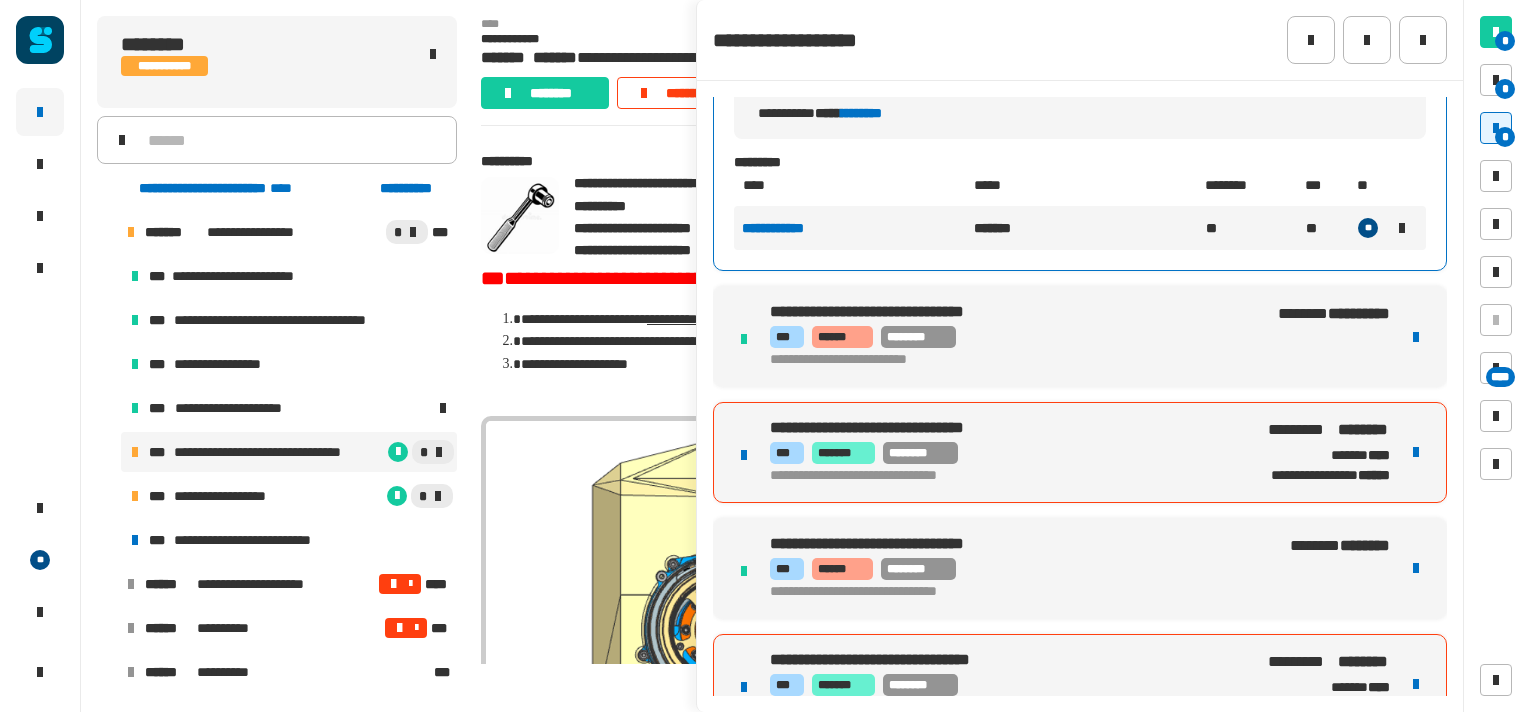 scroll, scrollTop: 190, scrollLeft: 0, axis: vertical 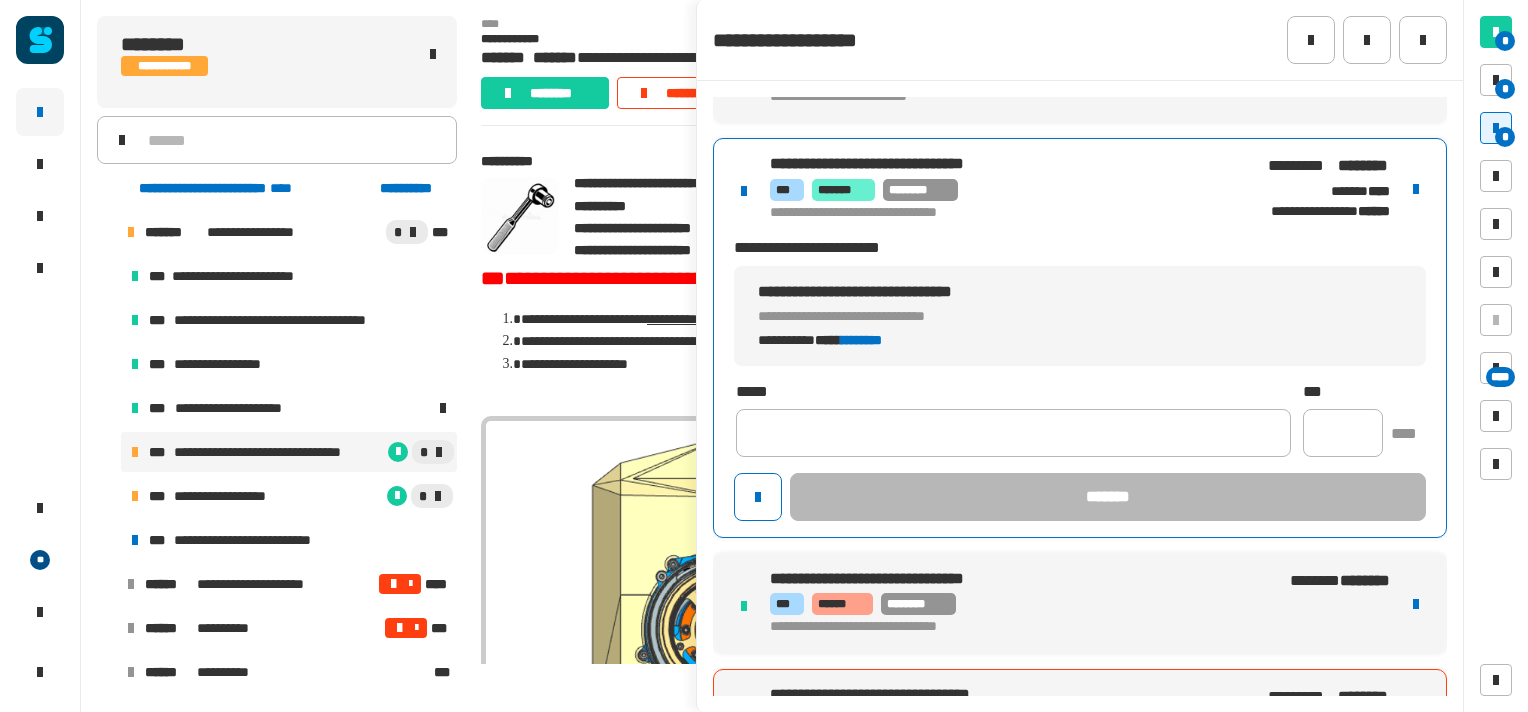 click on "**********" at bounding box center [1080, 338] 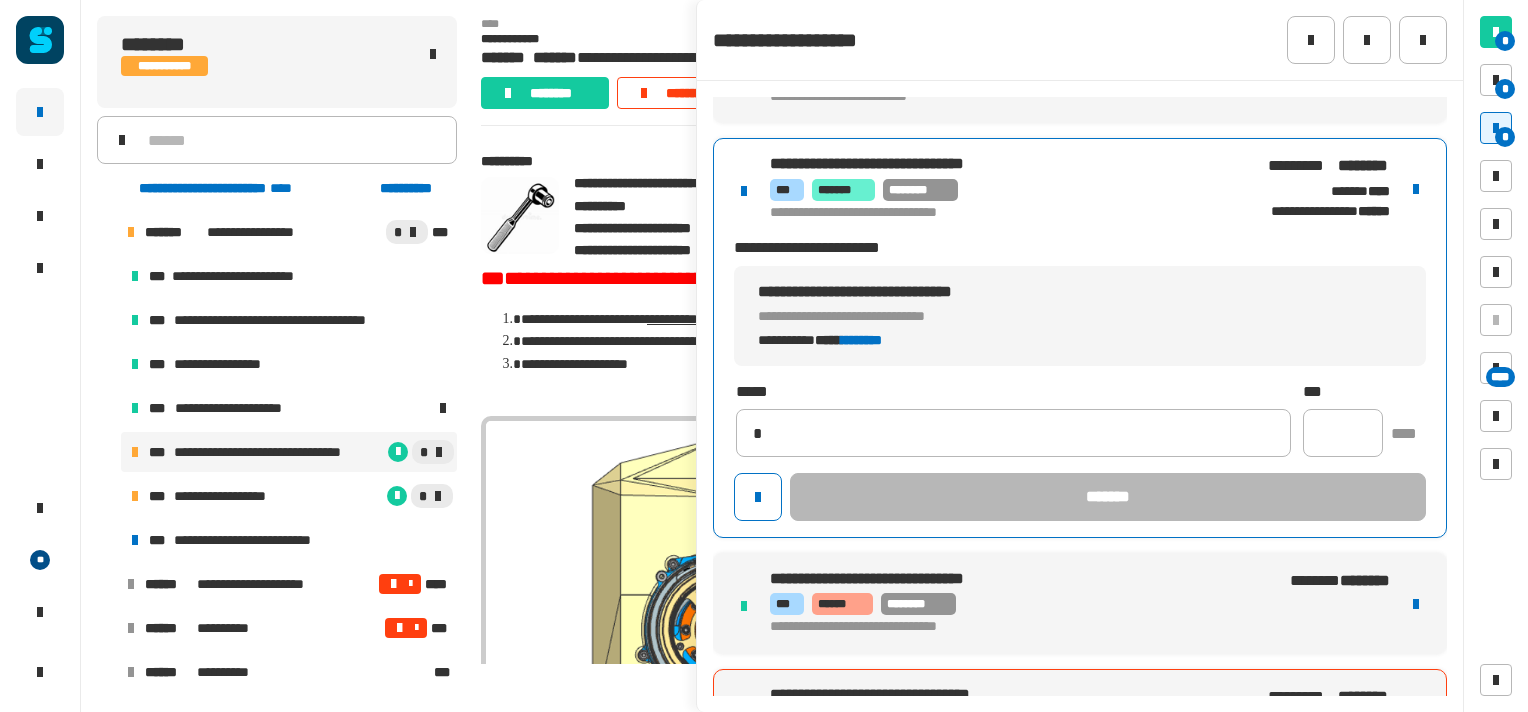 type on "**********" 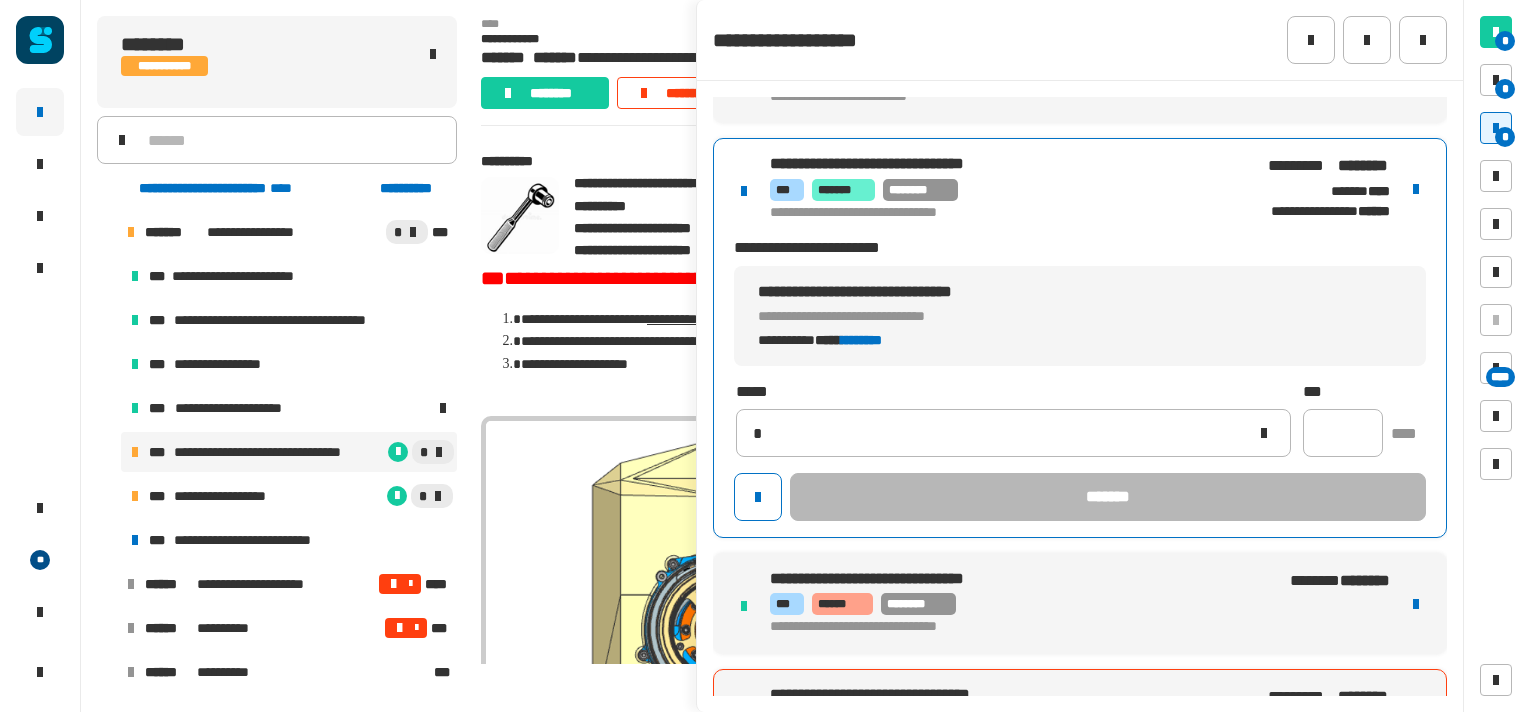 type 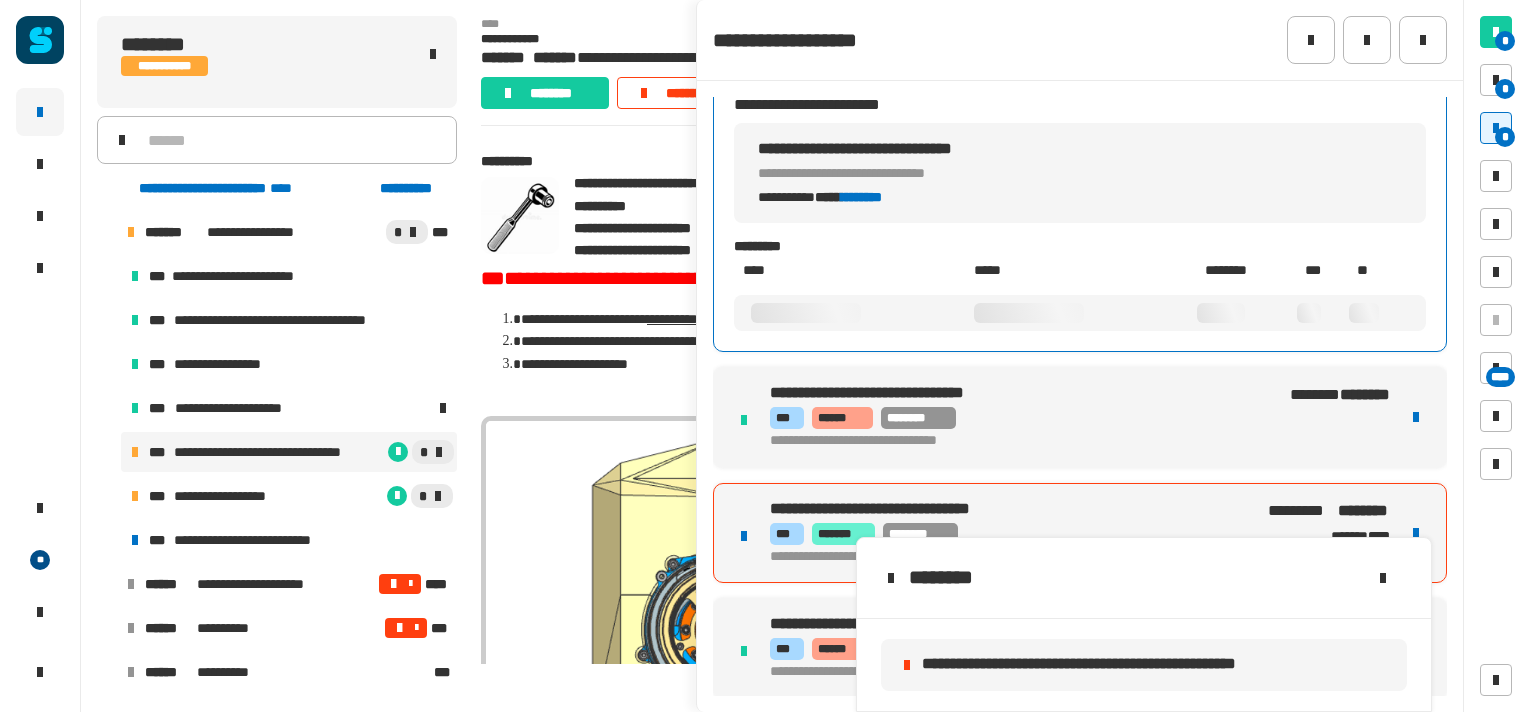 scroll, scrollTop: 337, scrollLeft: 0, axis: vertical 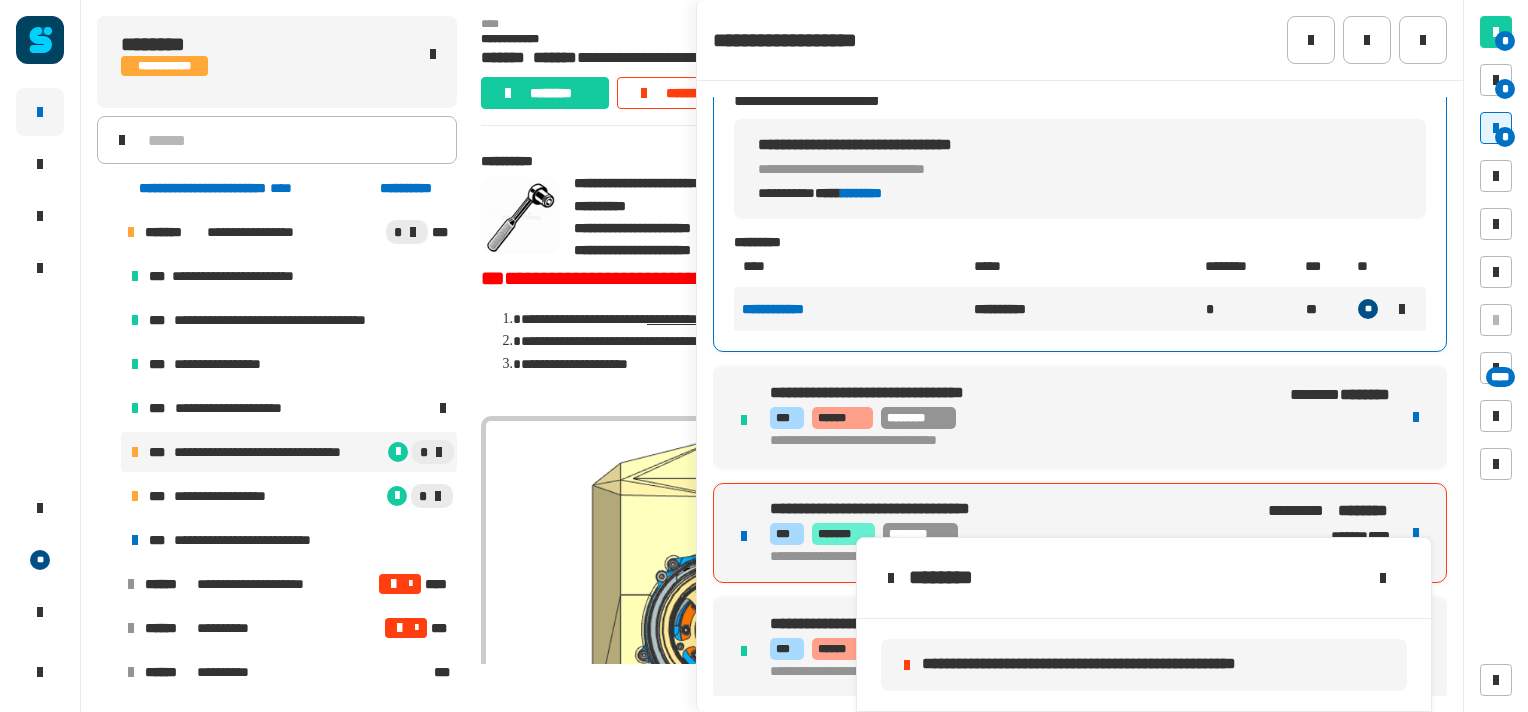 click on "**********" at bounding box center (1080, 533) 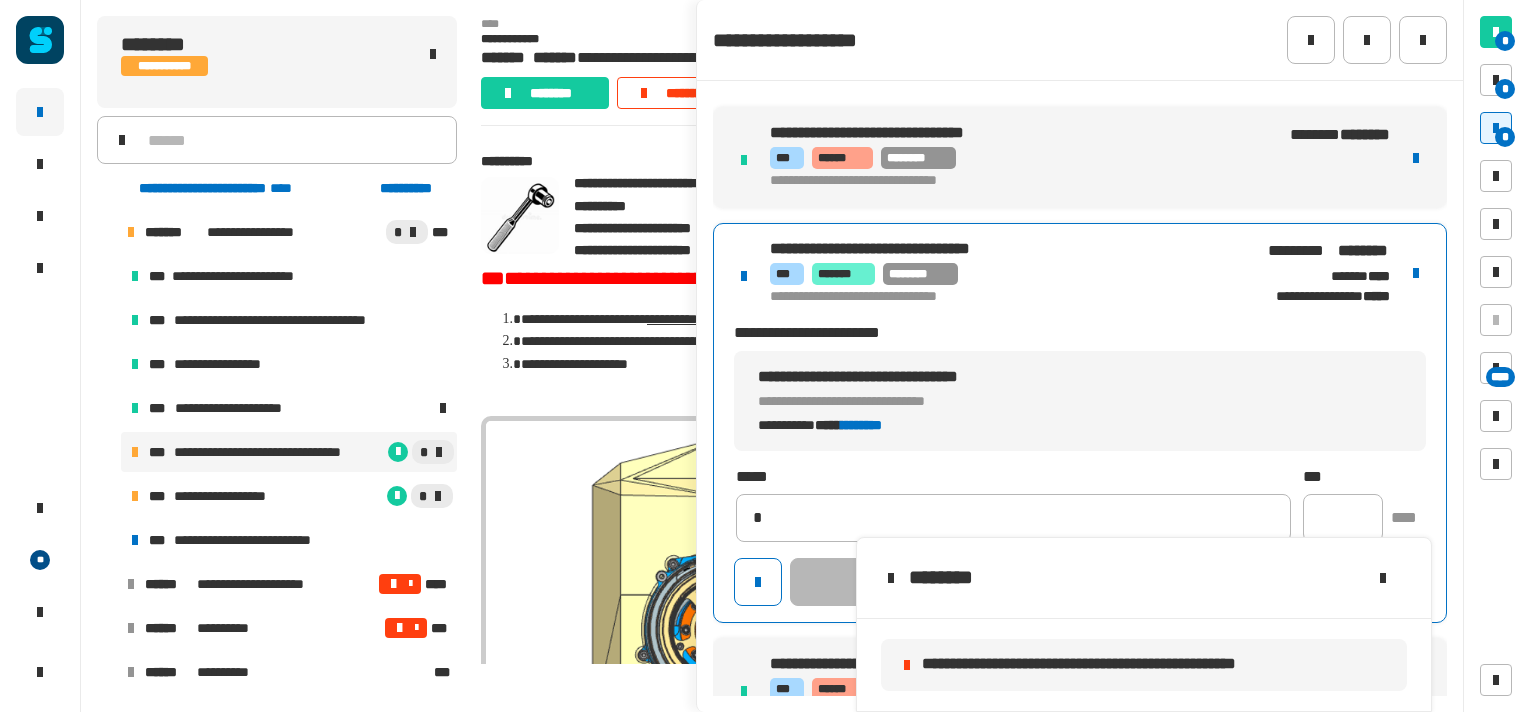 type on "**********" 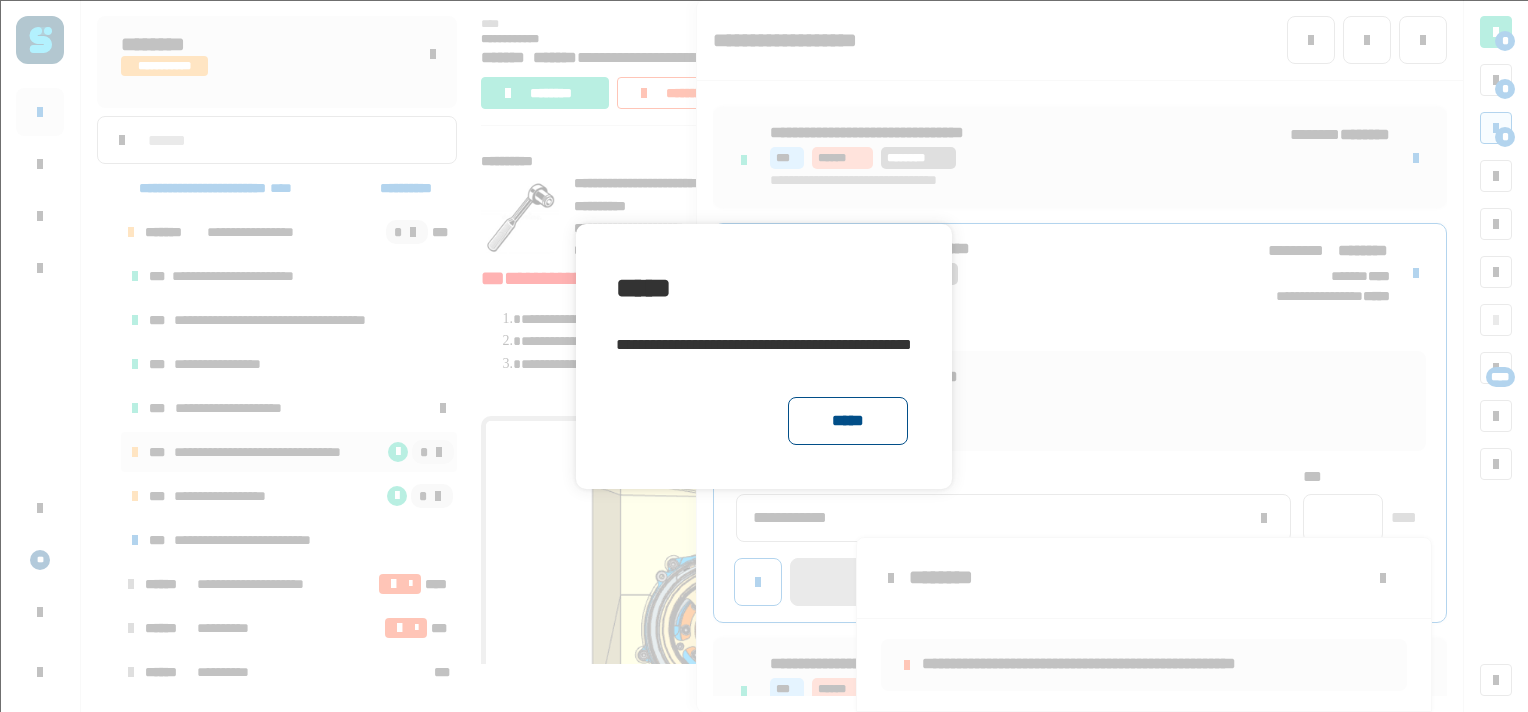 click on "*****" 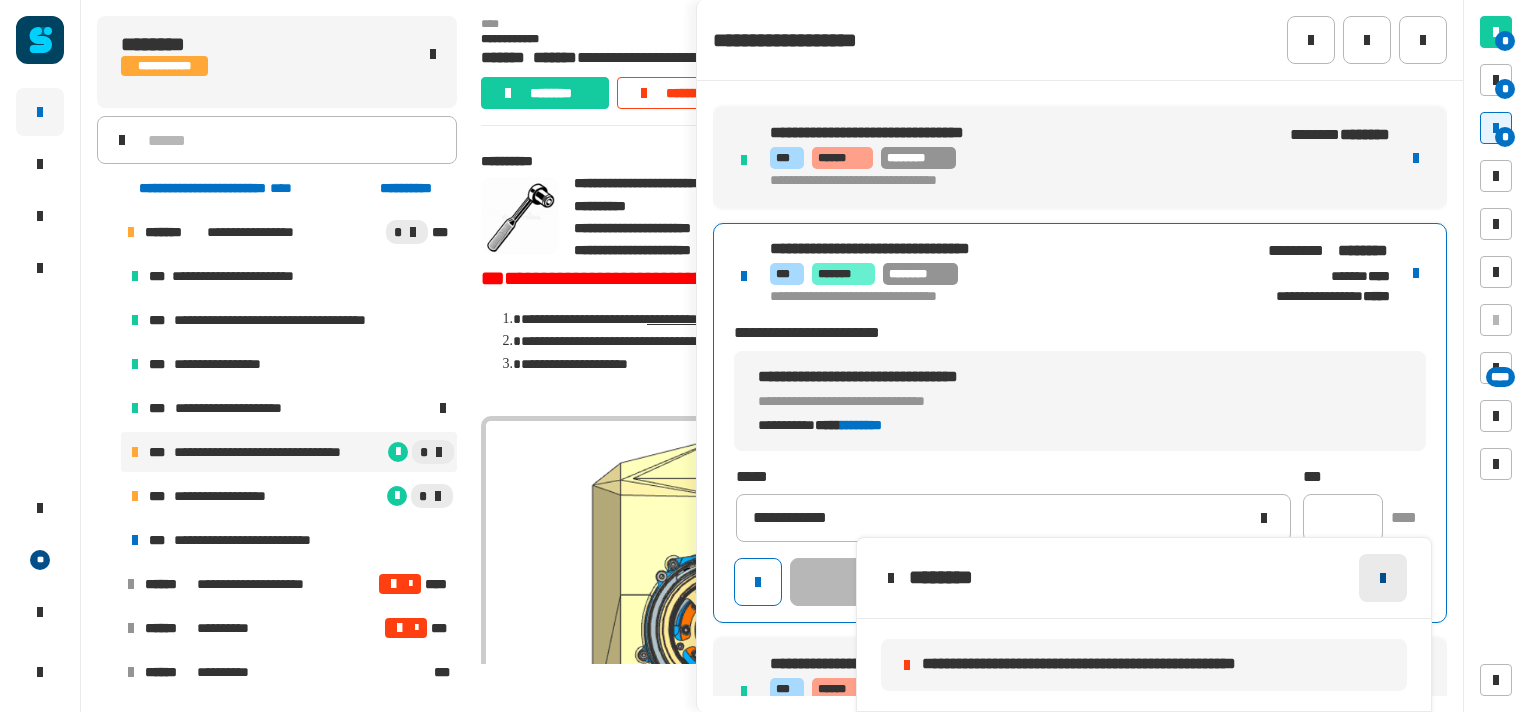 click 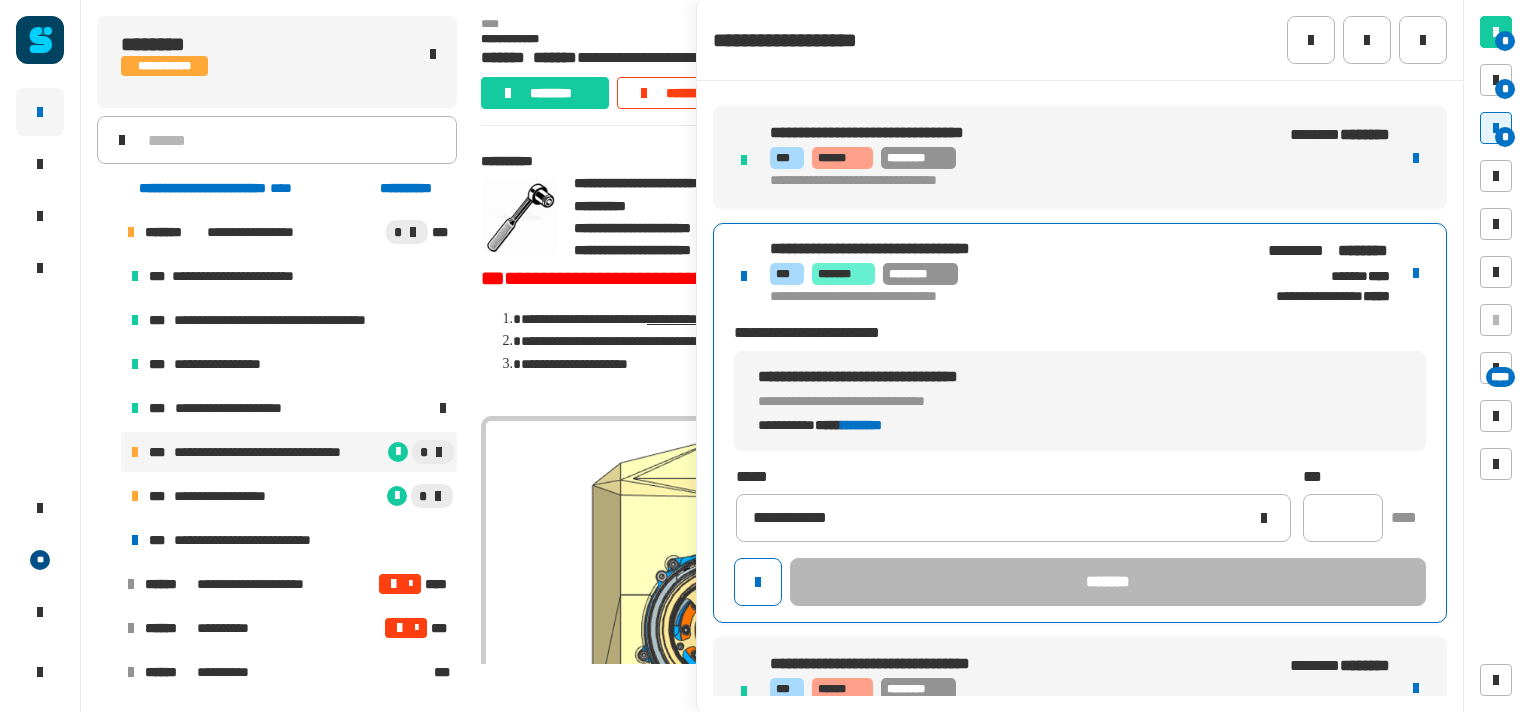 click at bounding box center [1416, 273] 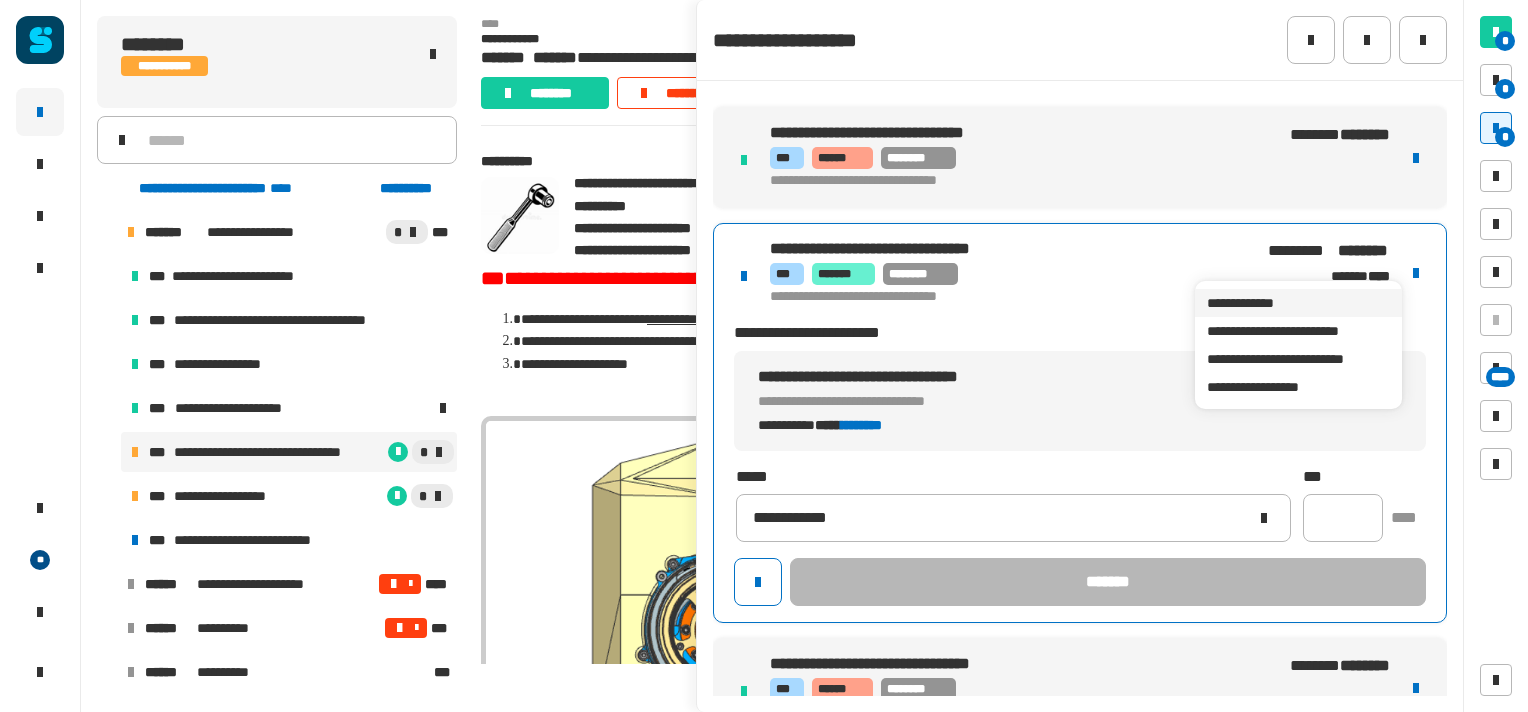 click on "**********" at bounding box center [1298, 303] 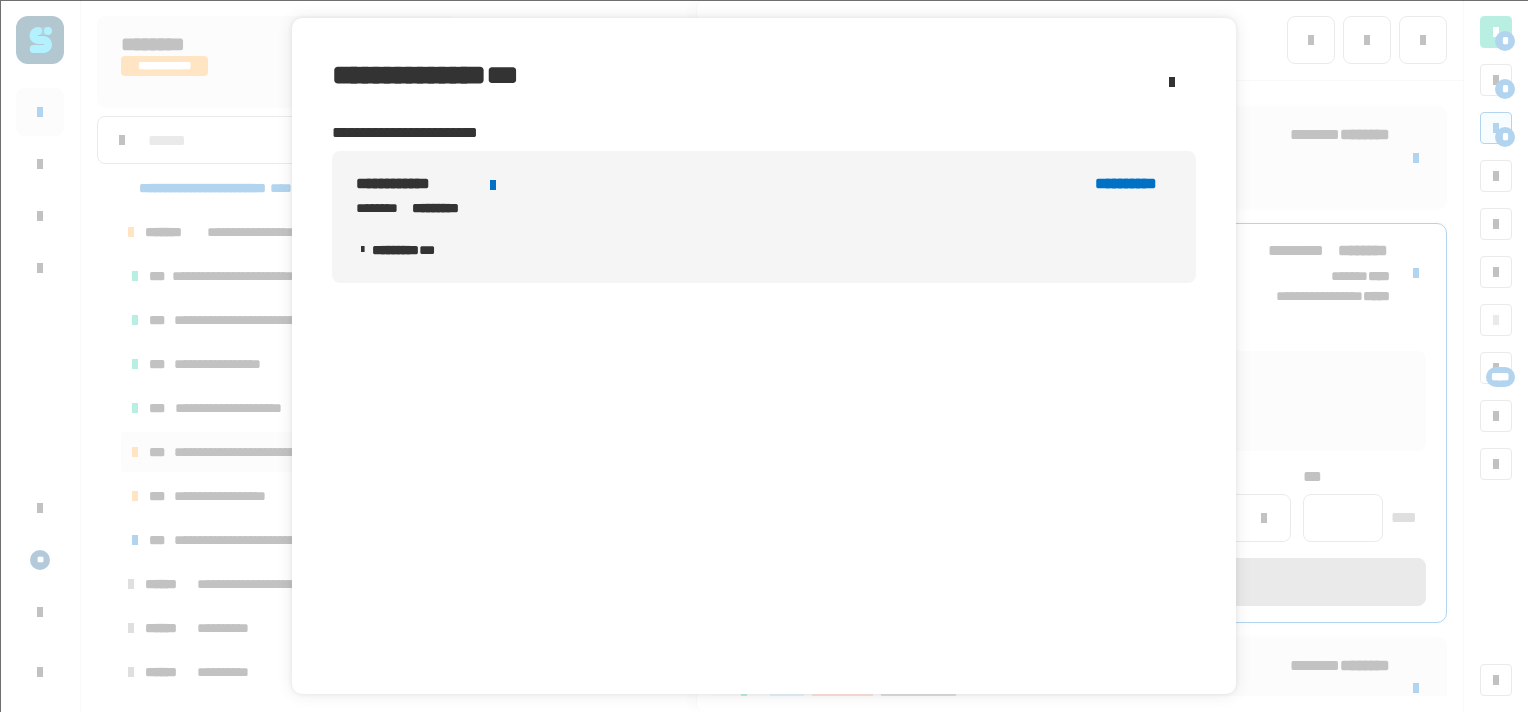 click on "******** ***" 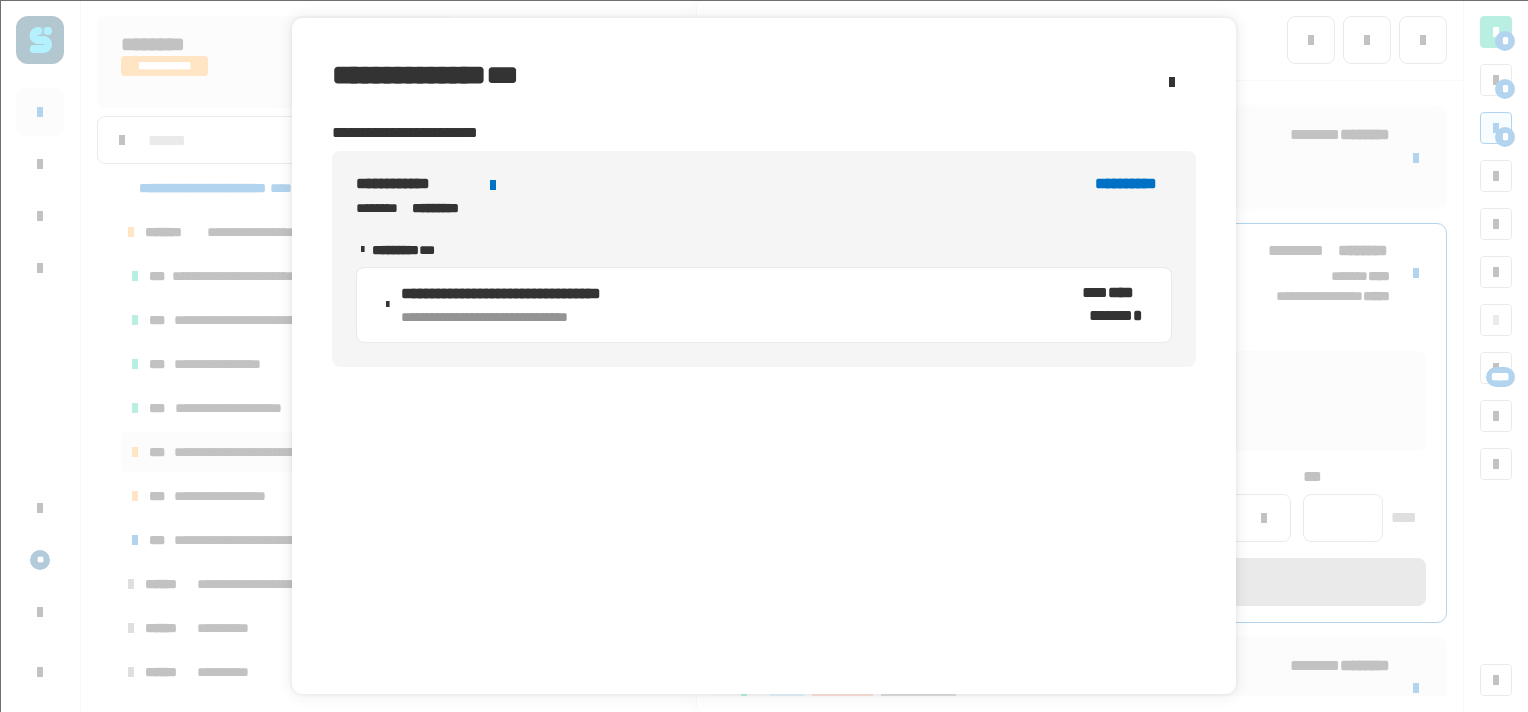 click 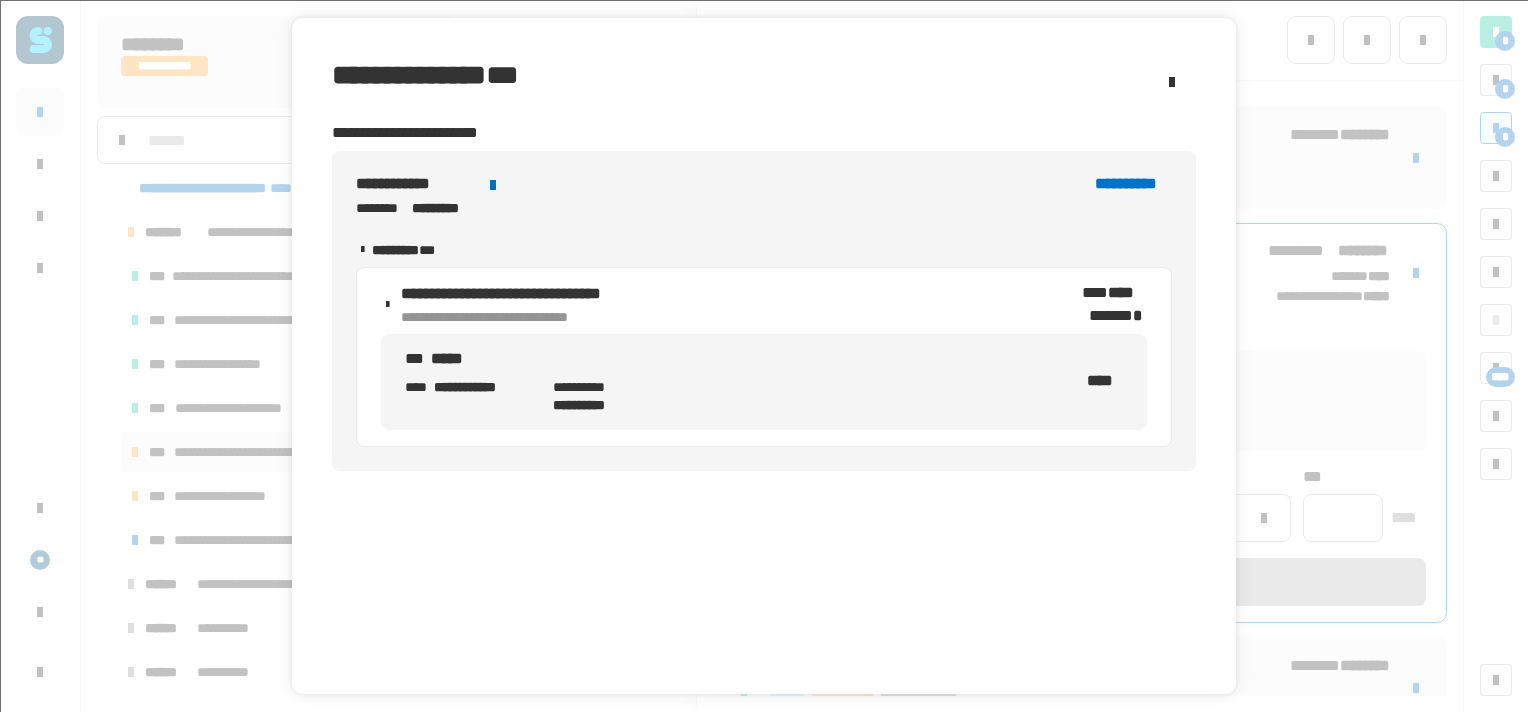 click on "**********" 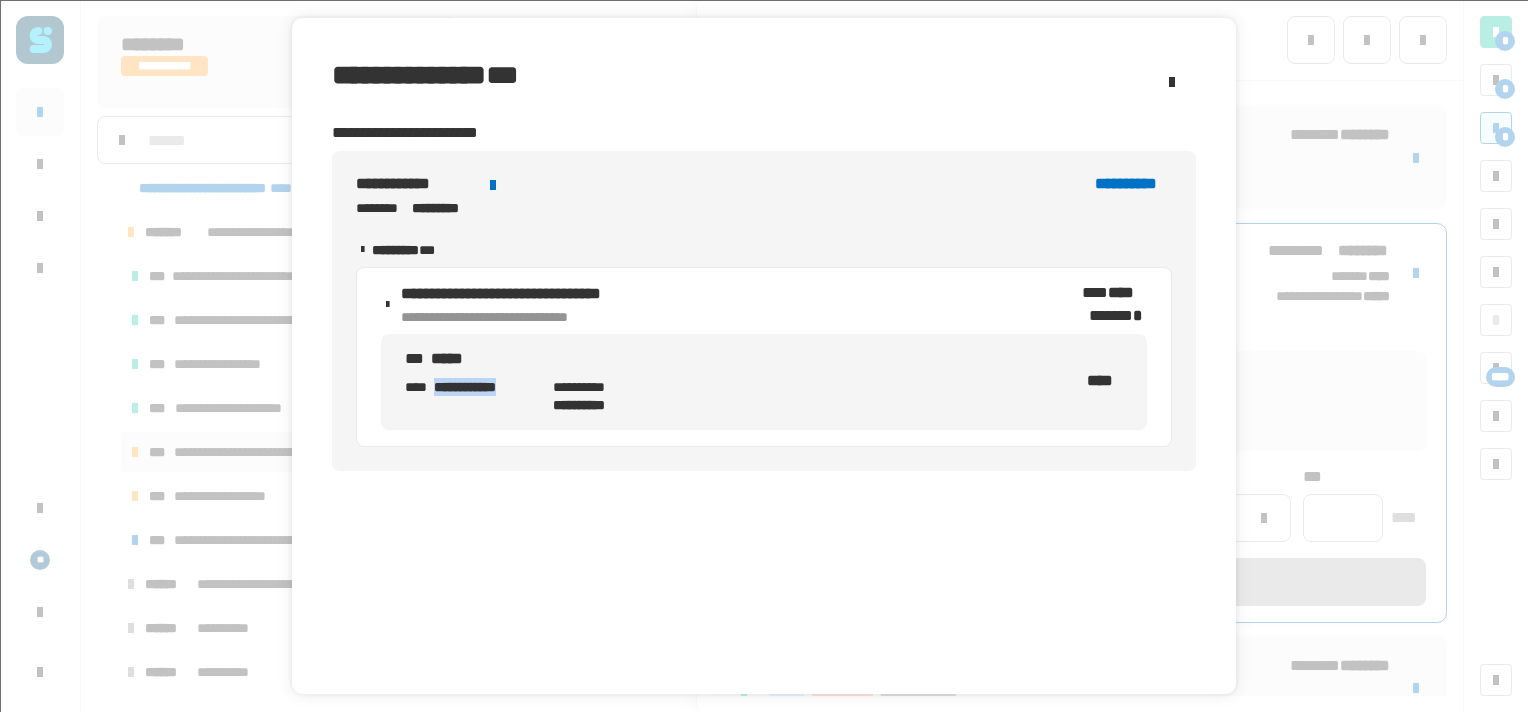 click on "**********" 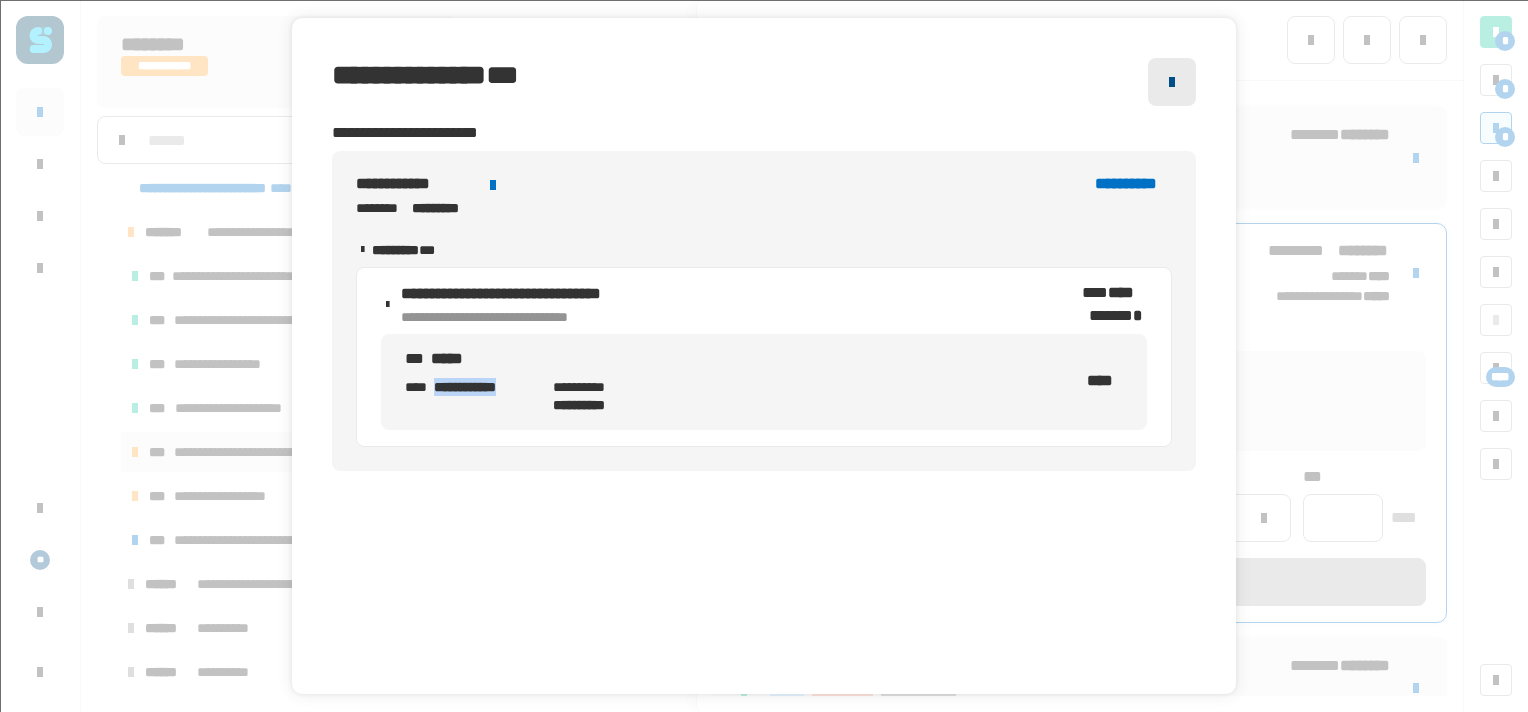 click 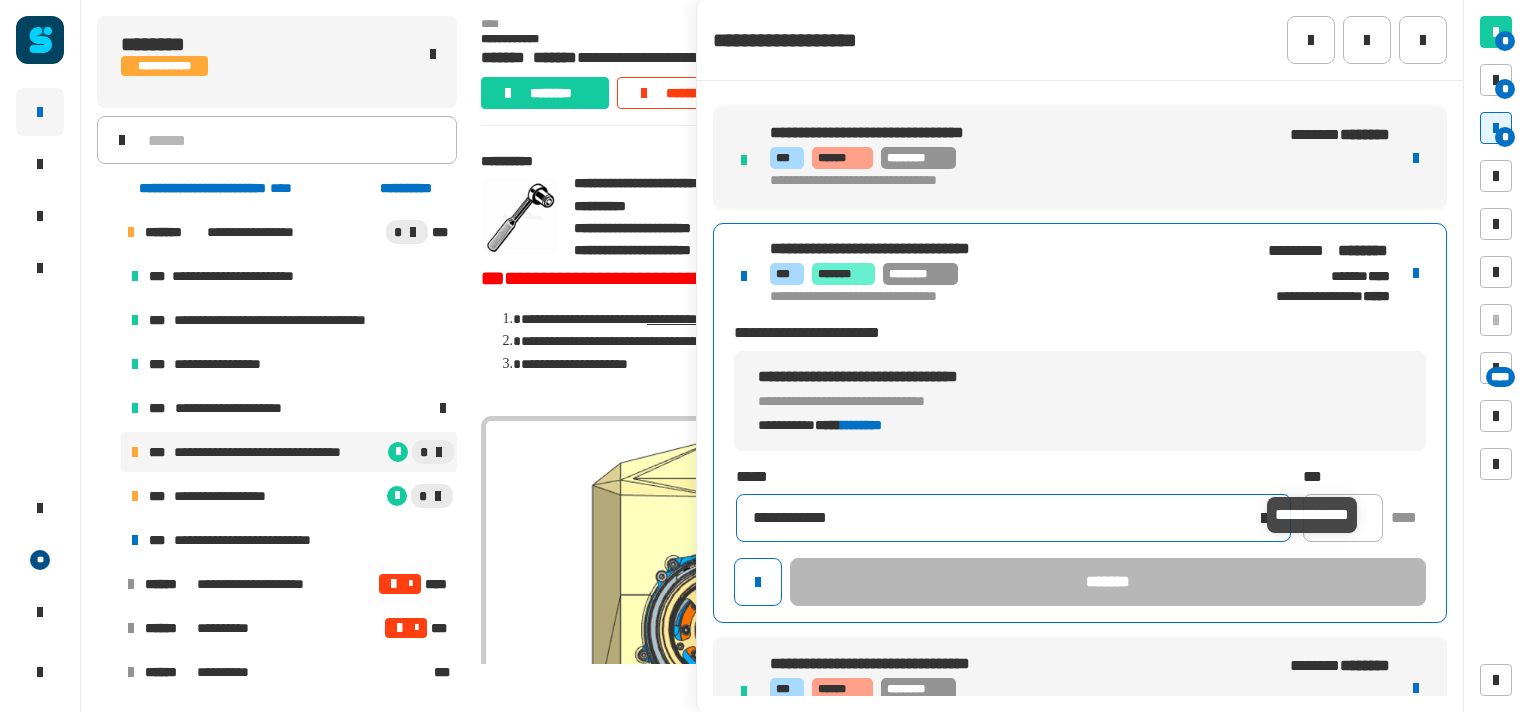 click on "**********" 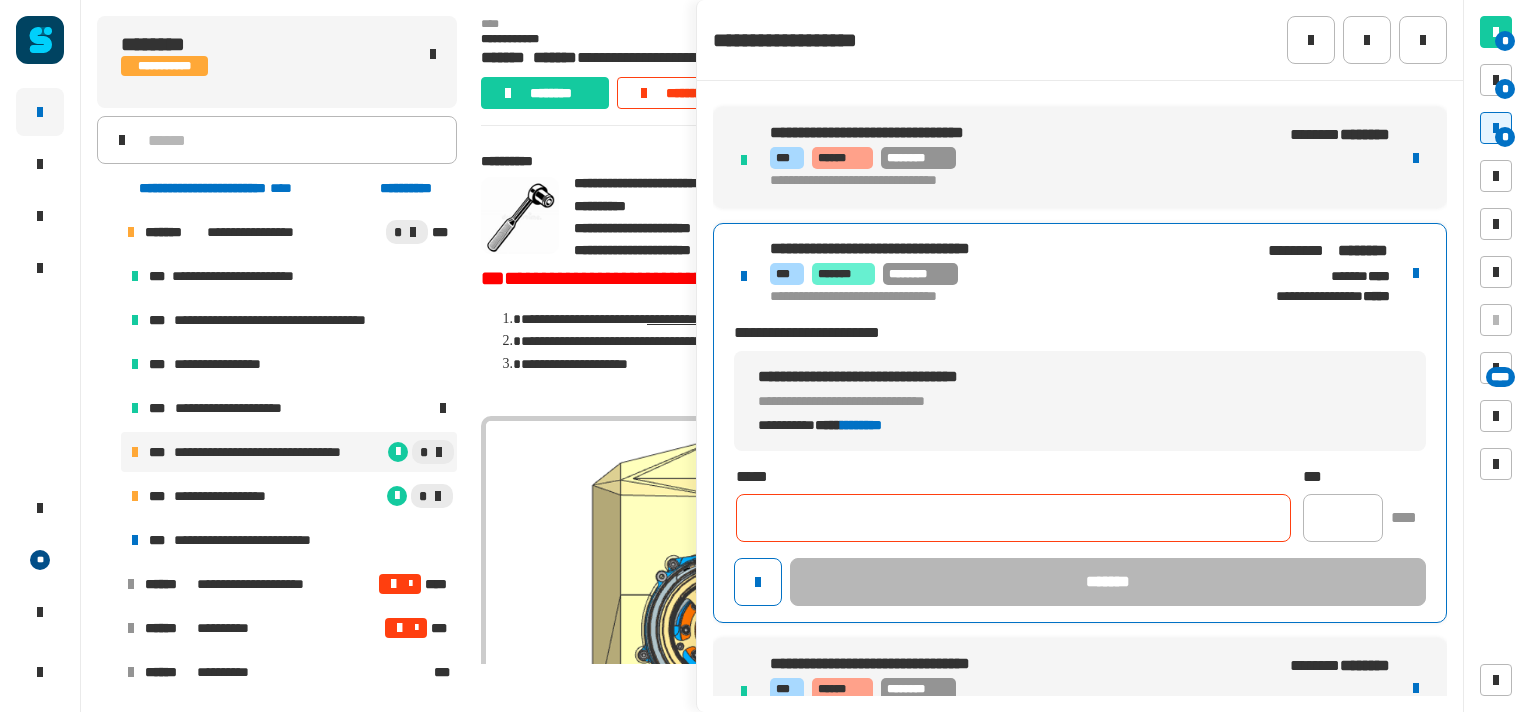click 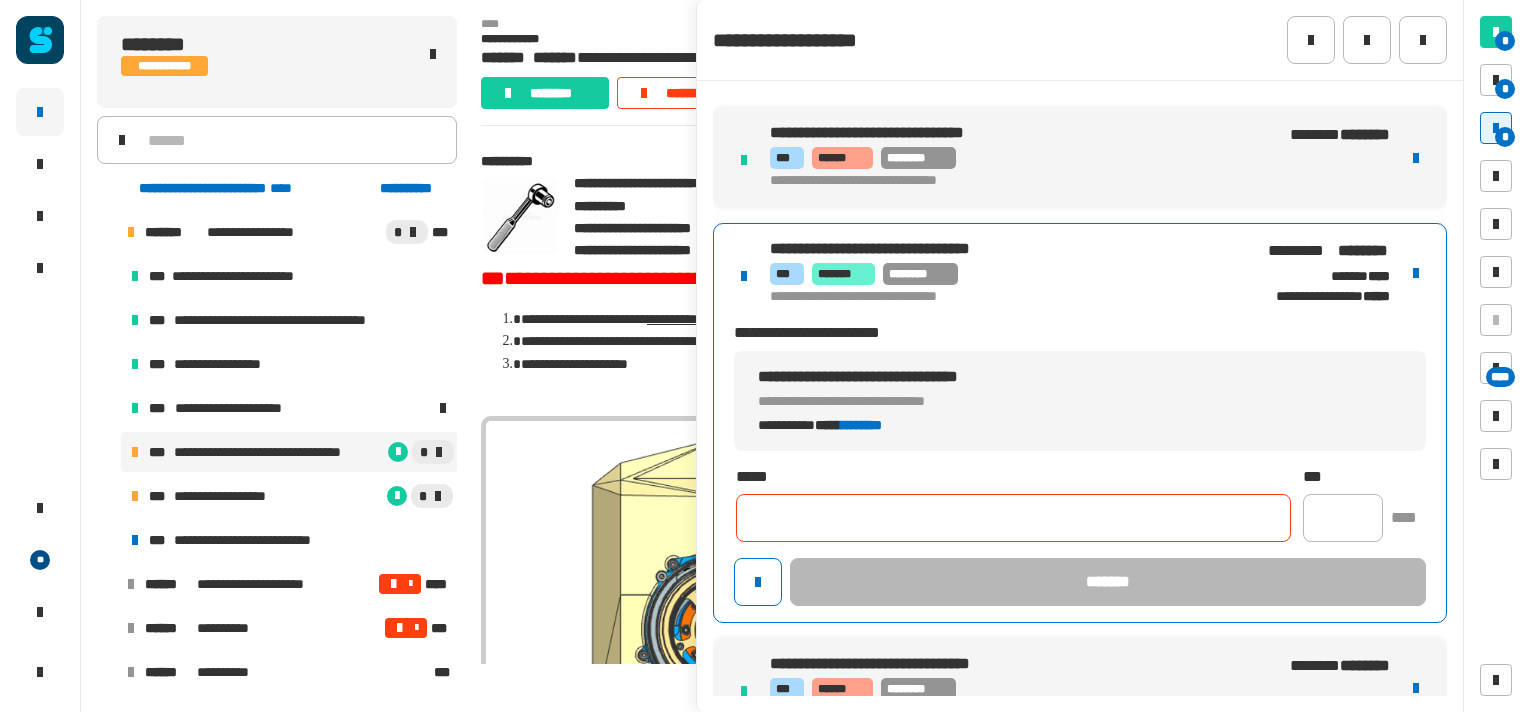 paste on "**********" 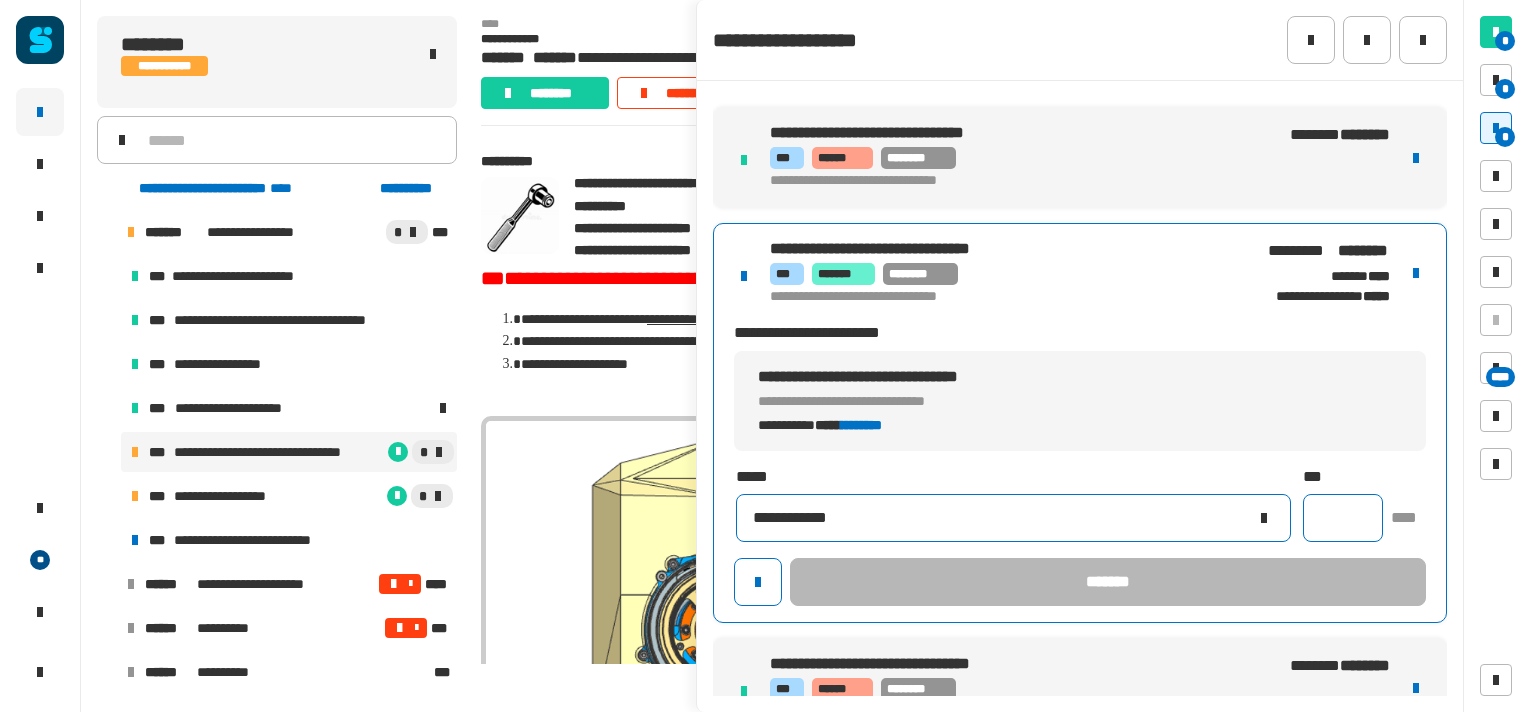 type on "**********" 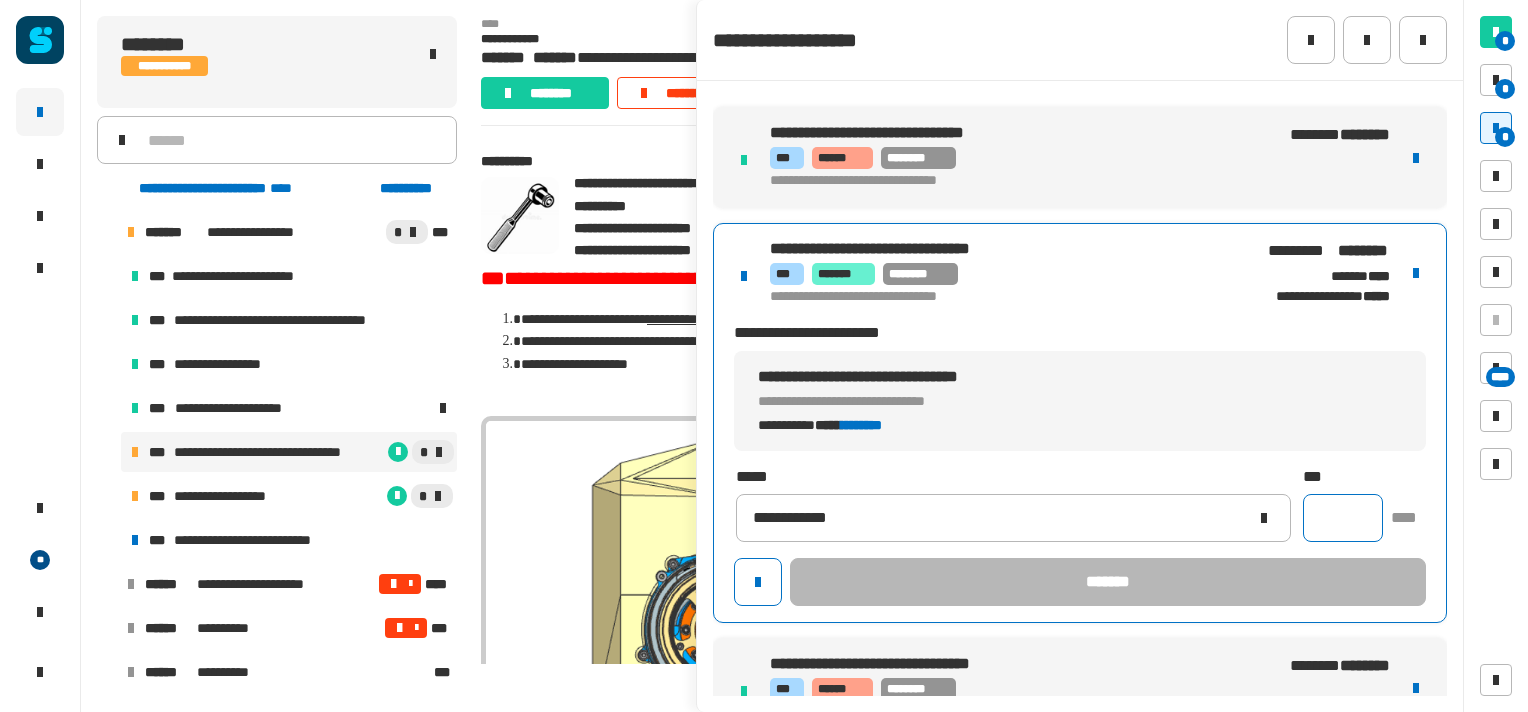 click 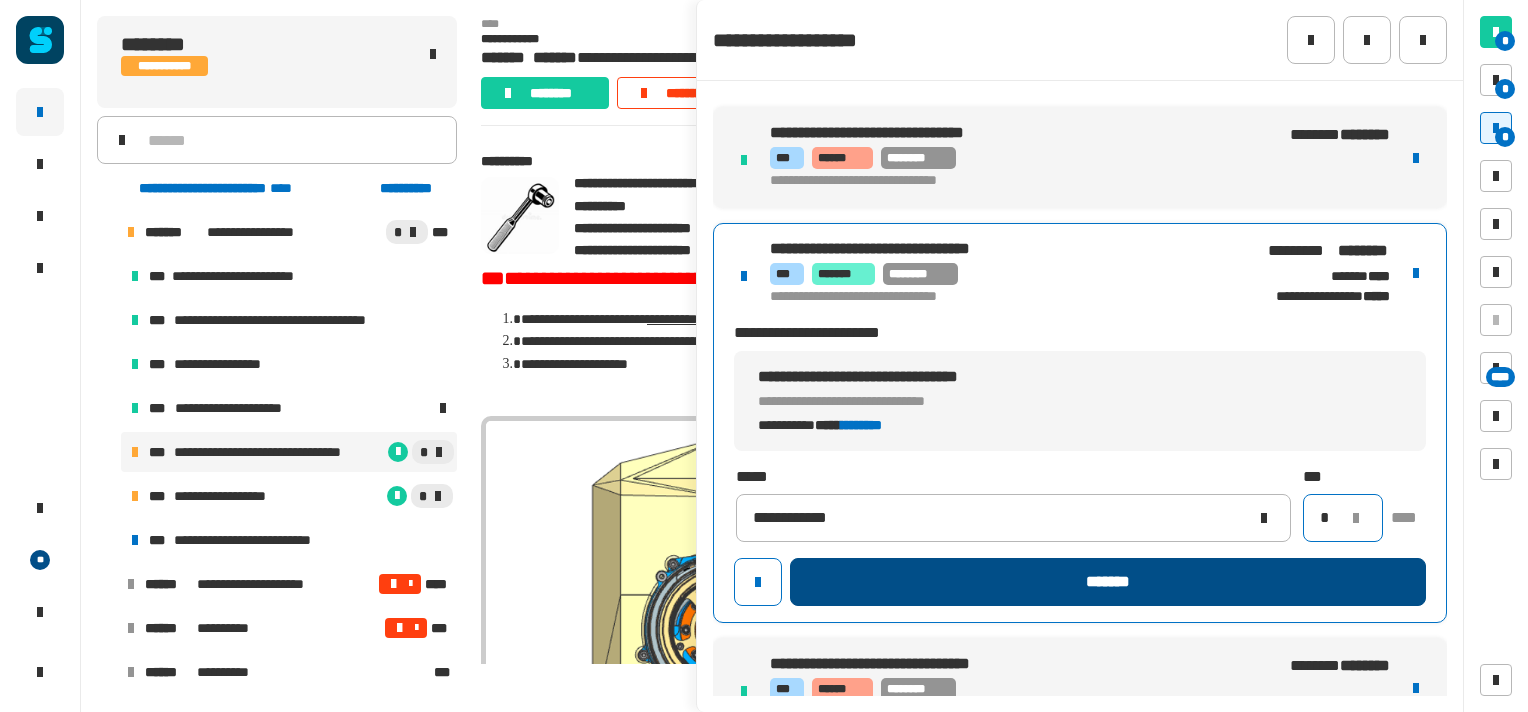 type on "*" 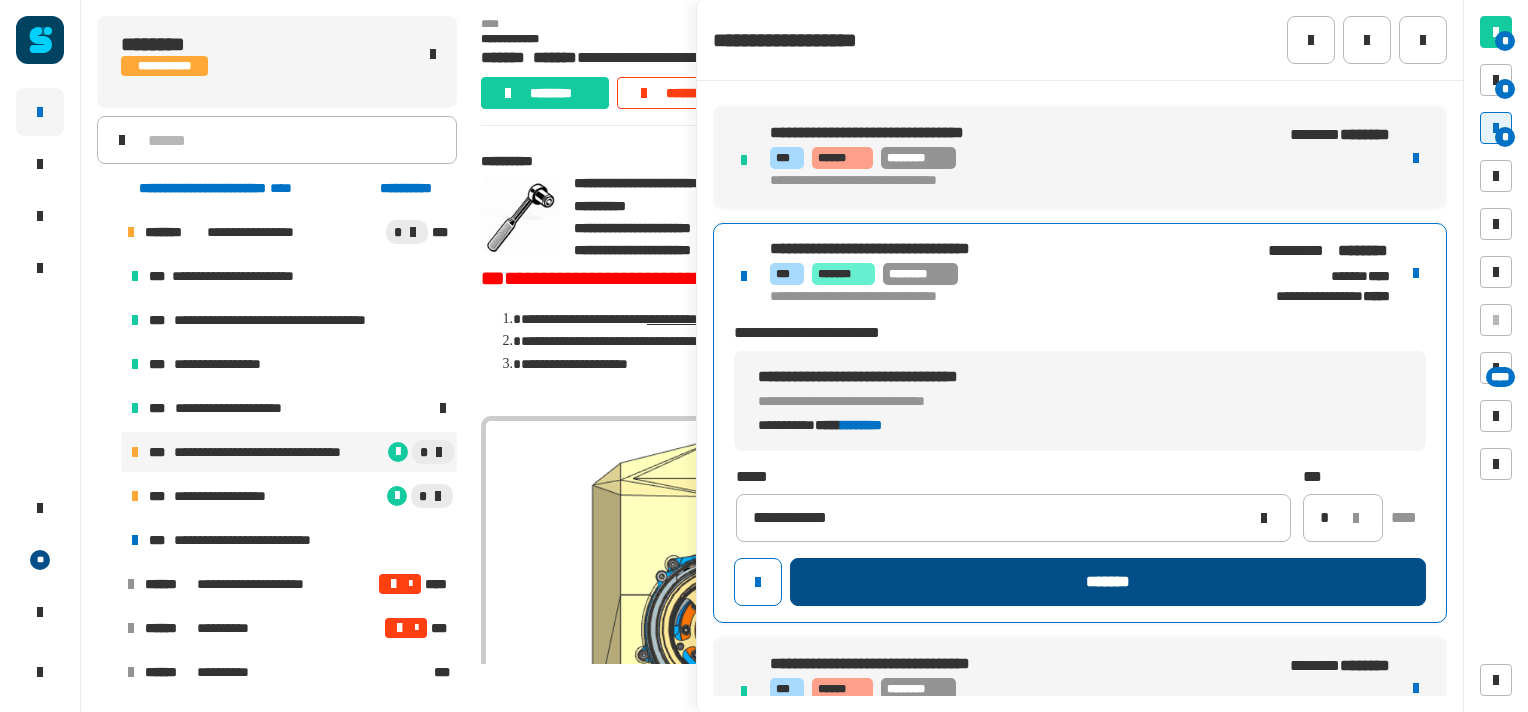click on "*******" 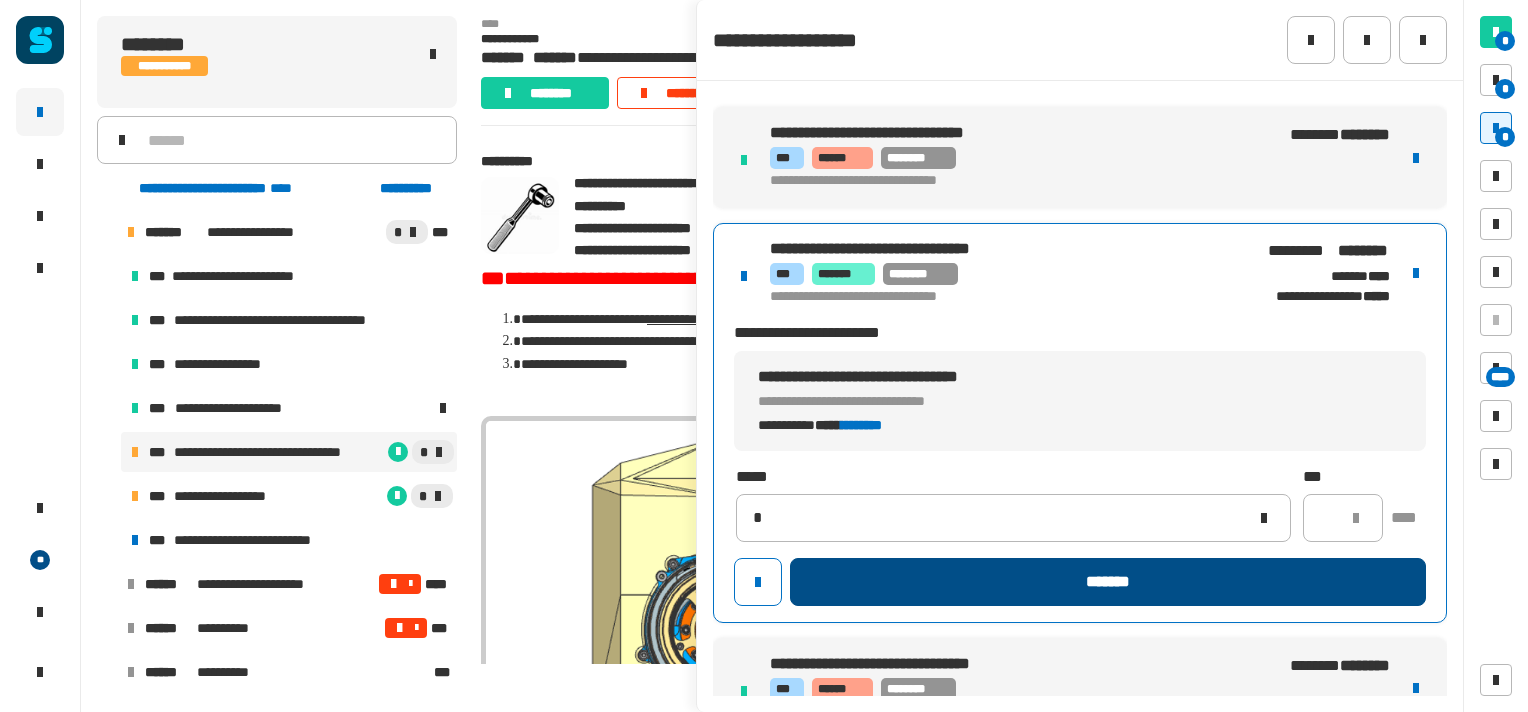 type 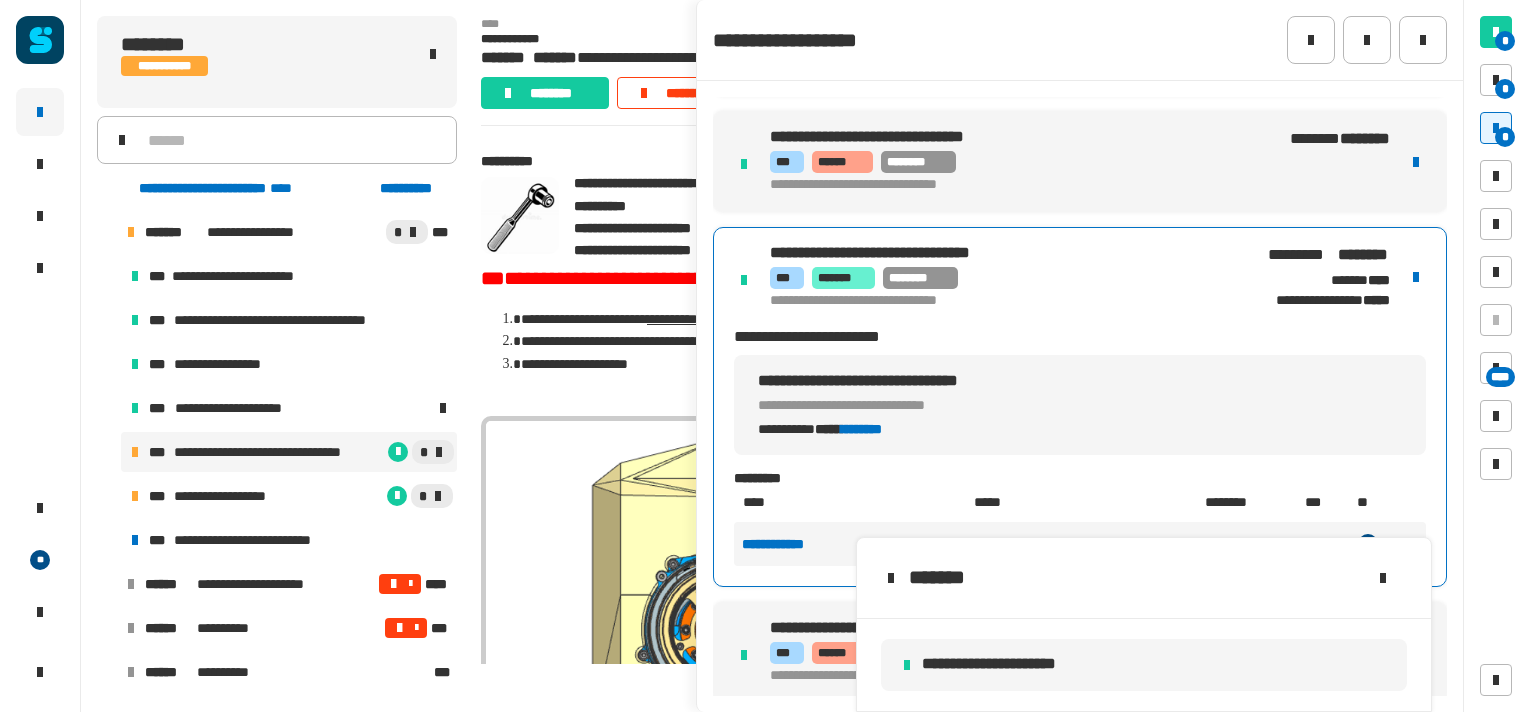 scroll, scrollTop: 337, scrollLeft: 0, axis: vertical 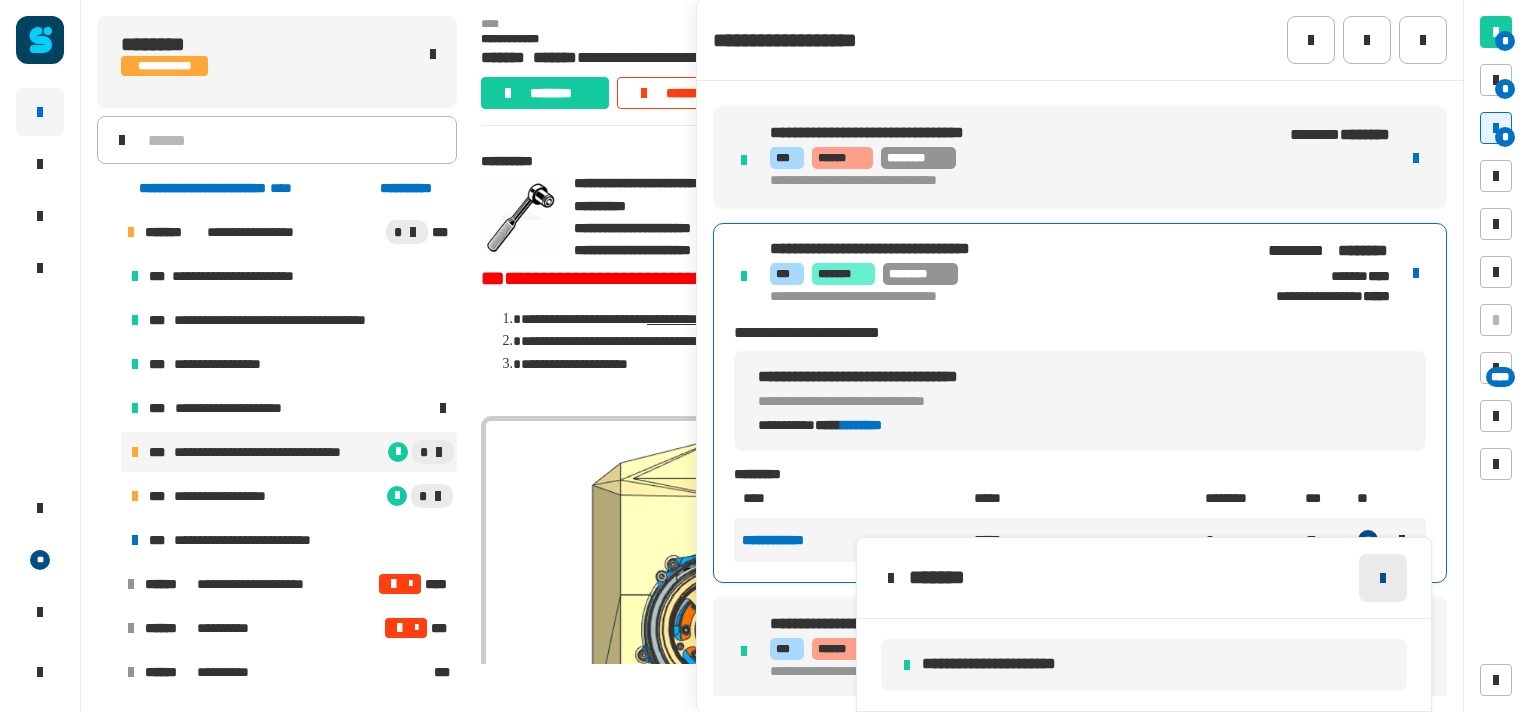 click 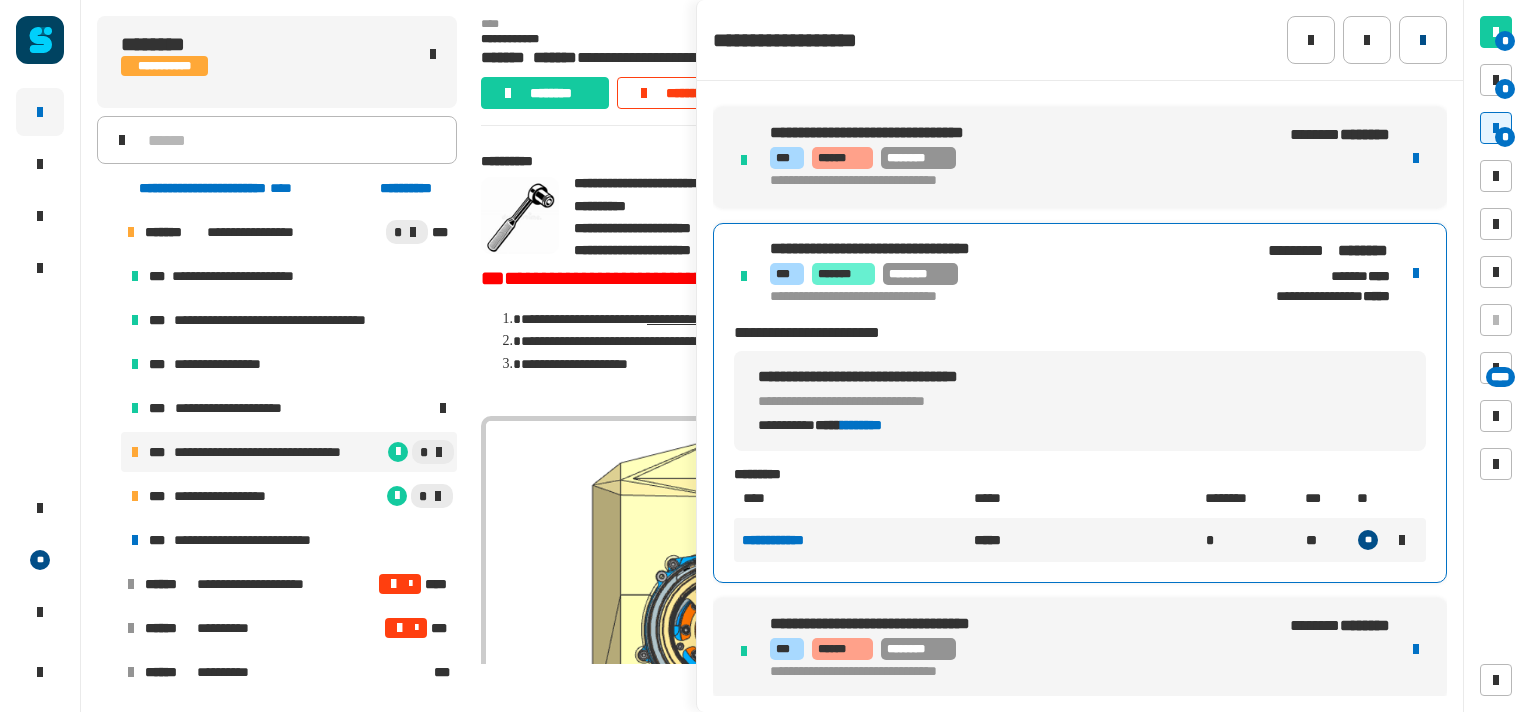 click 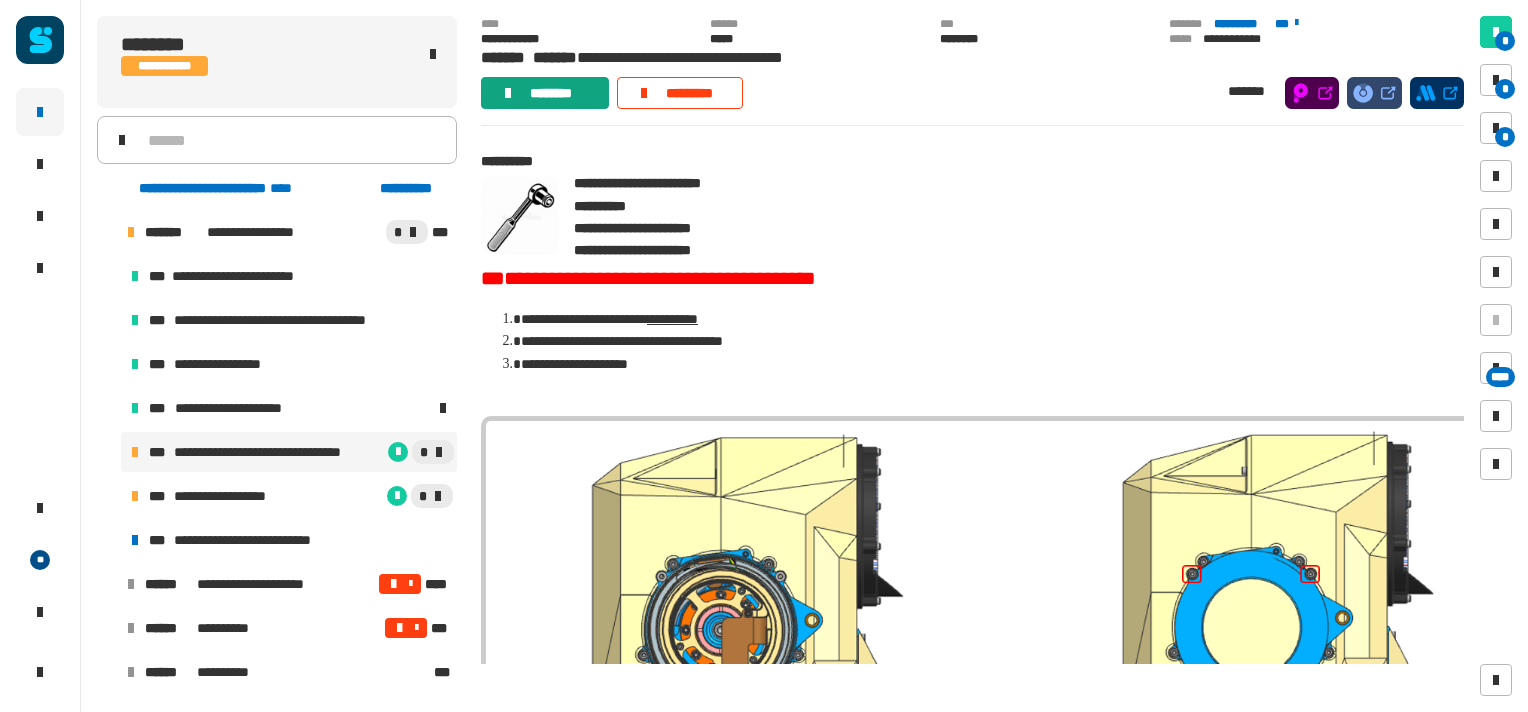 click on "********" 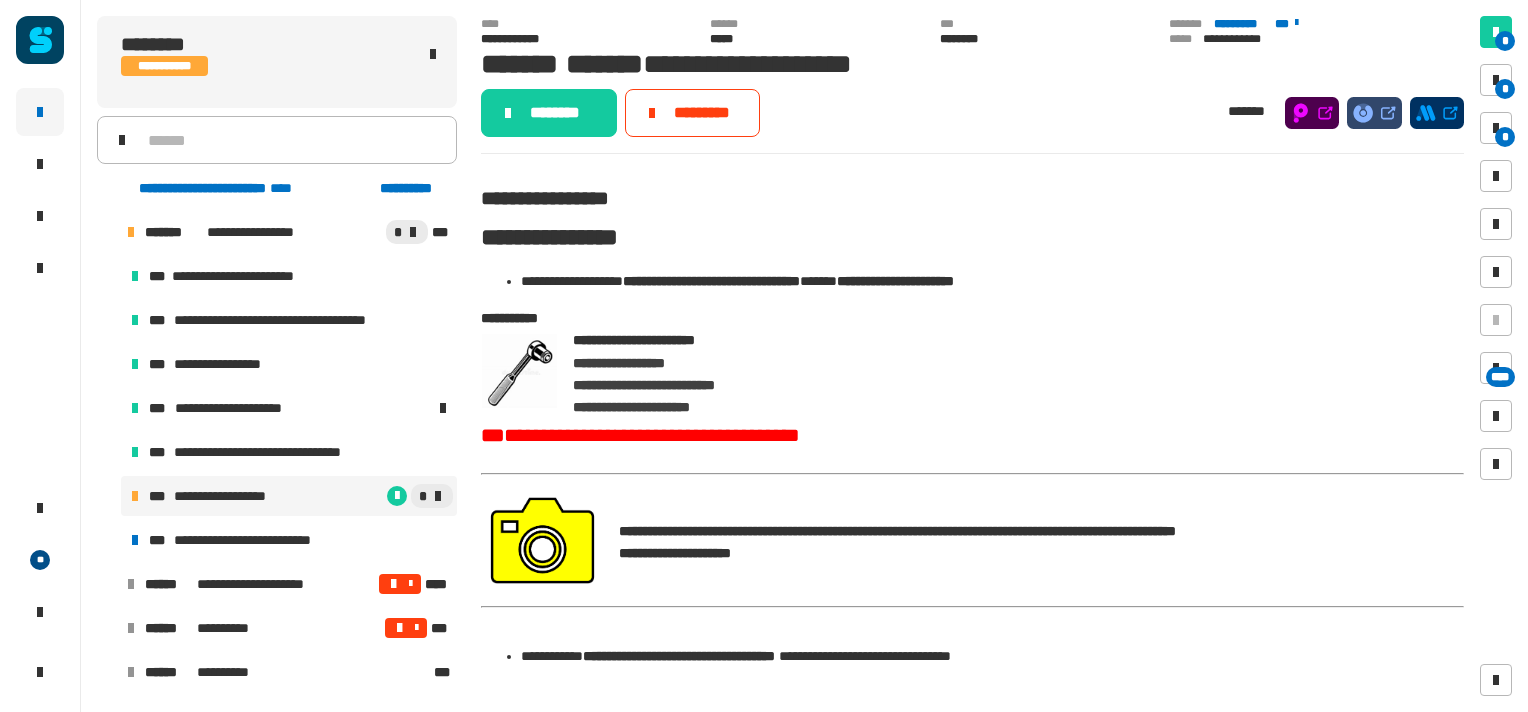 click on "**********" at bounding box center [238, 496] 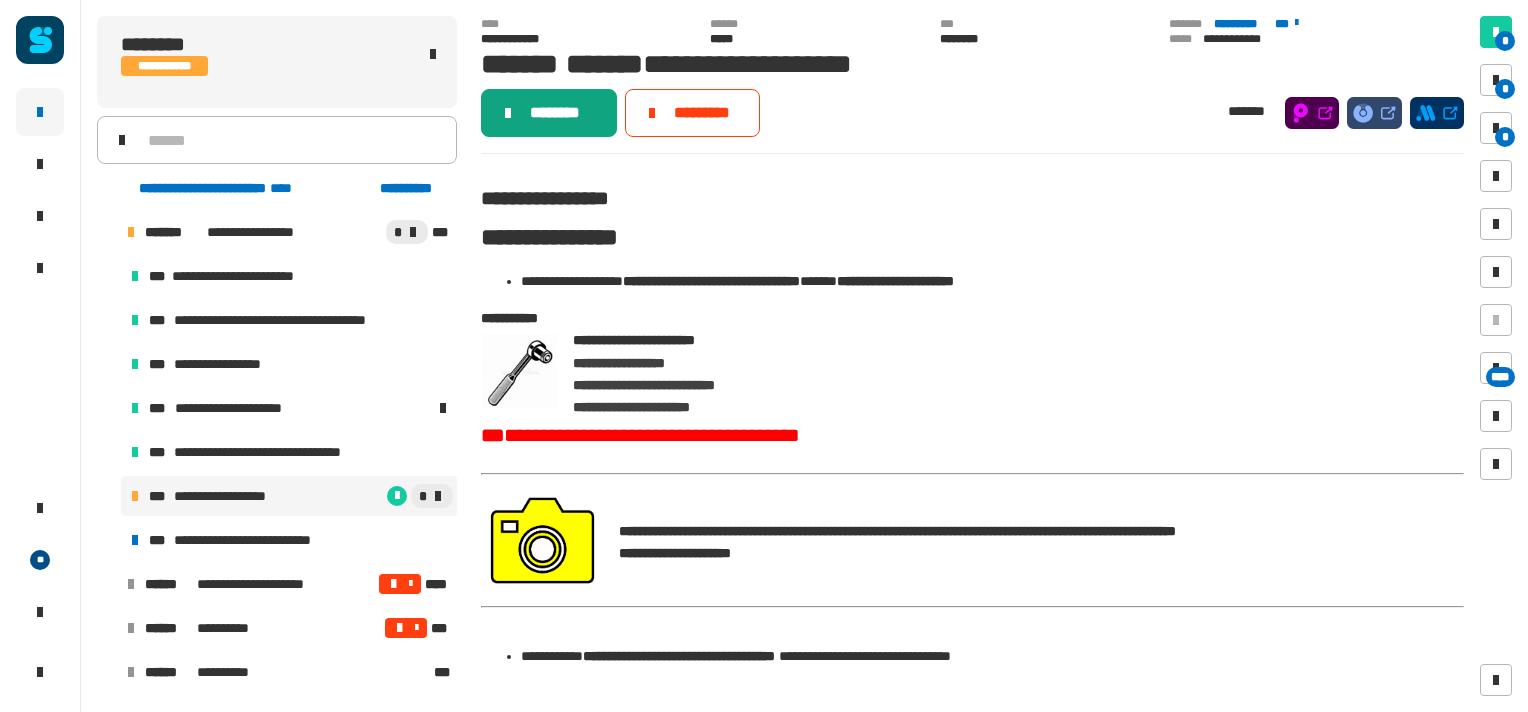 click on "********" 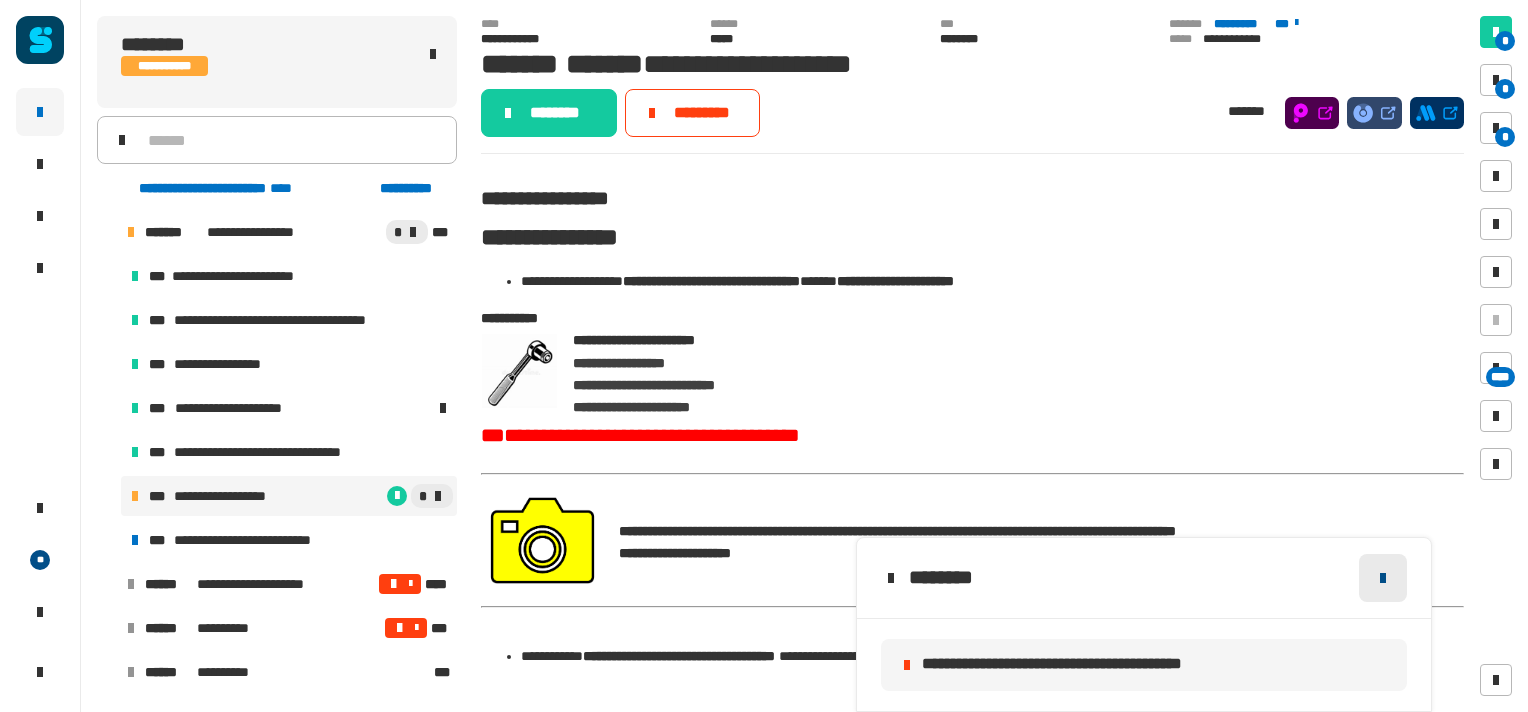 click 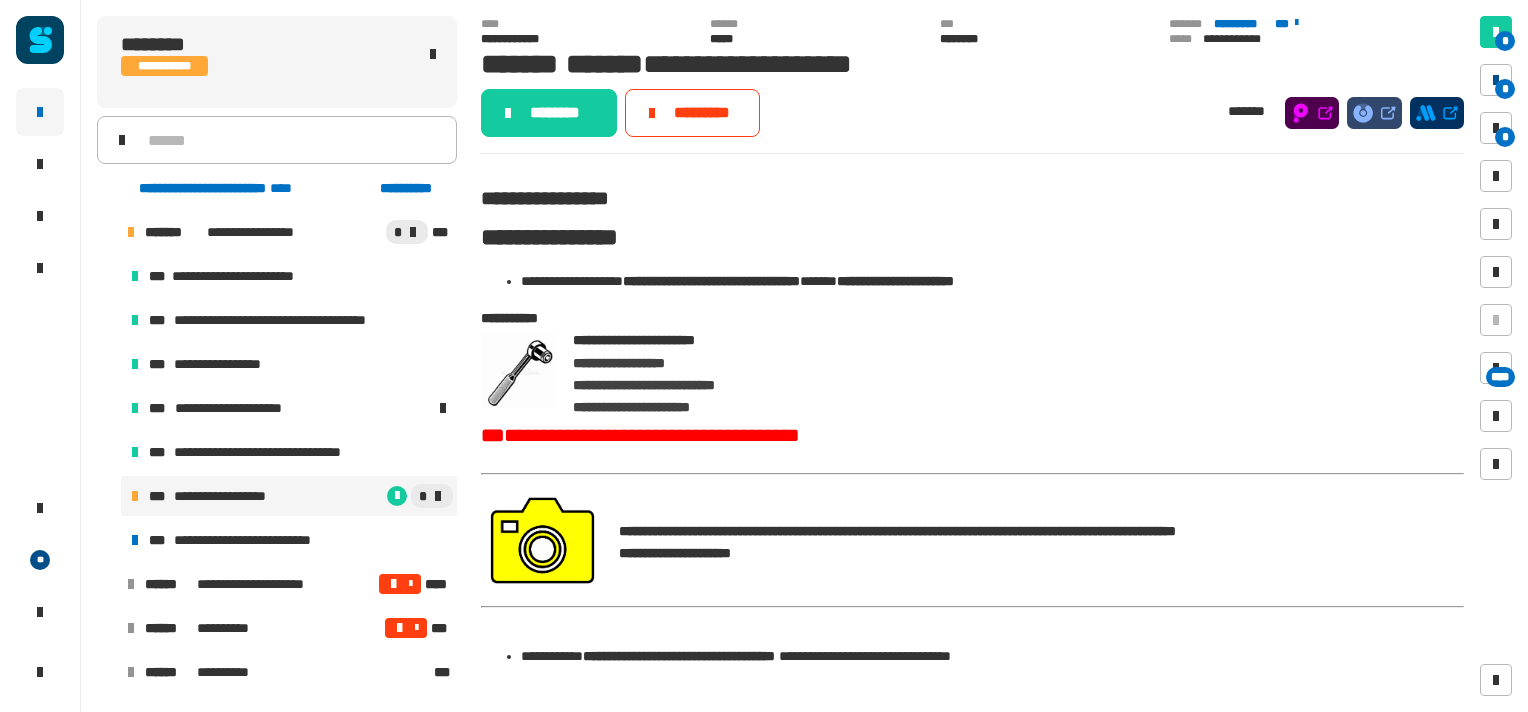 click at bounding box center [1496, 80] 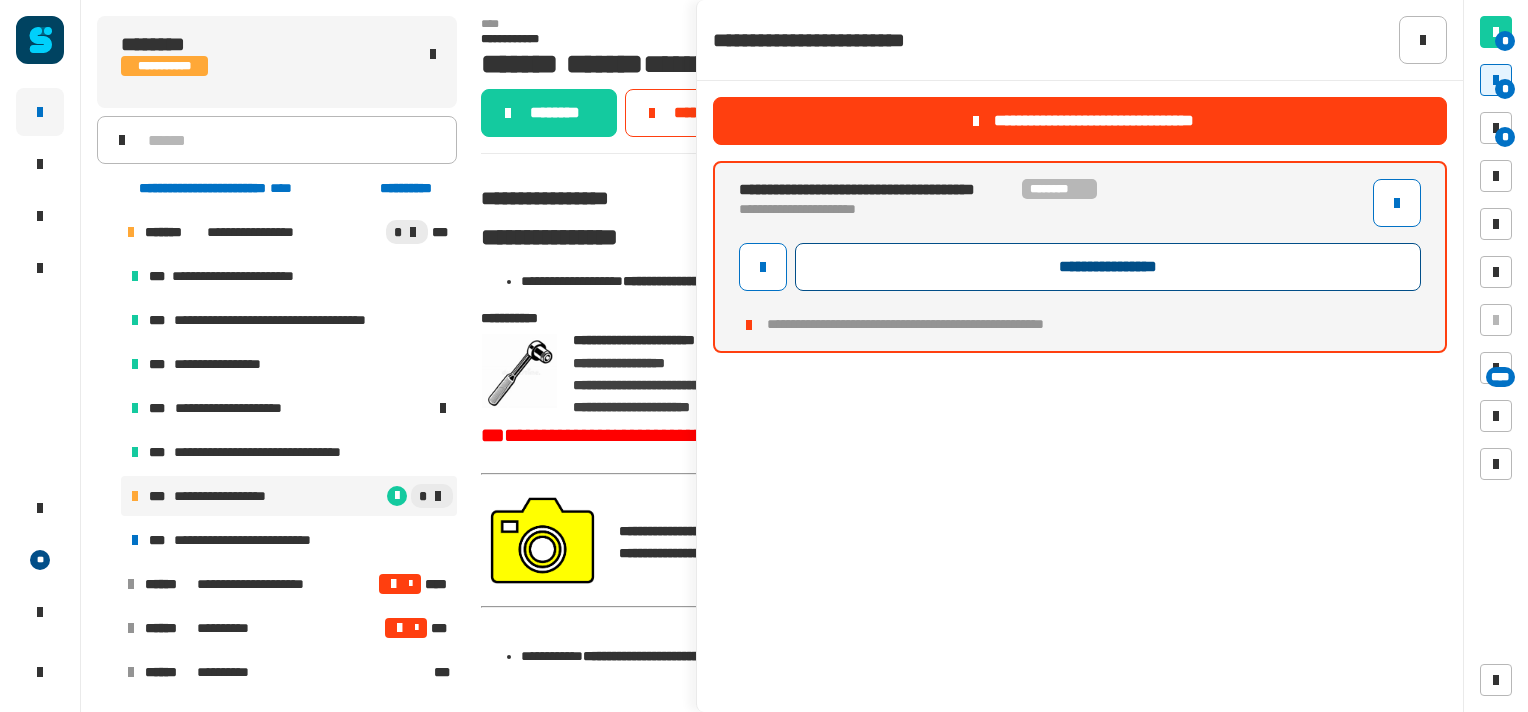 click on "**********" 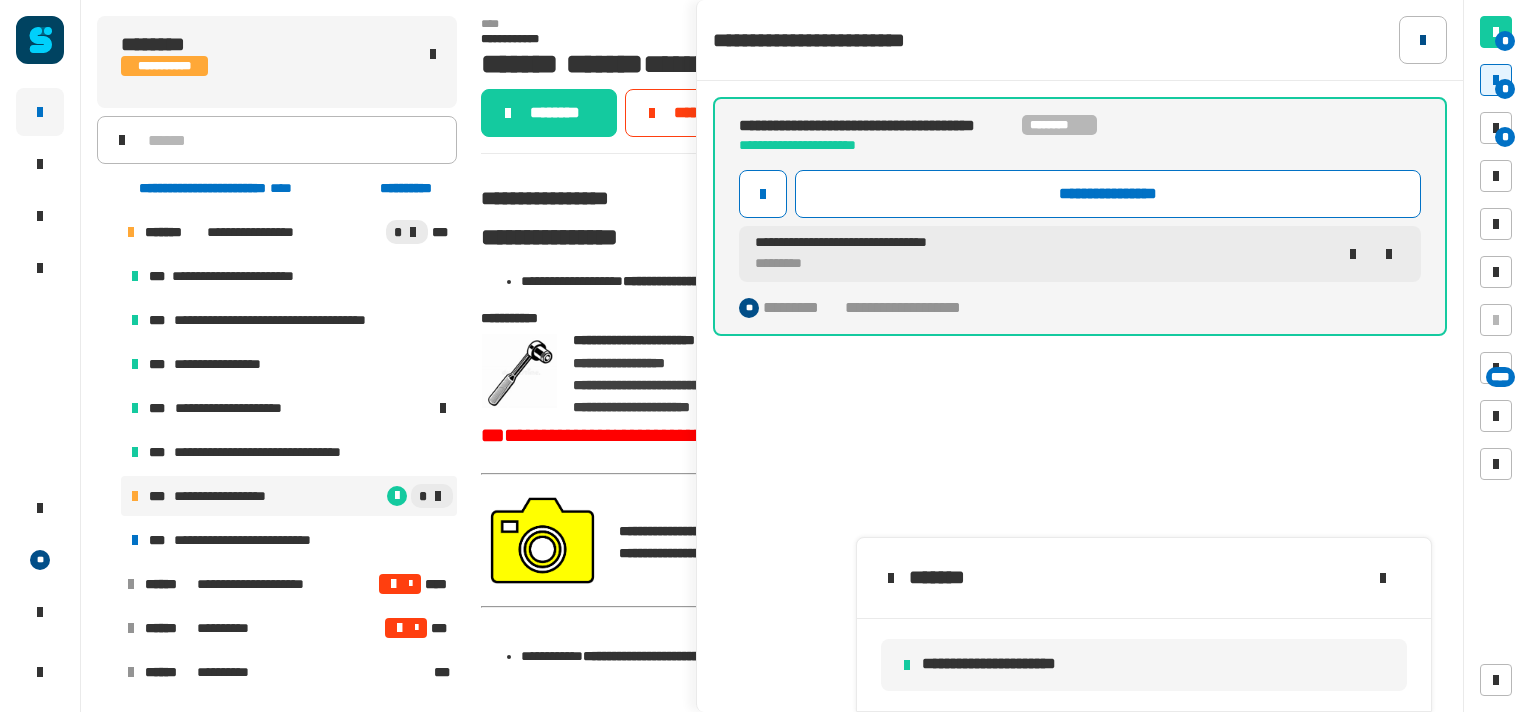 click 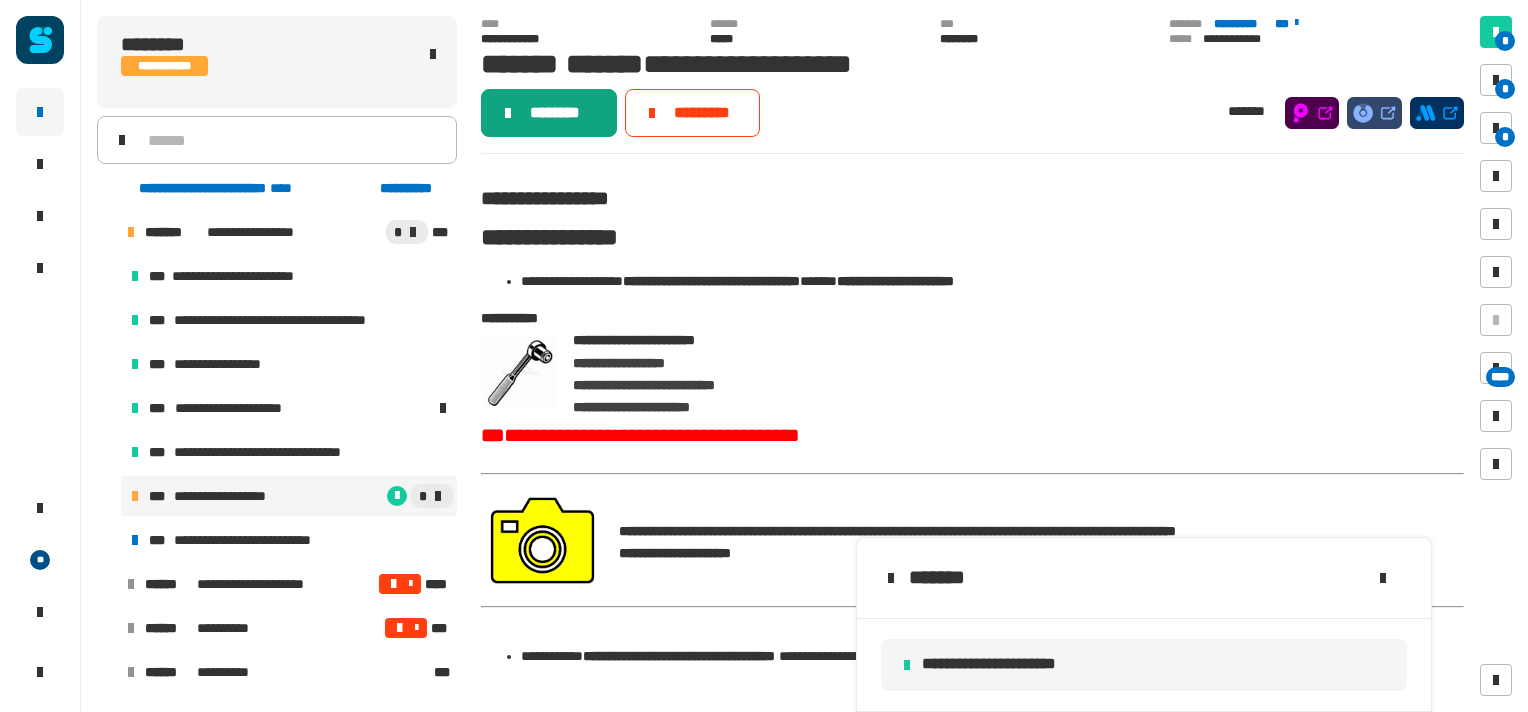 click on "********" 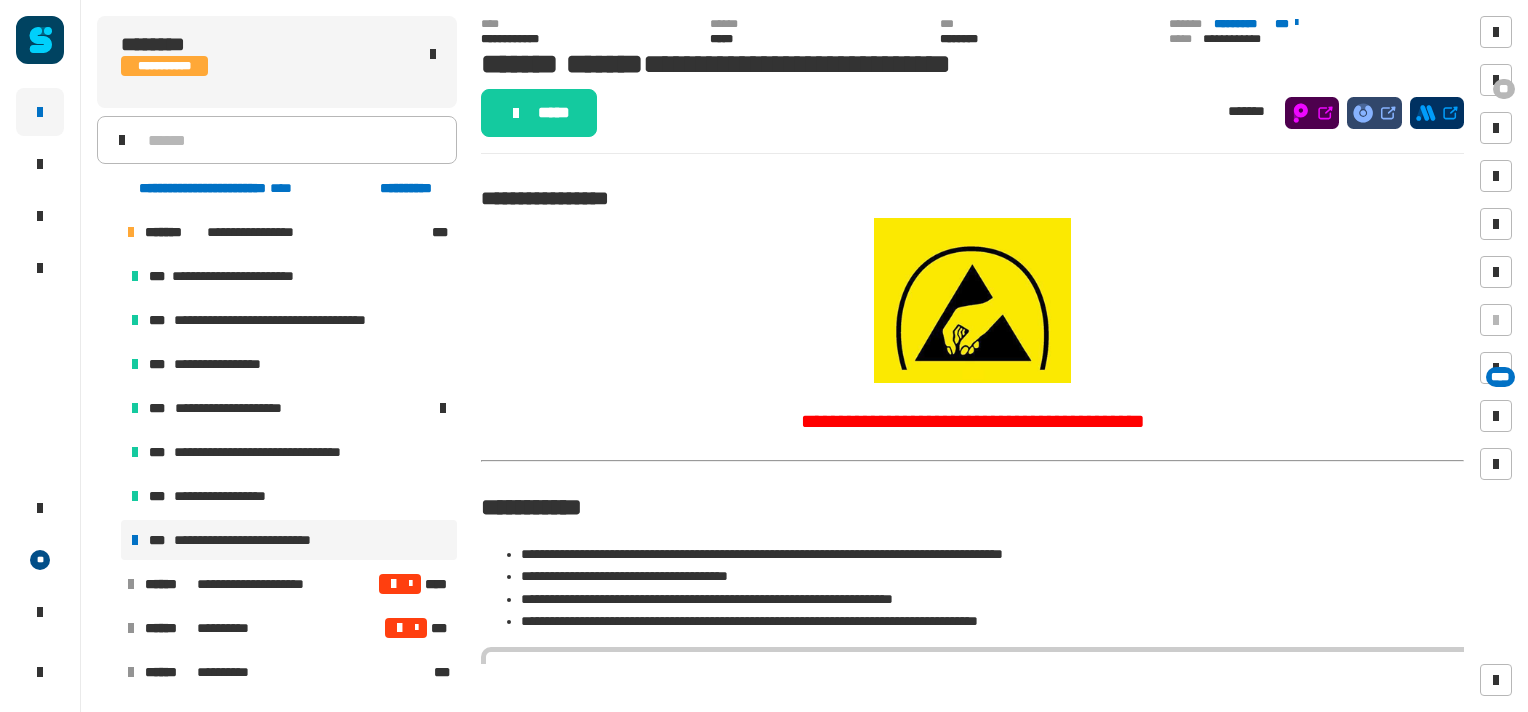 click on "**********" at bounding box center [255, 540] 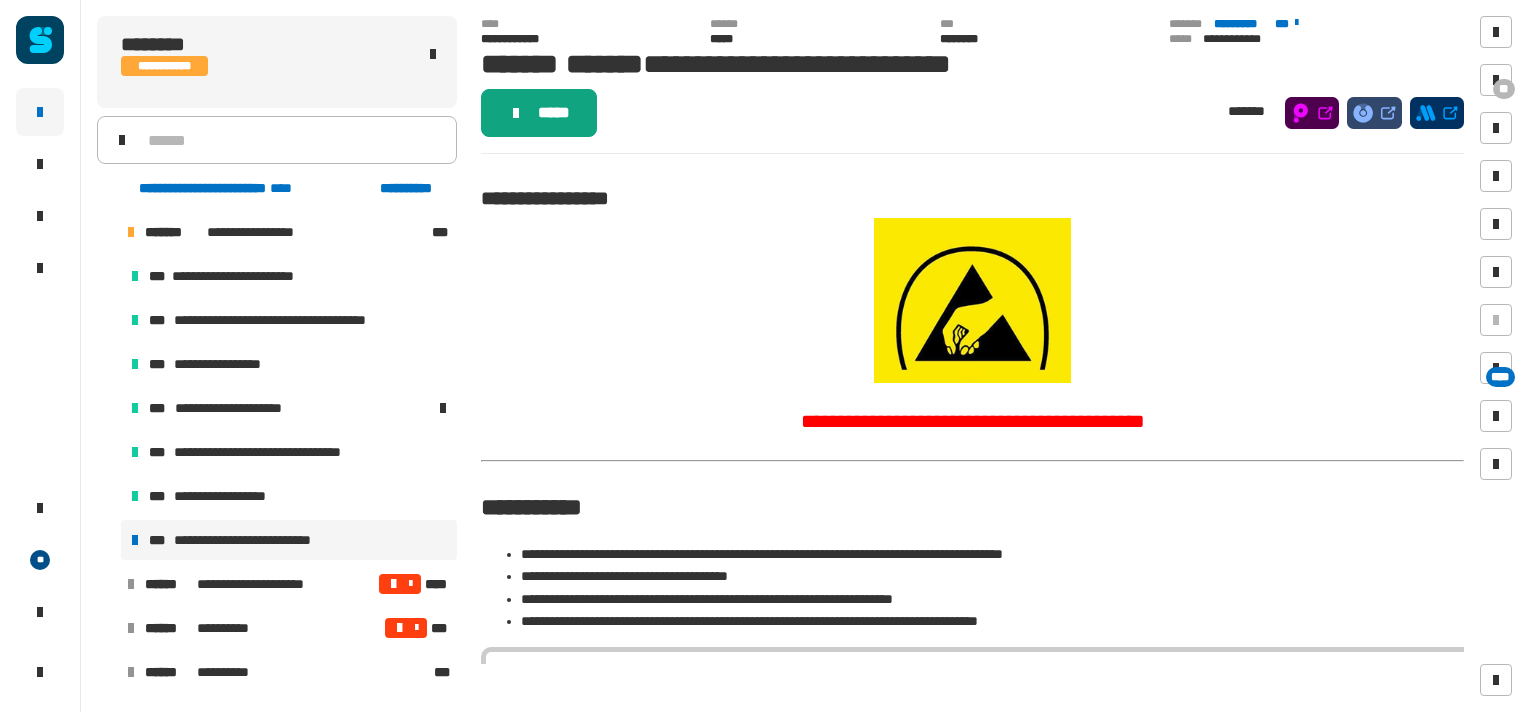 click on "*****" 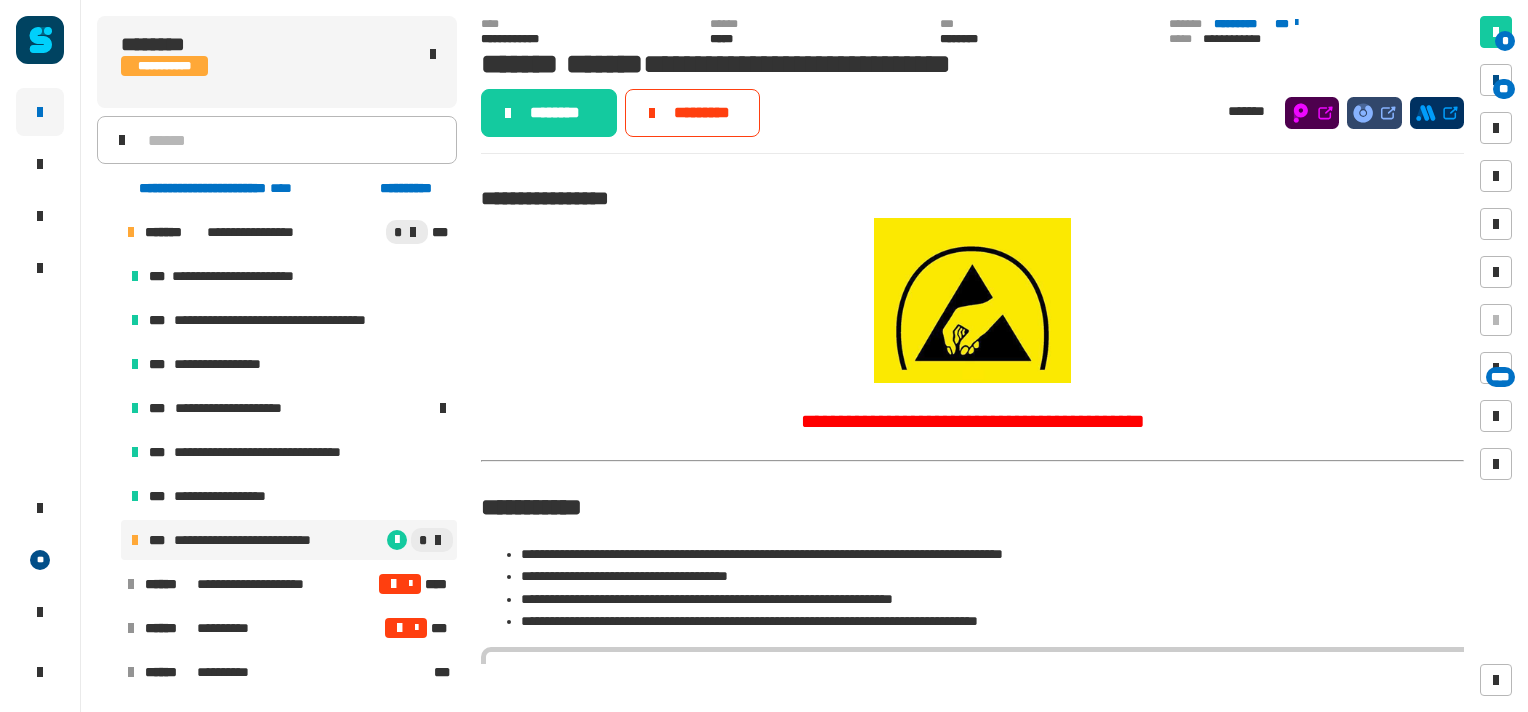 click at bounding box center [1496, 80] 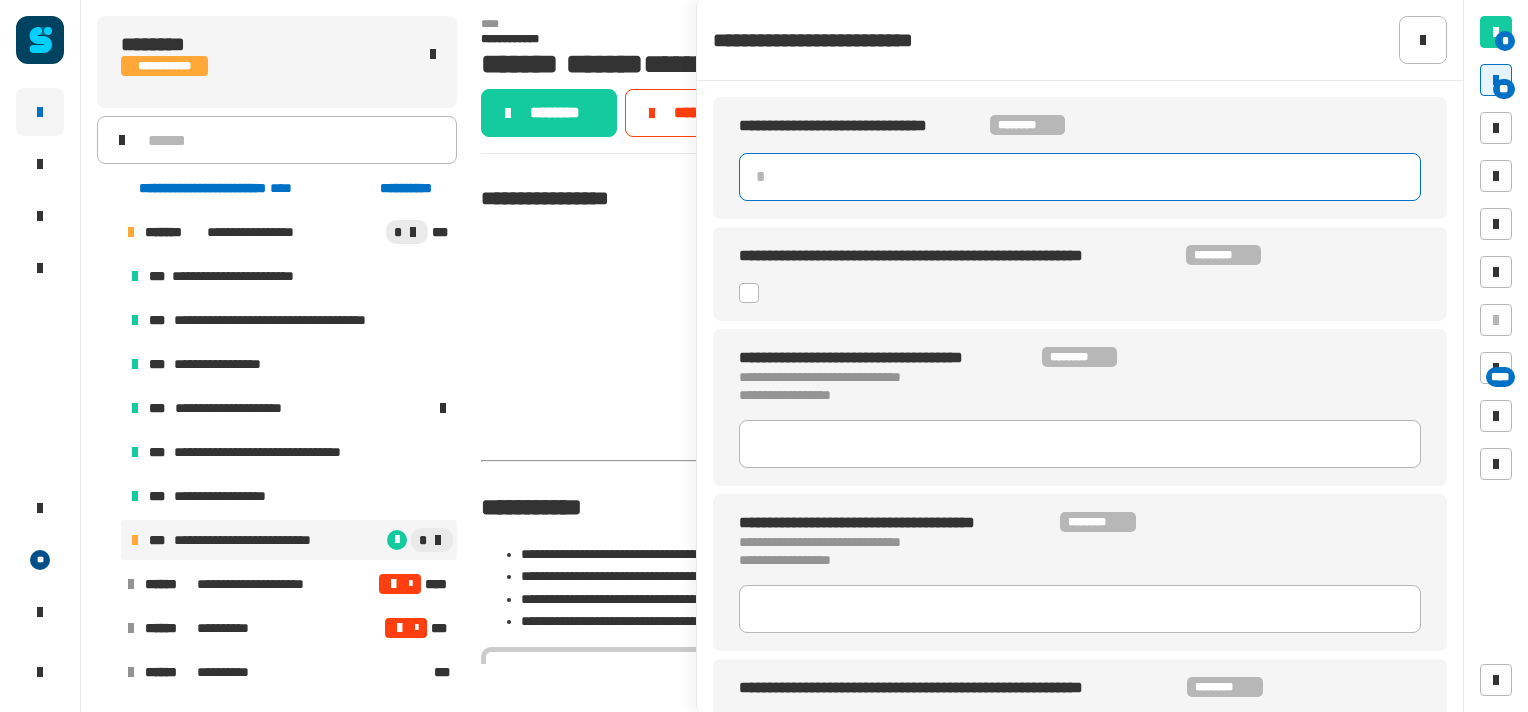 click 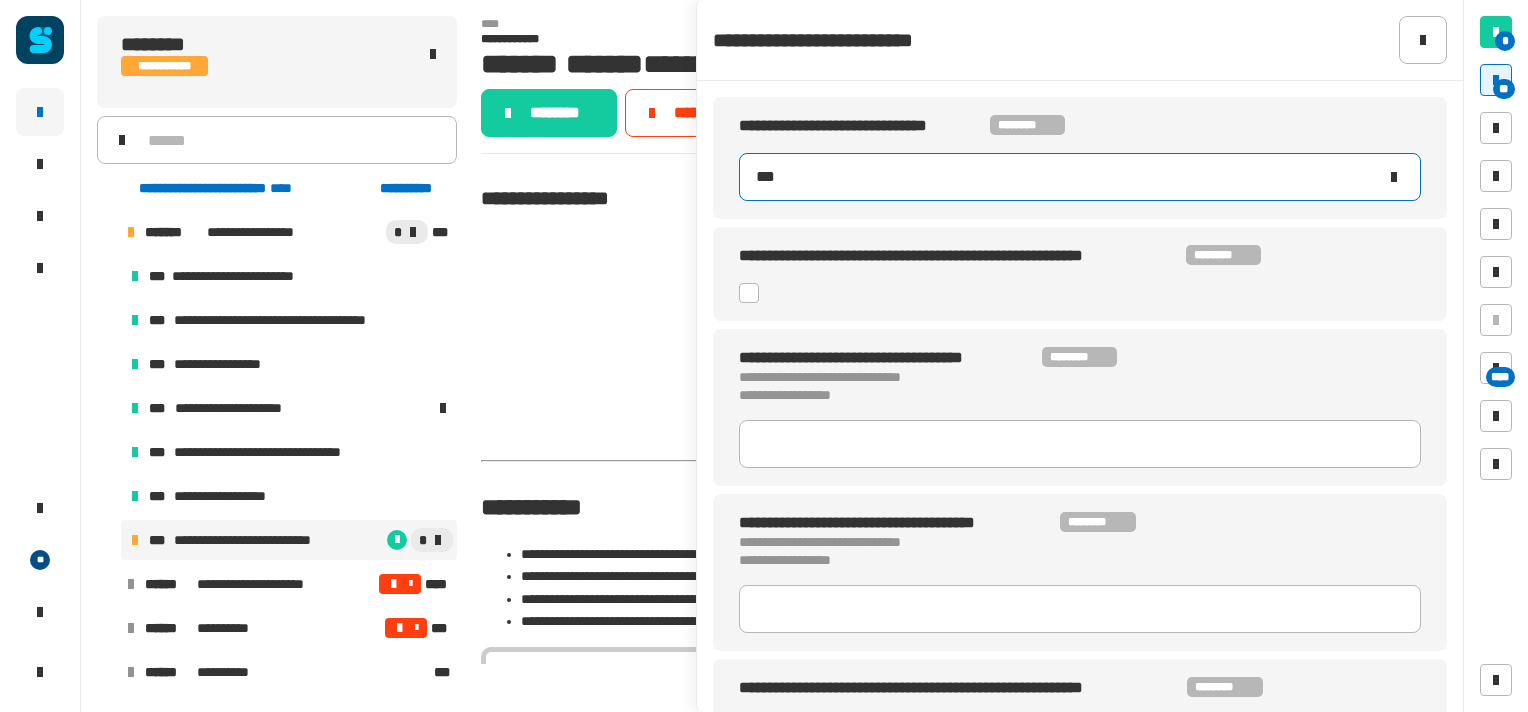 type on "***" 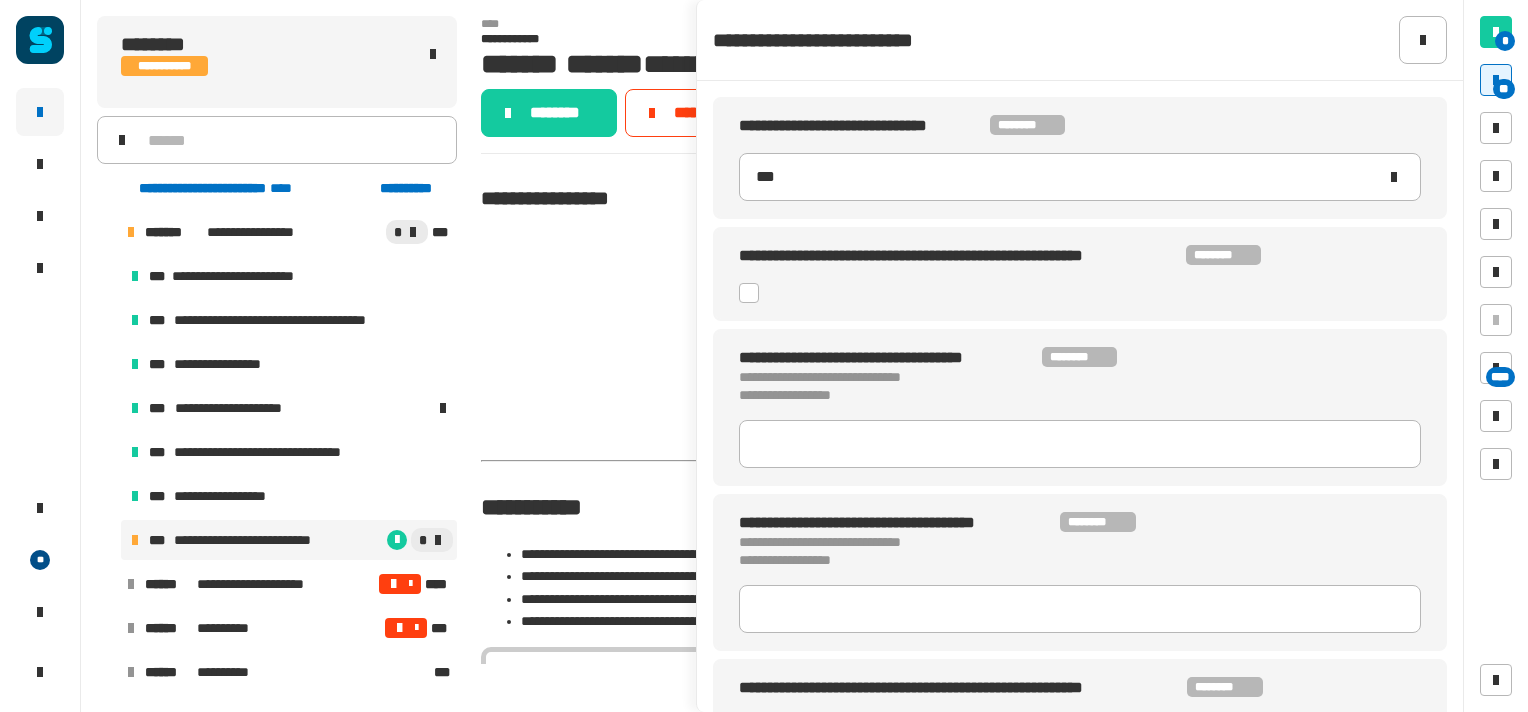 click 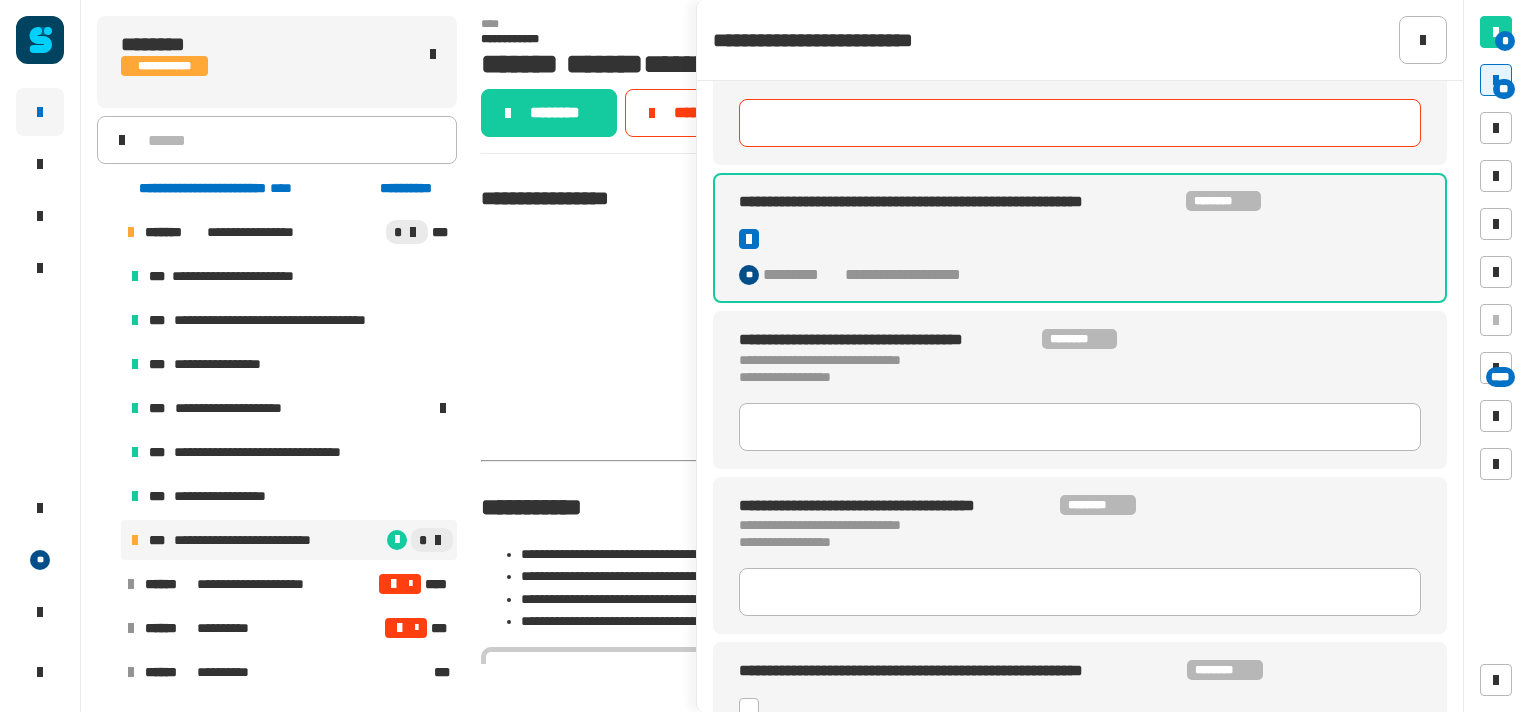 scroll, scrollTop: 0, scrollLeft: 0, axis: both 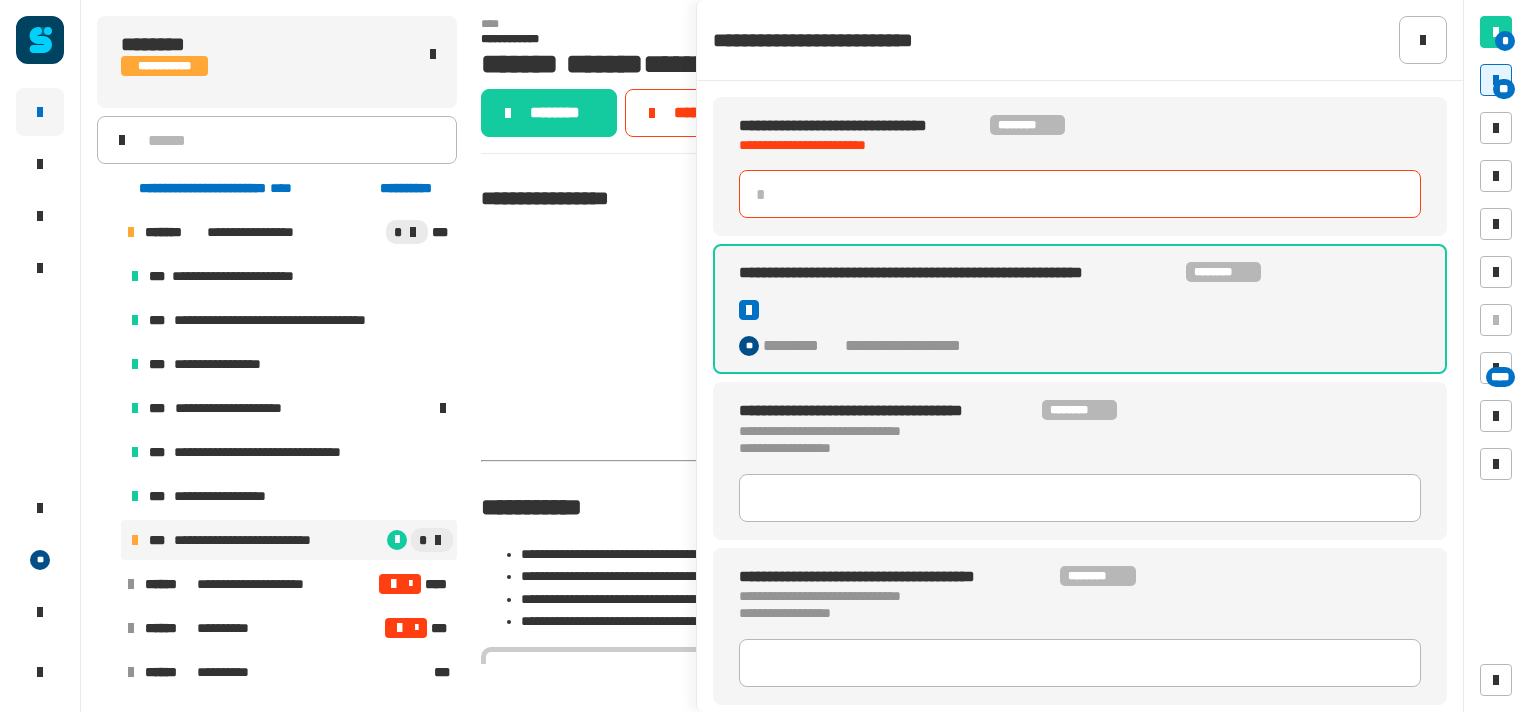 click 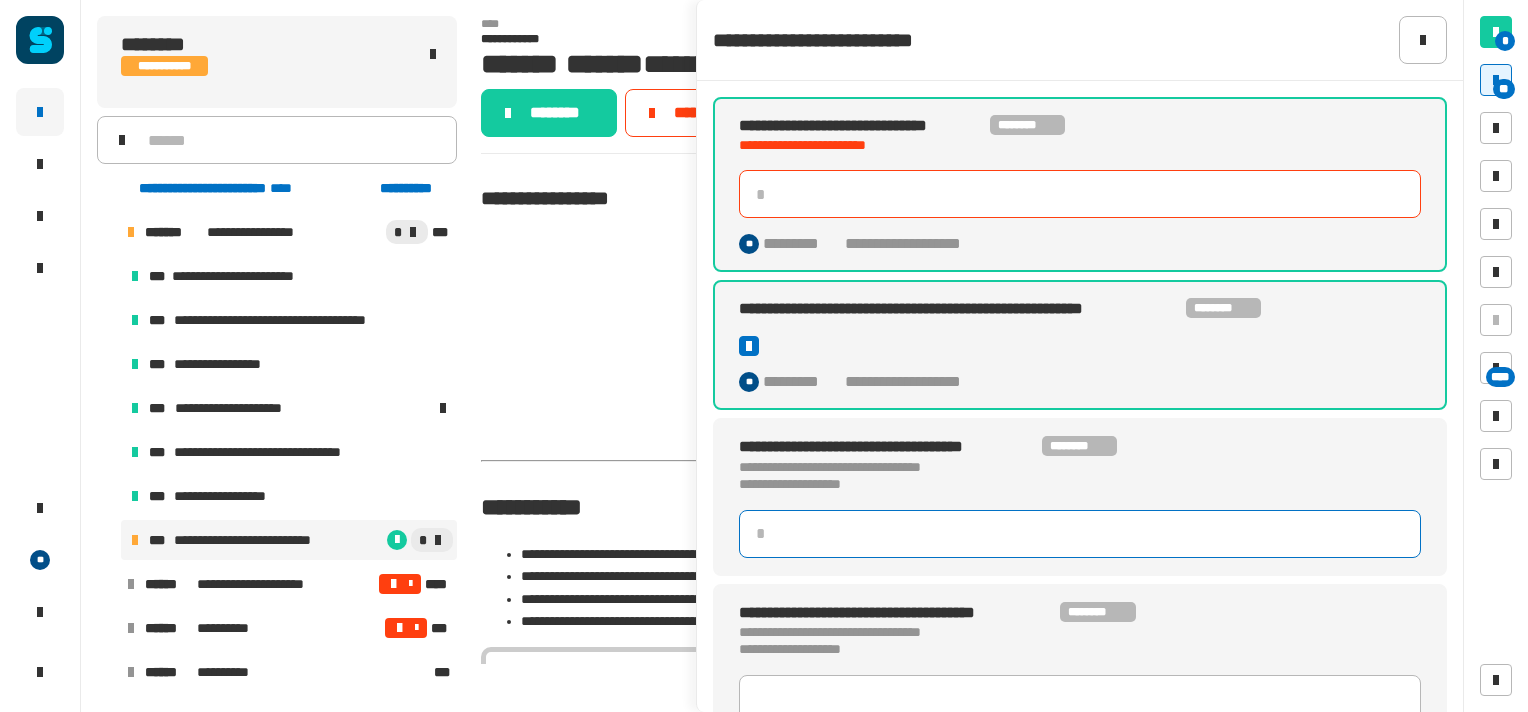 type 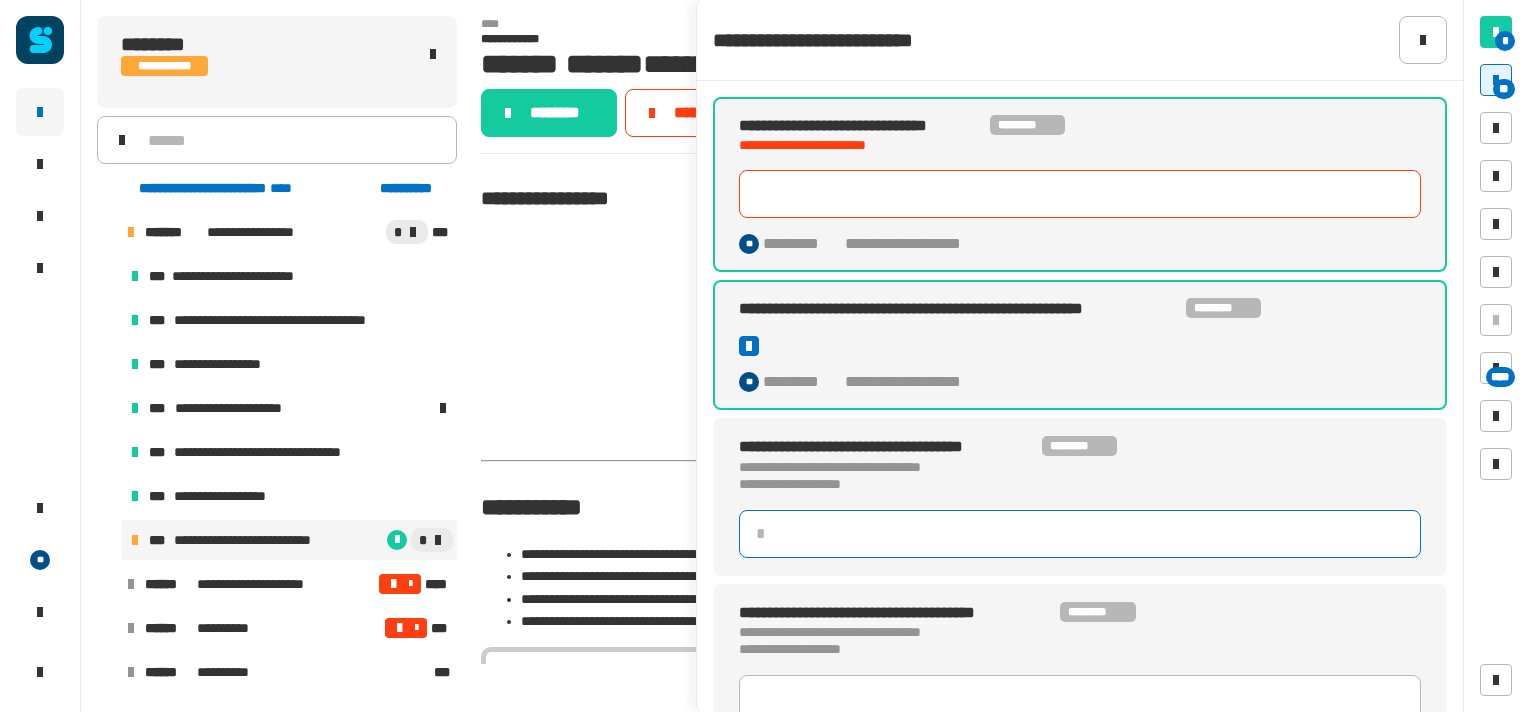 click 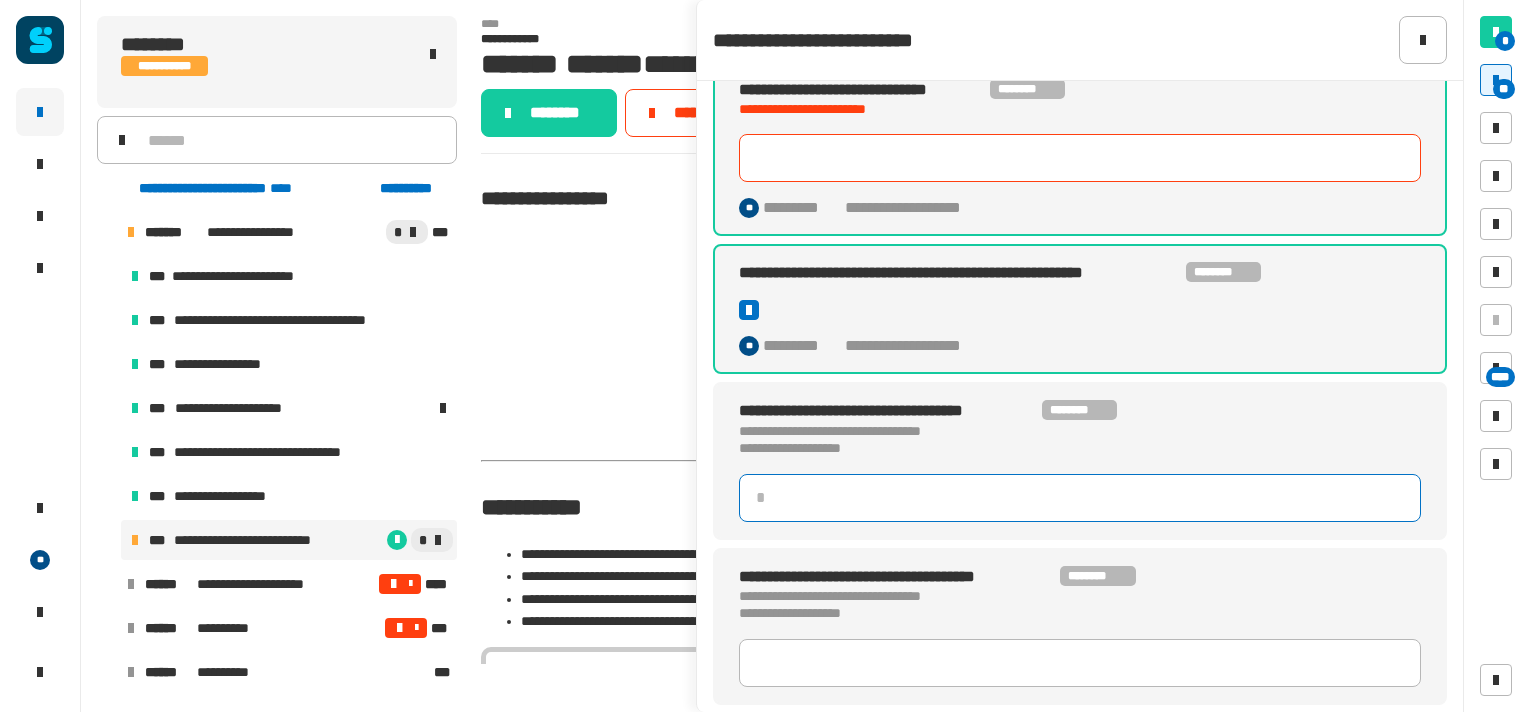 scroll, scrollTop: 36, scrollLeft: 0, axis: vertical 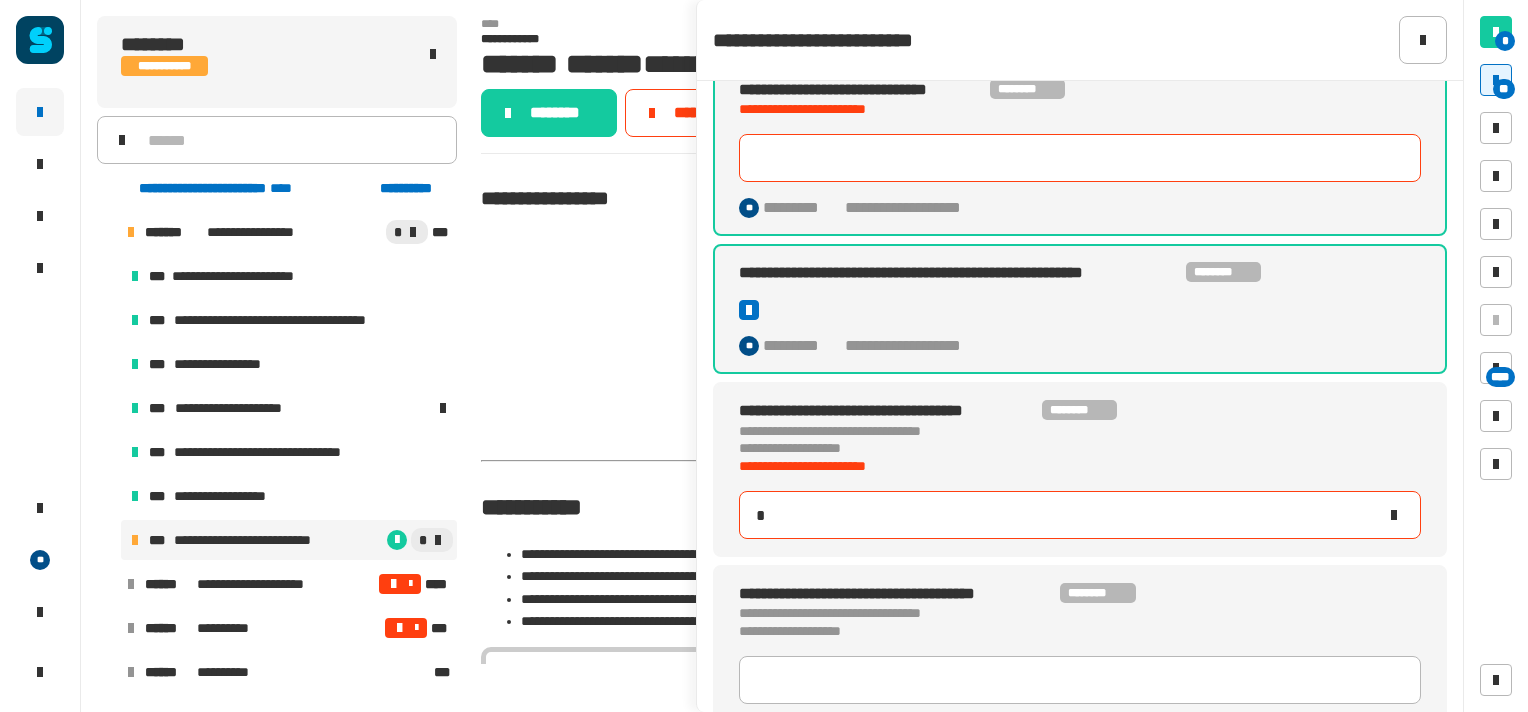 type on "**" 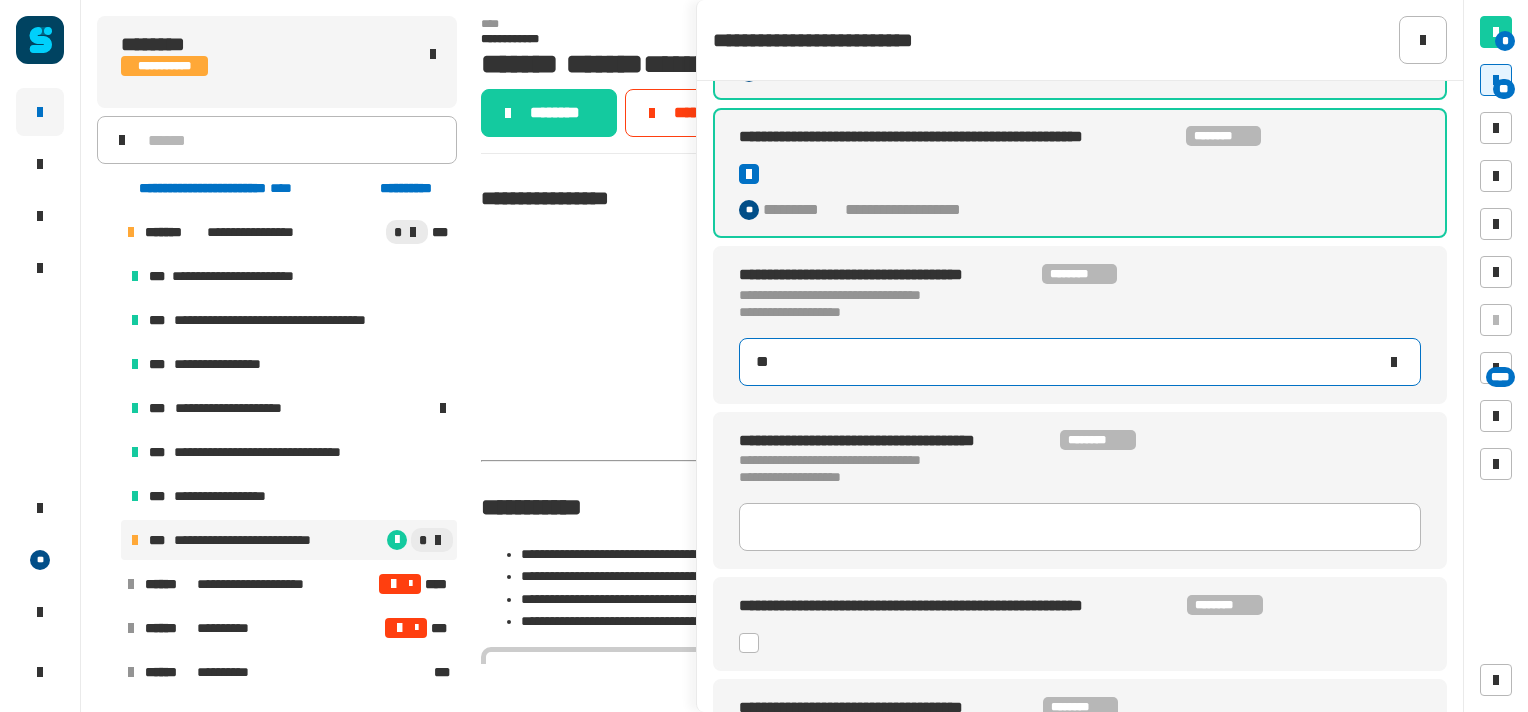 scroll, scrollTop: 172, scrollLeft: 0, axis: vertical 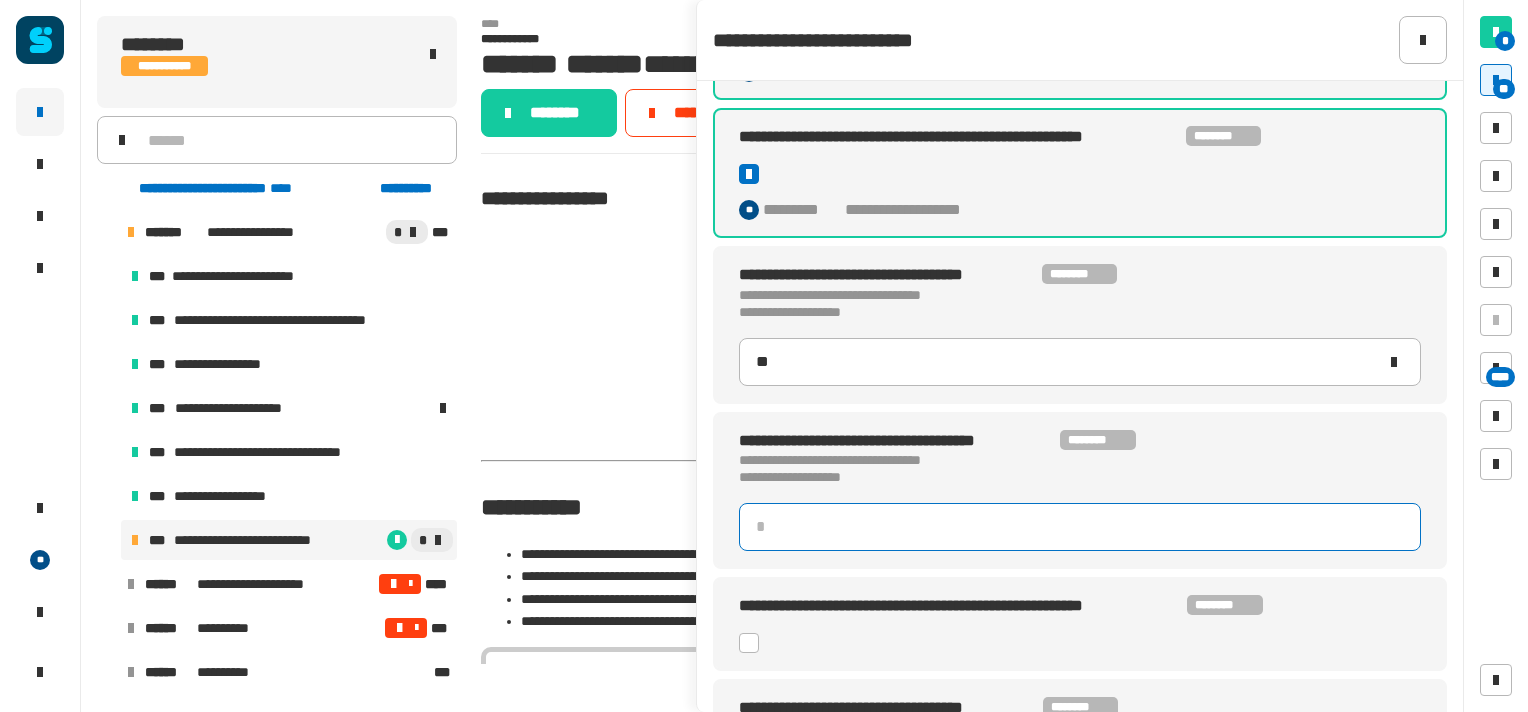 type 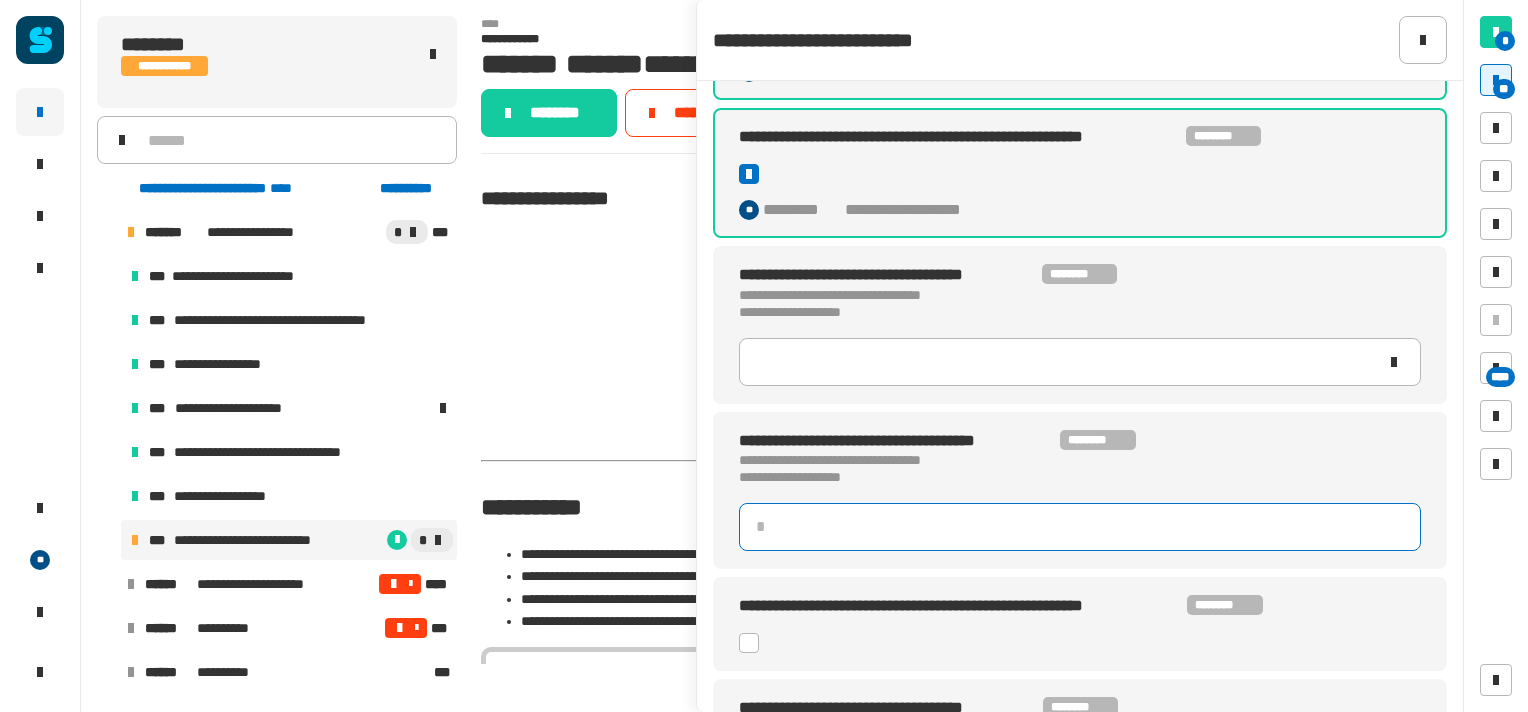 type on "***" 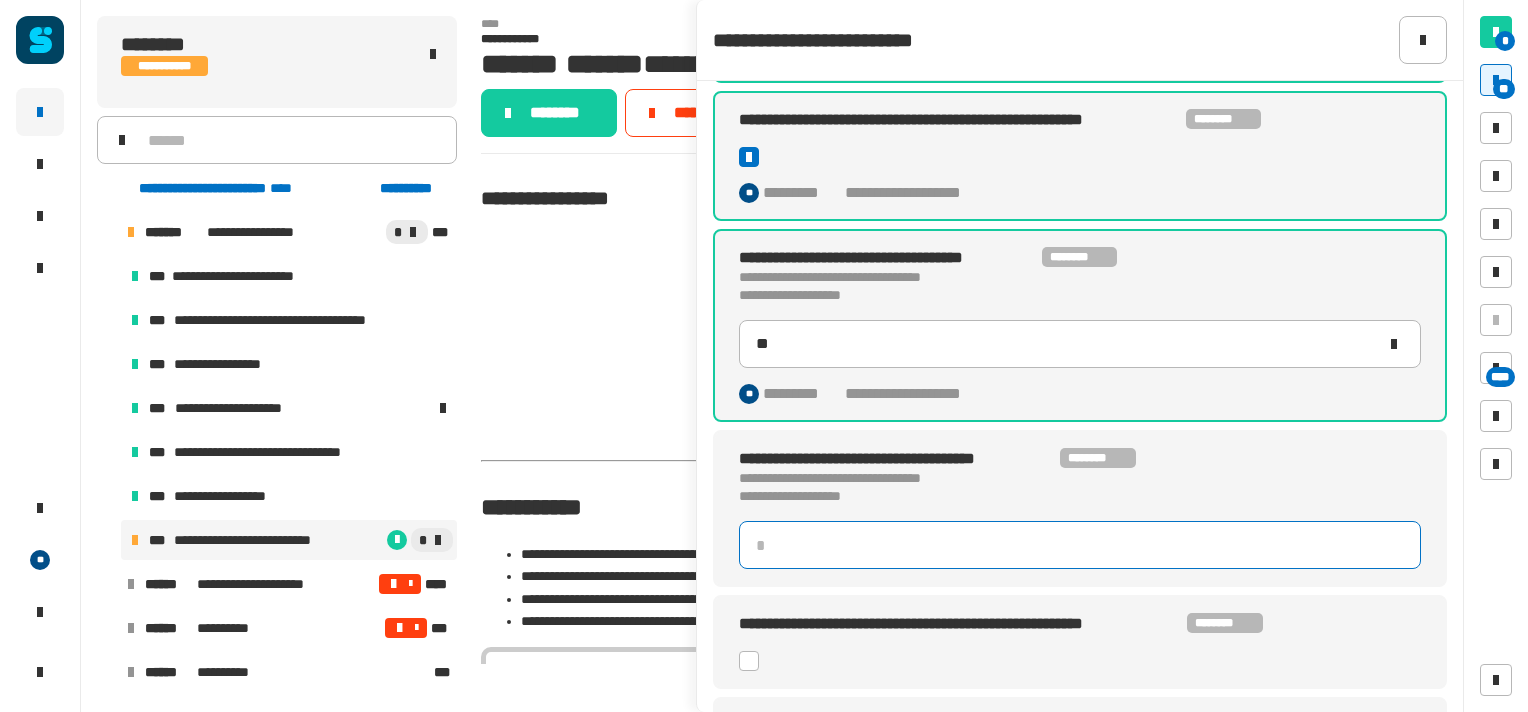 scroll, scrollTop: 155, scrollLeft: 0, axis: vertical 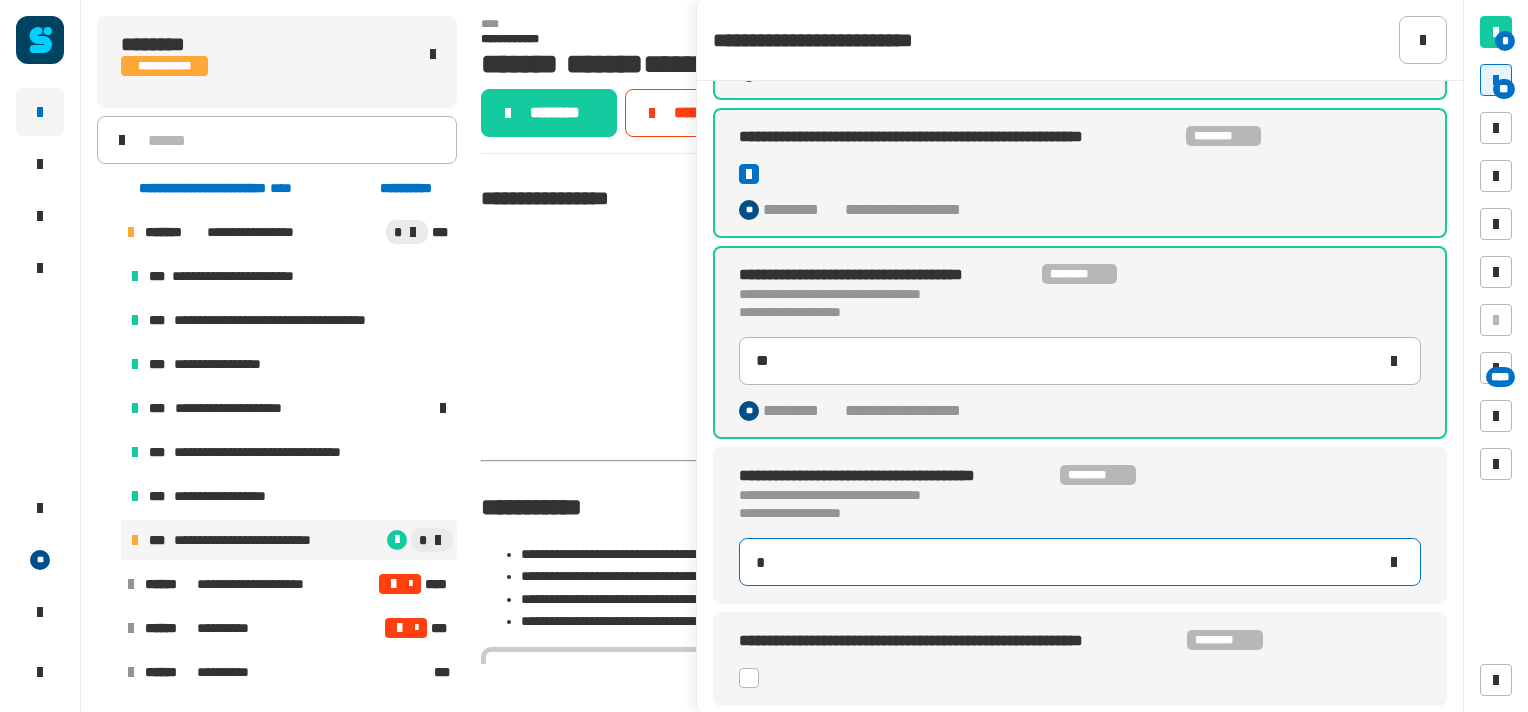 type on "**" 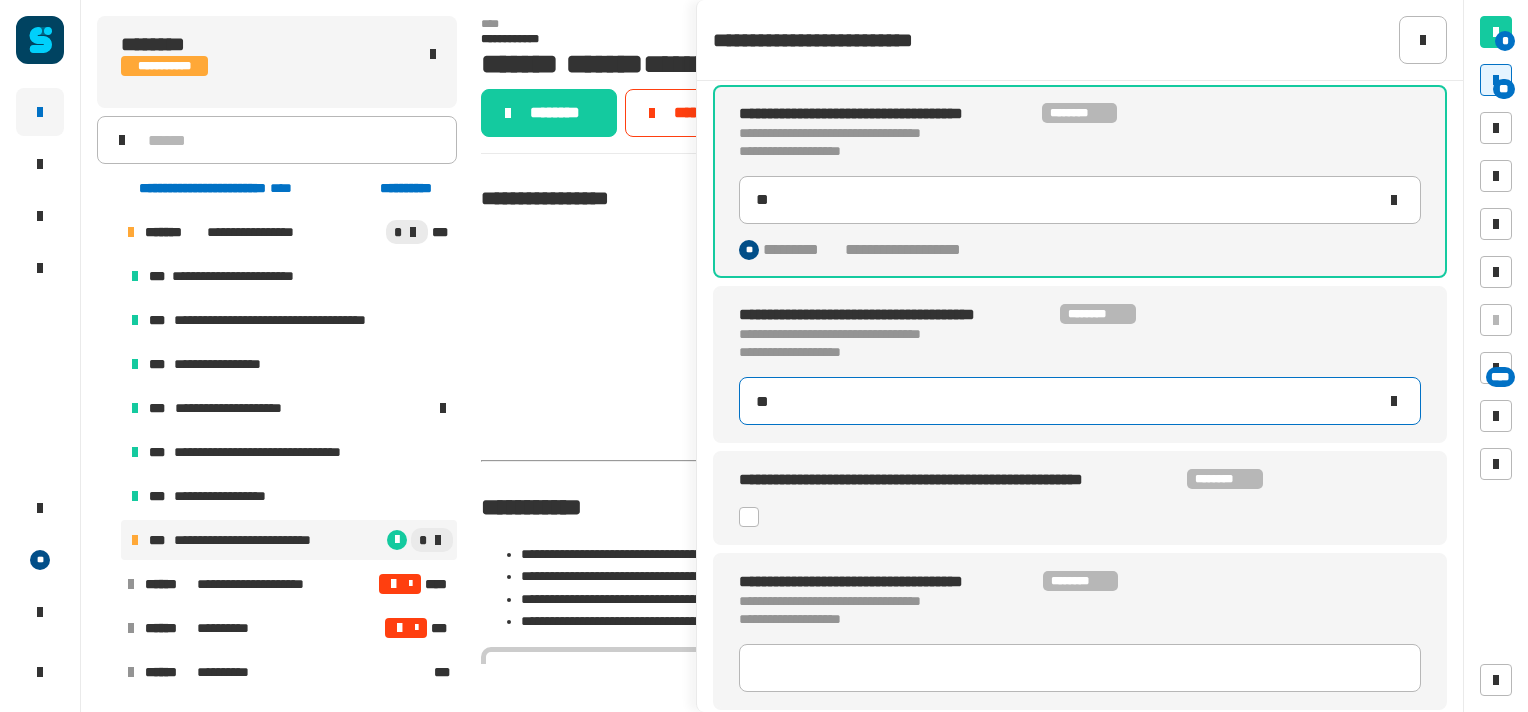 scroll, scrollTop: 324, scrollLeft: 0, axis: vertical 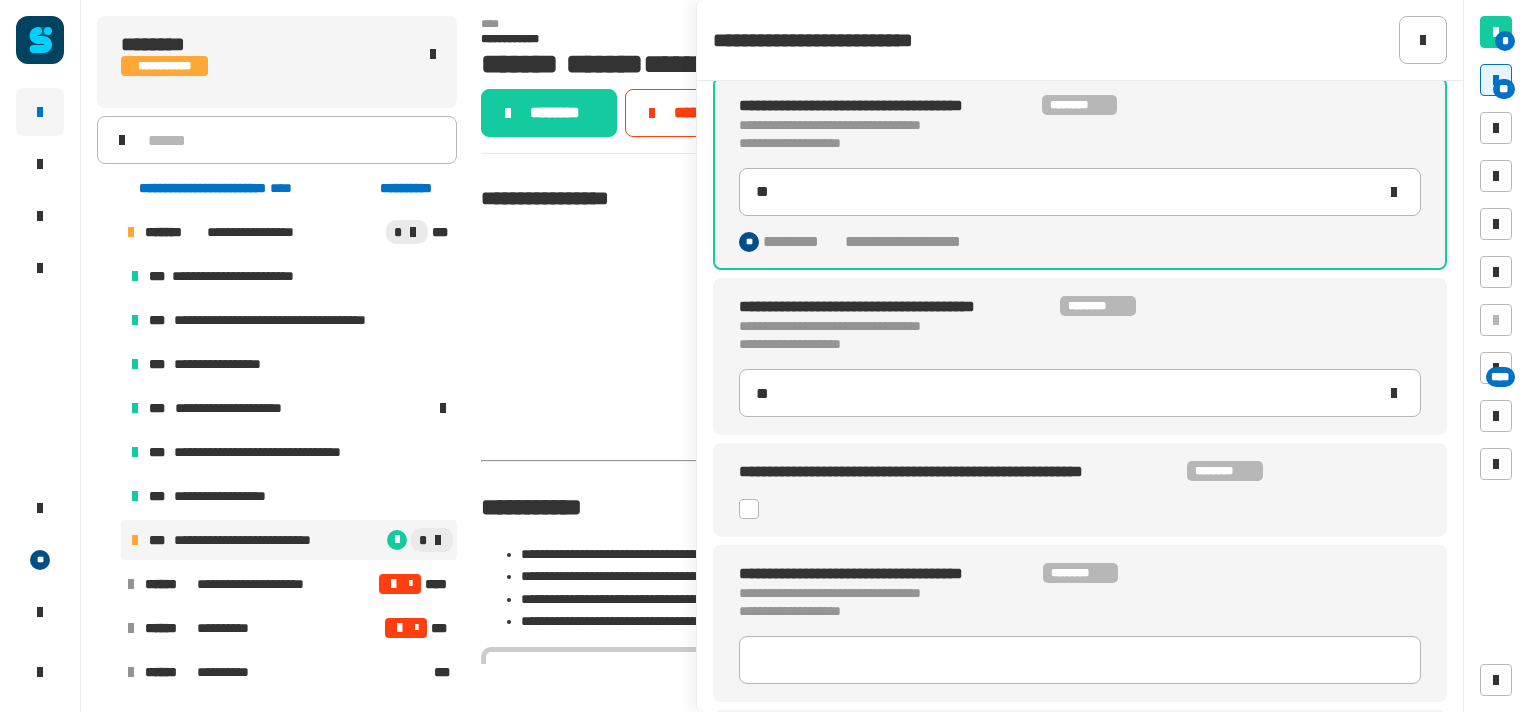click 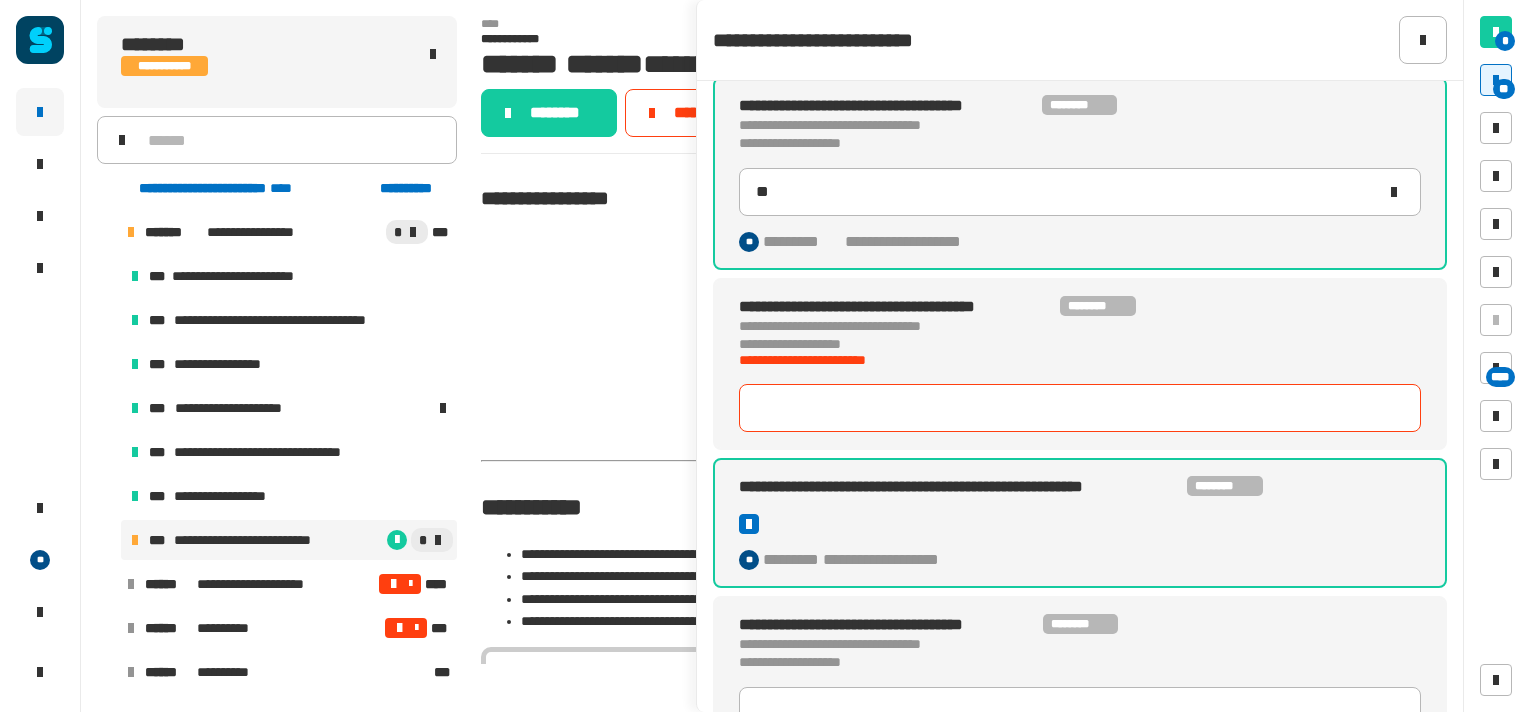 type 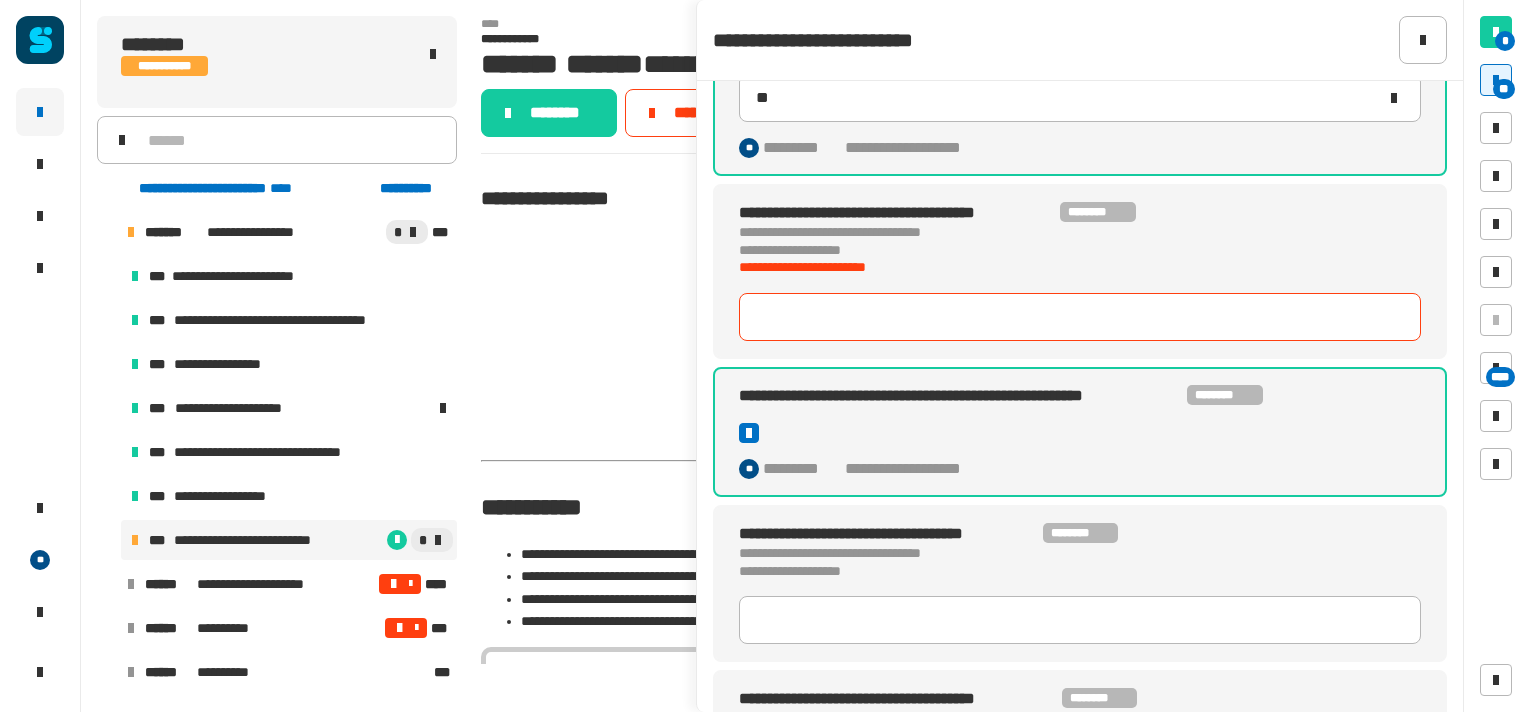 scroll, scrollTop: 419, scrollLeft: 0, axis: vertical 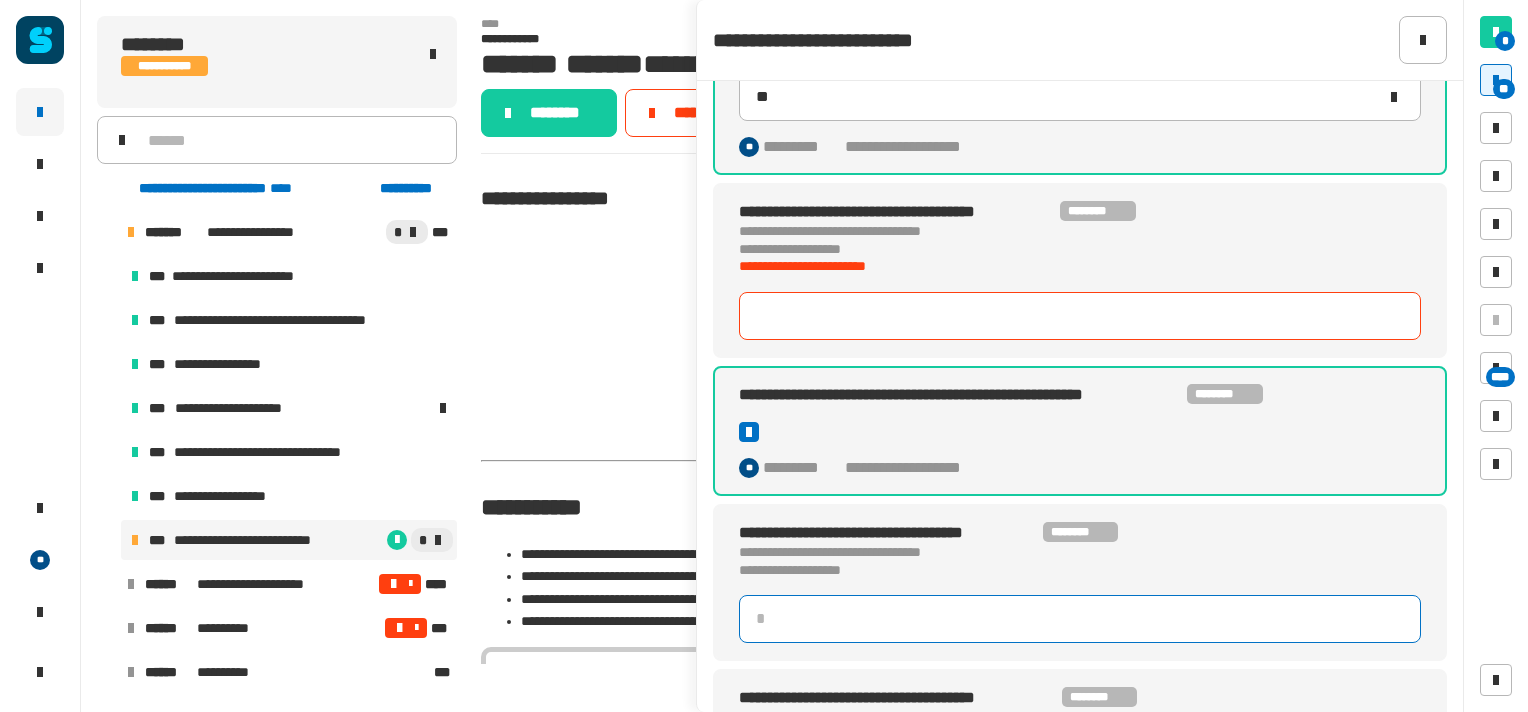 type 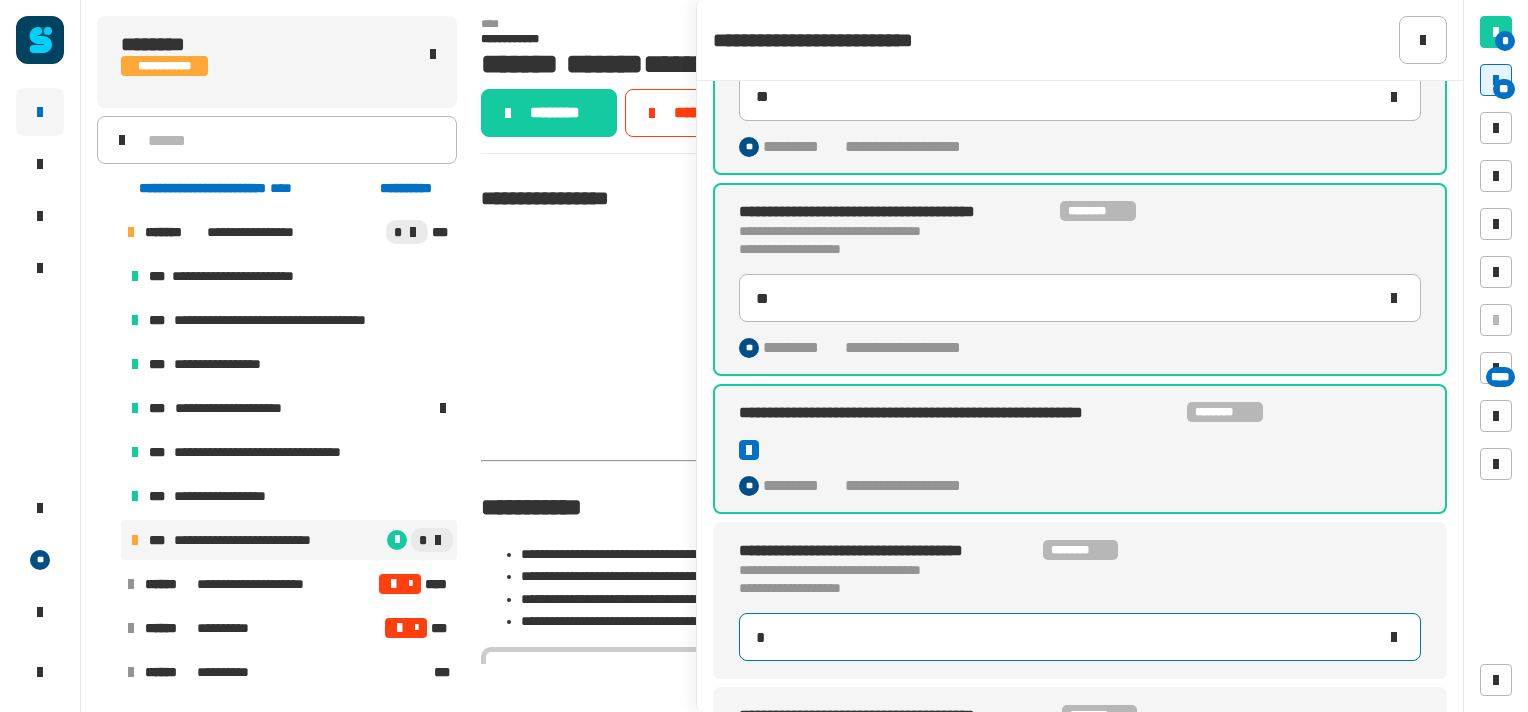 type on "**" 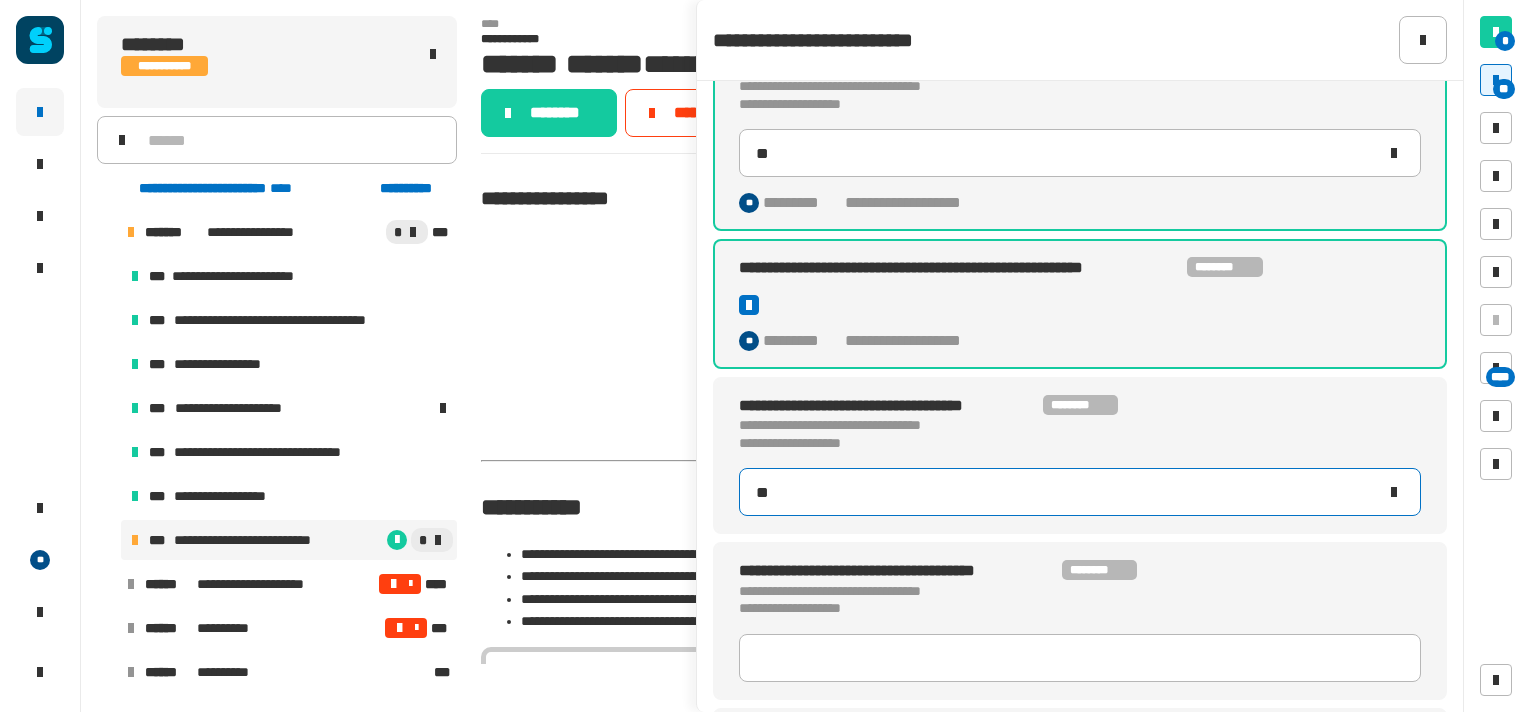 scroll, scrollTop: 597, scrollLeft: 0, axis: vertical 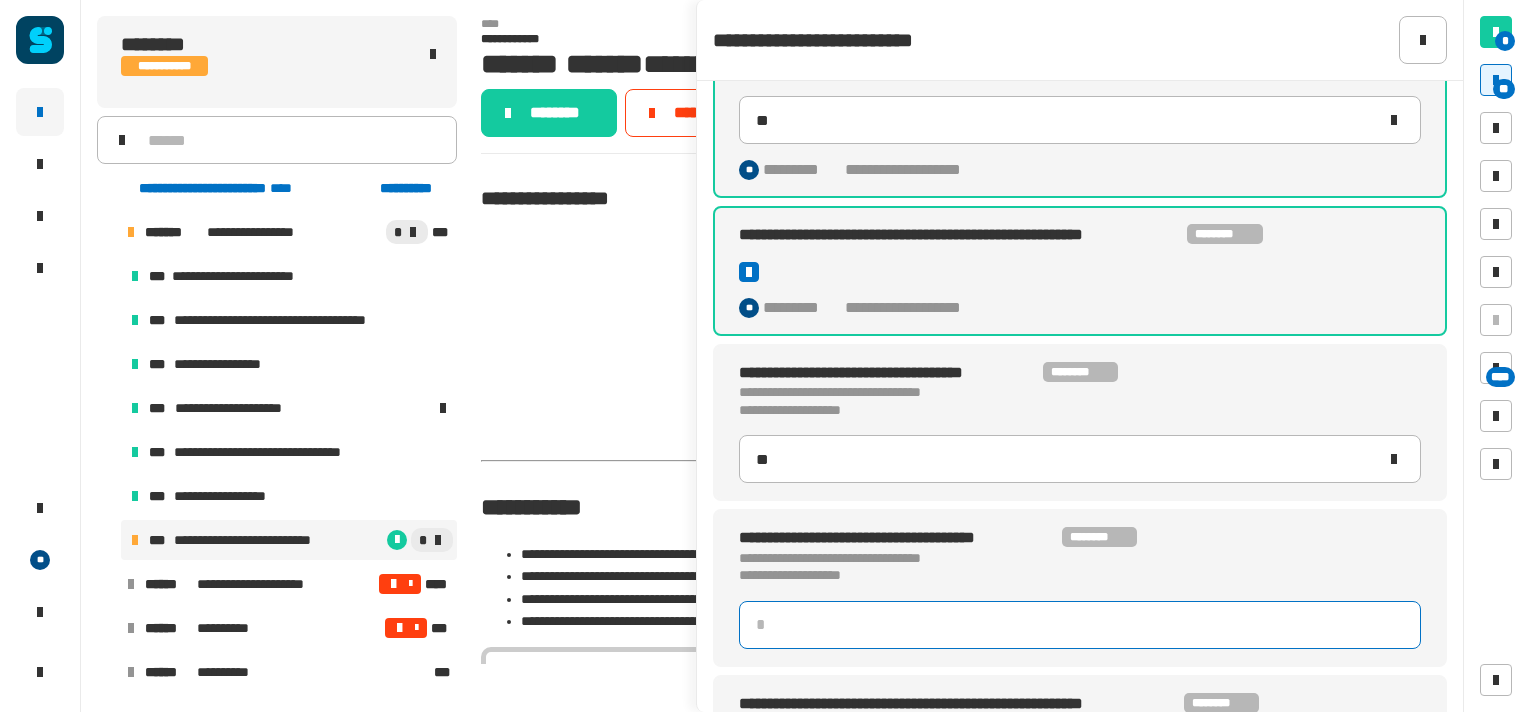 click 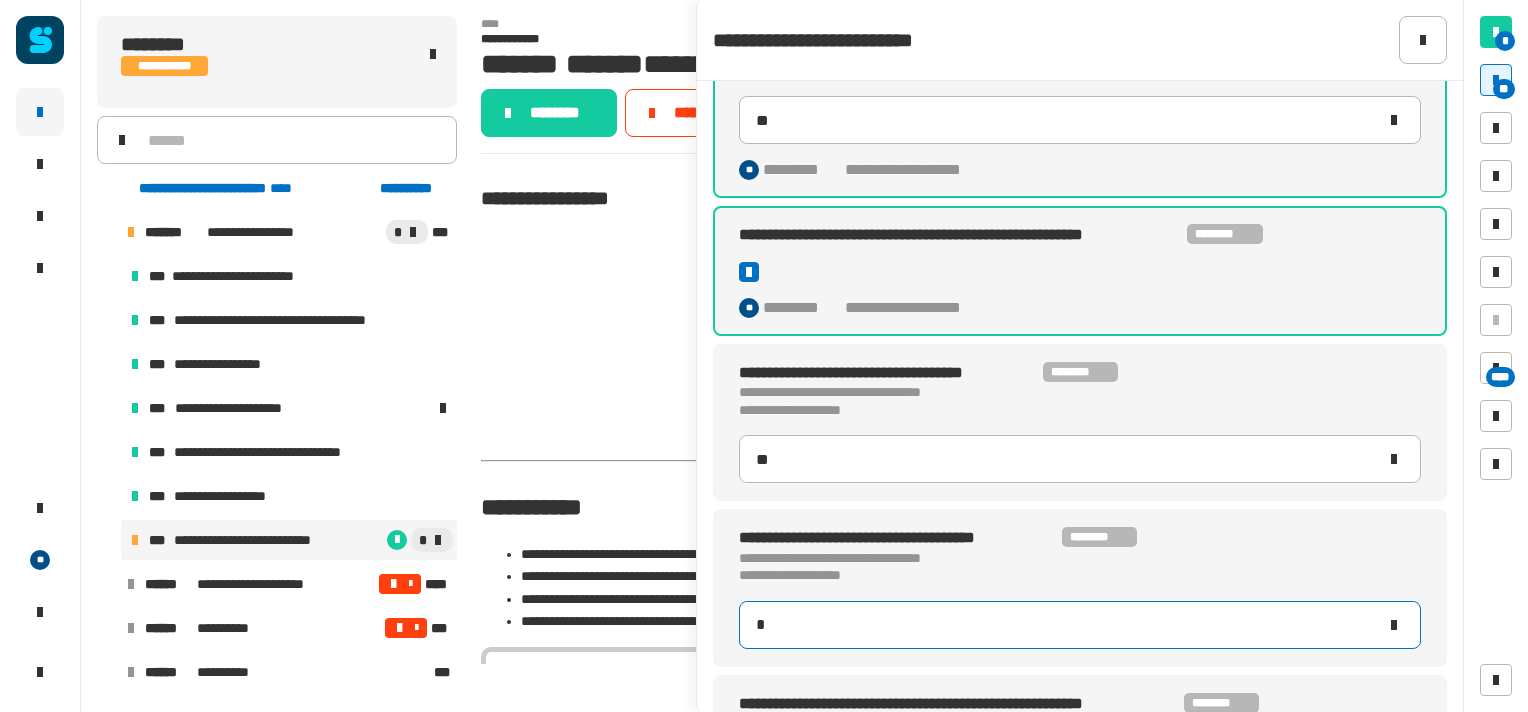 type on "**" 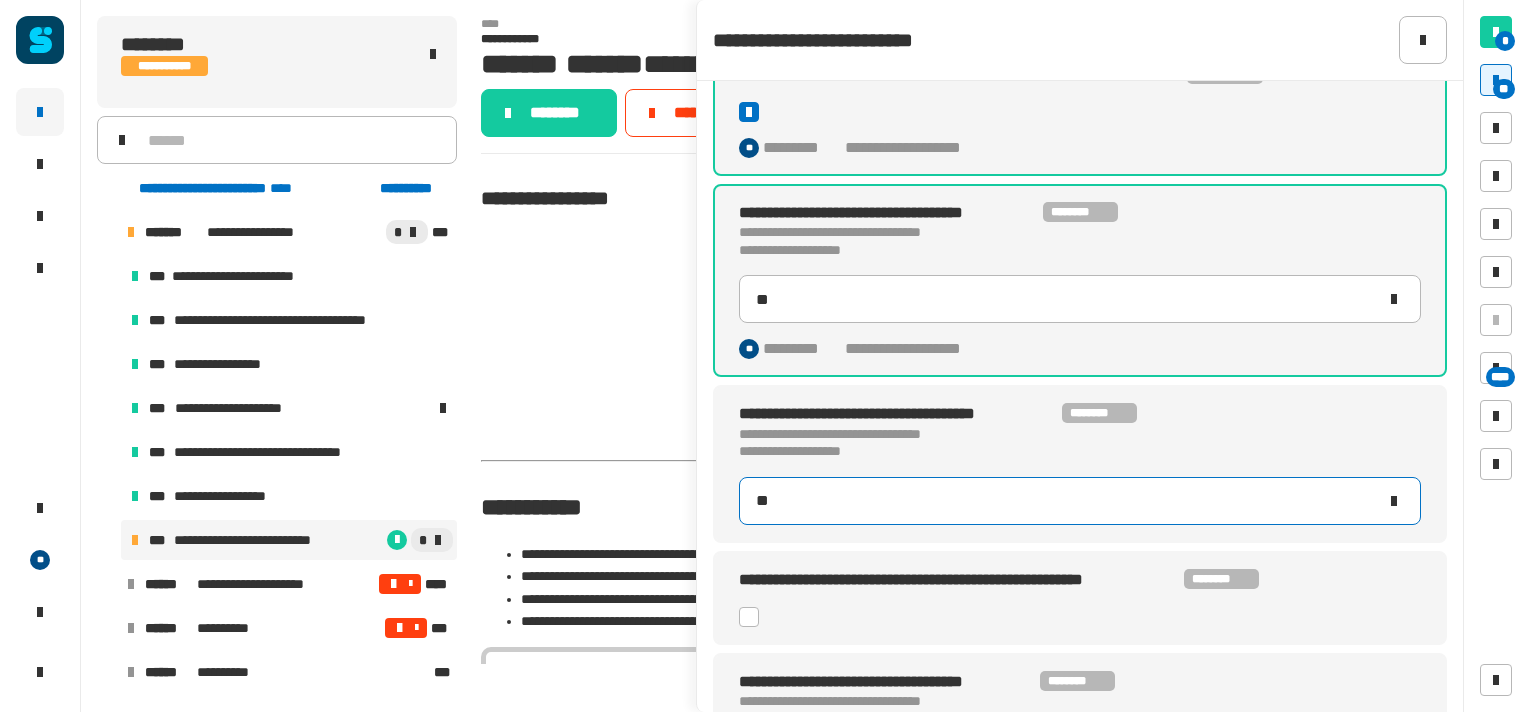 scroll, scrollTop: 836, scrollLeft: 0, axis: vertical 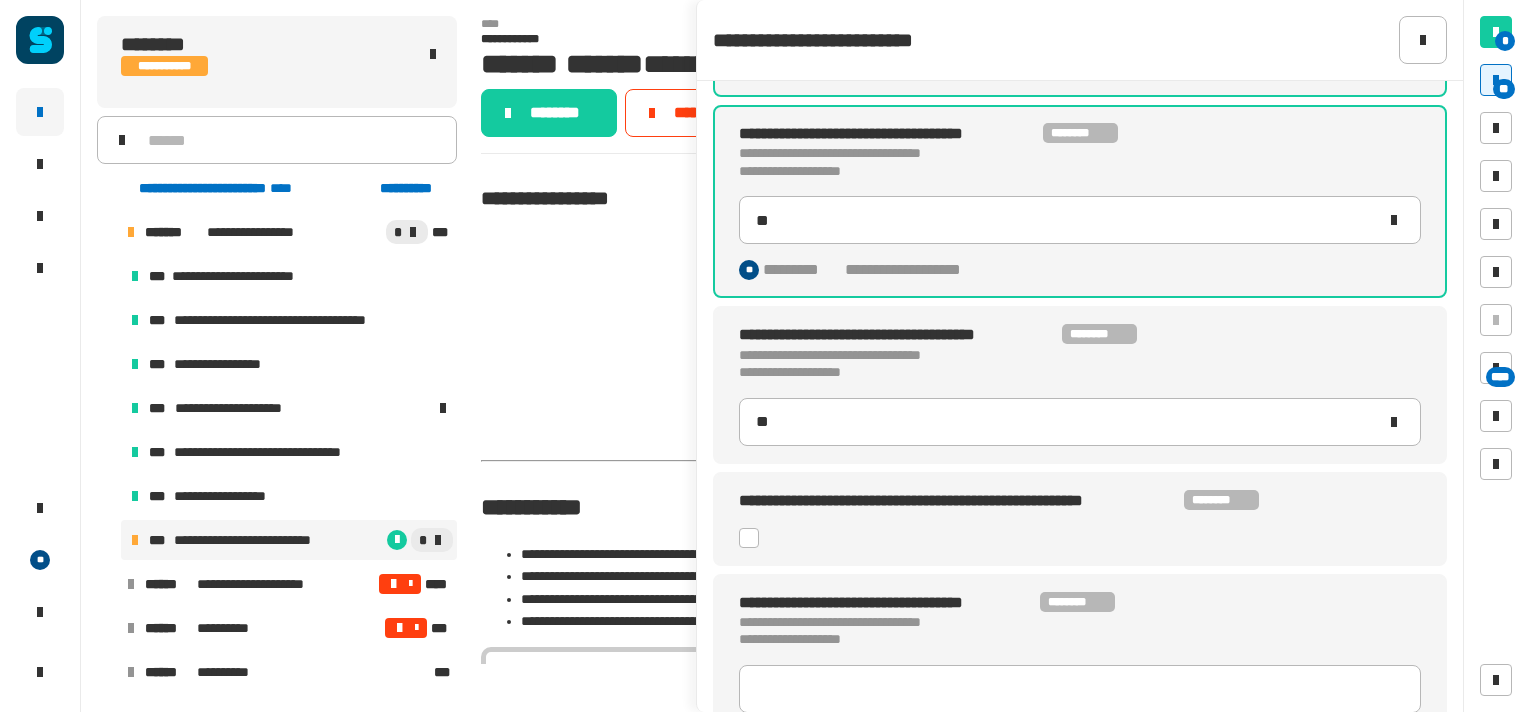 click 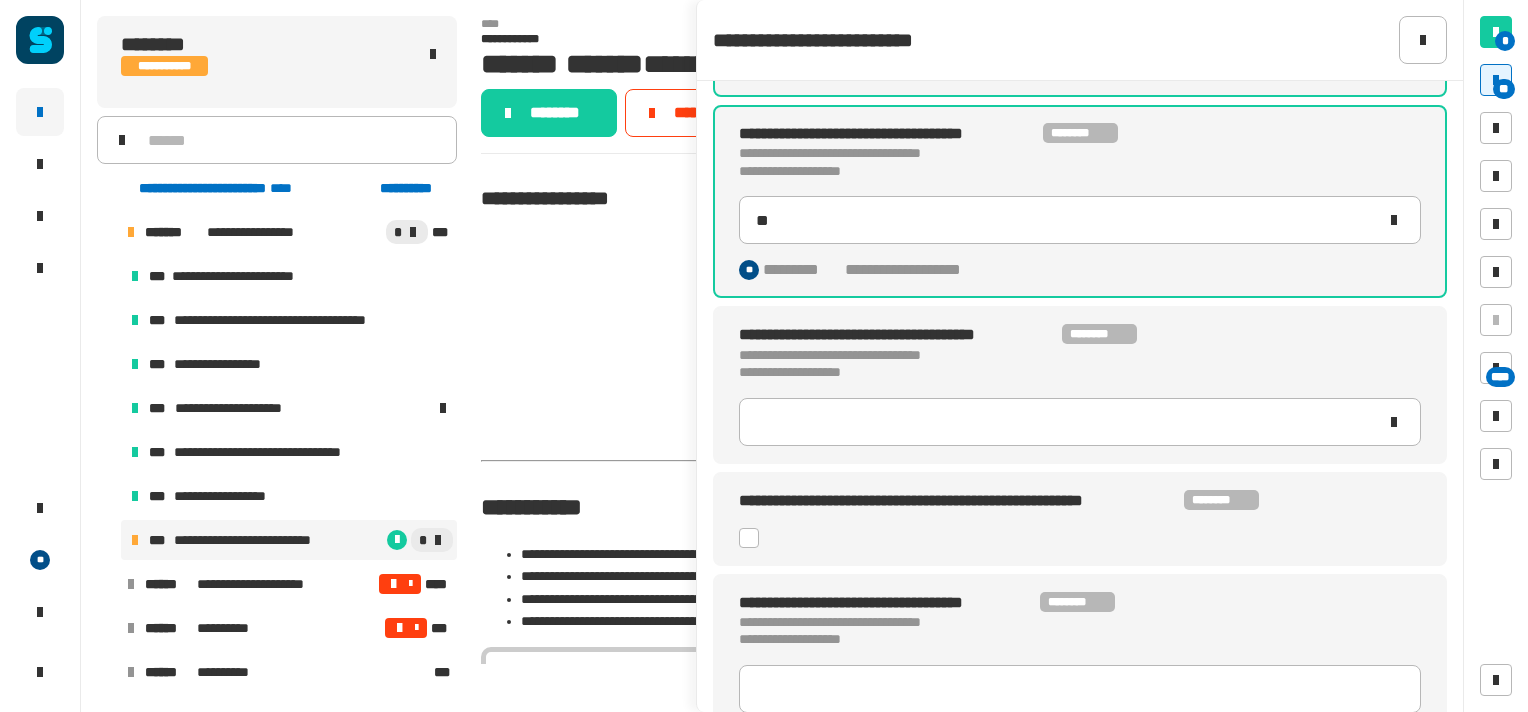 type 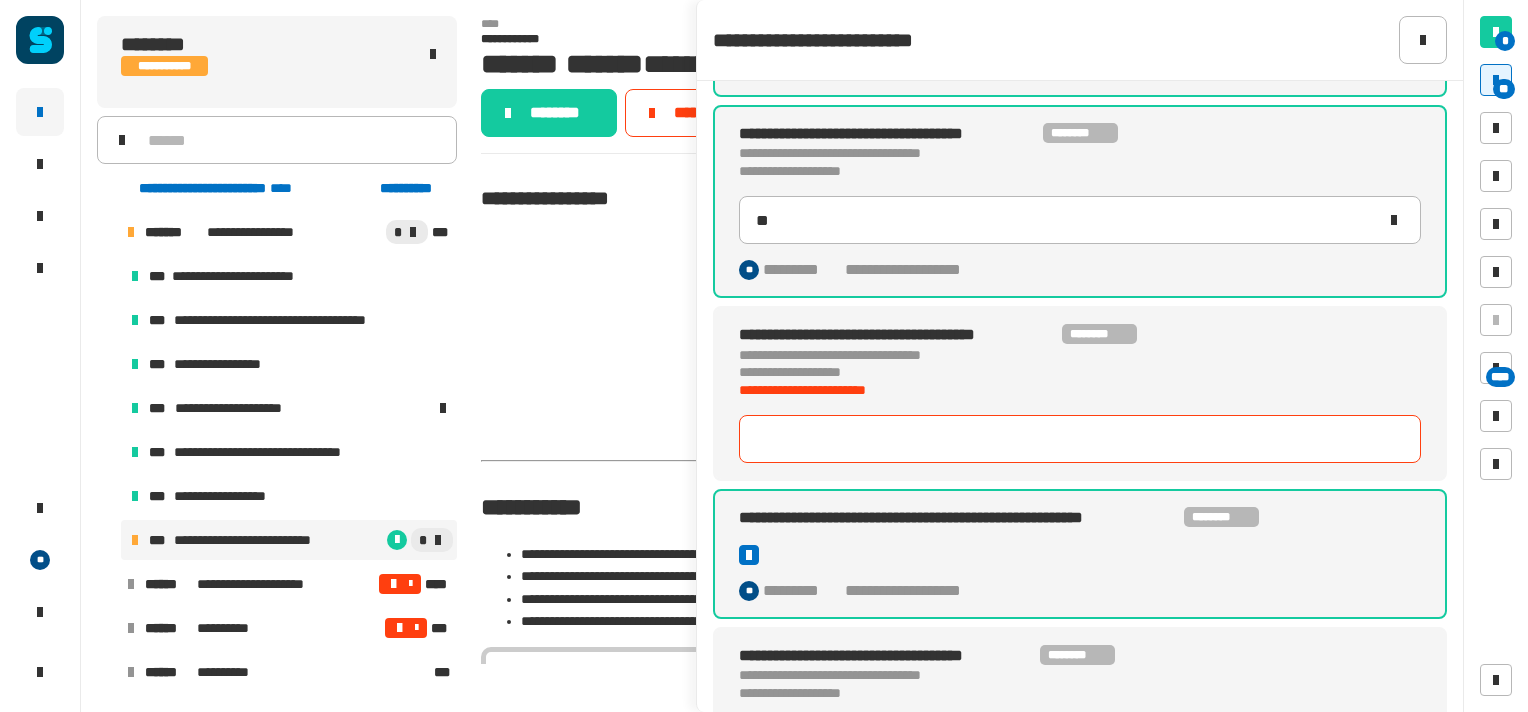 scroll, scrollTop: 992, scrollLeft: 0, axis: vertical 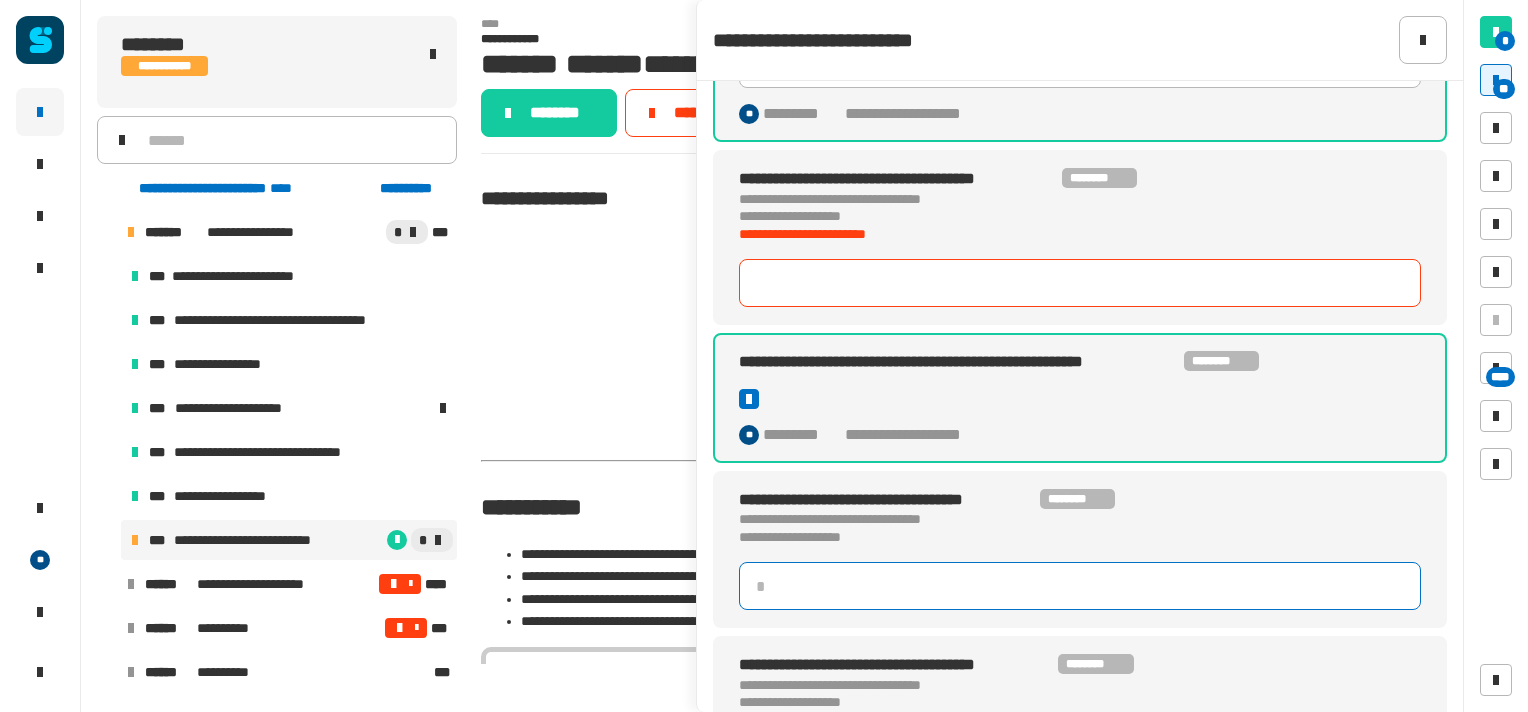 type 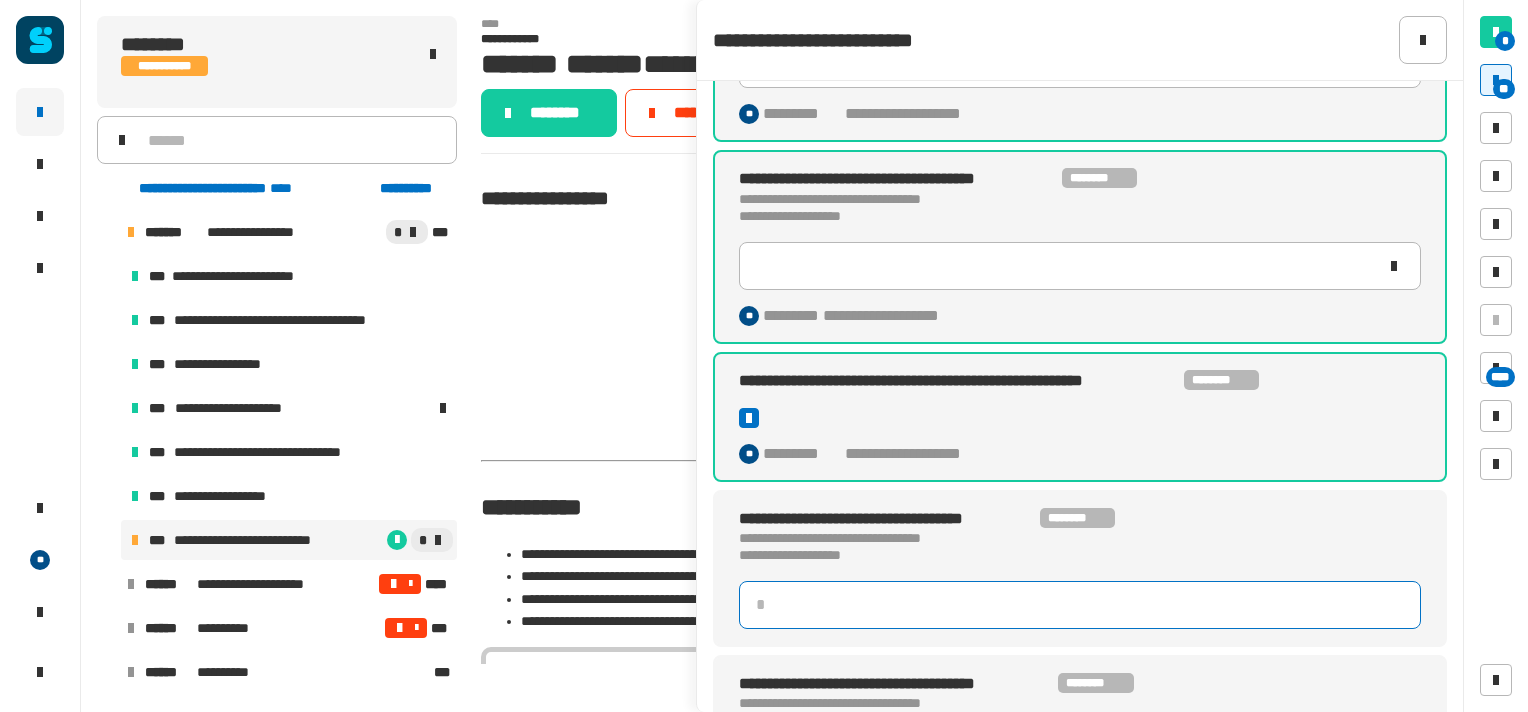 type on "**" 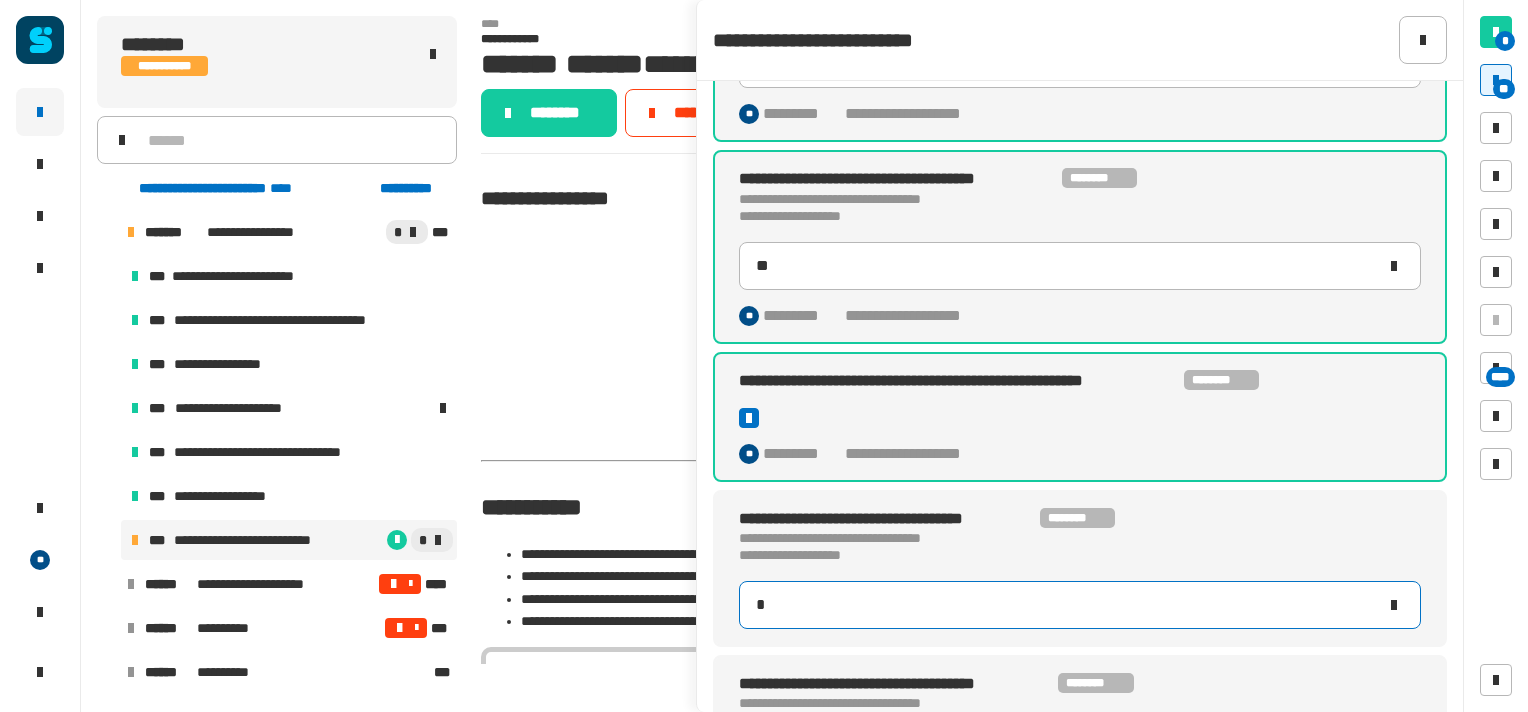 type on "**" 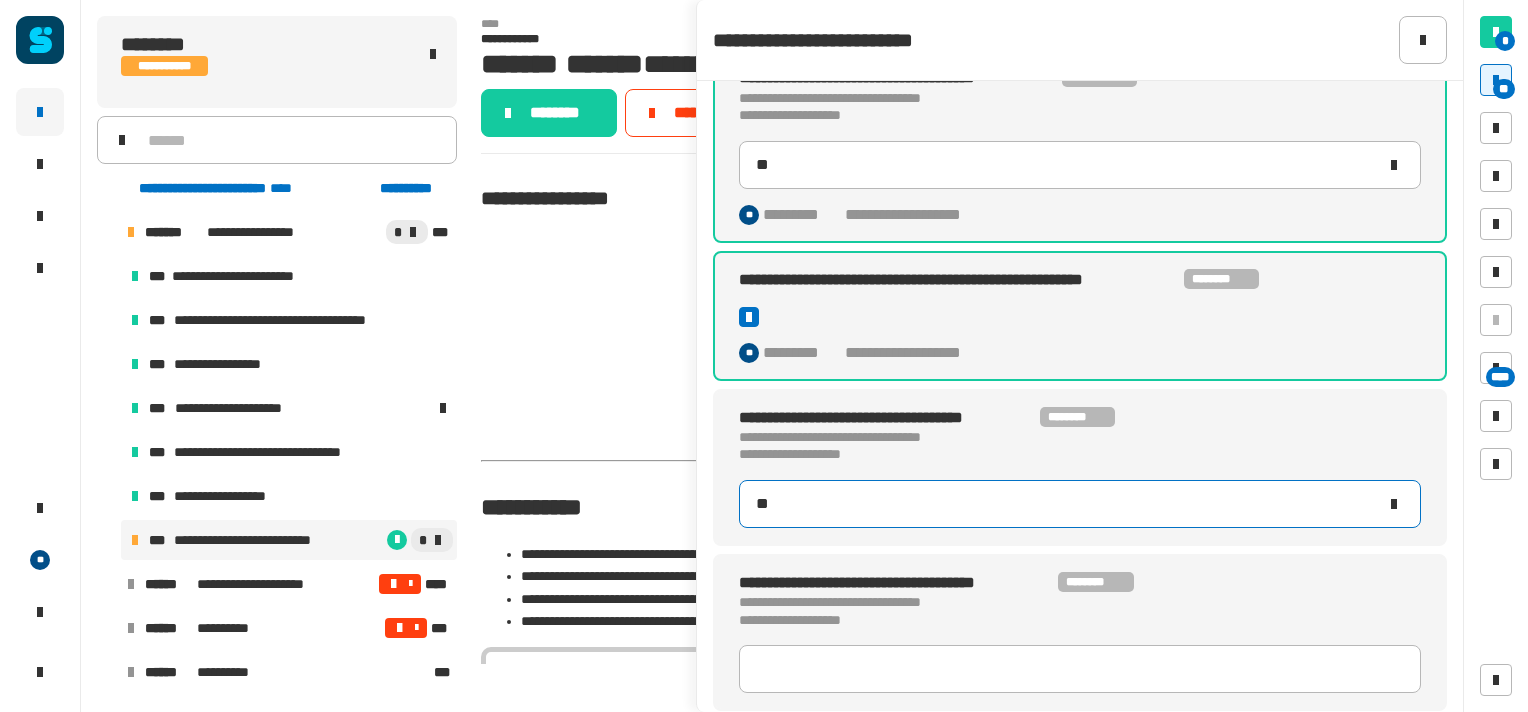 scroll, scrollTop: 1100, scrollLeft: 0, axis: vertical 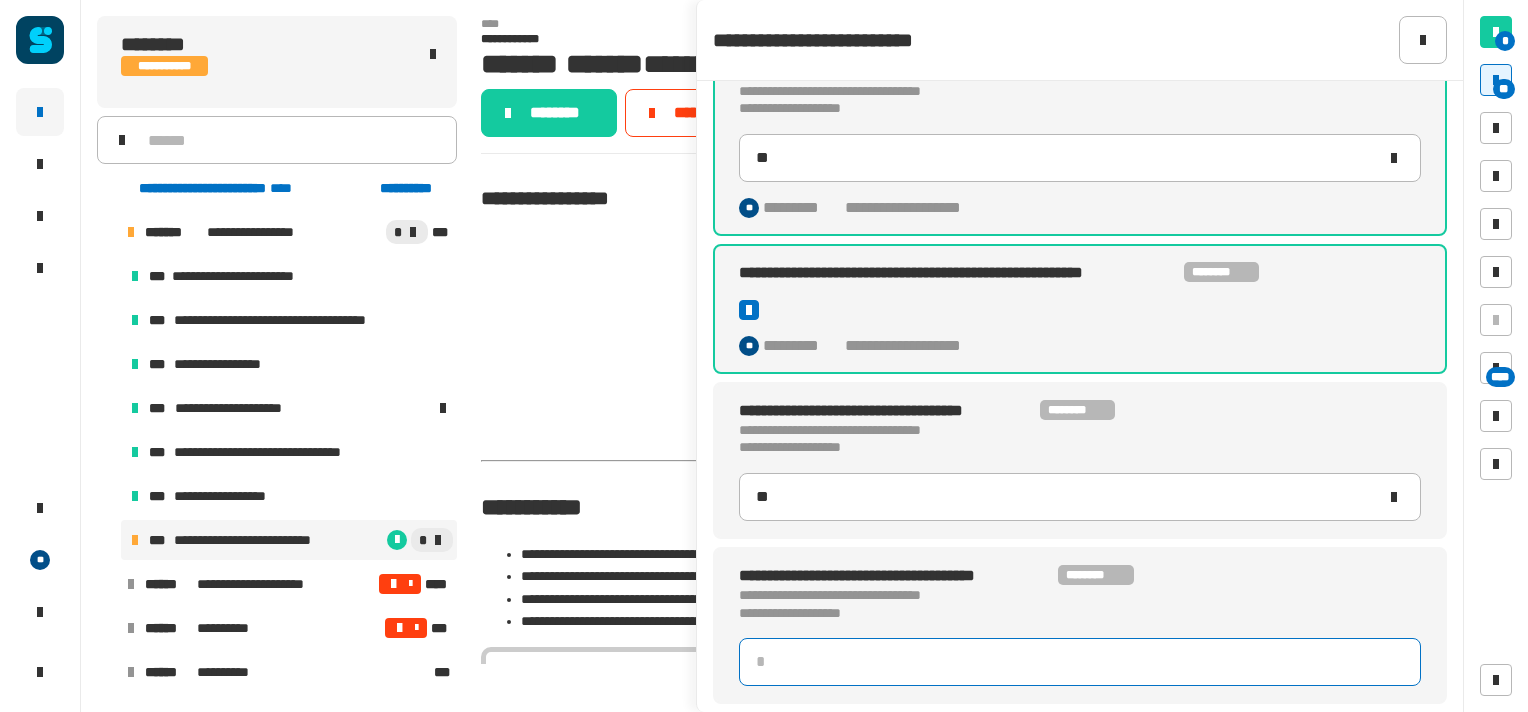 click 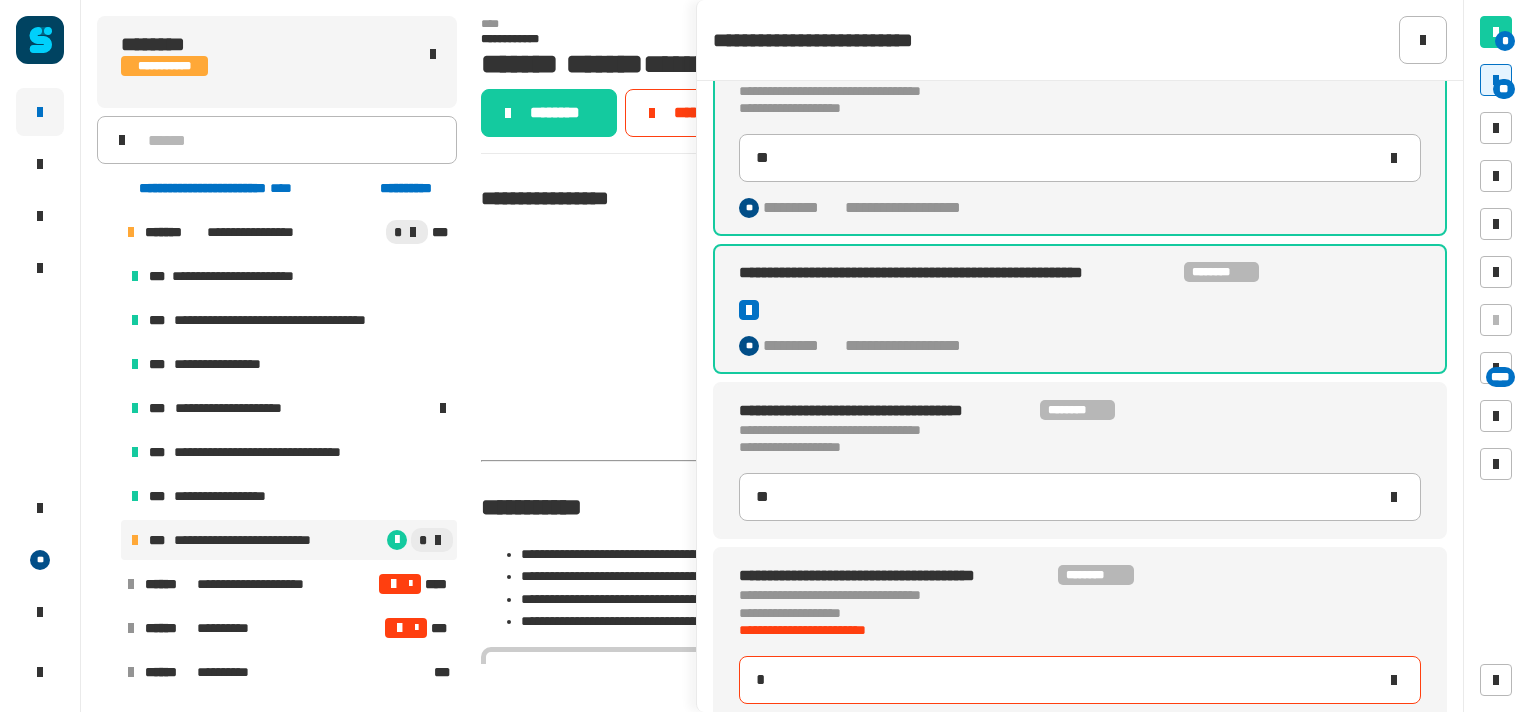 type on "**" 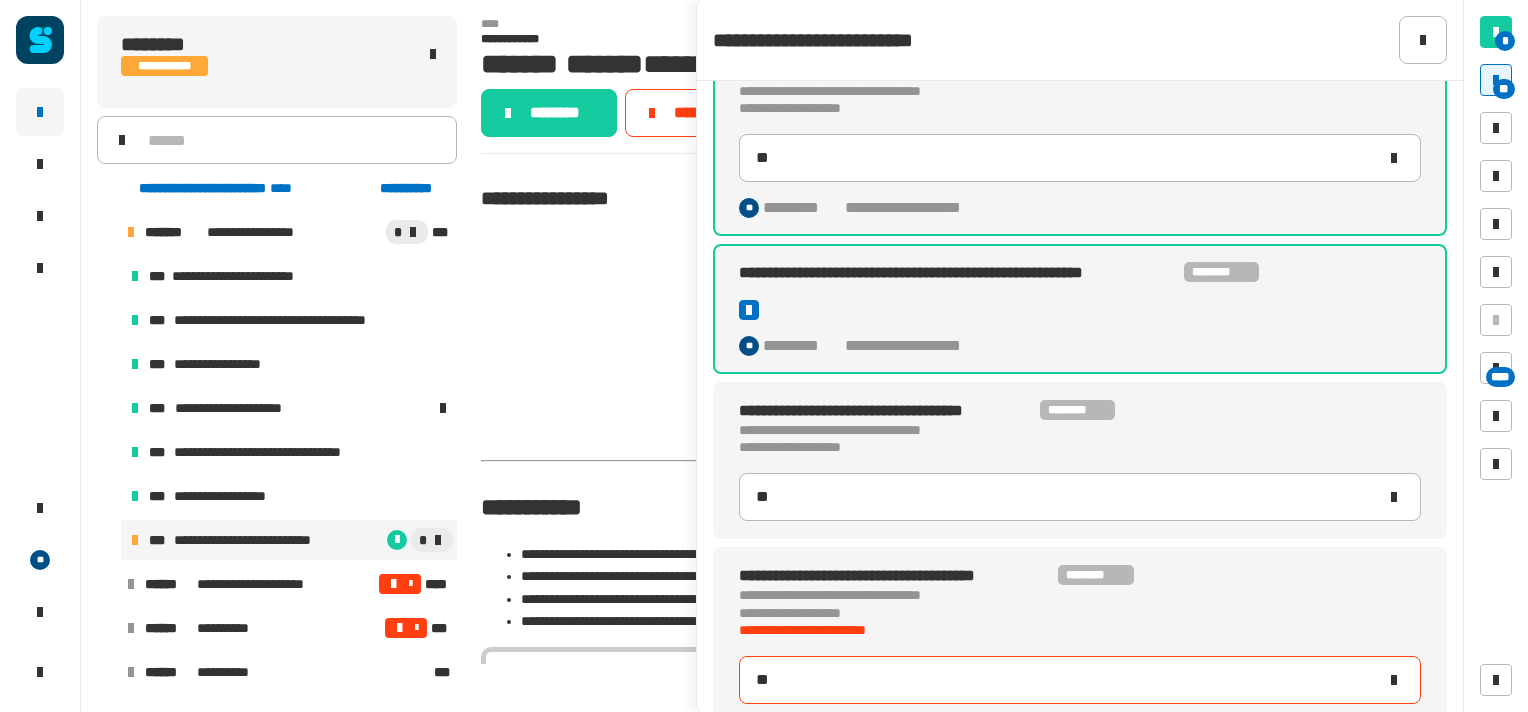 type on "**" 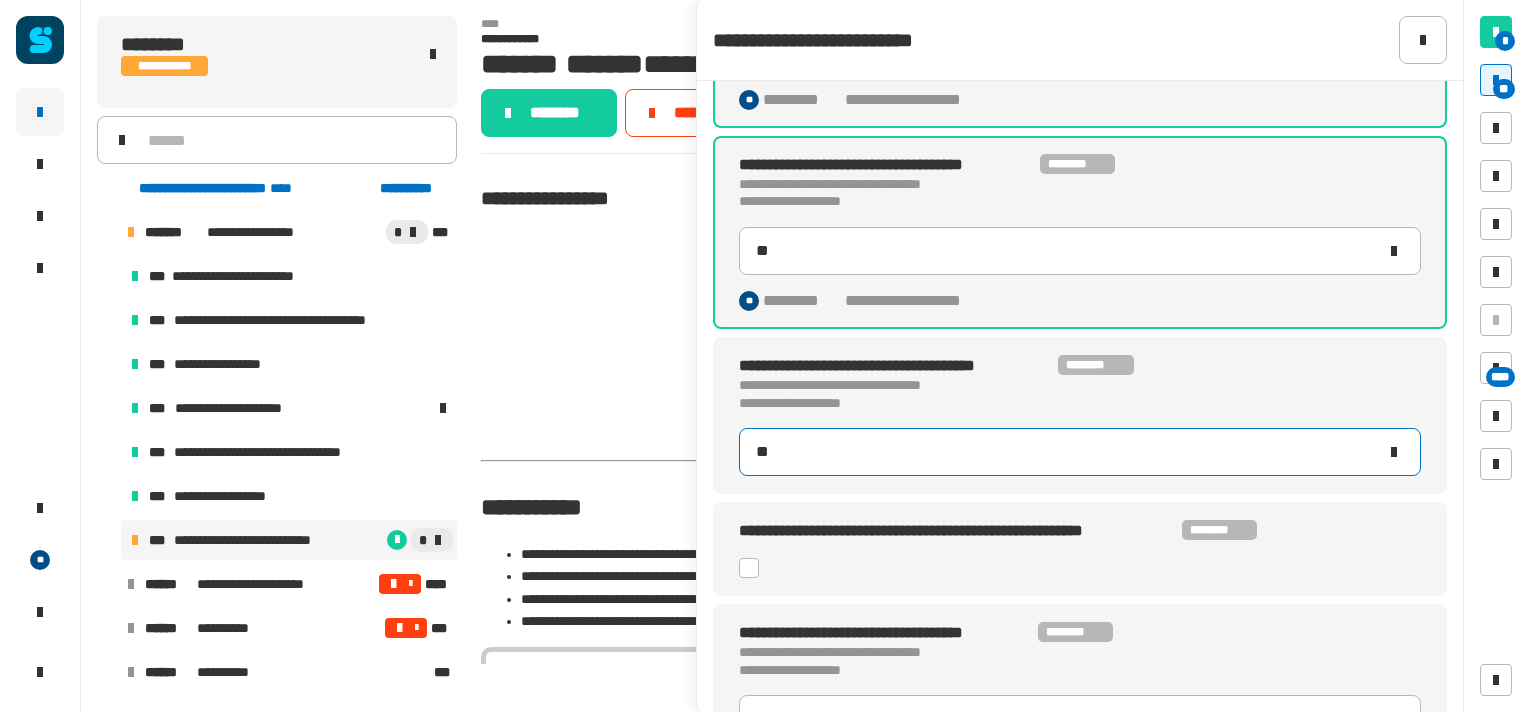 scroll, scrollTop: 1355, scrollLeft: 0, axis: vertical 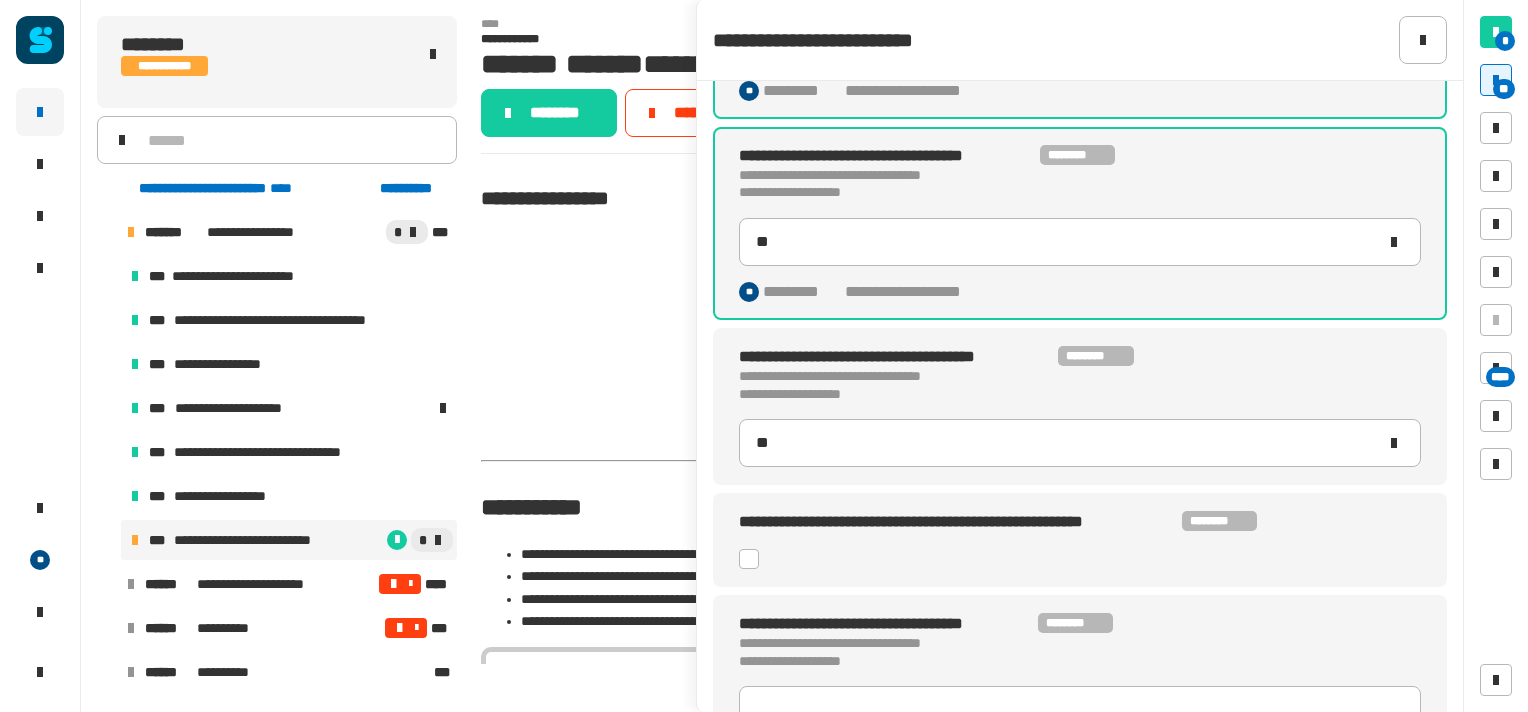 click 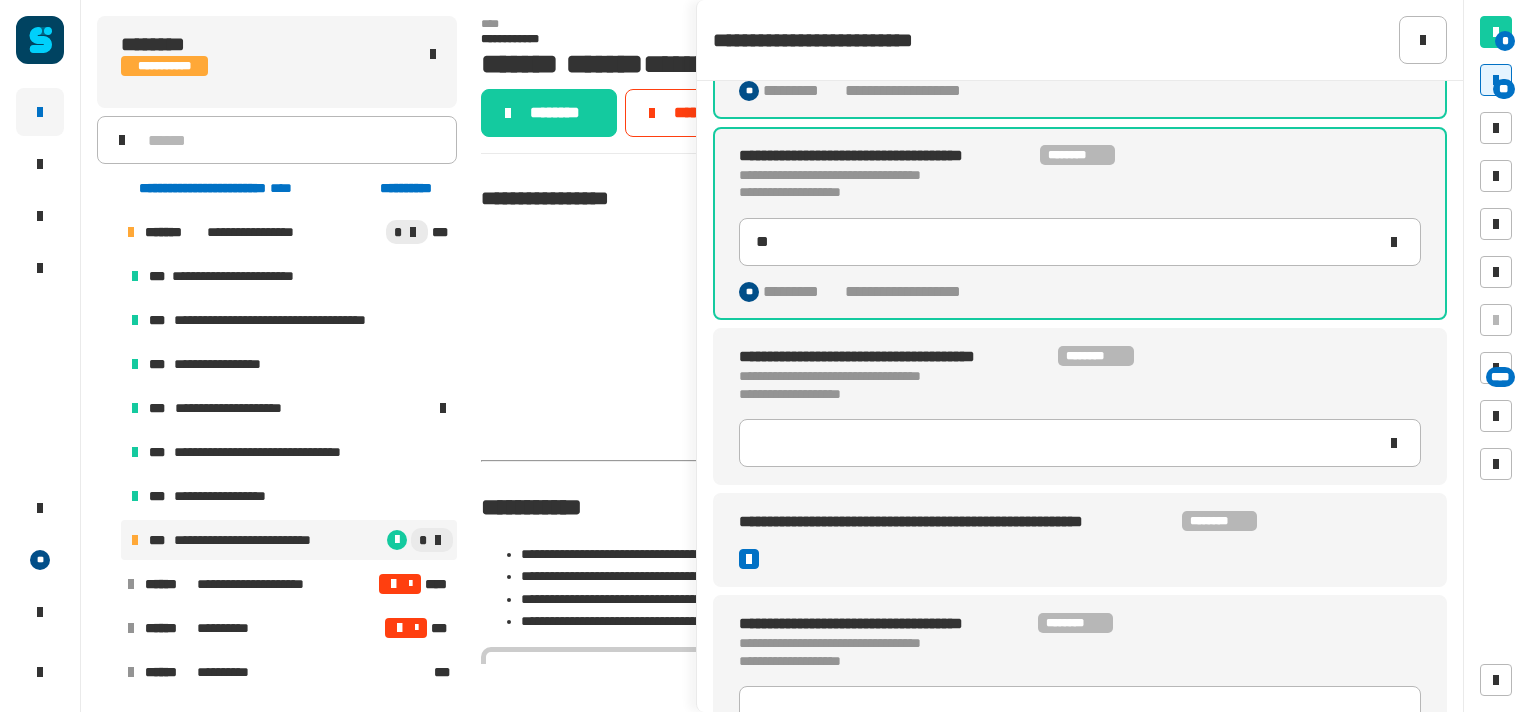 type 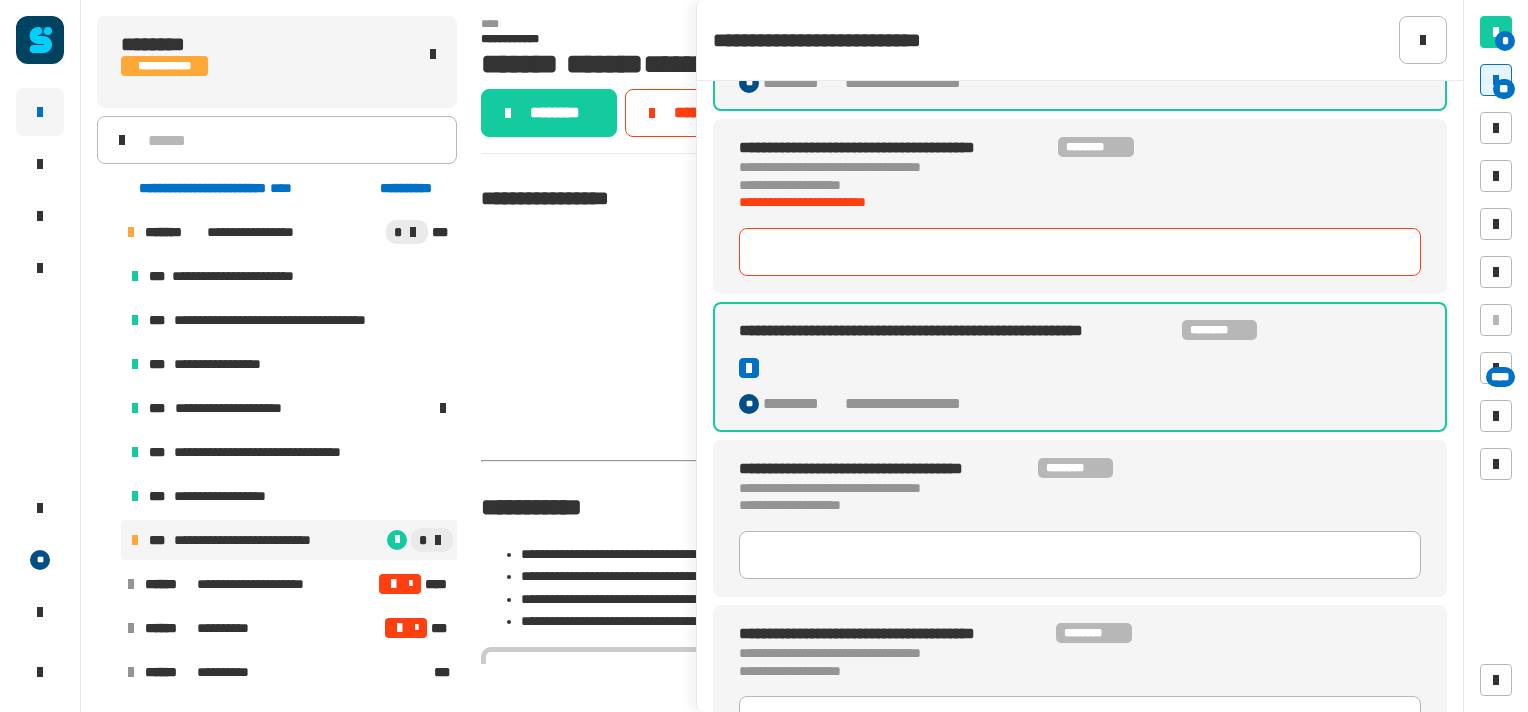 scroll, scrollTop: 1563, scrollLeft: 0, axis: vertical 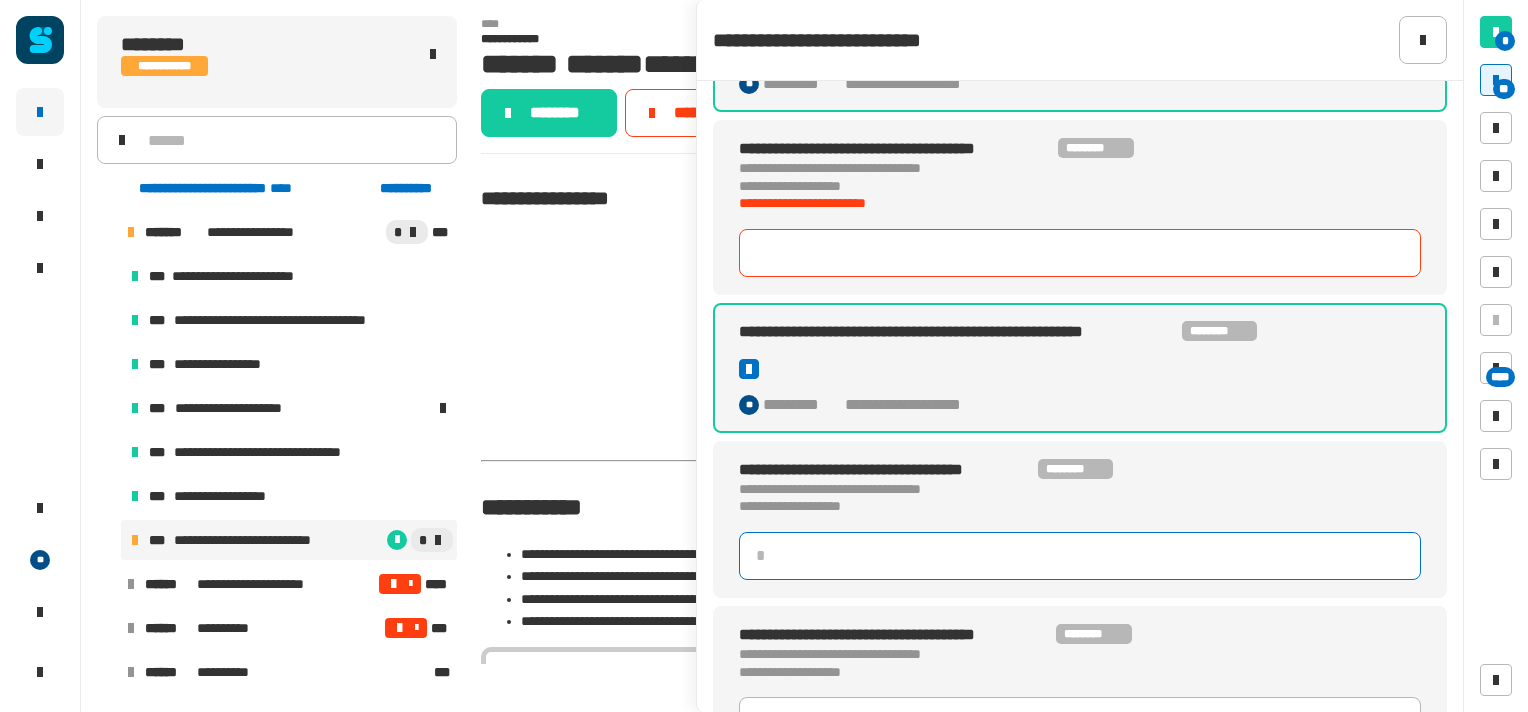 type 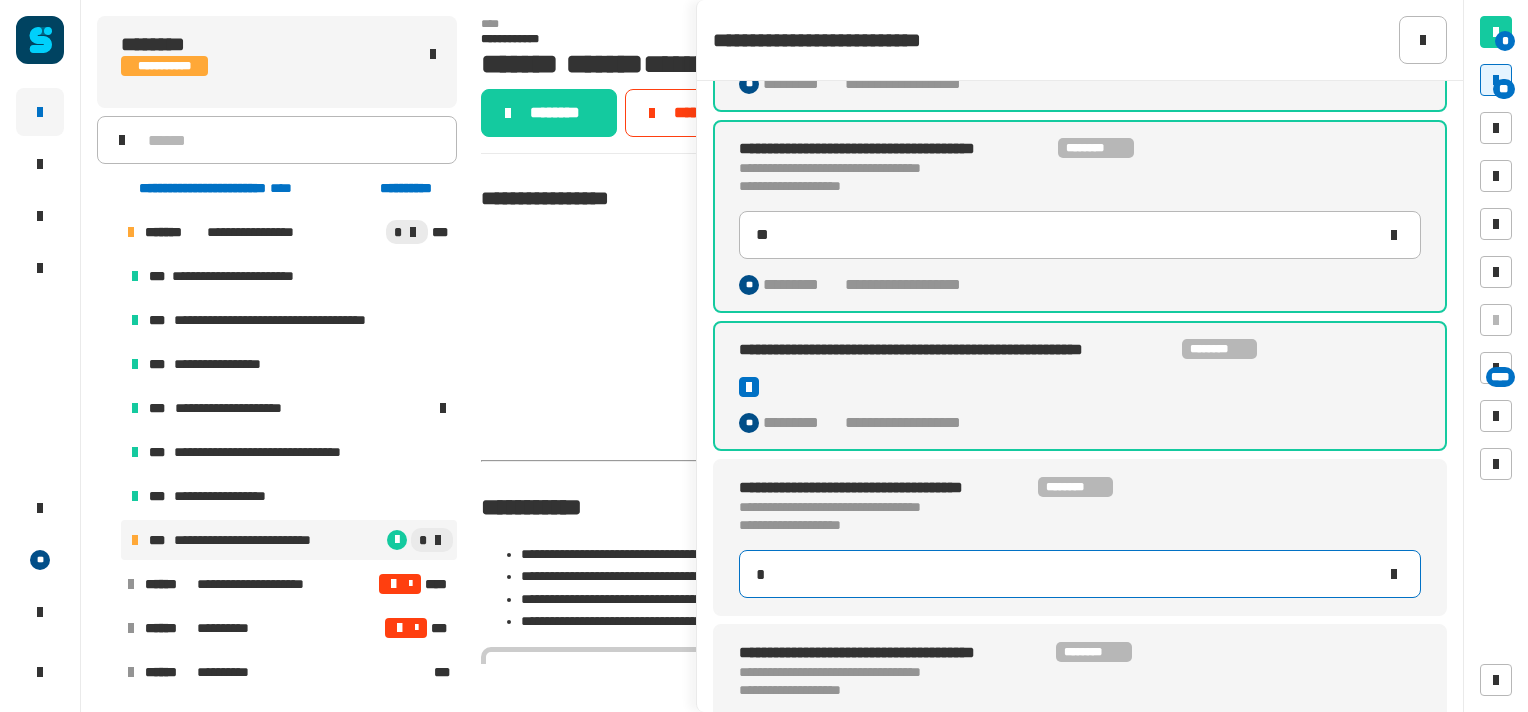 type on "**" 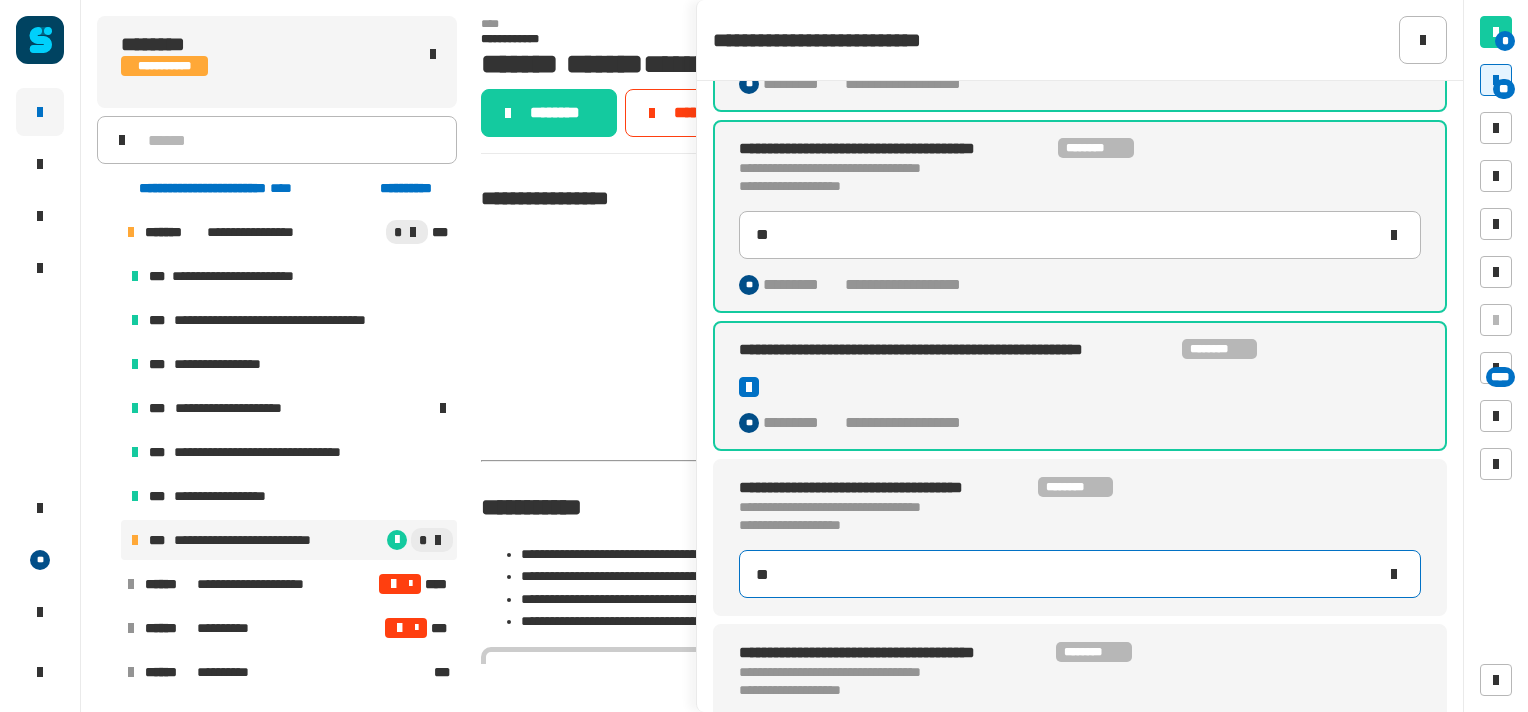 scroll, scrollTop: 1726, scrollLeft: 0, axis: vertical 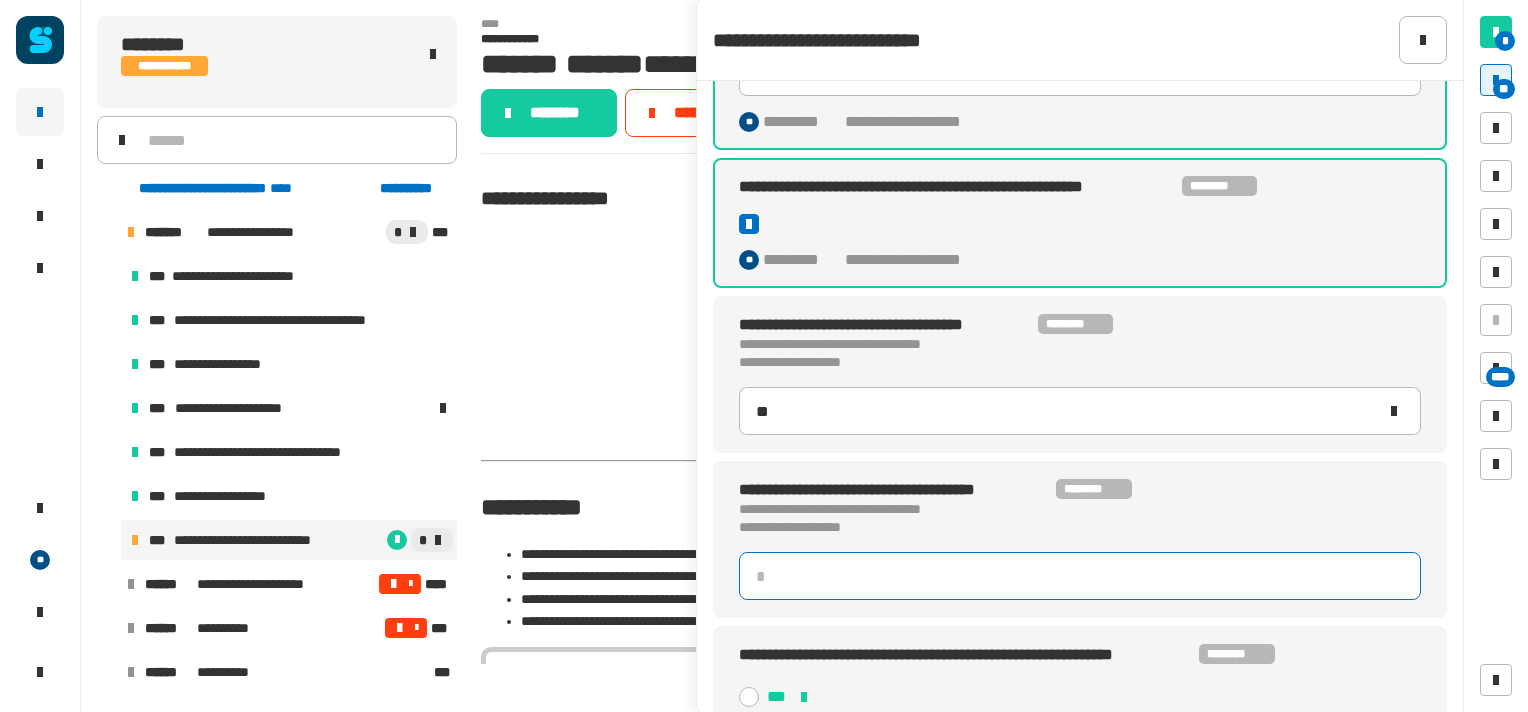 click 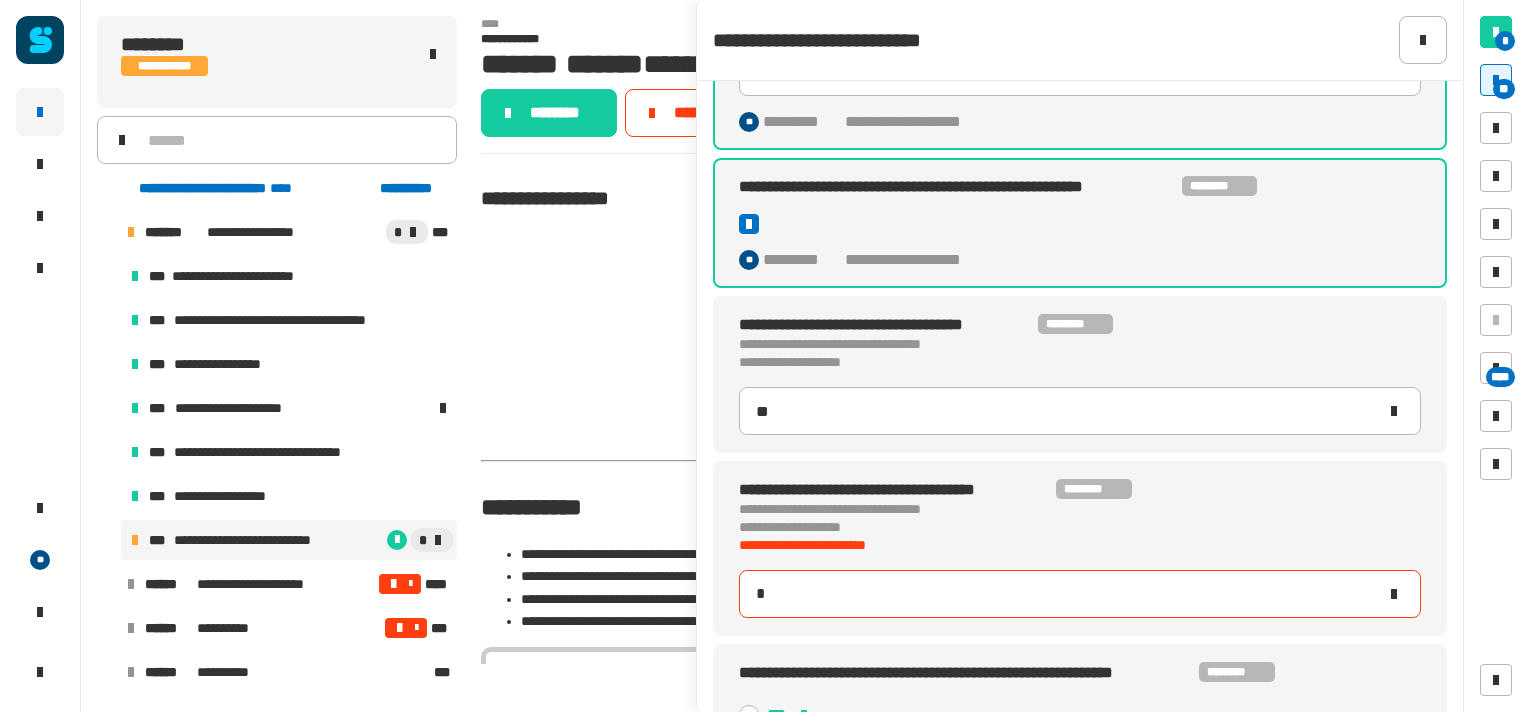type on "**" 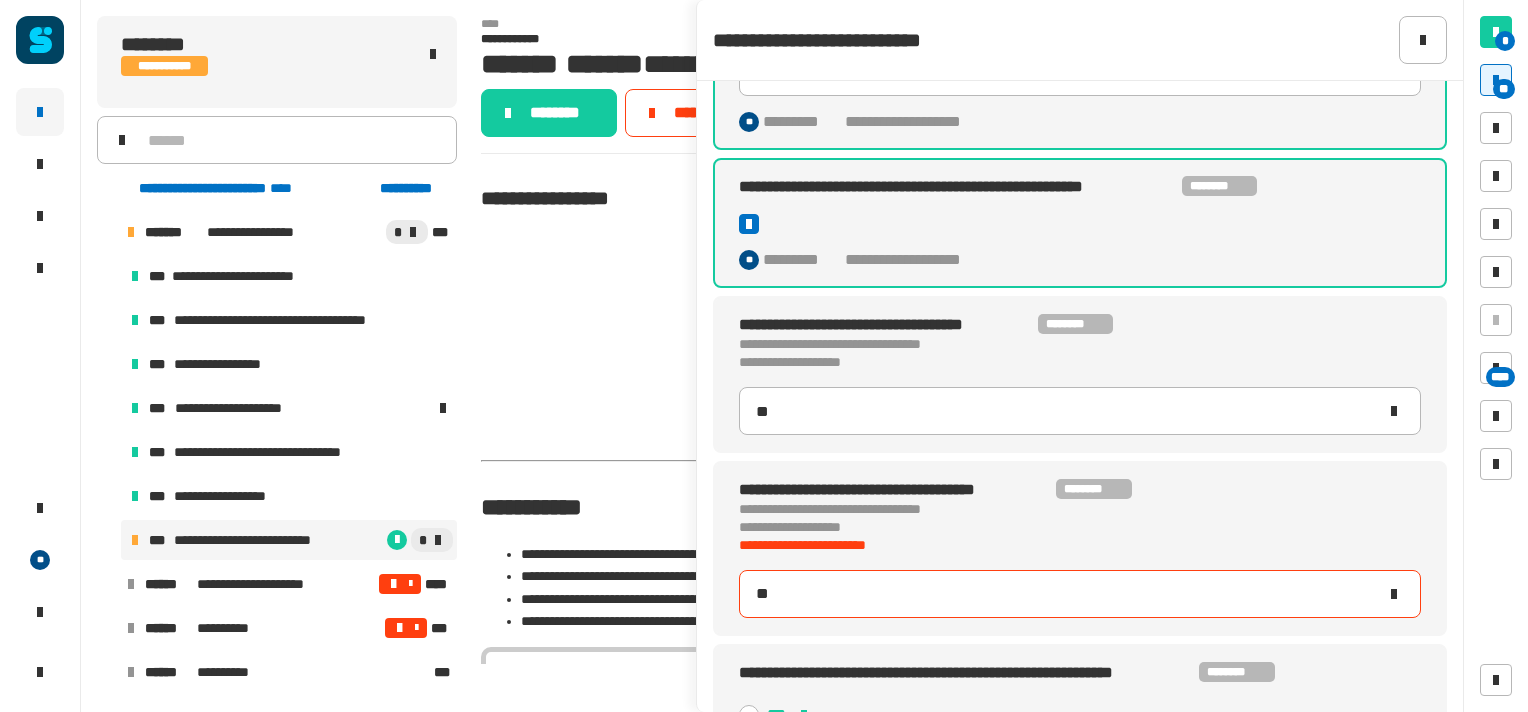 type on "**" 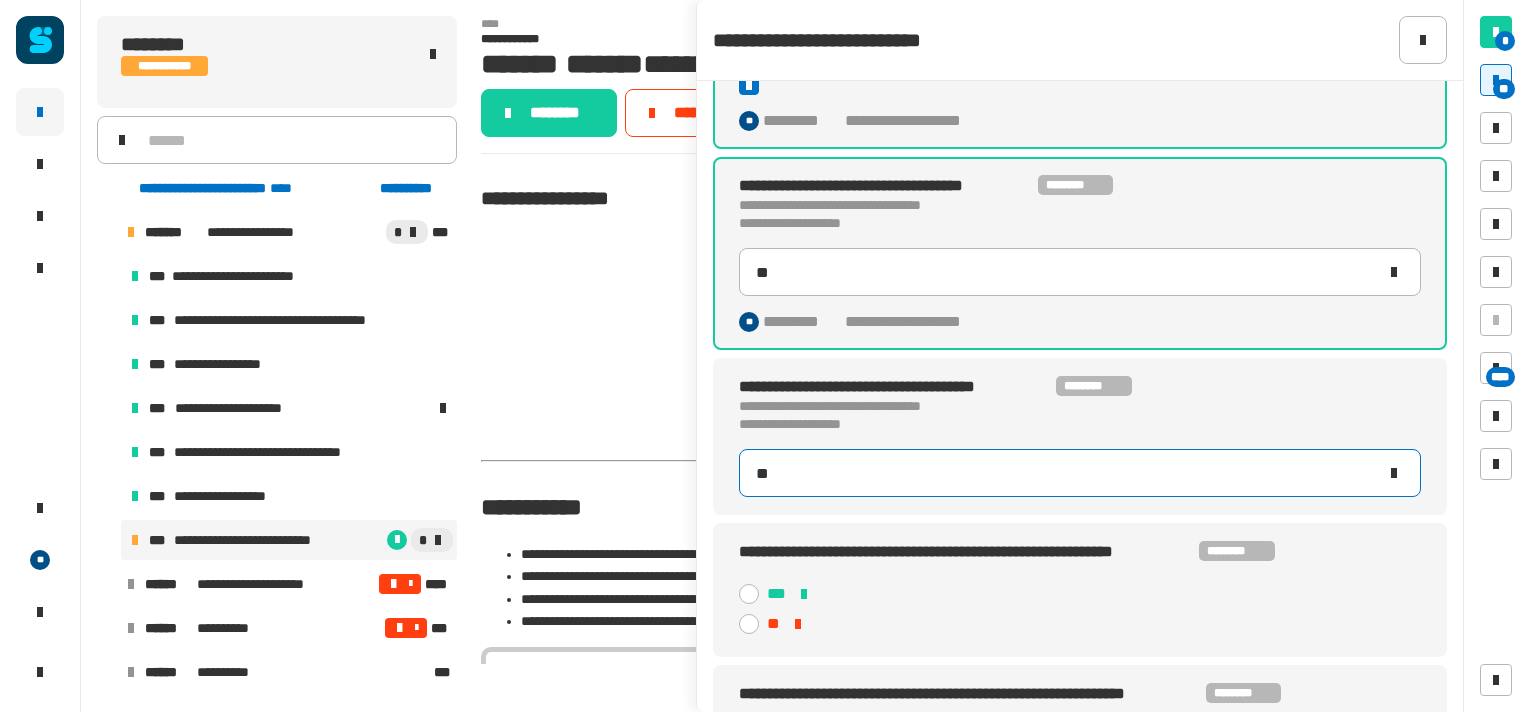 scroll, scrollTop: 1867, scrollLeft: 0, axis: vertical 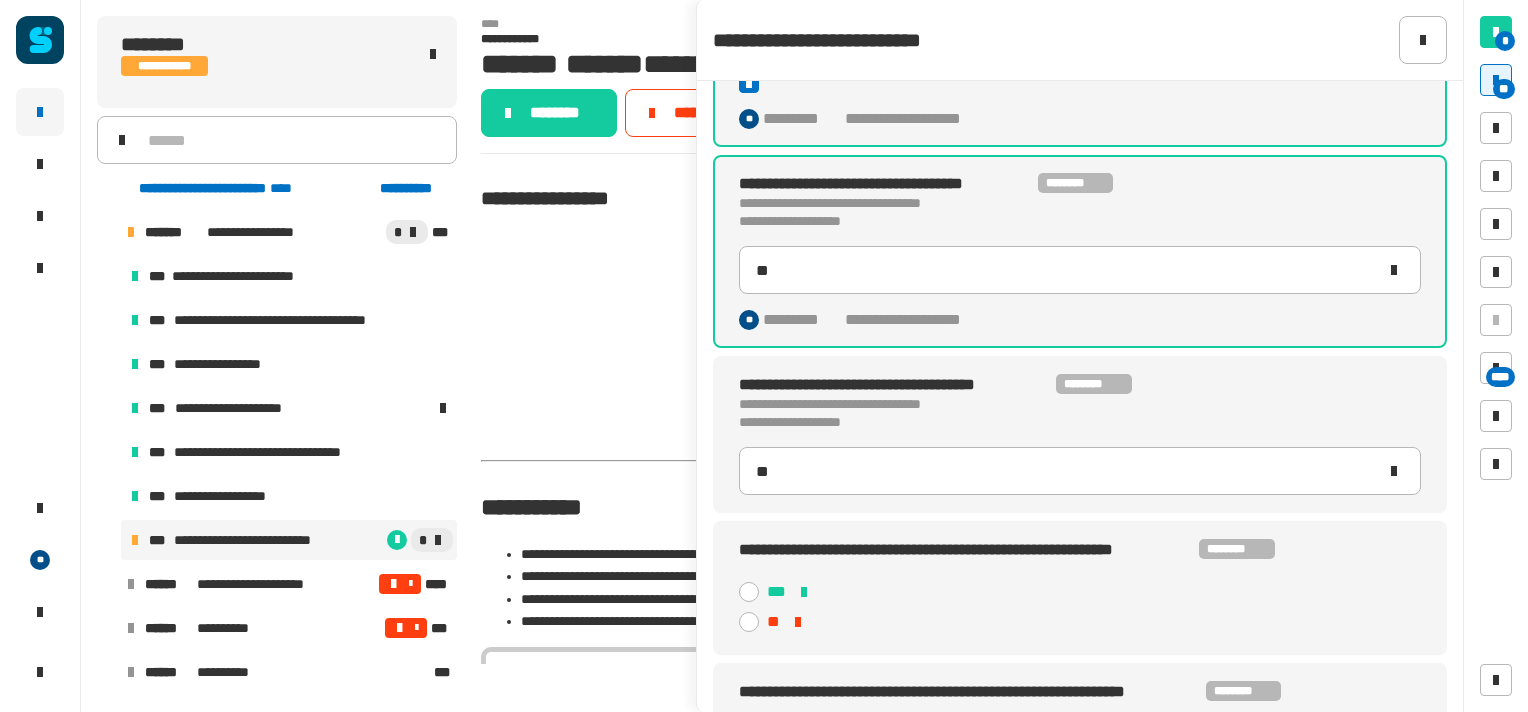 click 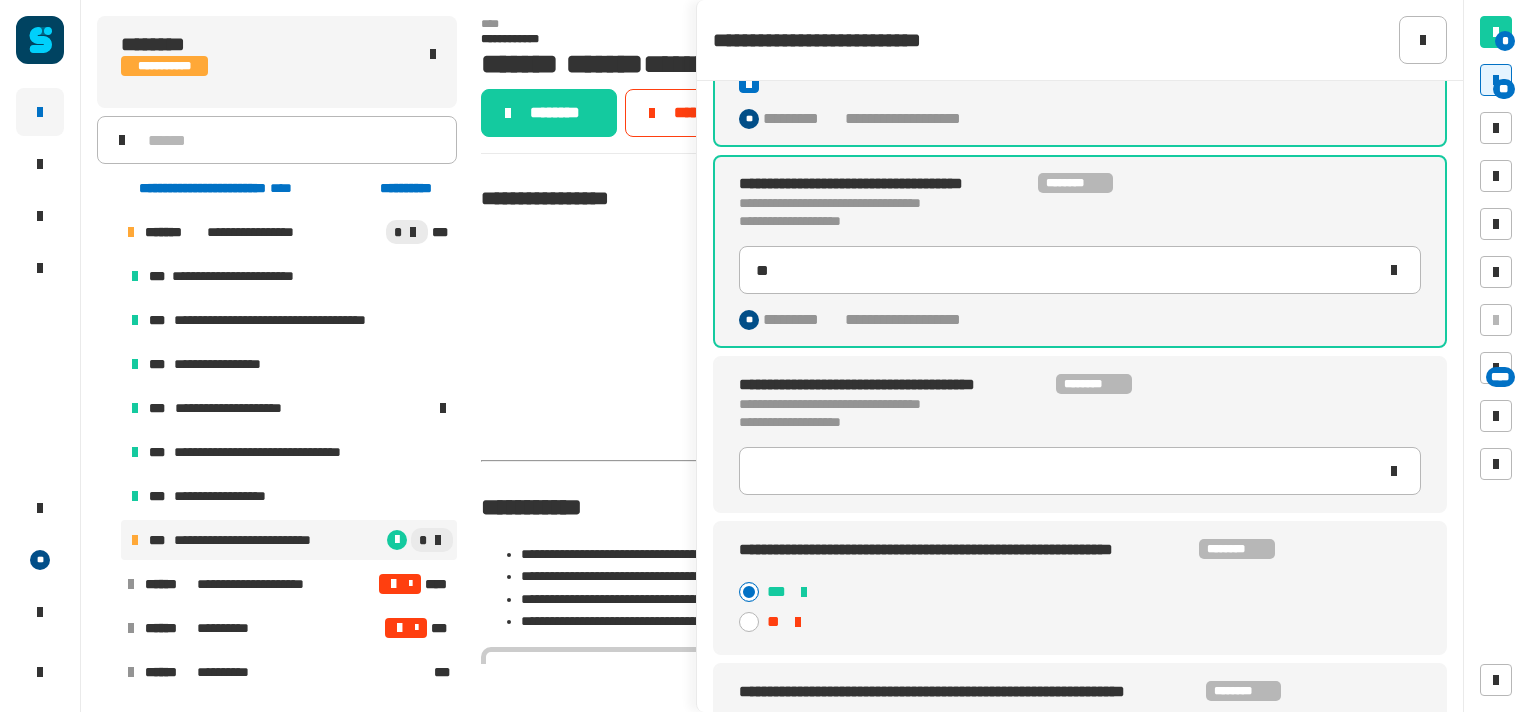 type 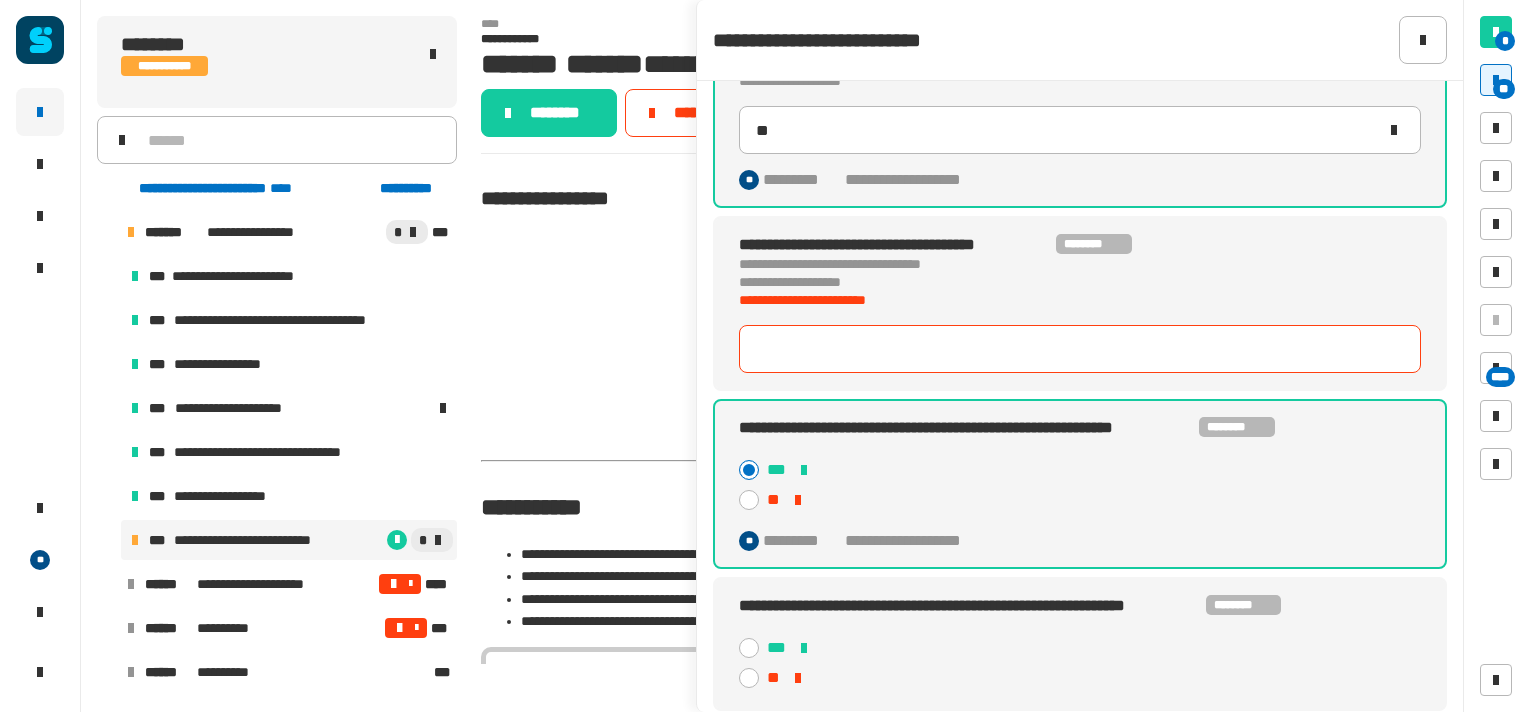 scroll, scrollTop: 2008, scrollLeft: 0, axis: vertical 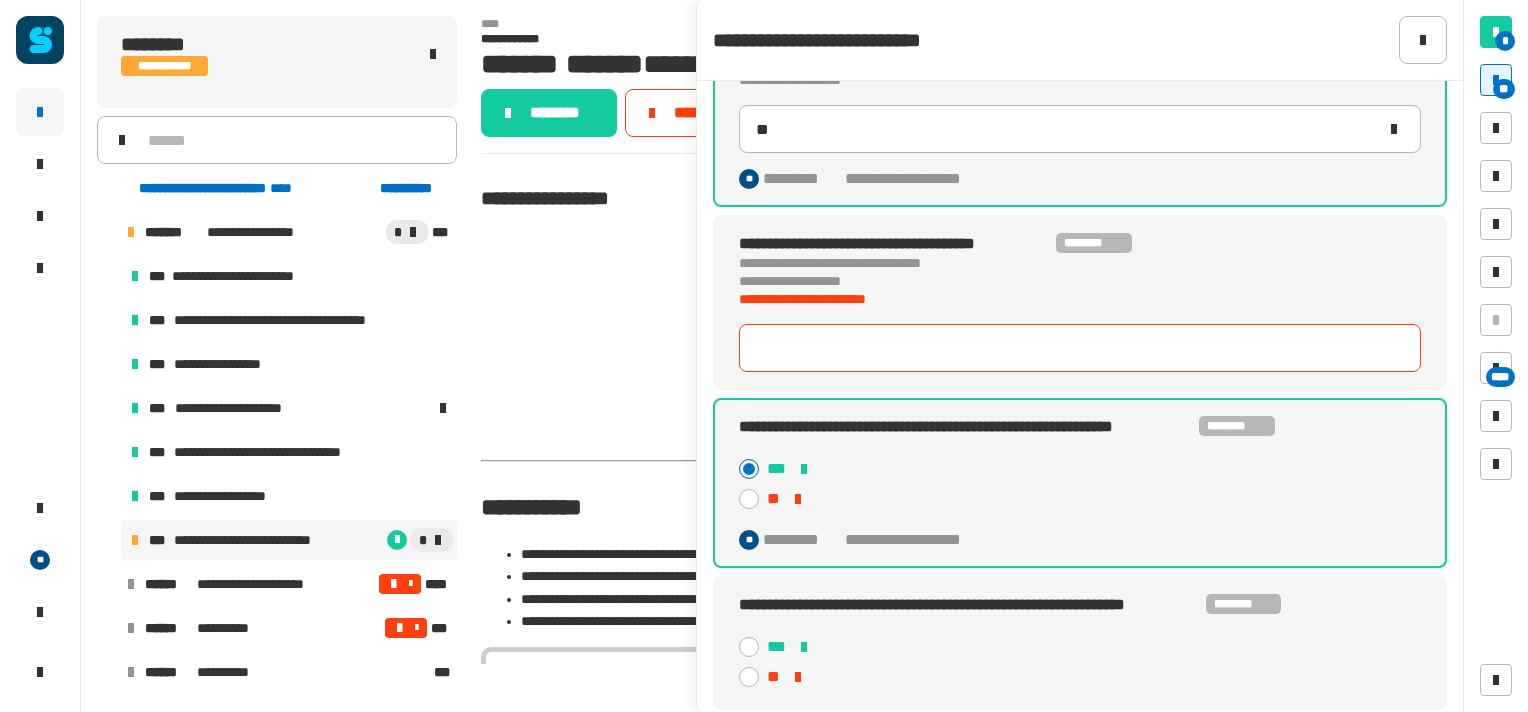 click 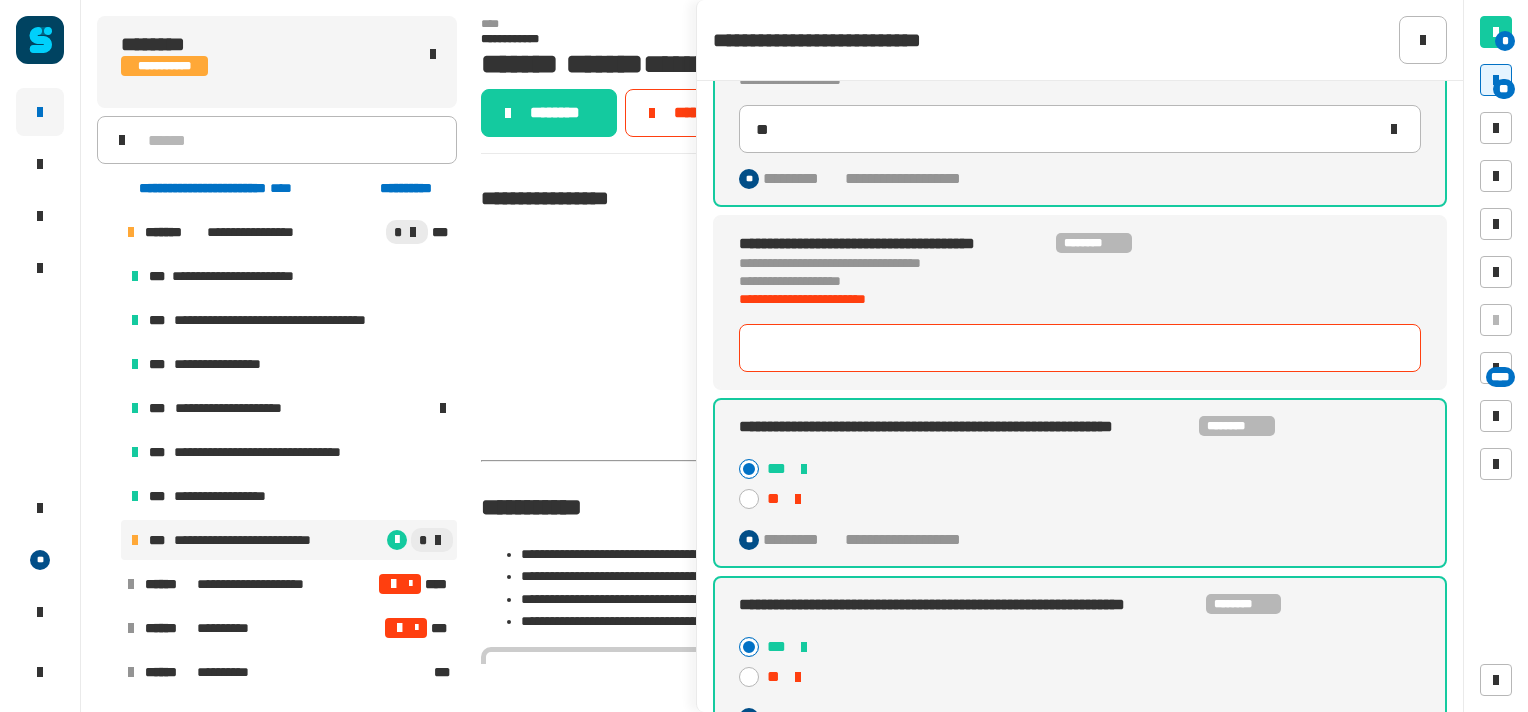 type on "**" 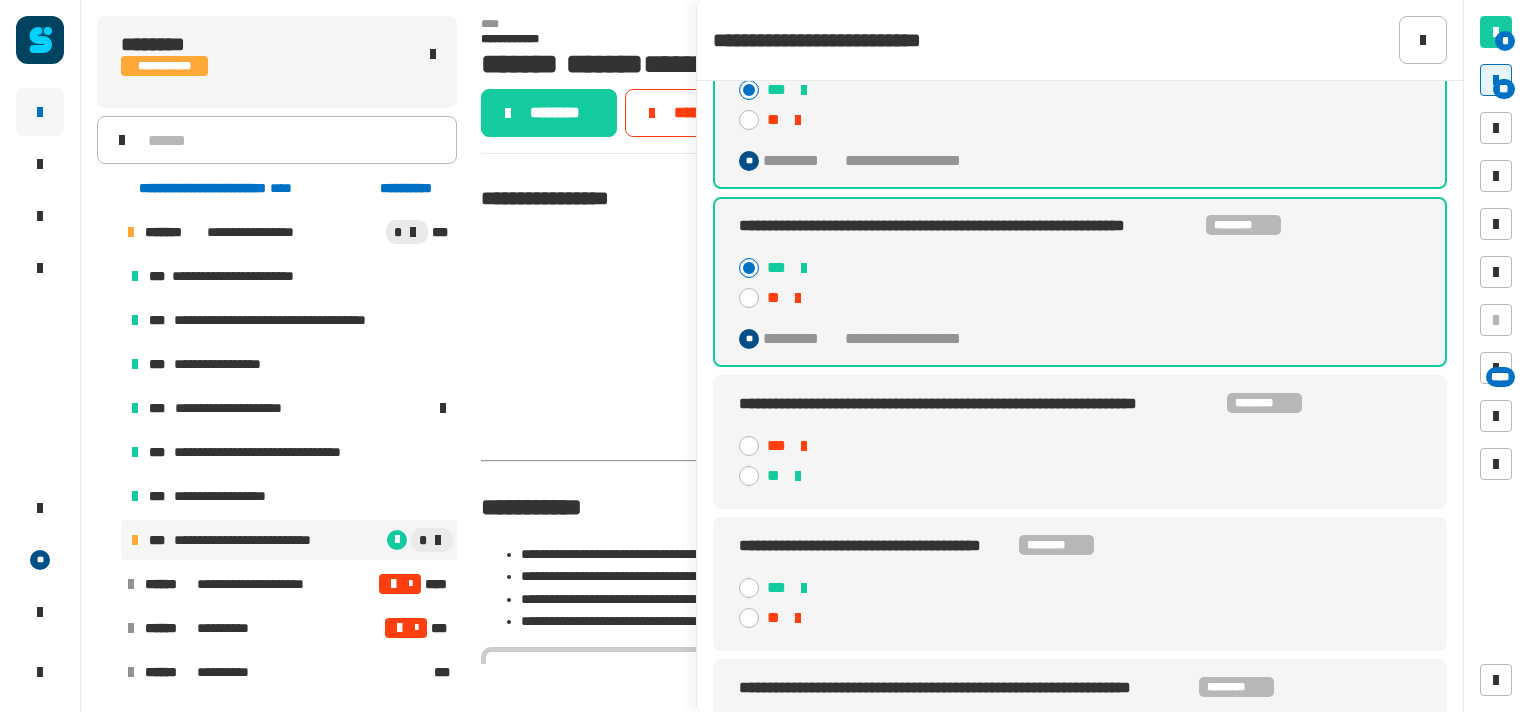 scroll, scrollTop: 2410, scrollLeft: 0, axis: vertical 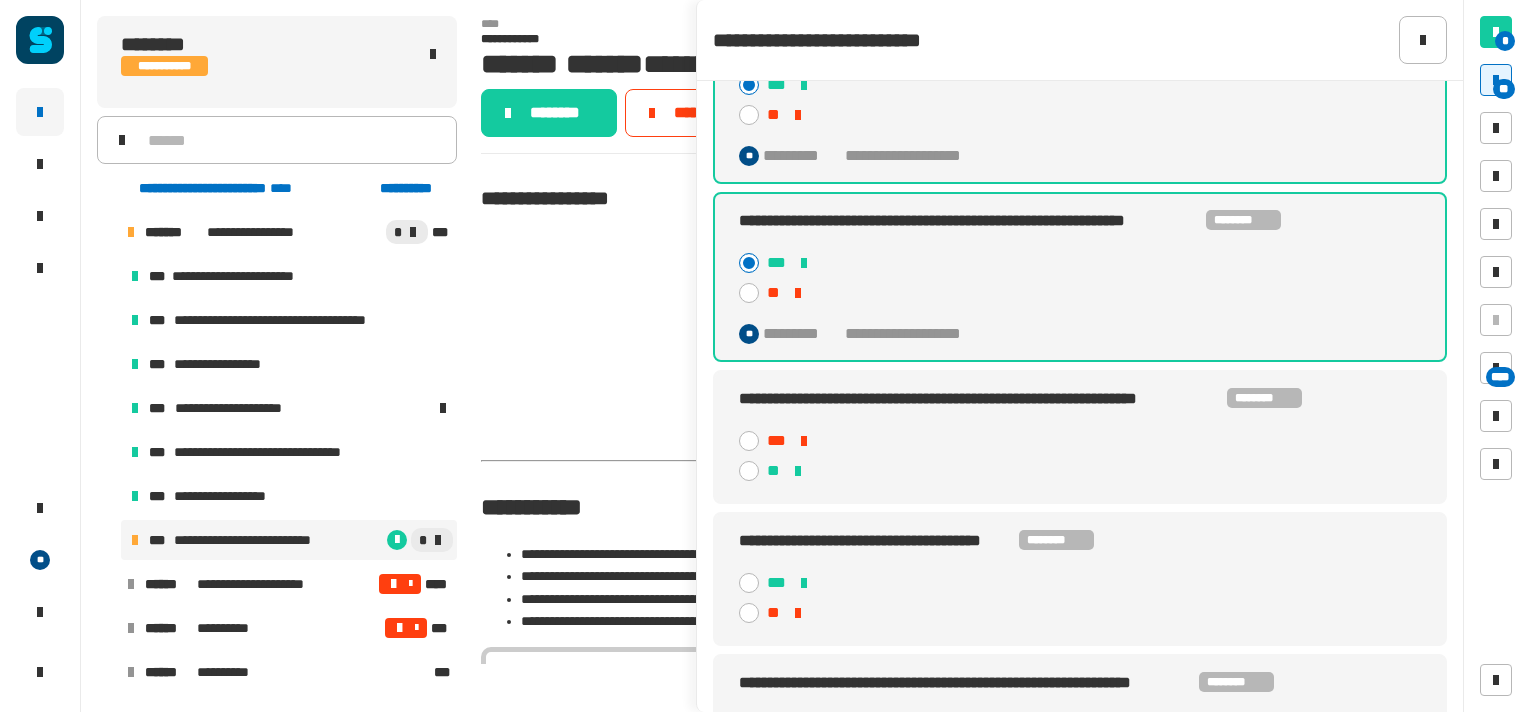 click 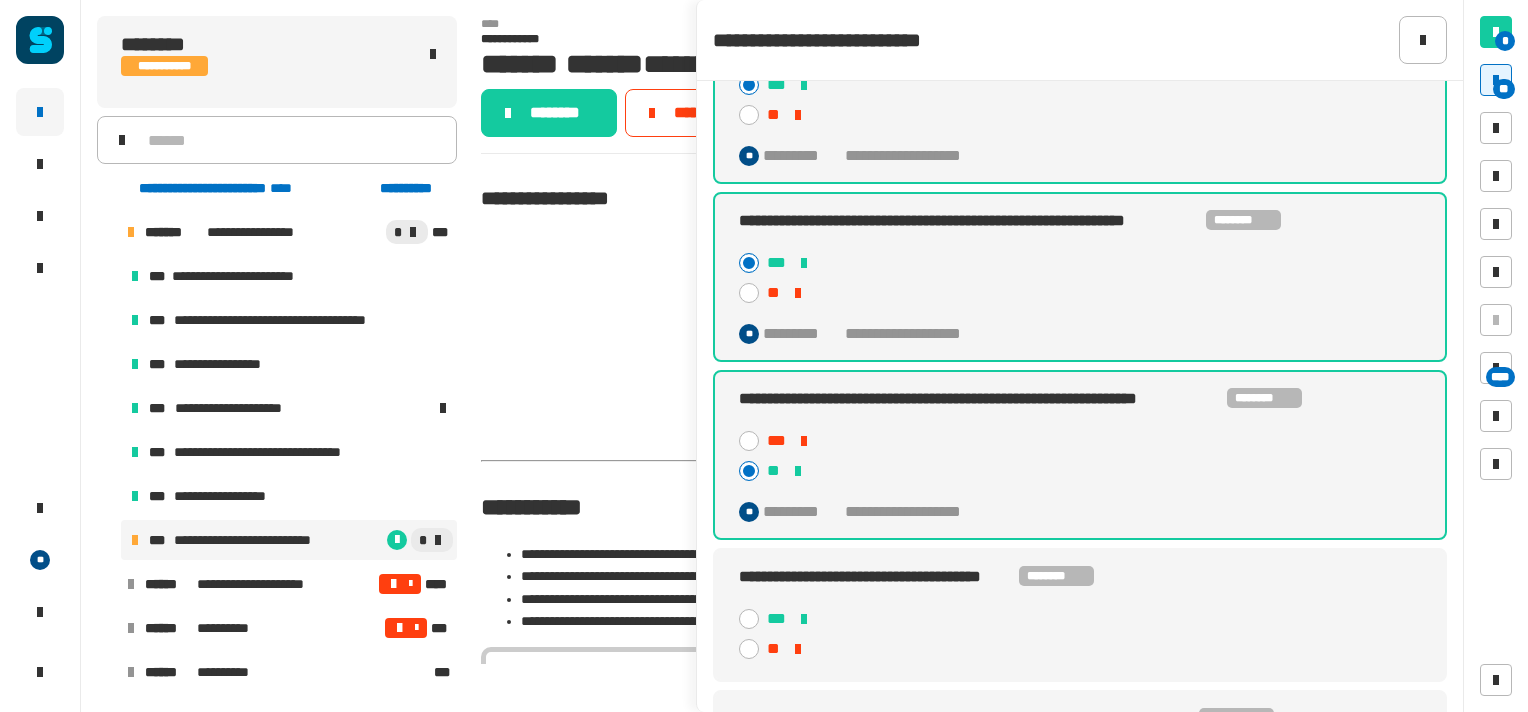click 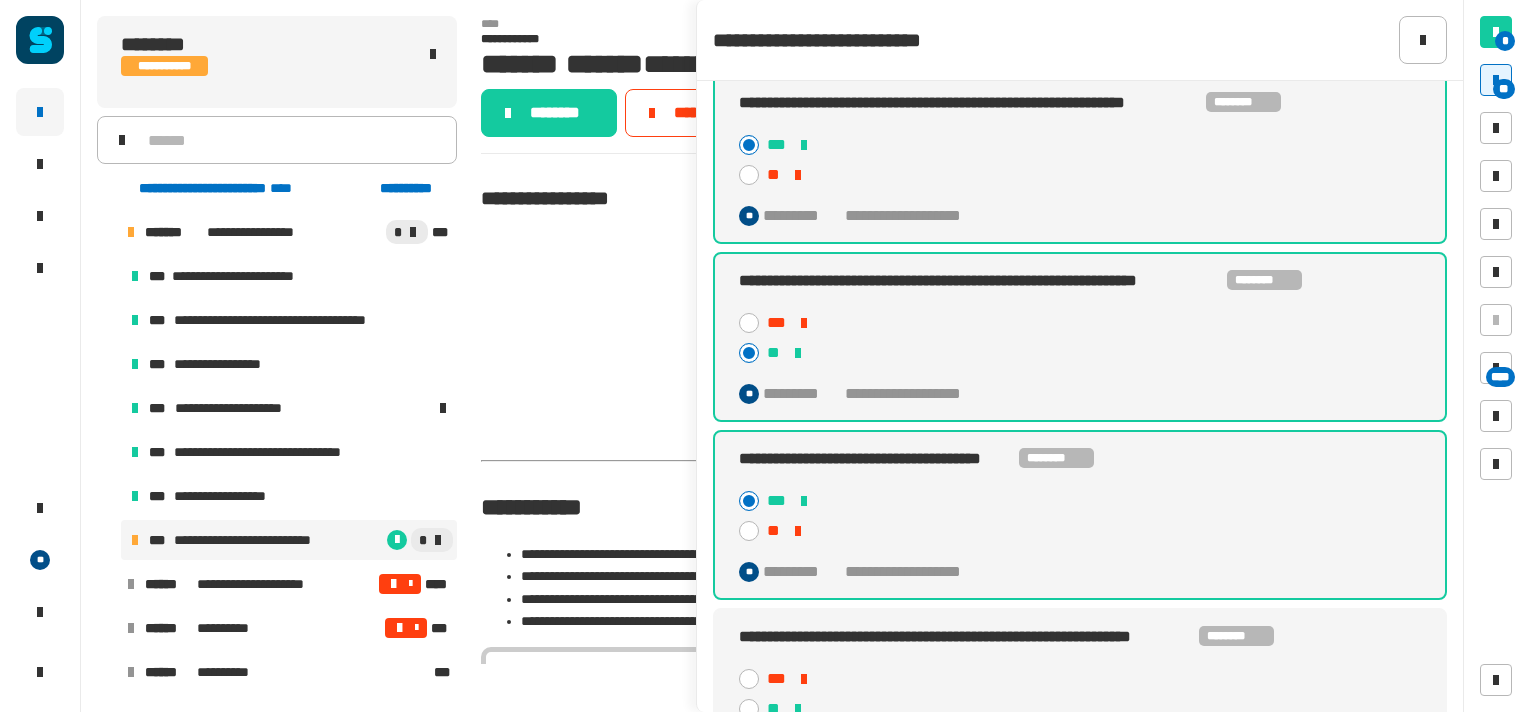 scroll, scrollTop: 2529, scrollLeft: 0, axis: vertical 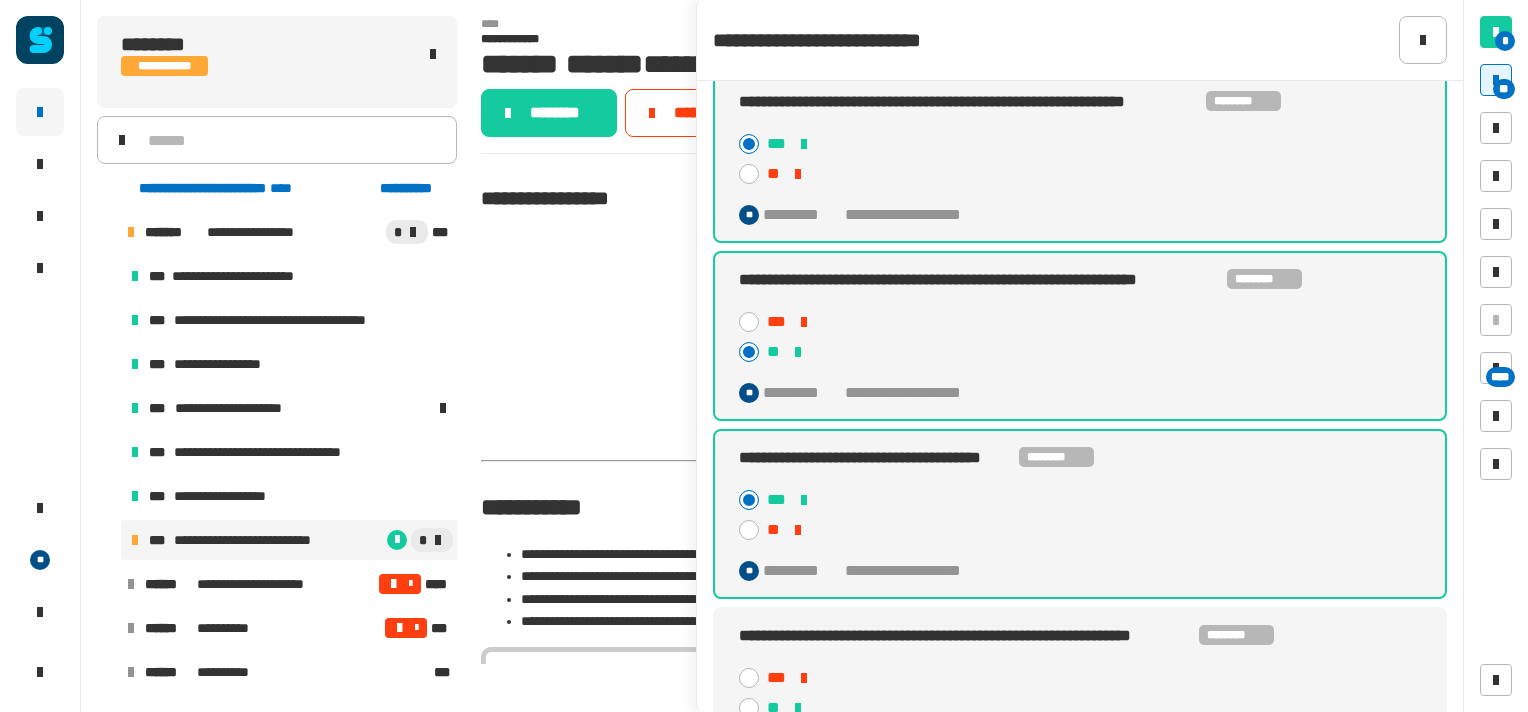 click 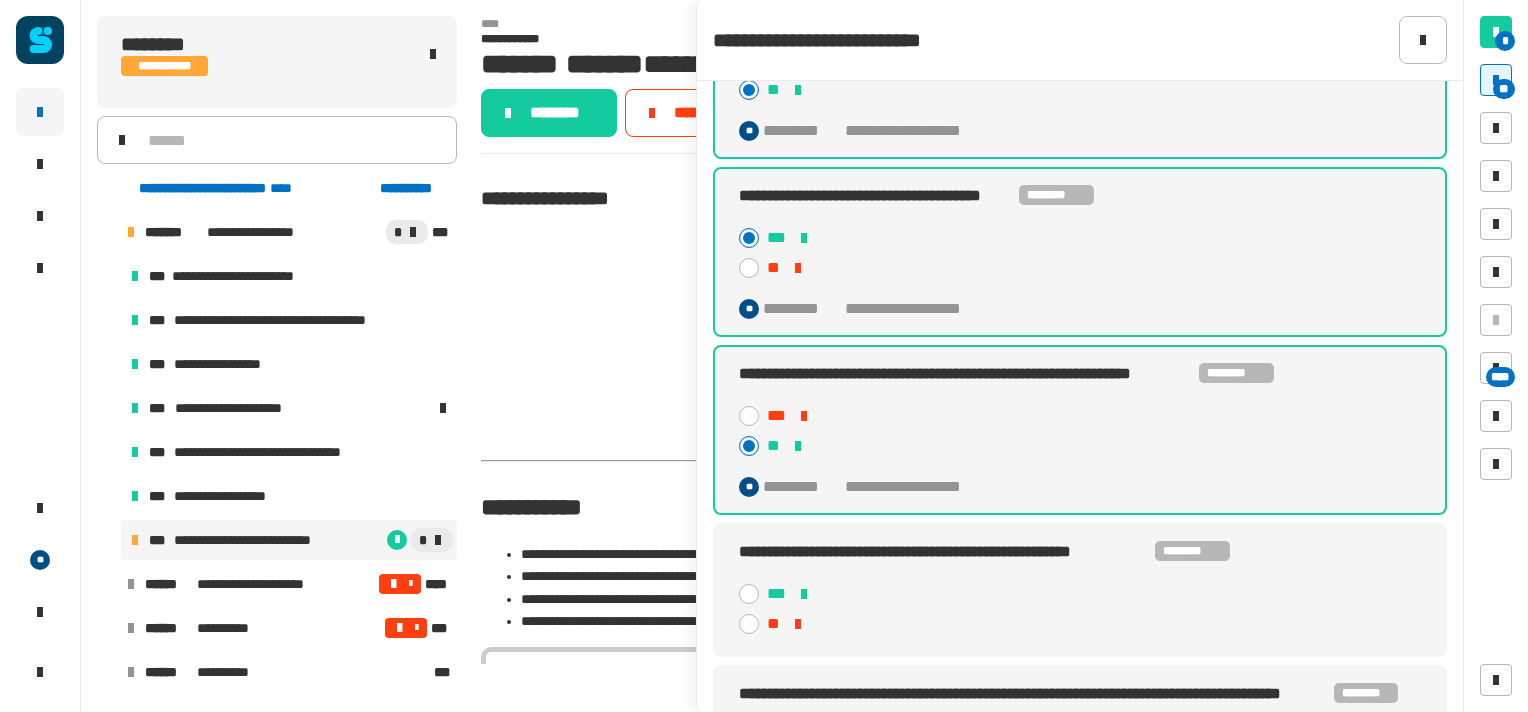 scroll, scrollTop: 2795, scrollLeft: 0, axis: vertical 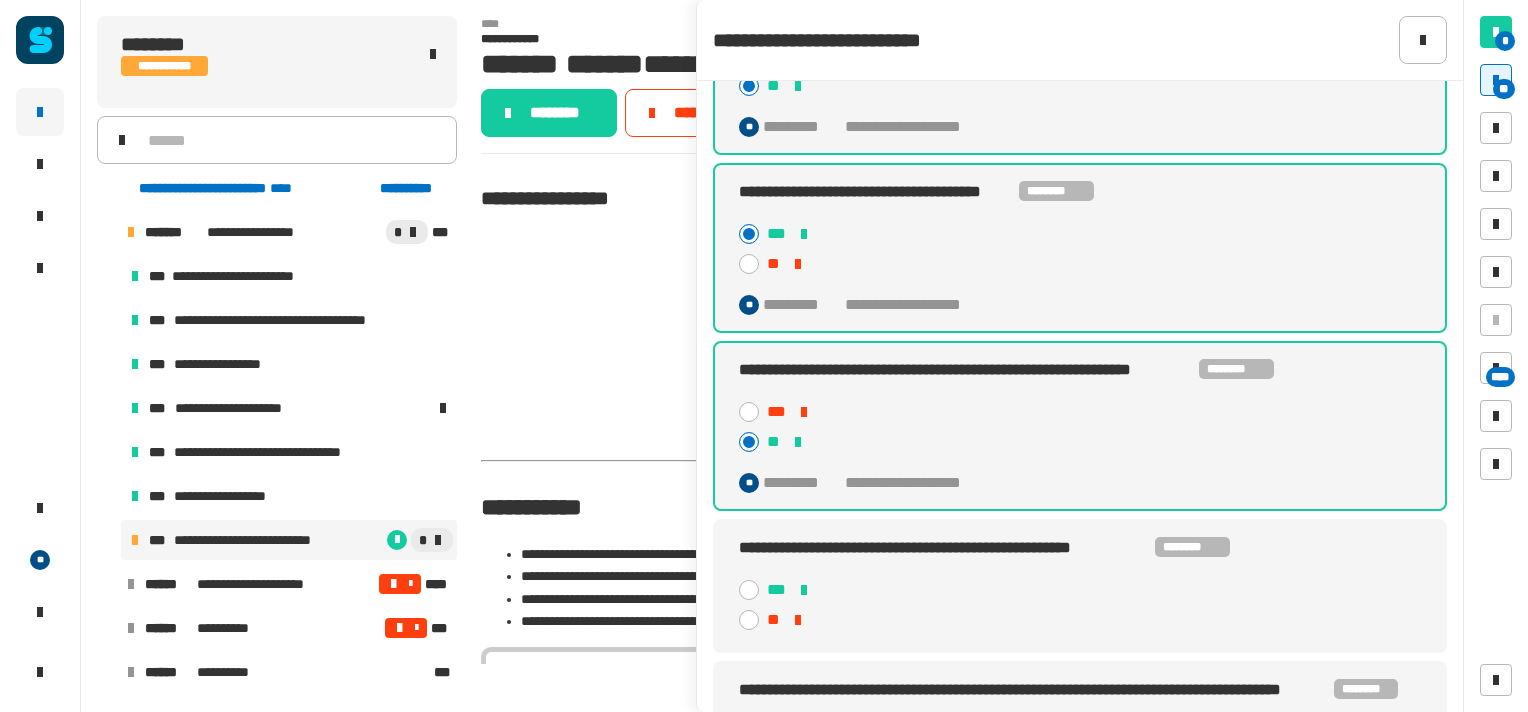 click 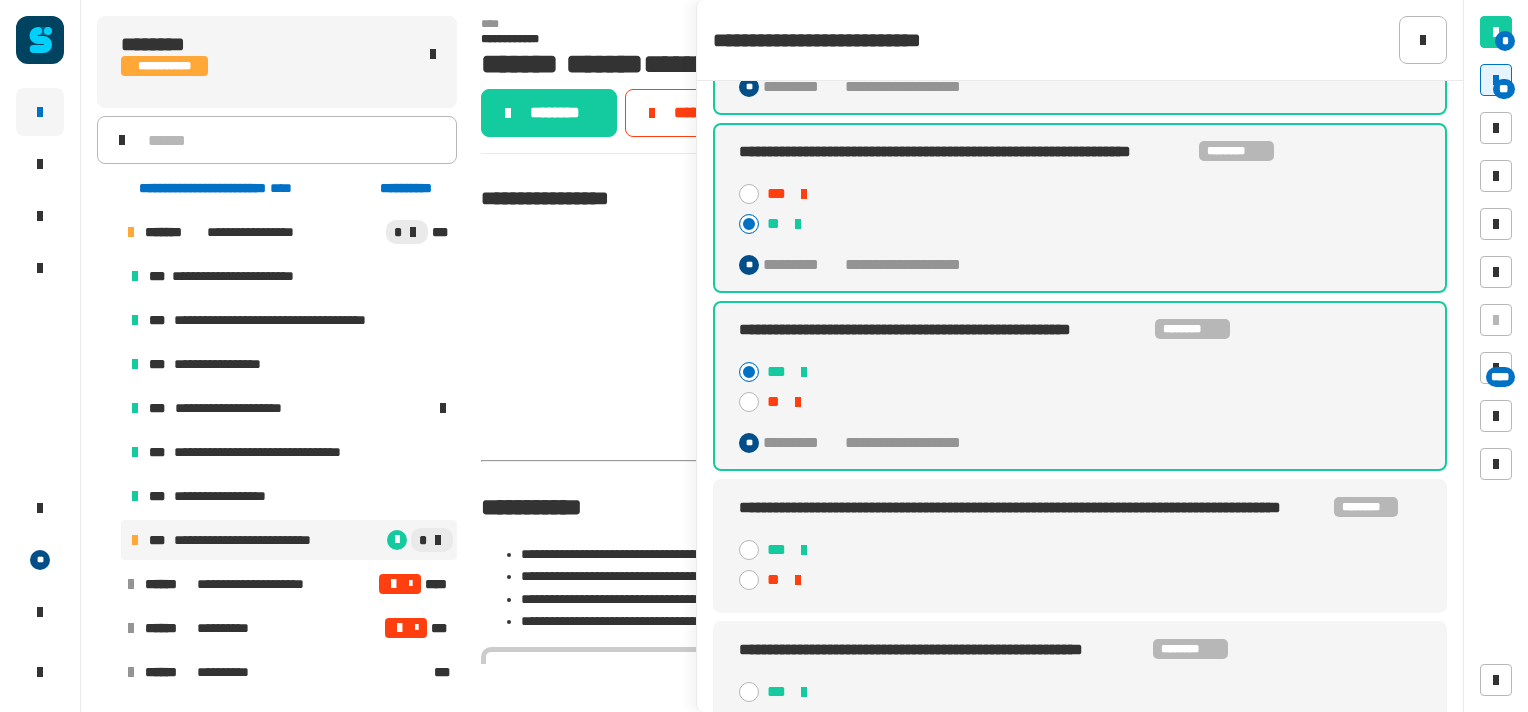 scroll, scrollTop: 3014, scrollLeft: 0, axis: vertical 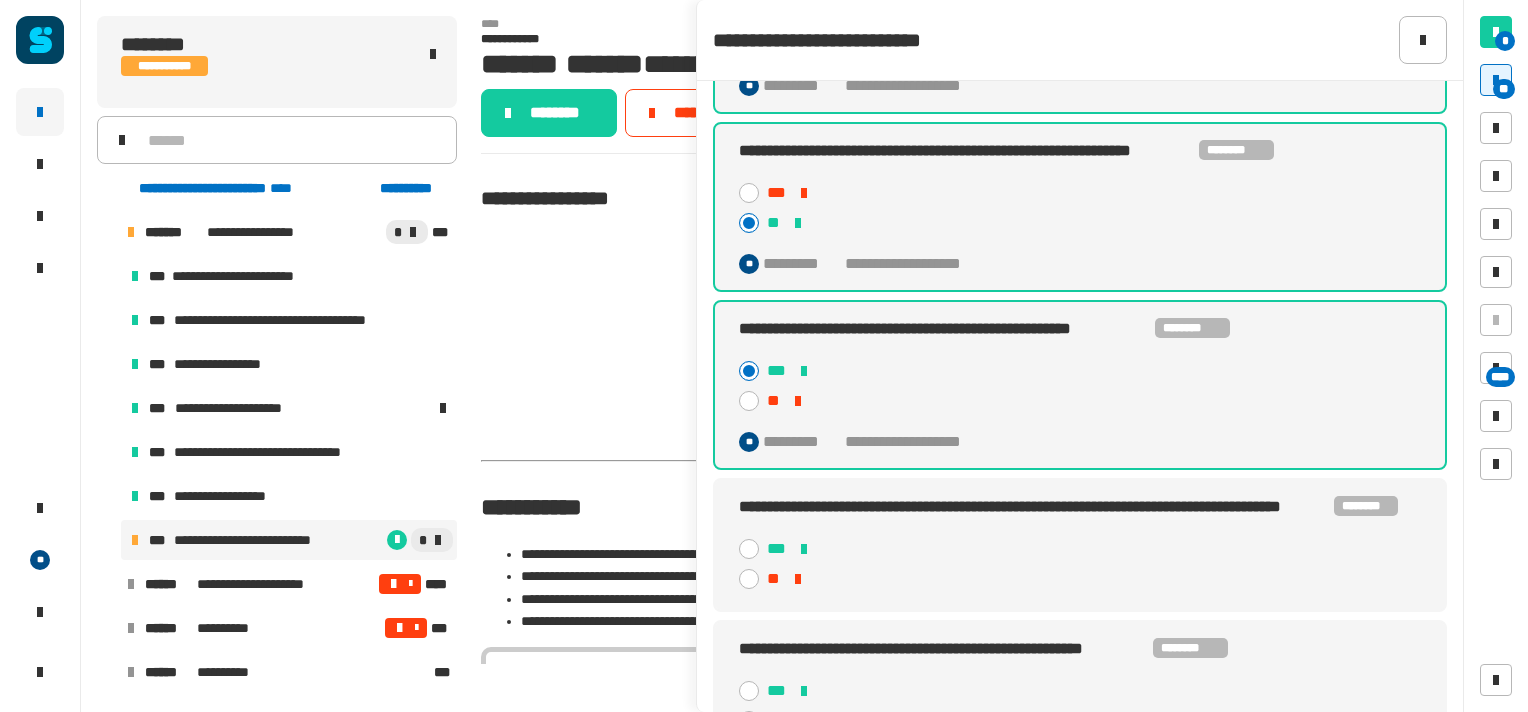 click 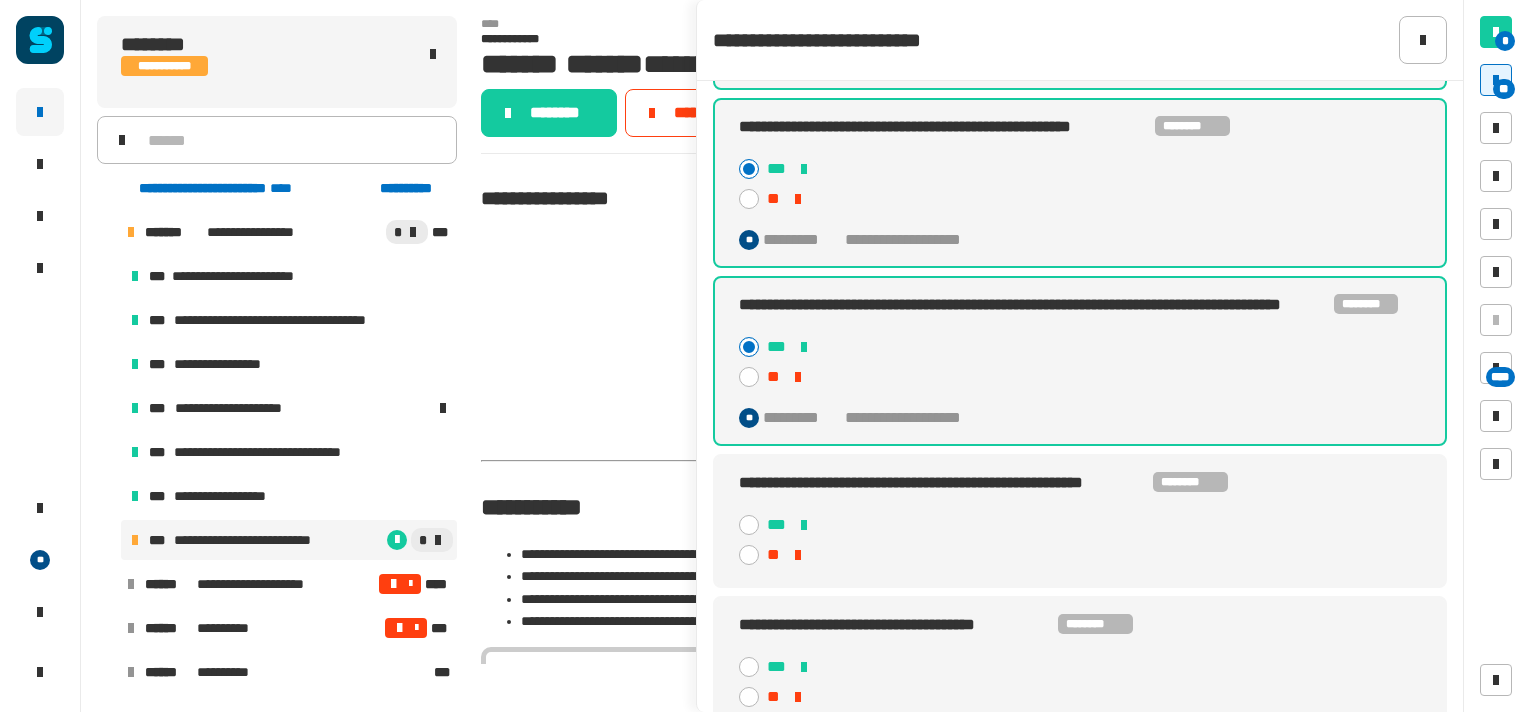scroll, scrollTop: 3216, scrollLeft: 0, axis: vertical 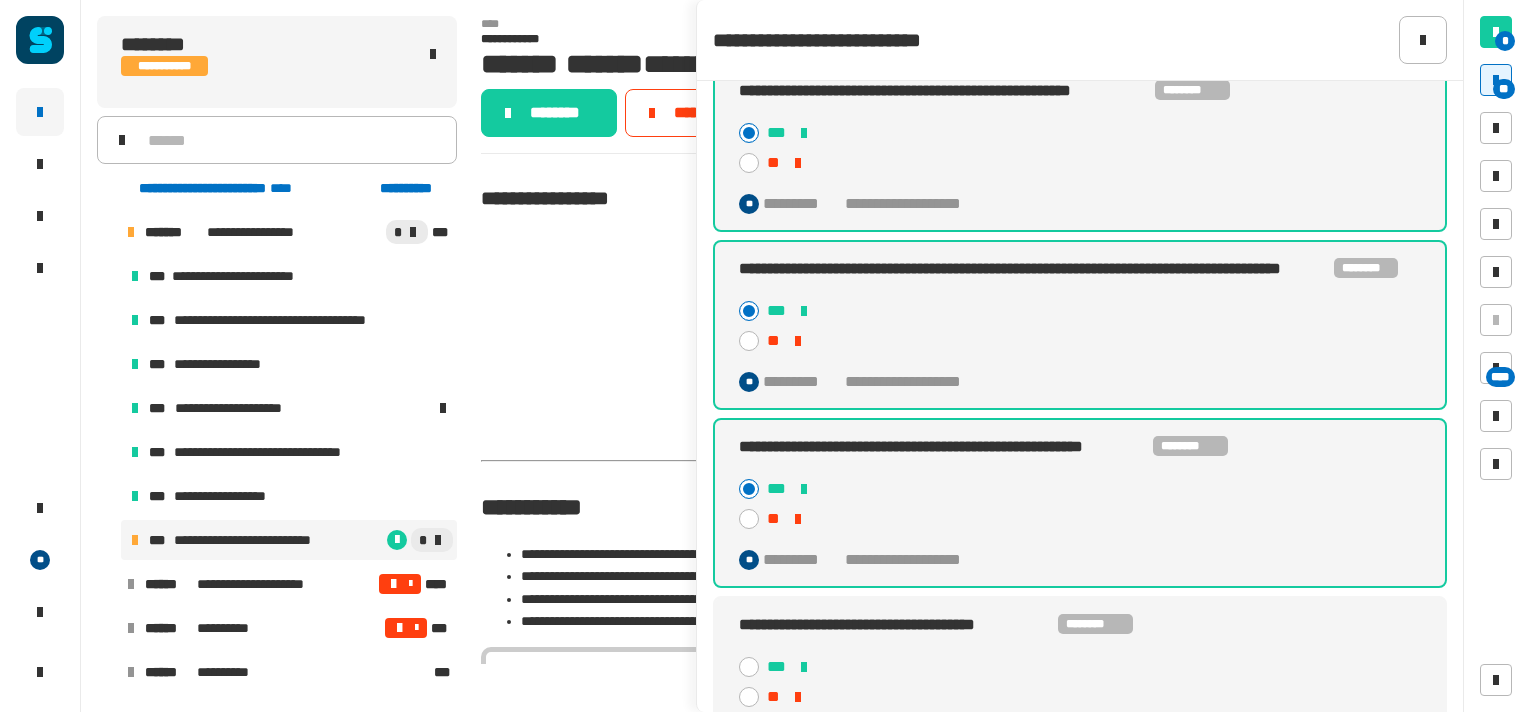 click 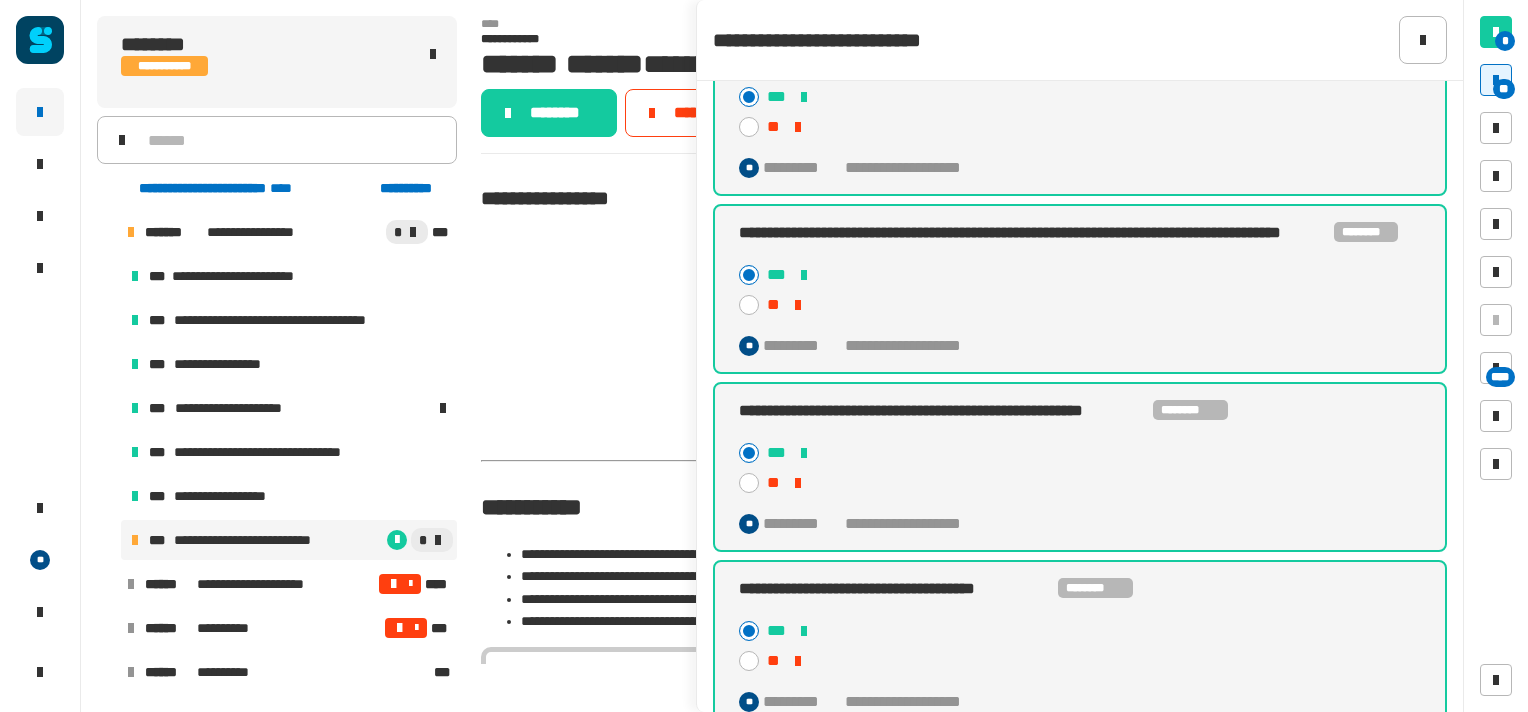 scroll, scrollTop: 3288, scrollLeft: 0, axis: vertical 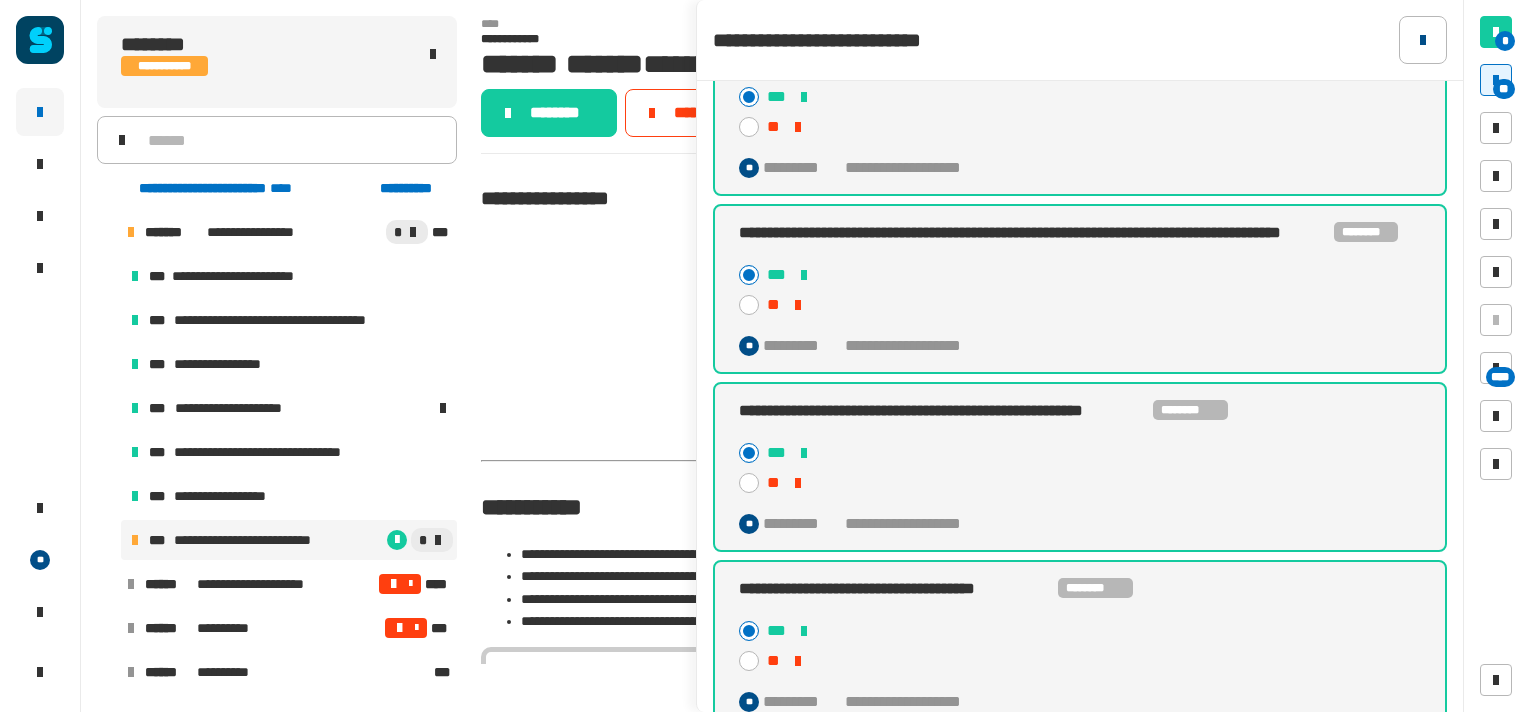 click 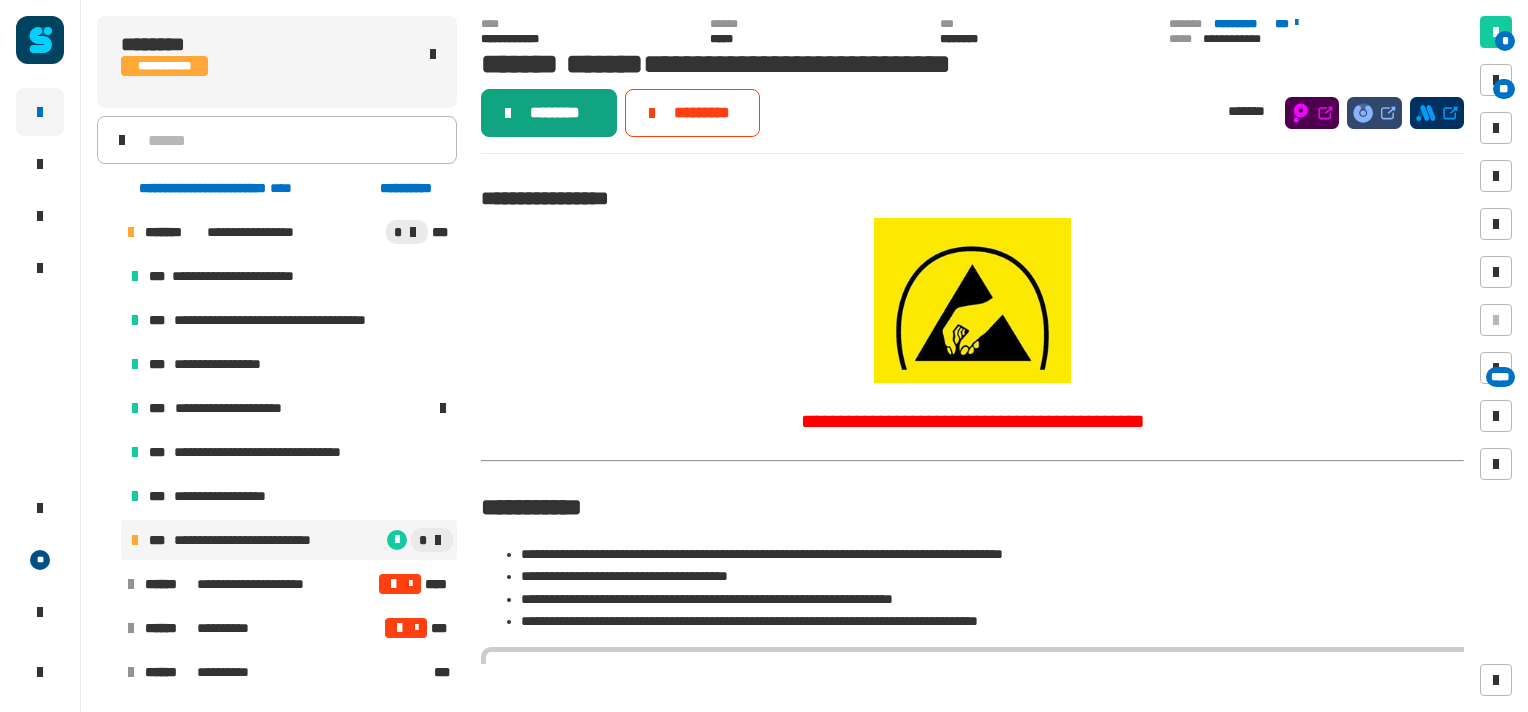click on "********" 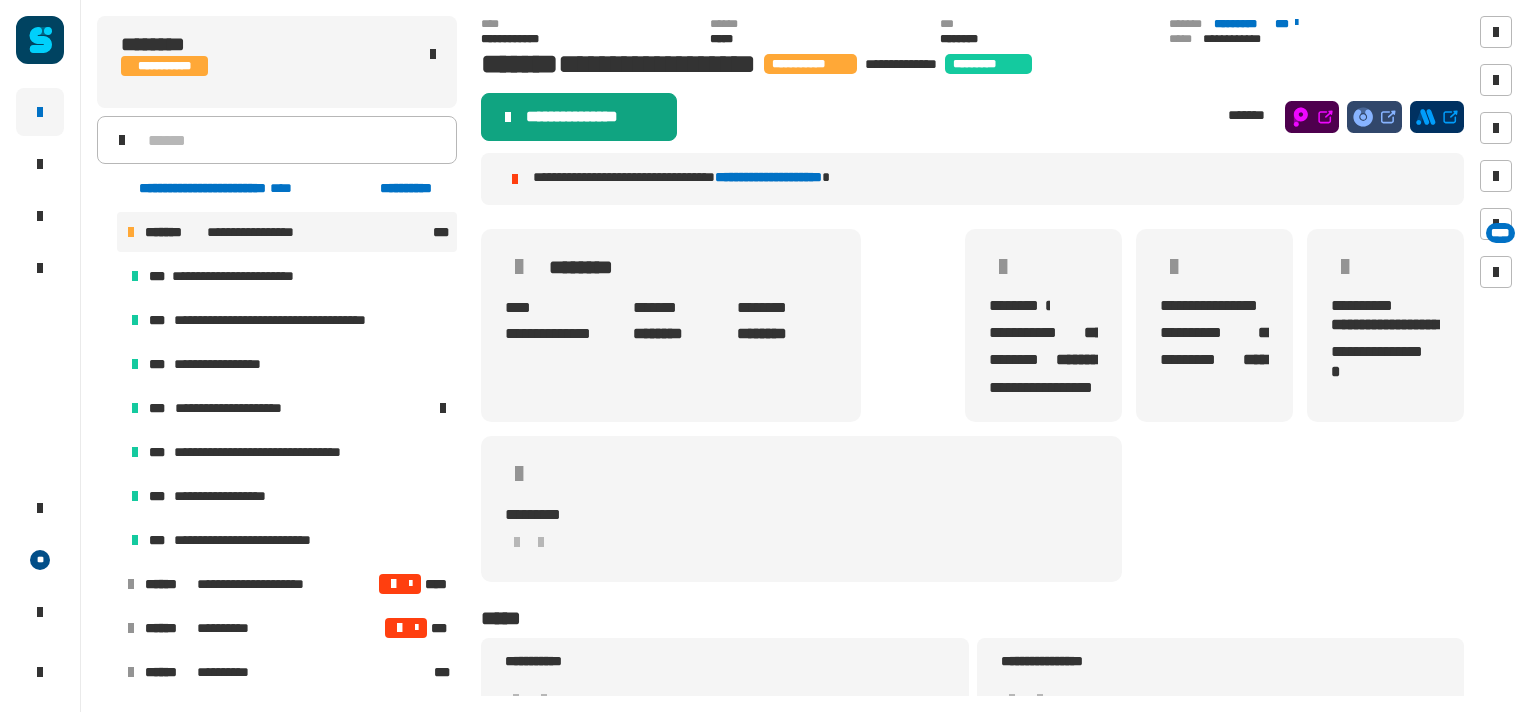 click on "**********" 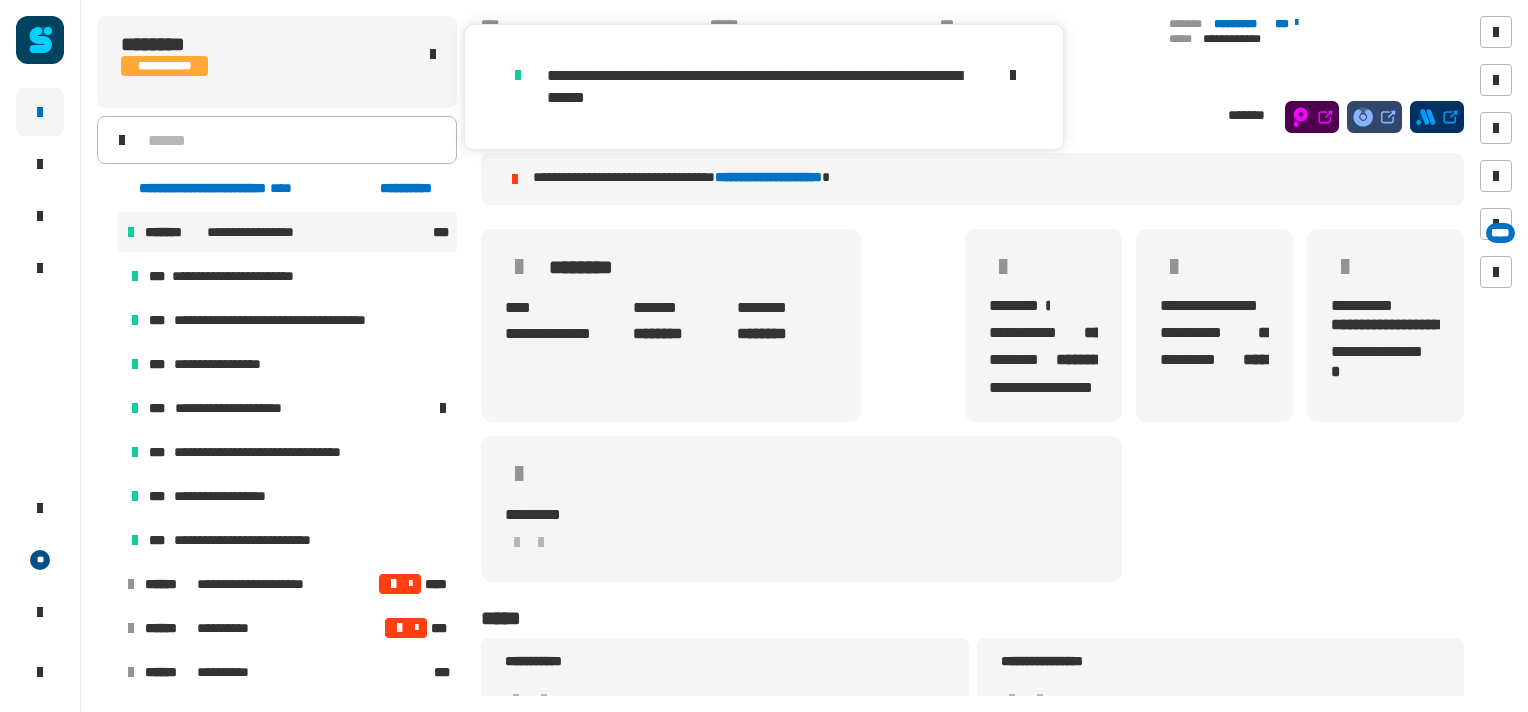 scroll, scrollTop: 572, scrollLeft: 0, axis: vertical 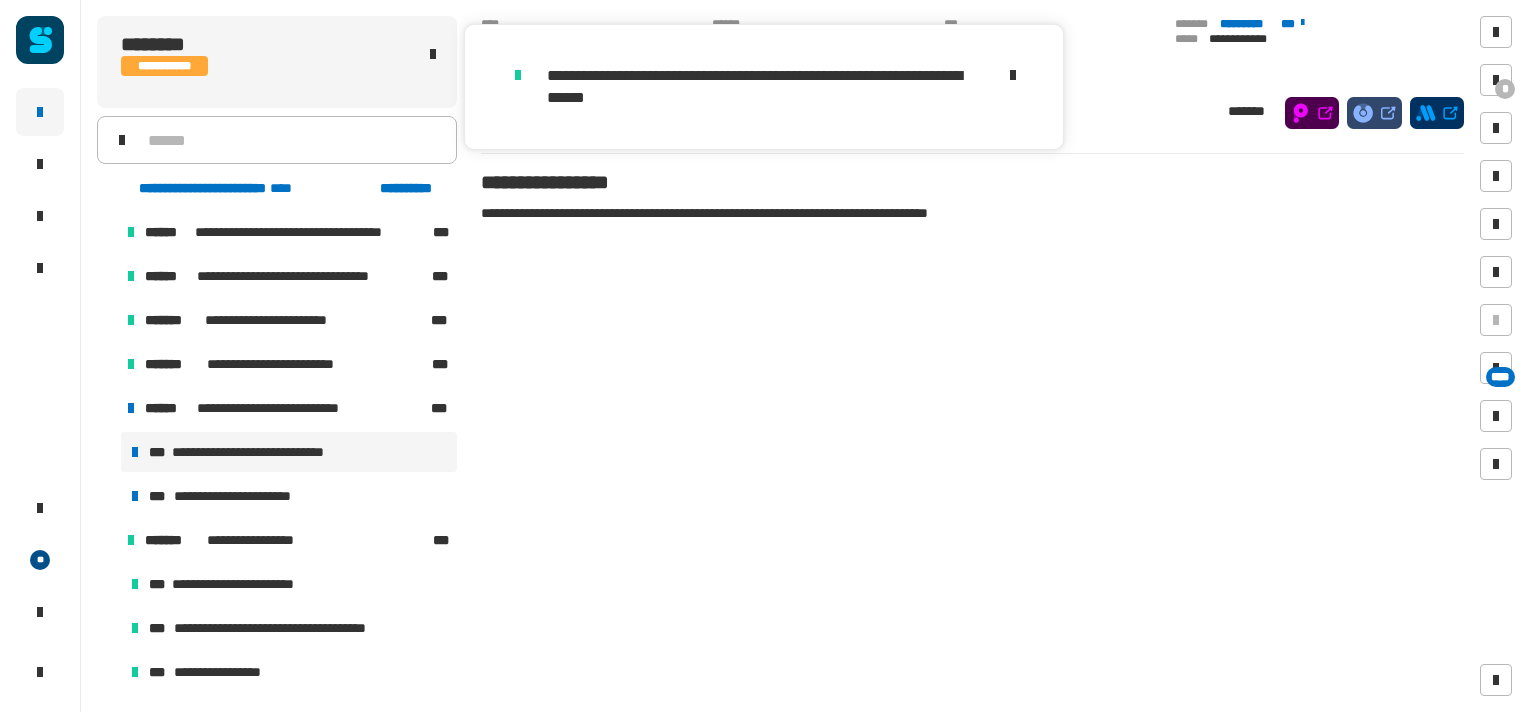 click 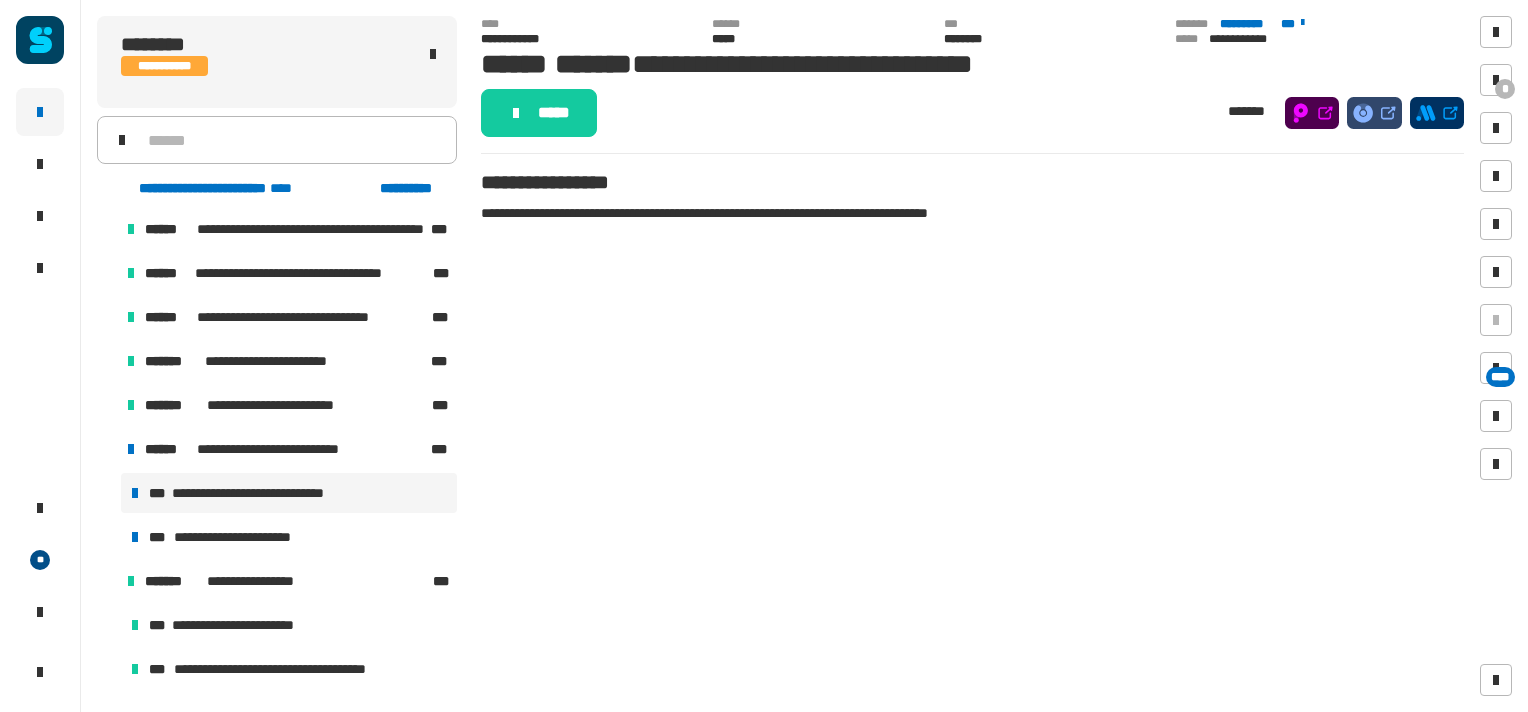 scroll, scrollTop: 532, scrollLeft: 0, axis: vertical 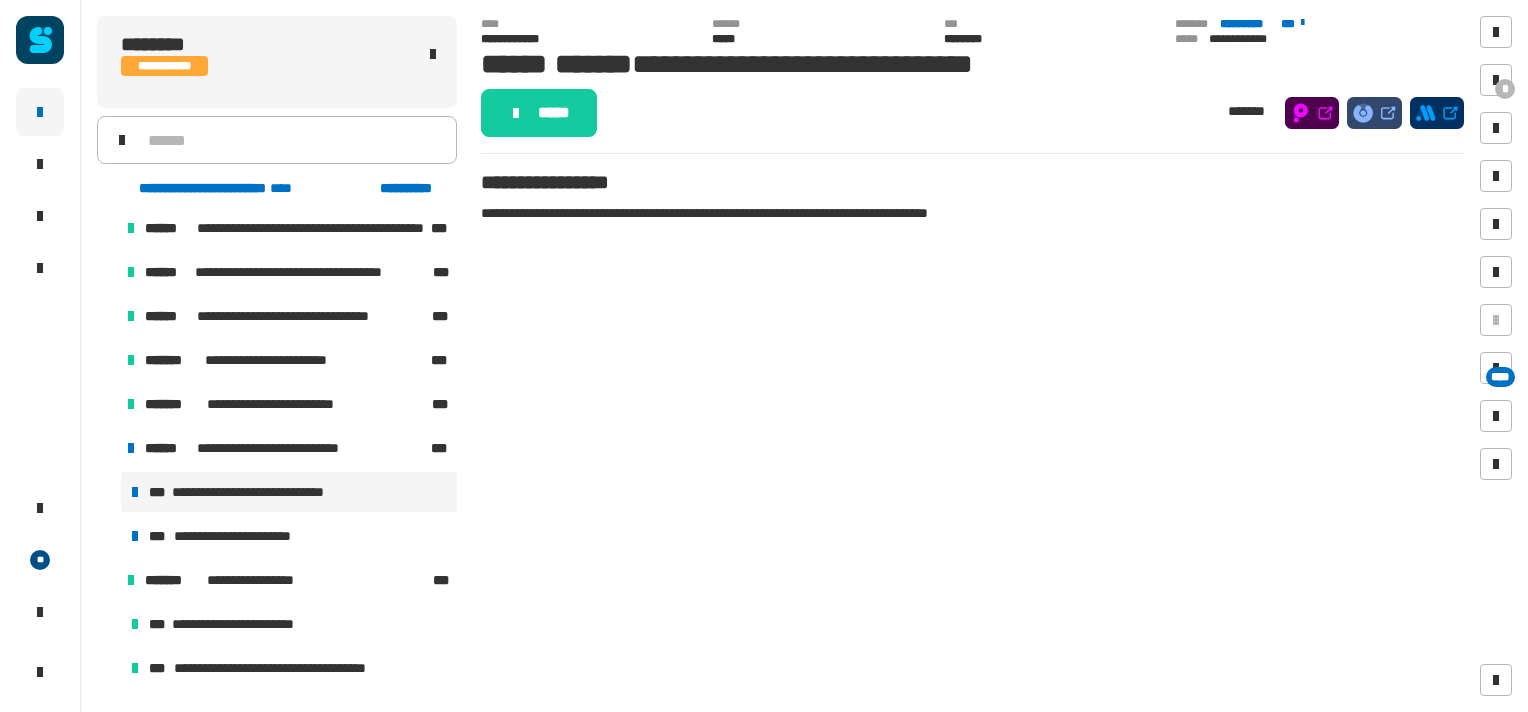 click 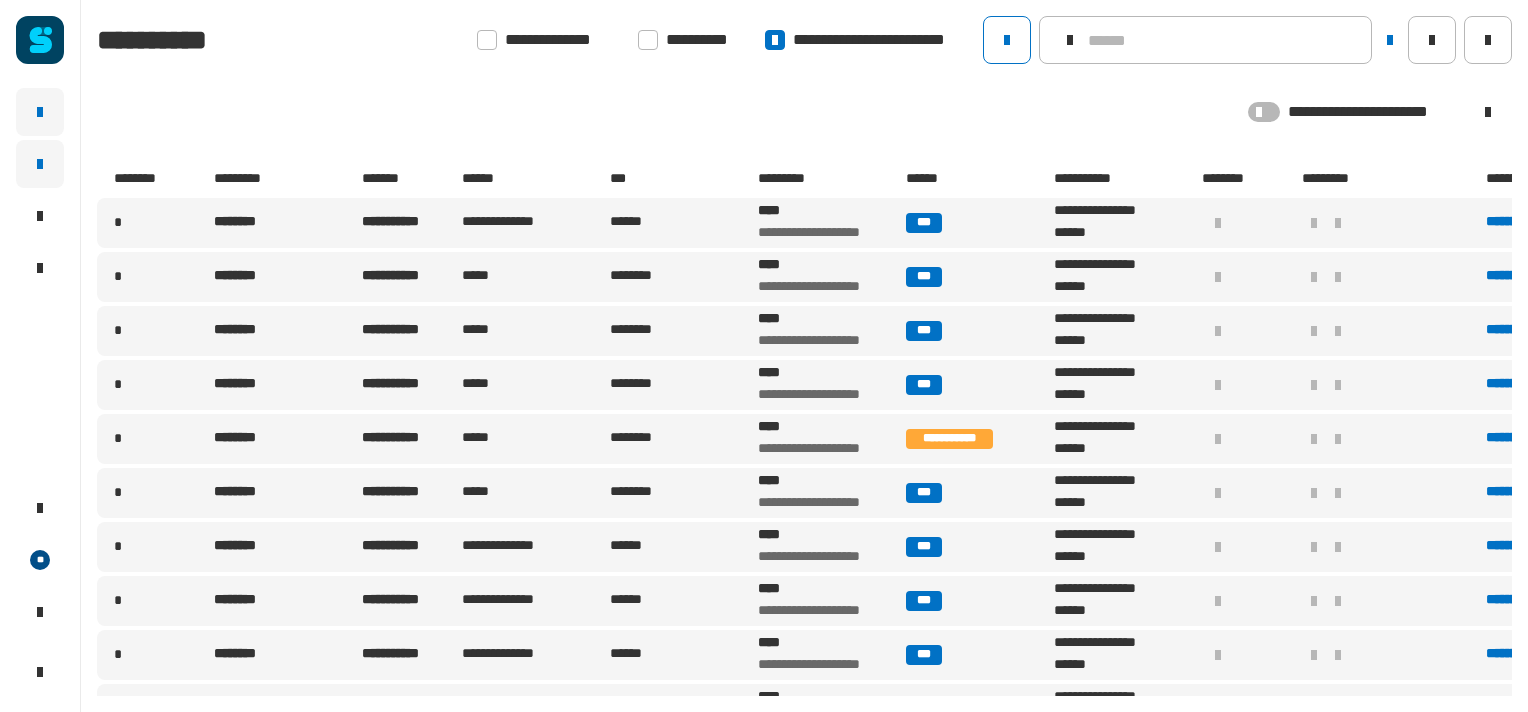 click 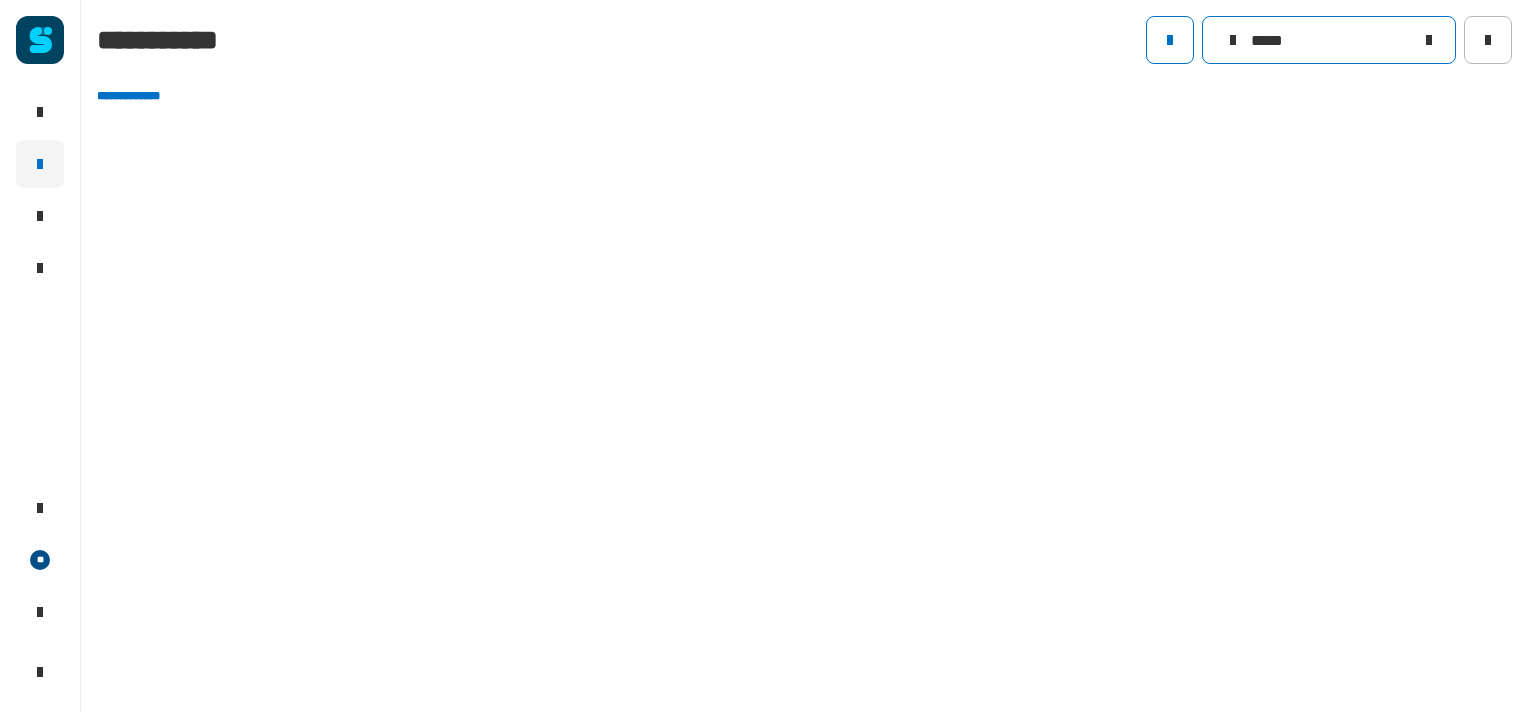 click on "*****" 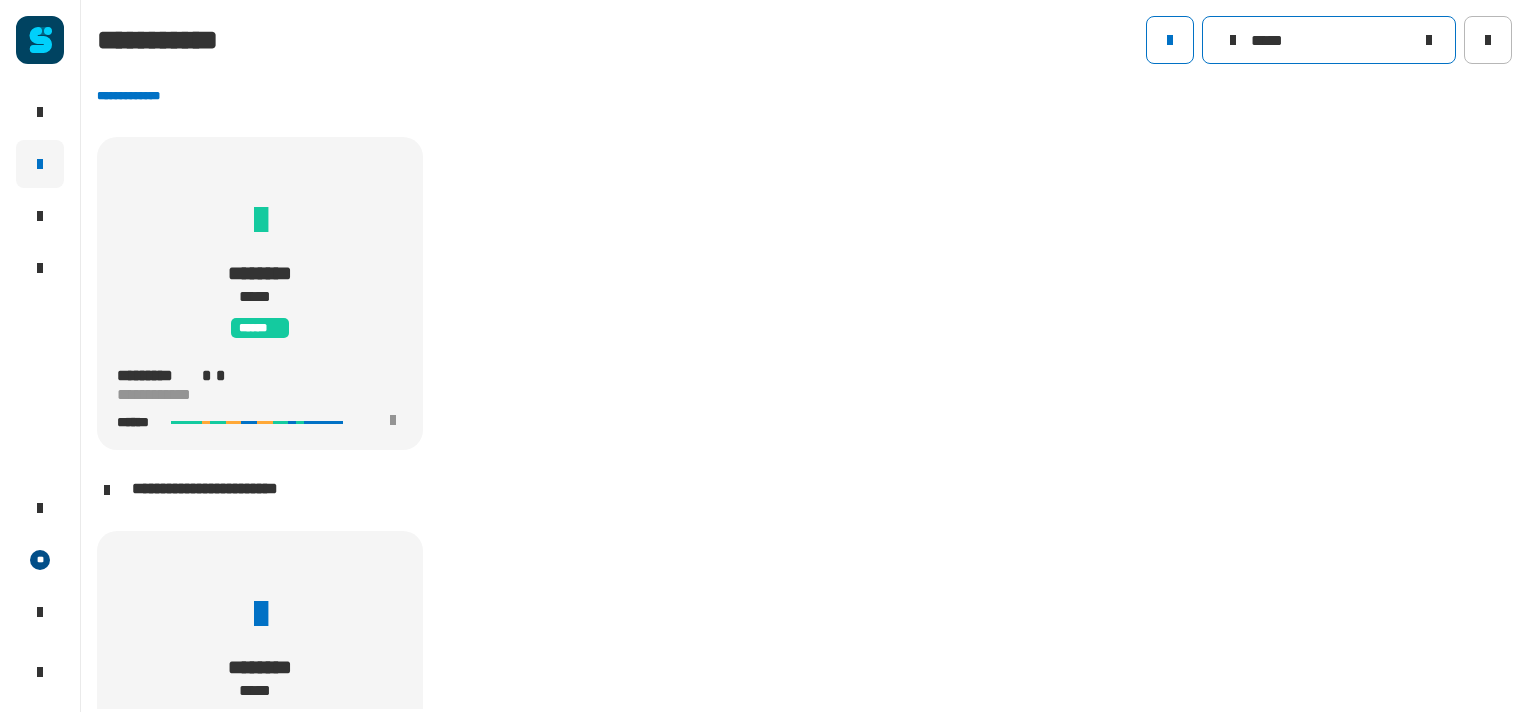 scroll, scrollTop: 0, scrollLeft: 0, axis: both 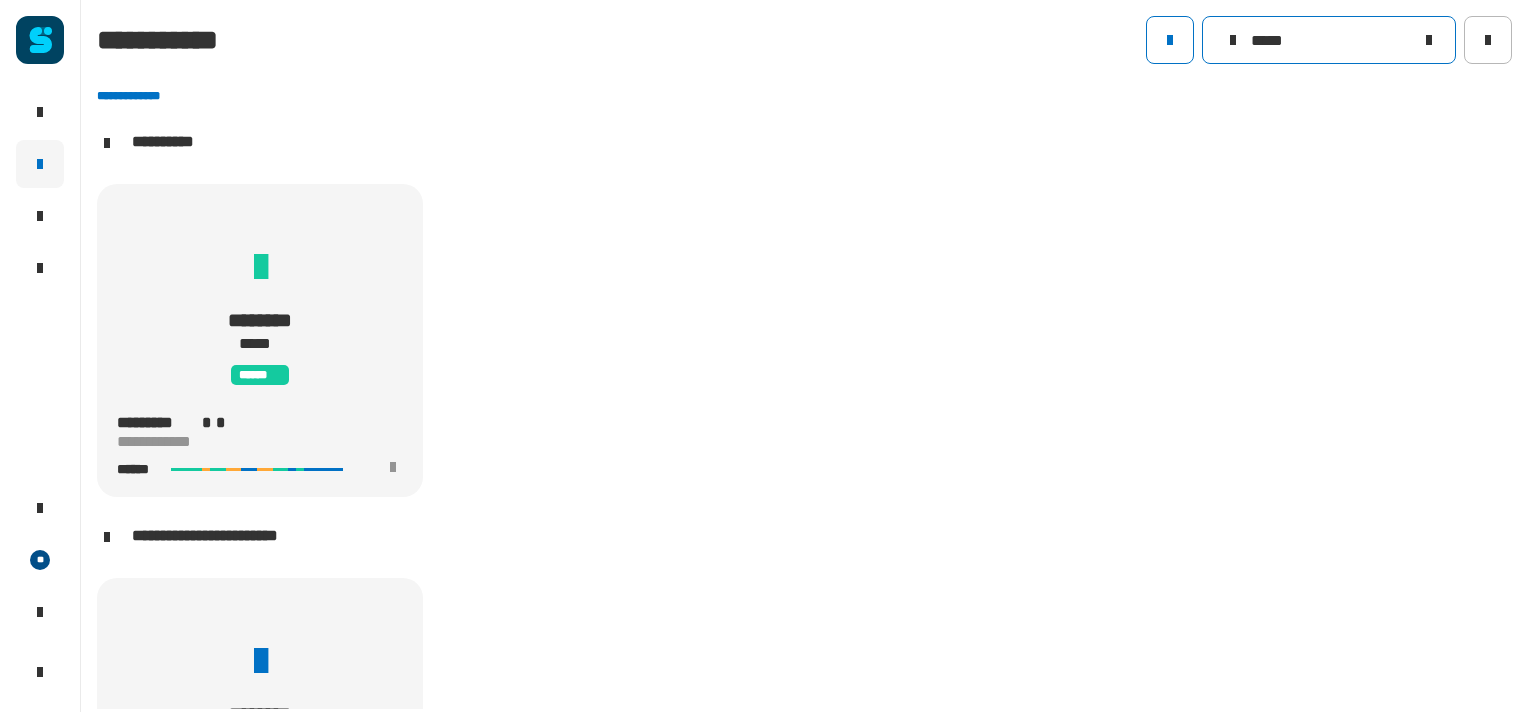 type on "*****" 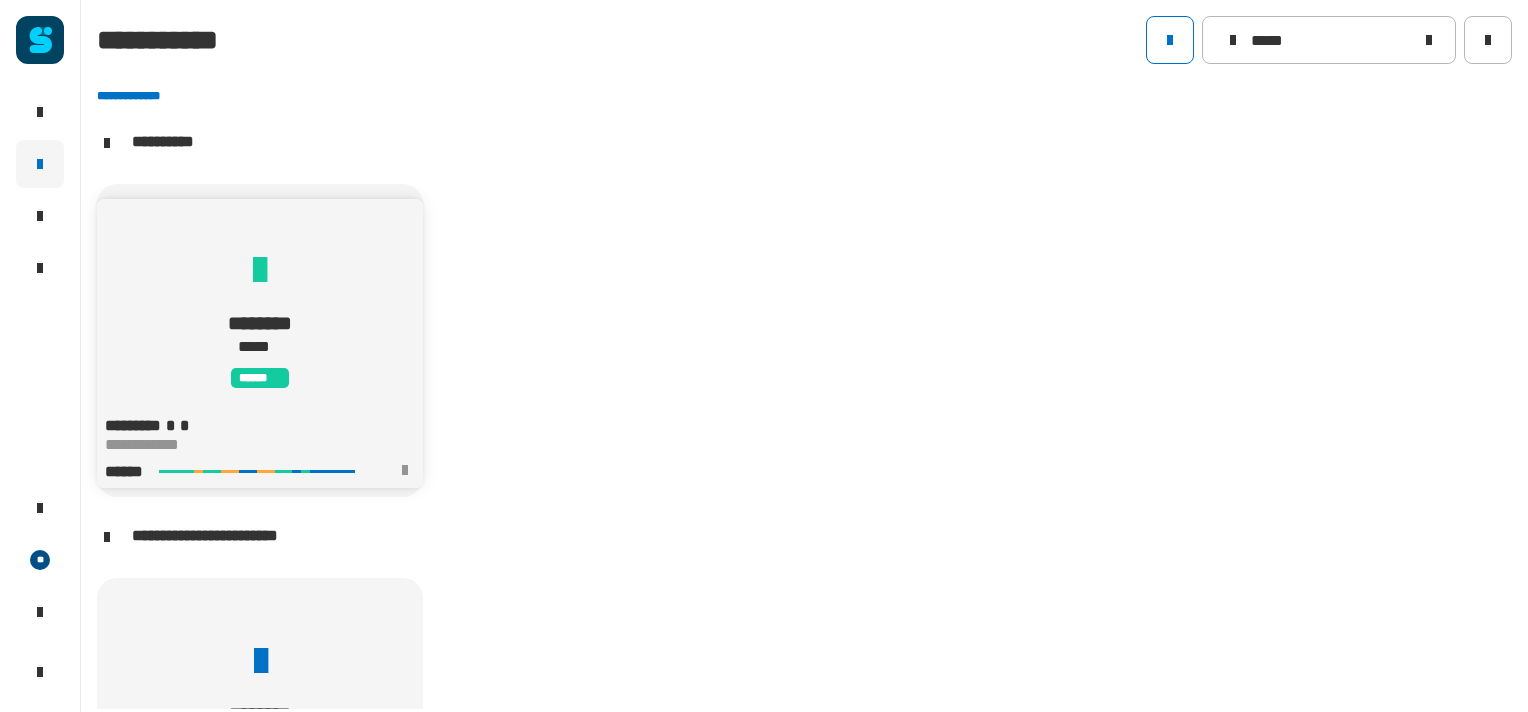 click on "**********" 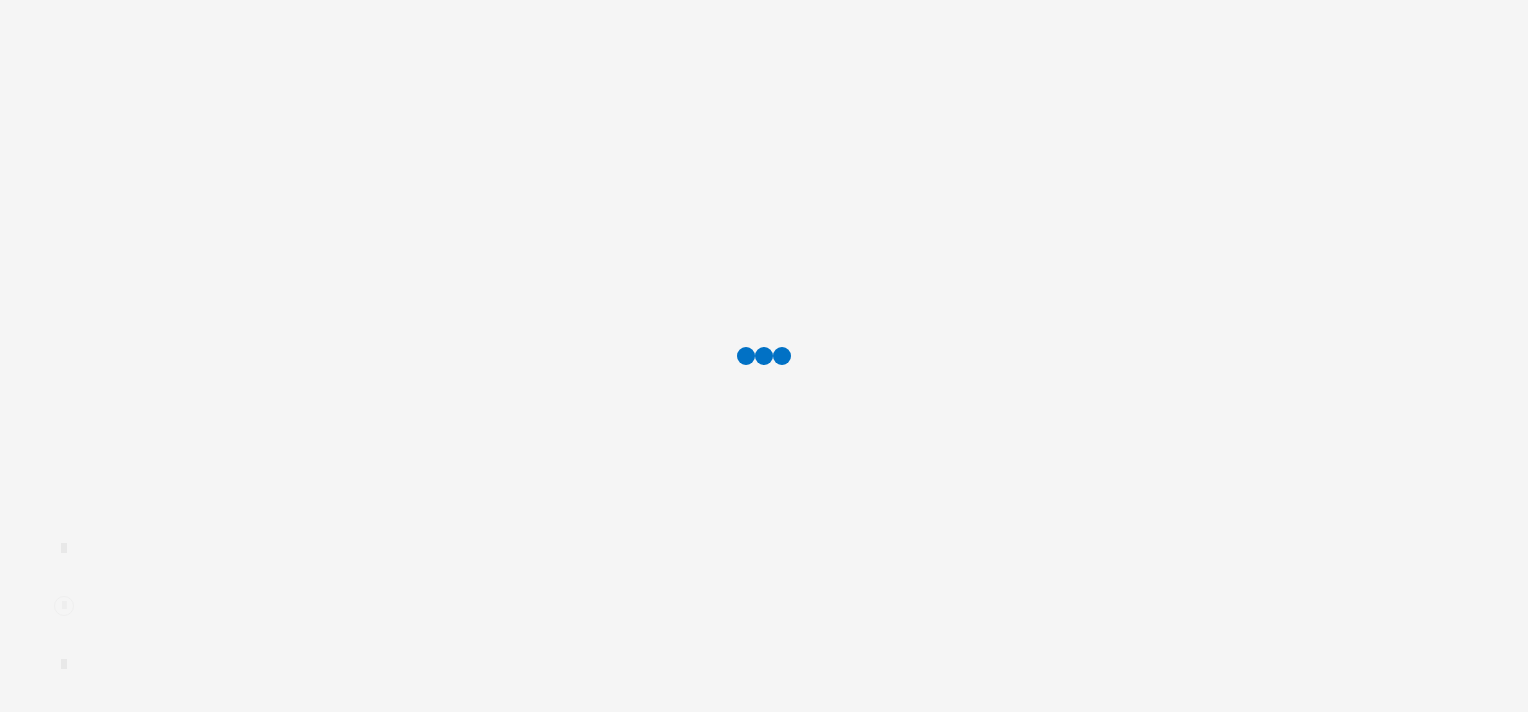 scroll, scrollTop: 0, scrollLeft: 0, axis: both 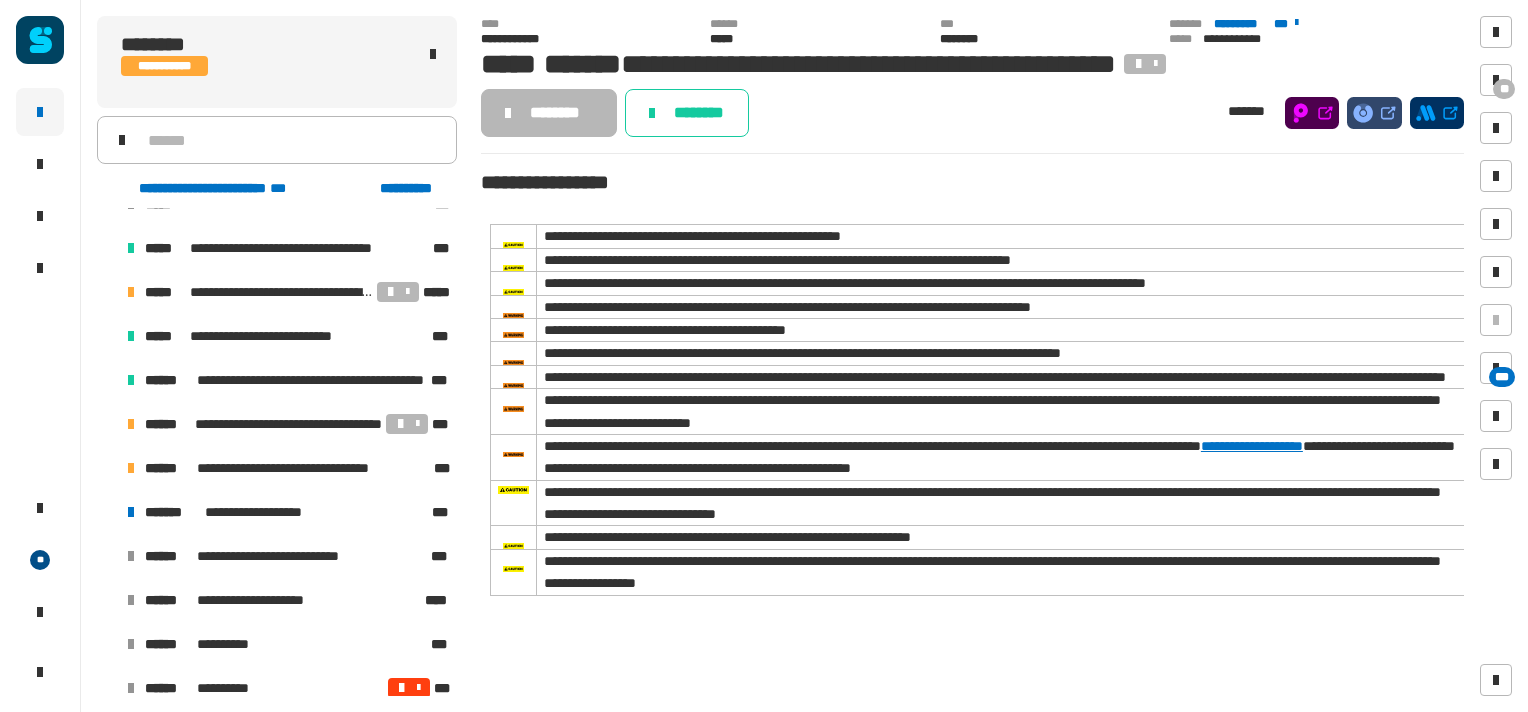 click at bounding box center (107, 512) 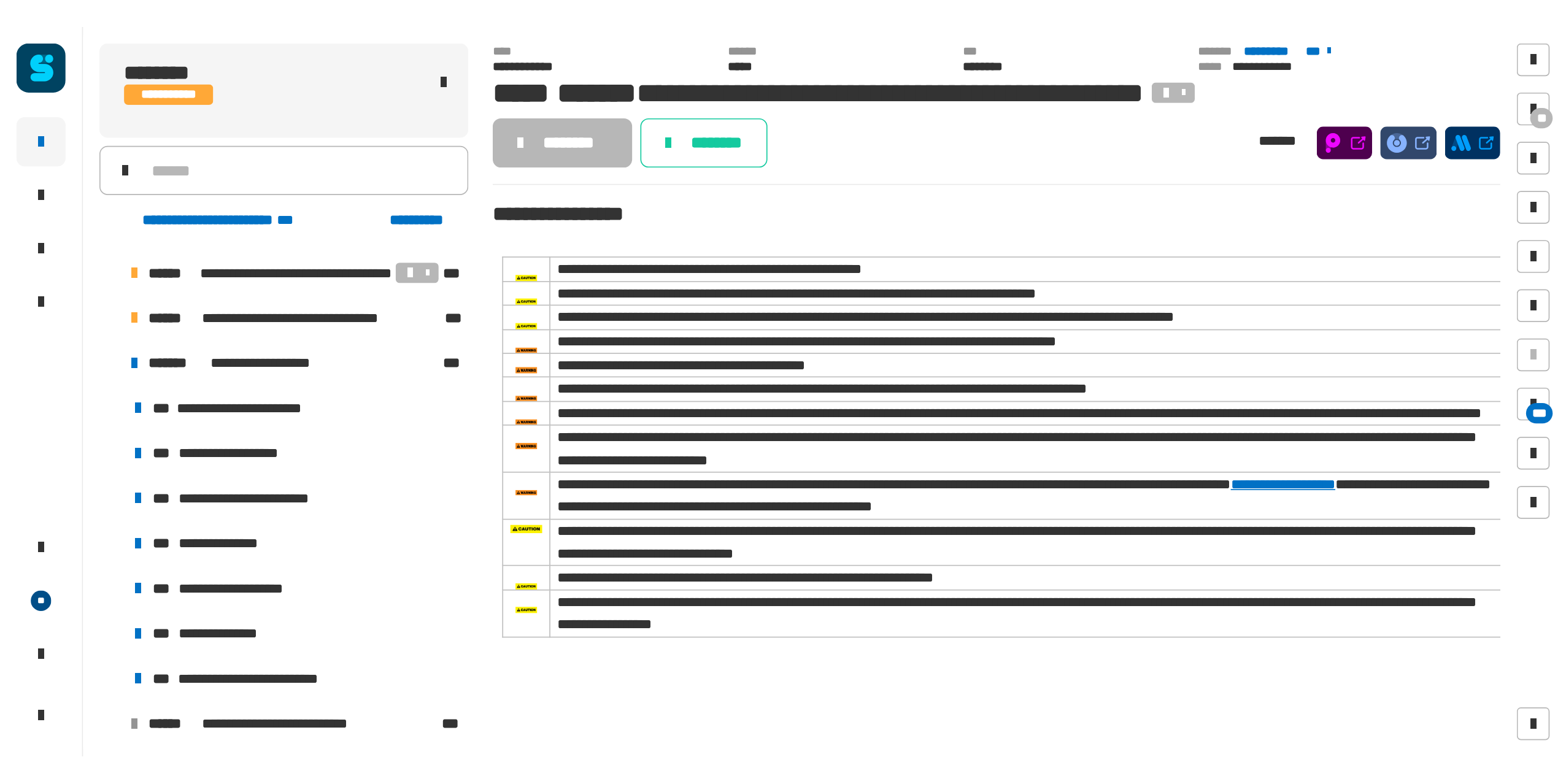 scroll, scrollTop: 890, scrollLeft: 0, axis: vertical 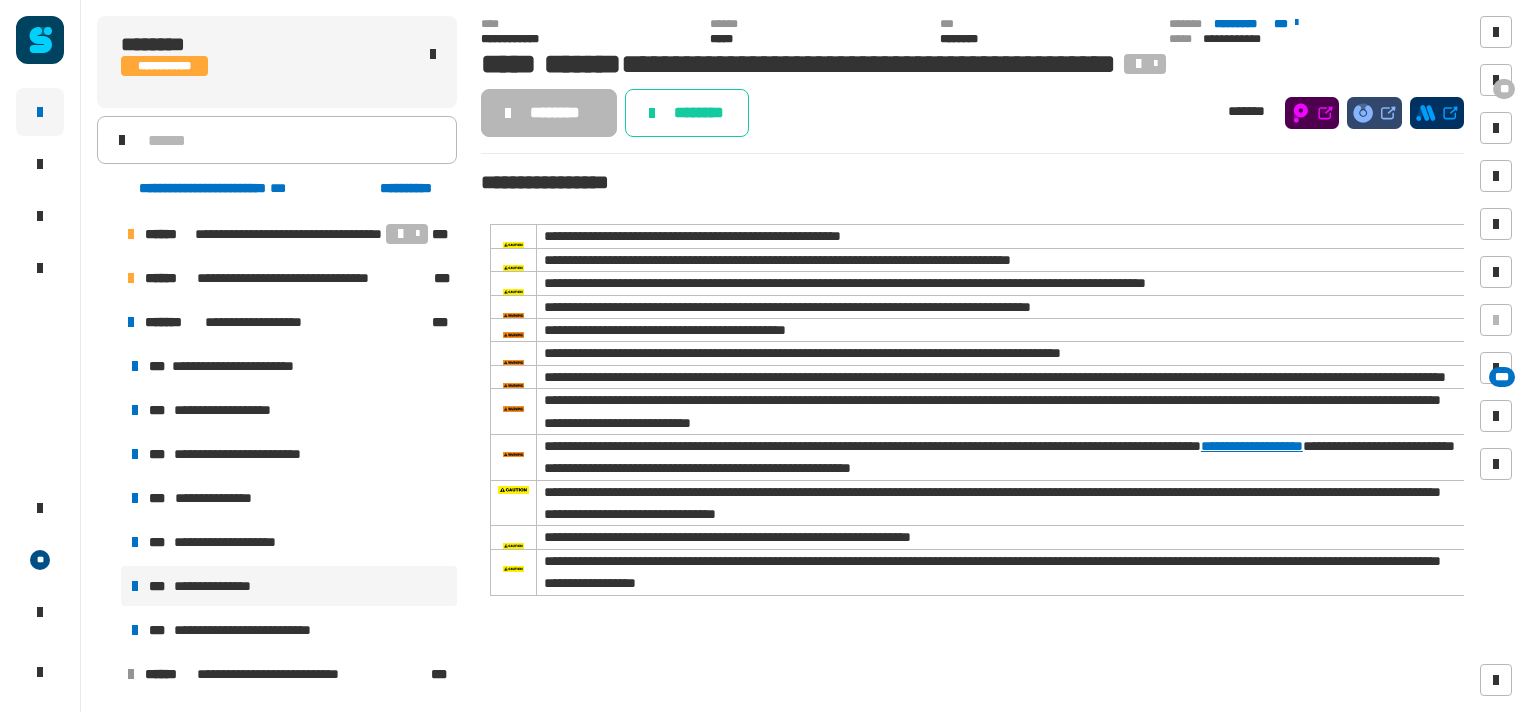 click on "**********" at bounding box center [224, 586] 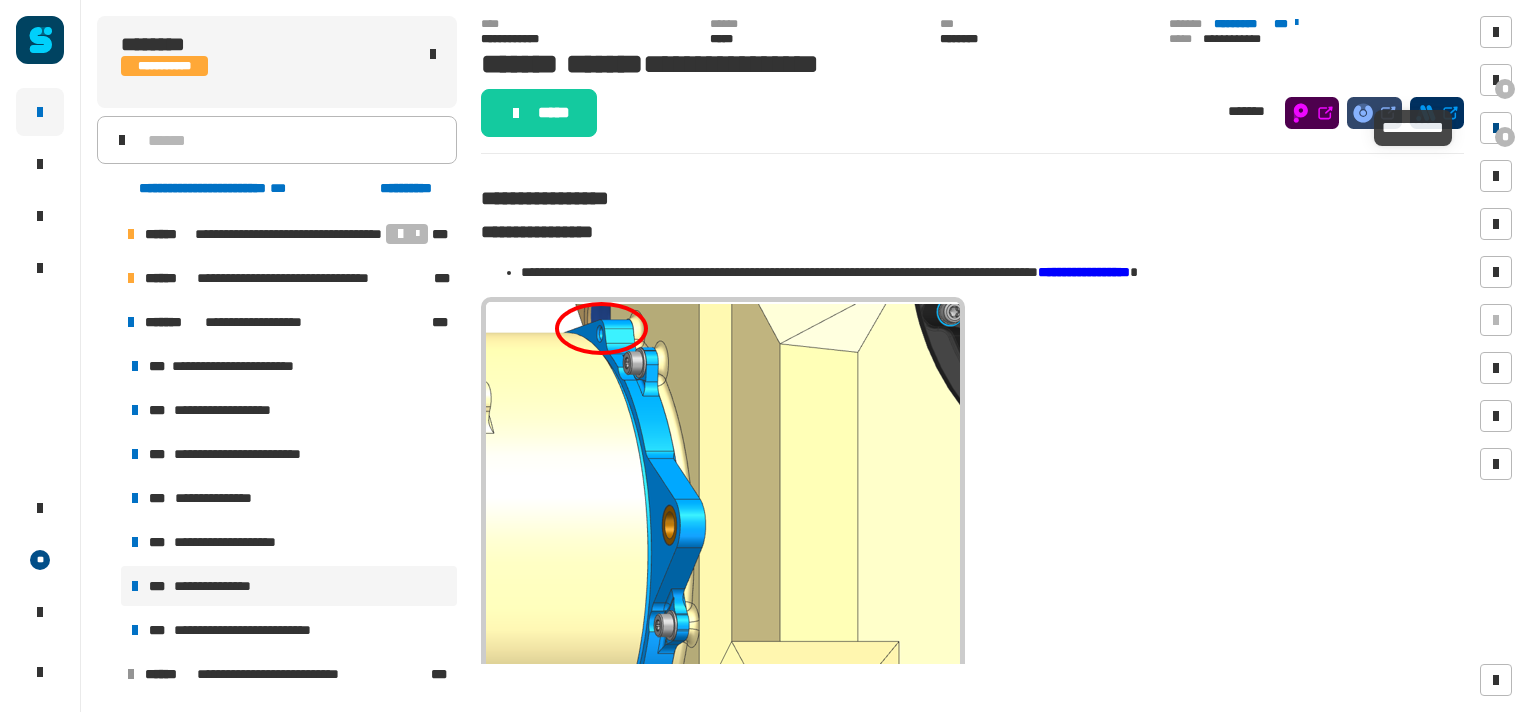 click at bounding box center (1496, 128) 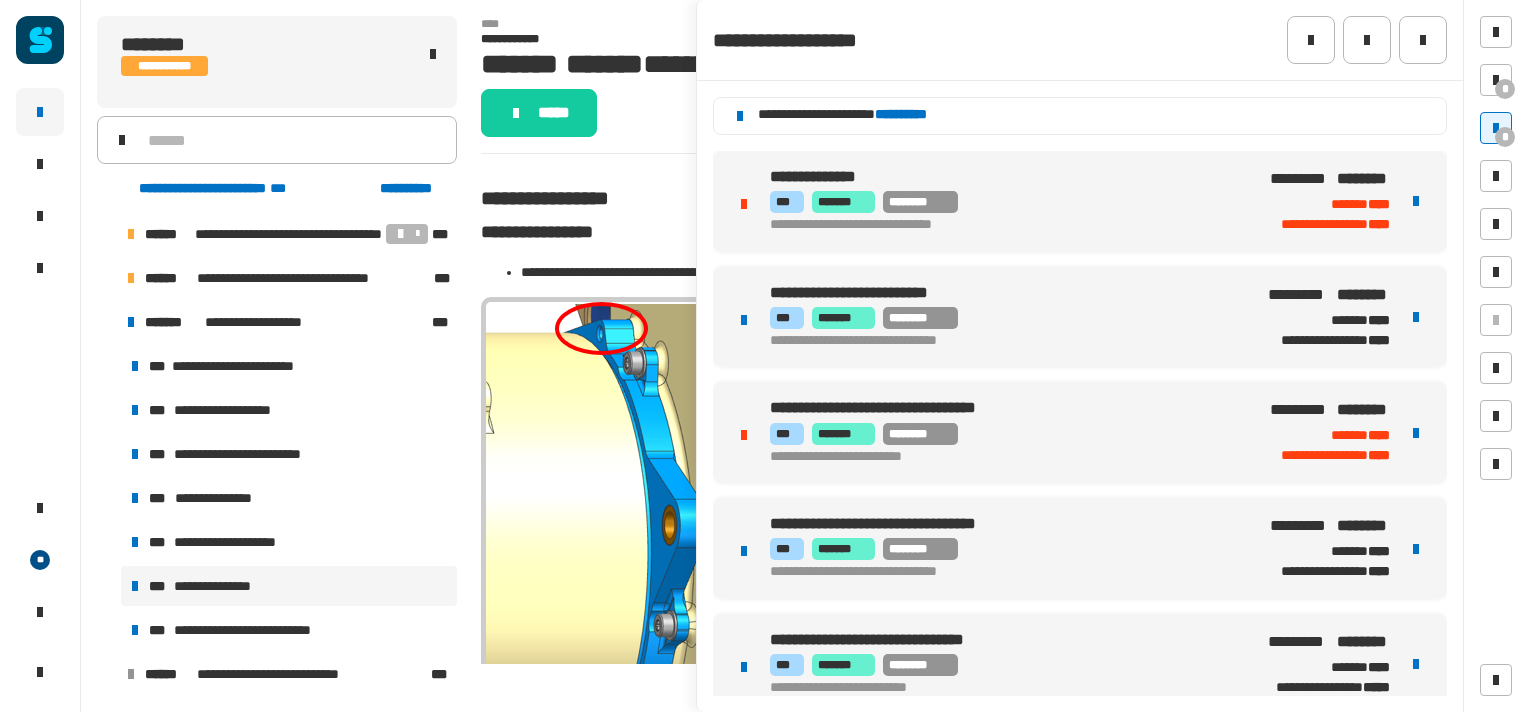 click at bounding box center [1416, 317] 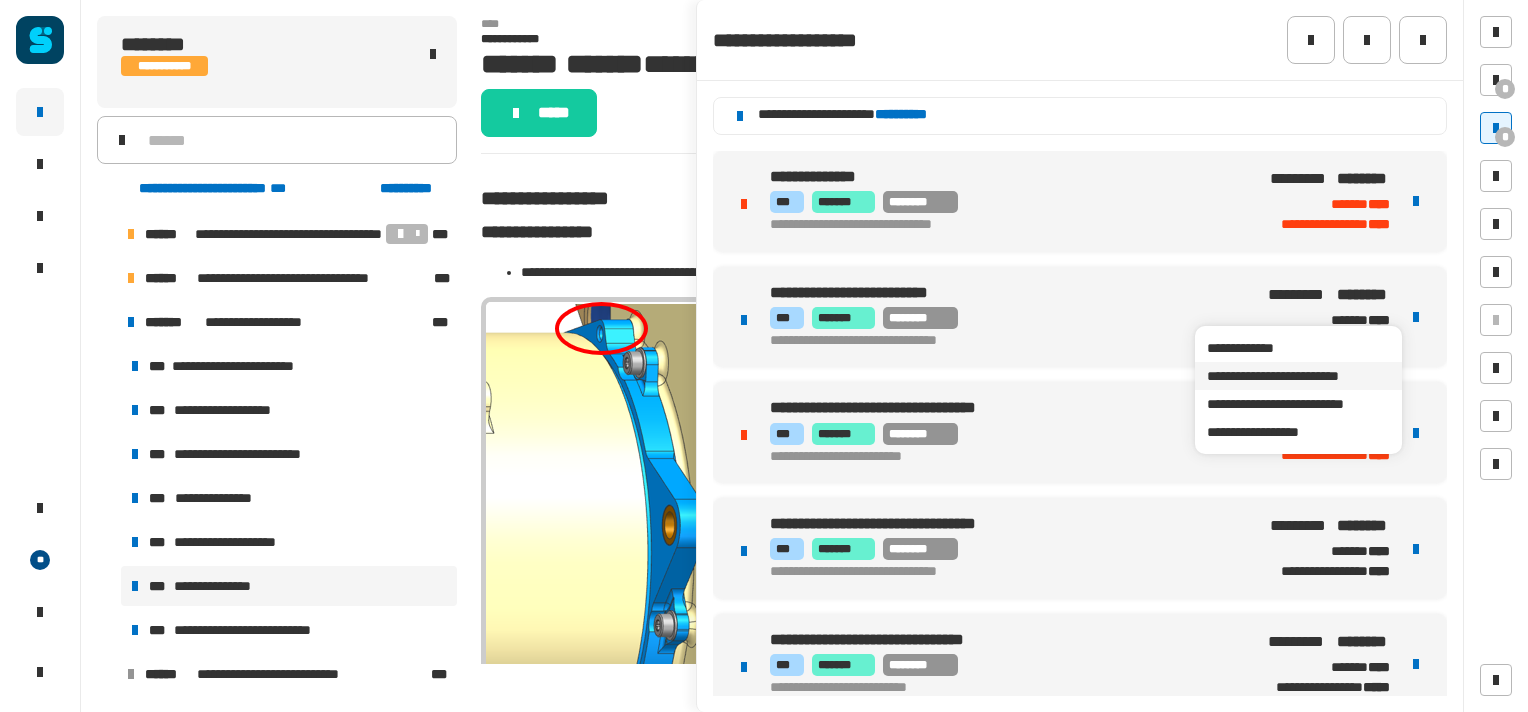 click on "**********" at bounding box center (1298, 376) 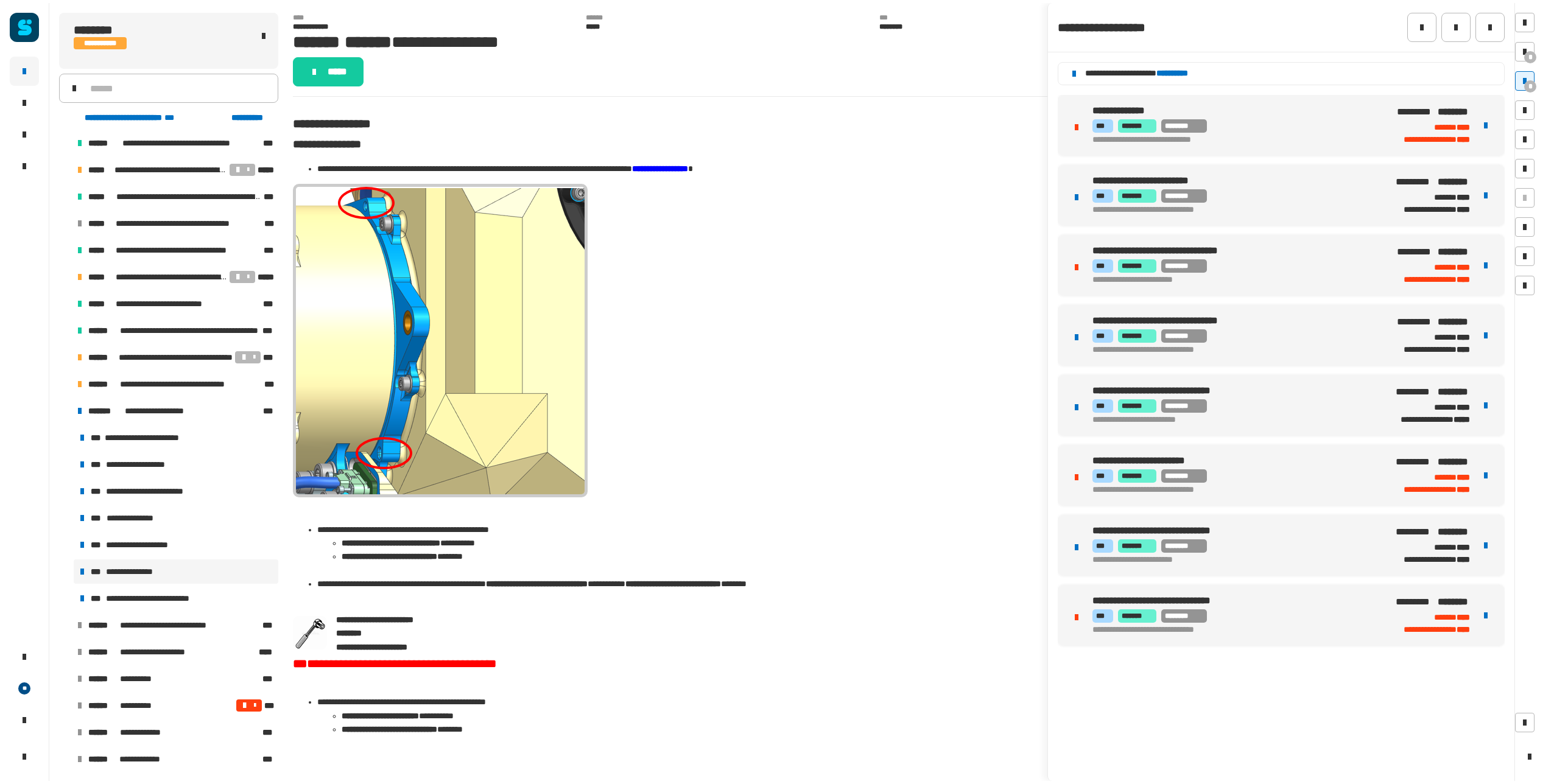 scroll, scrollTop: 665, scrollLeft: 0, axis: vertical 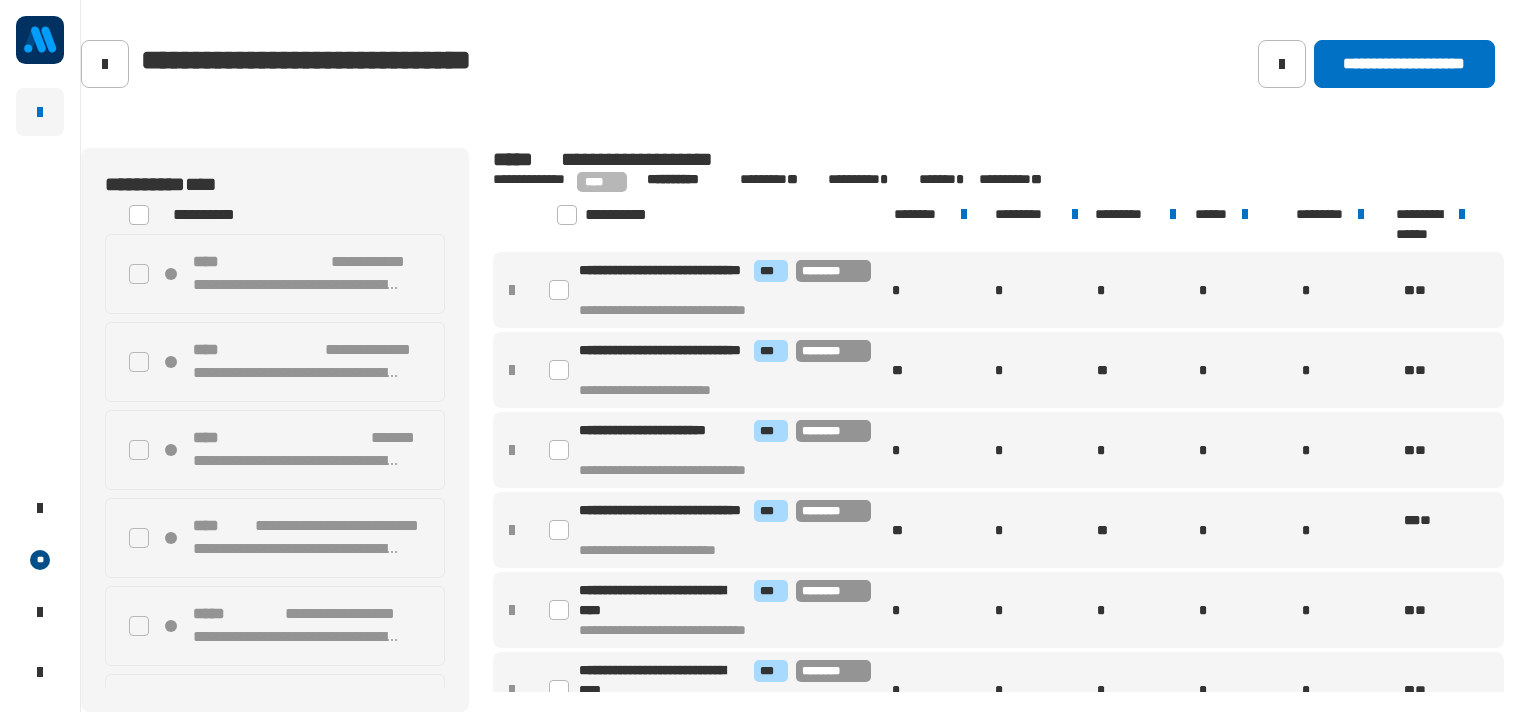 click 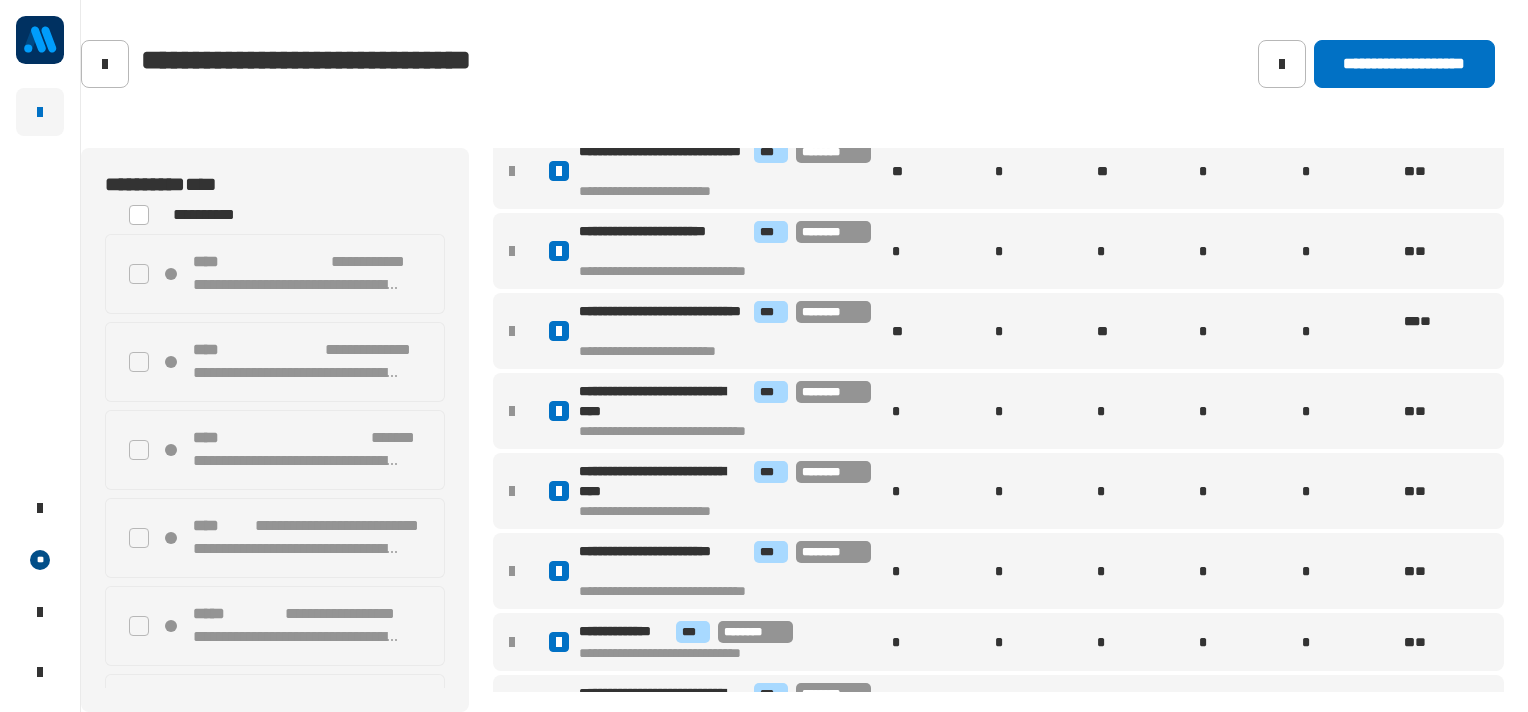 click on "**********" 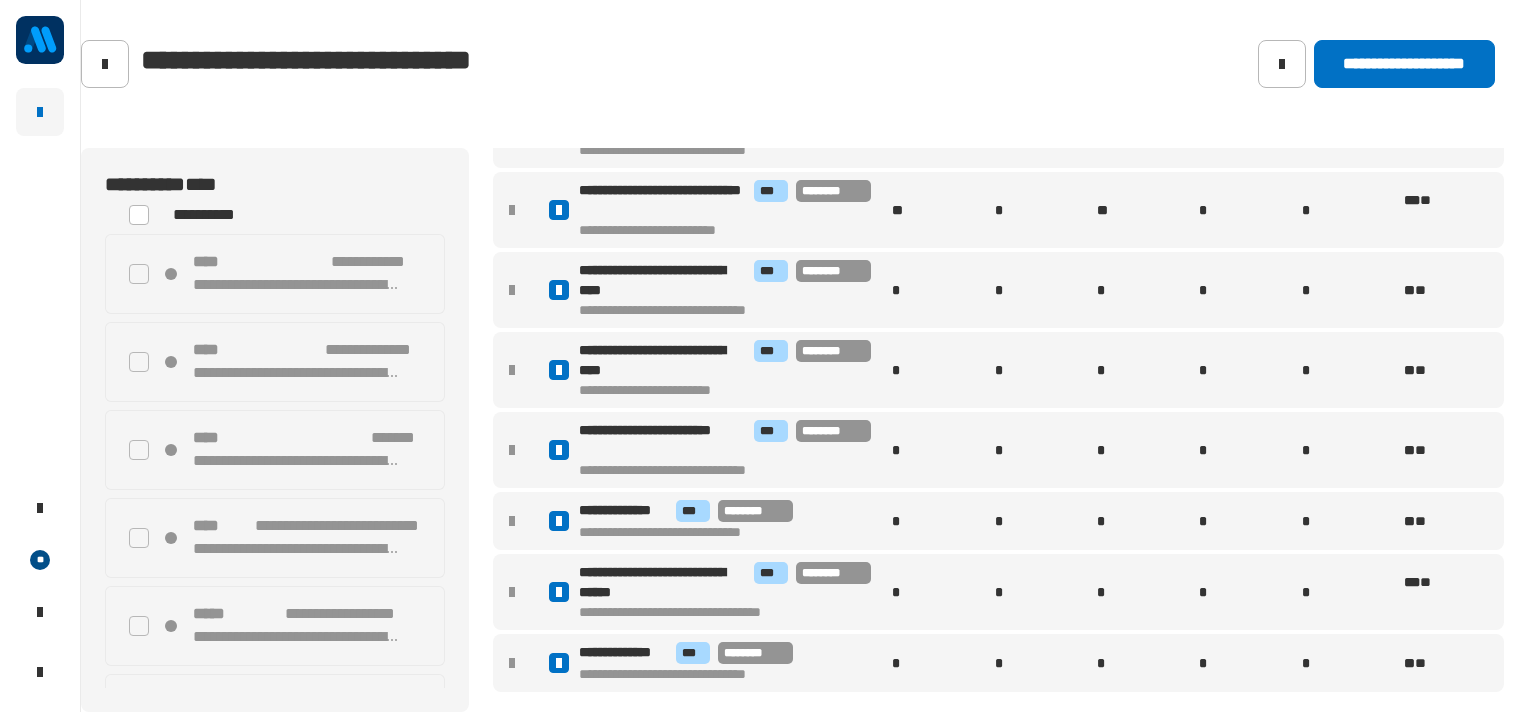 scroll, scrollTop: 320, scrollLeft: 0, axis: vertical 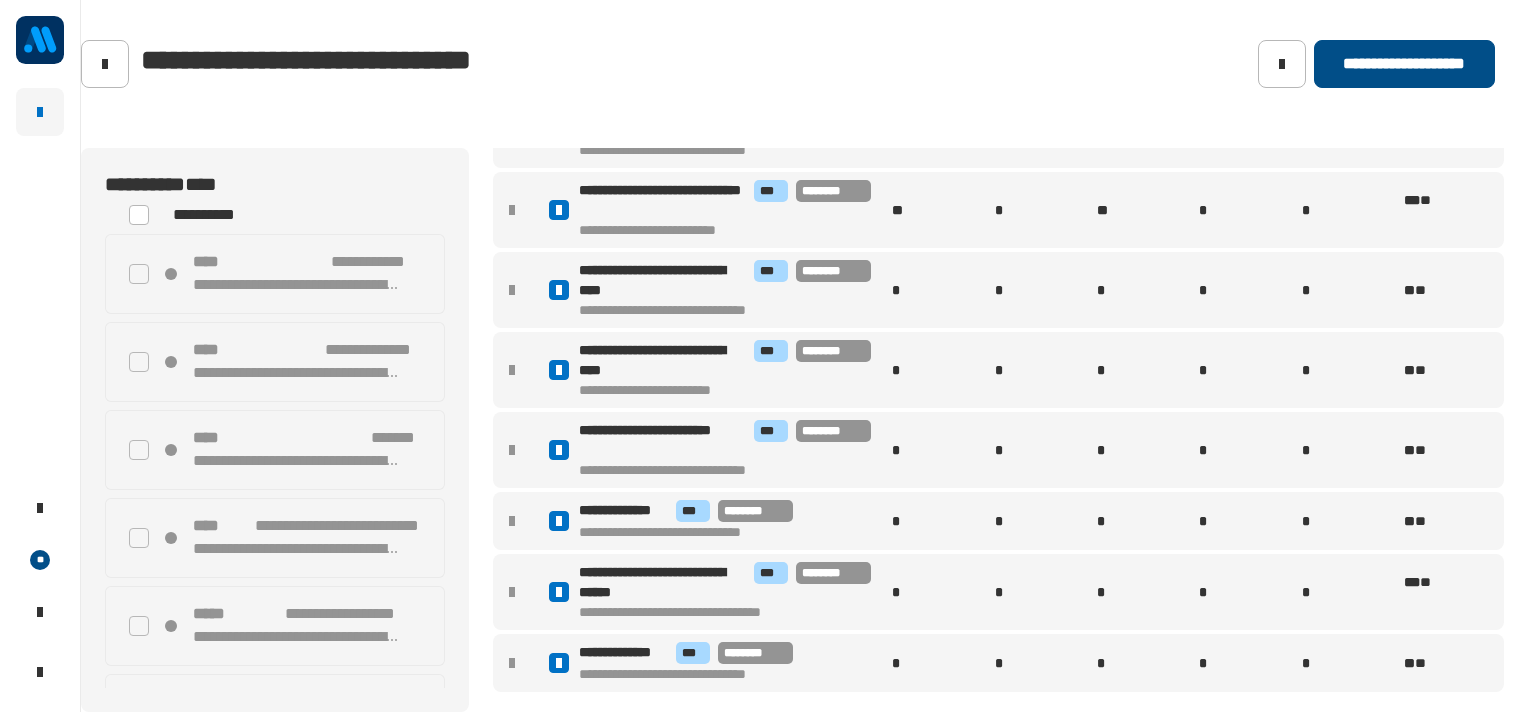 click on "**********" 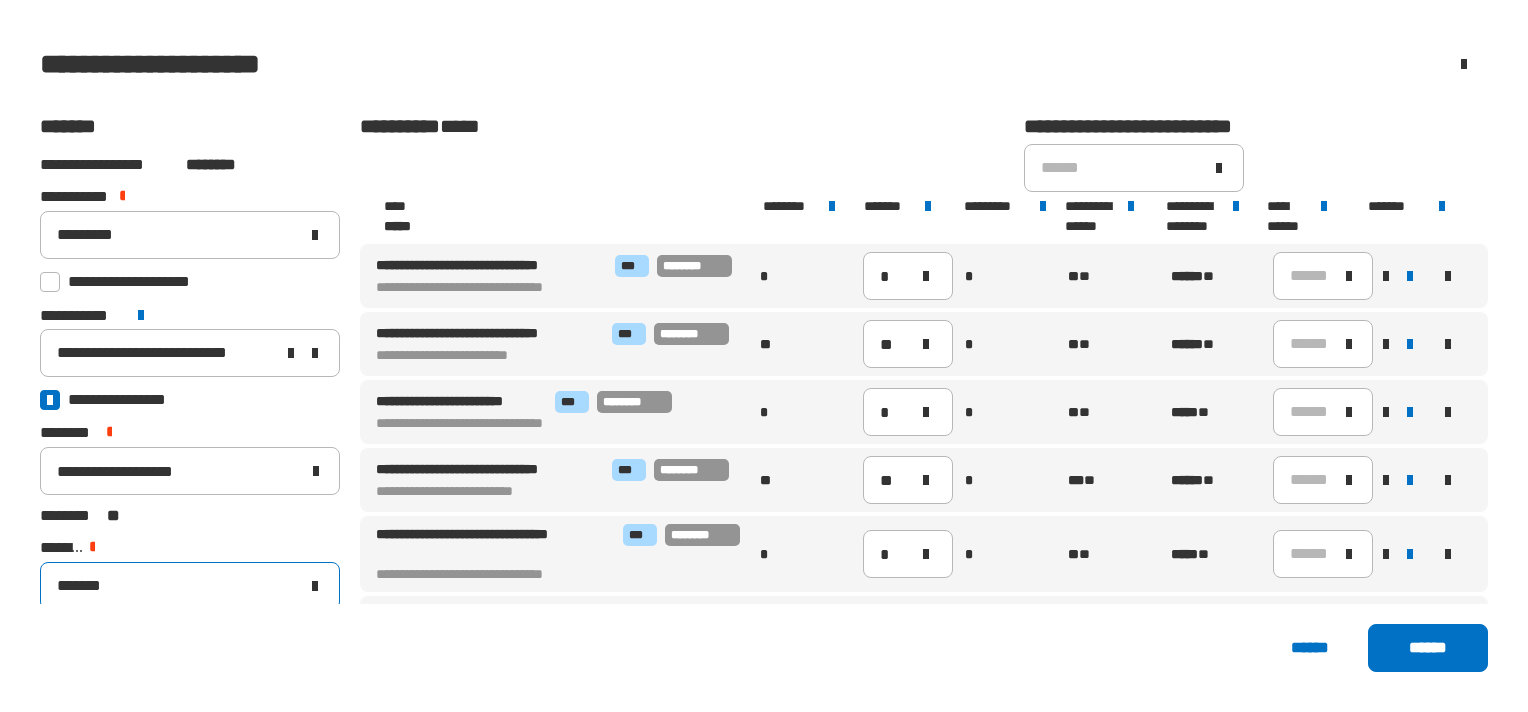 click 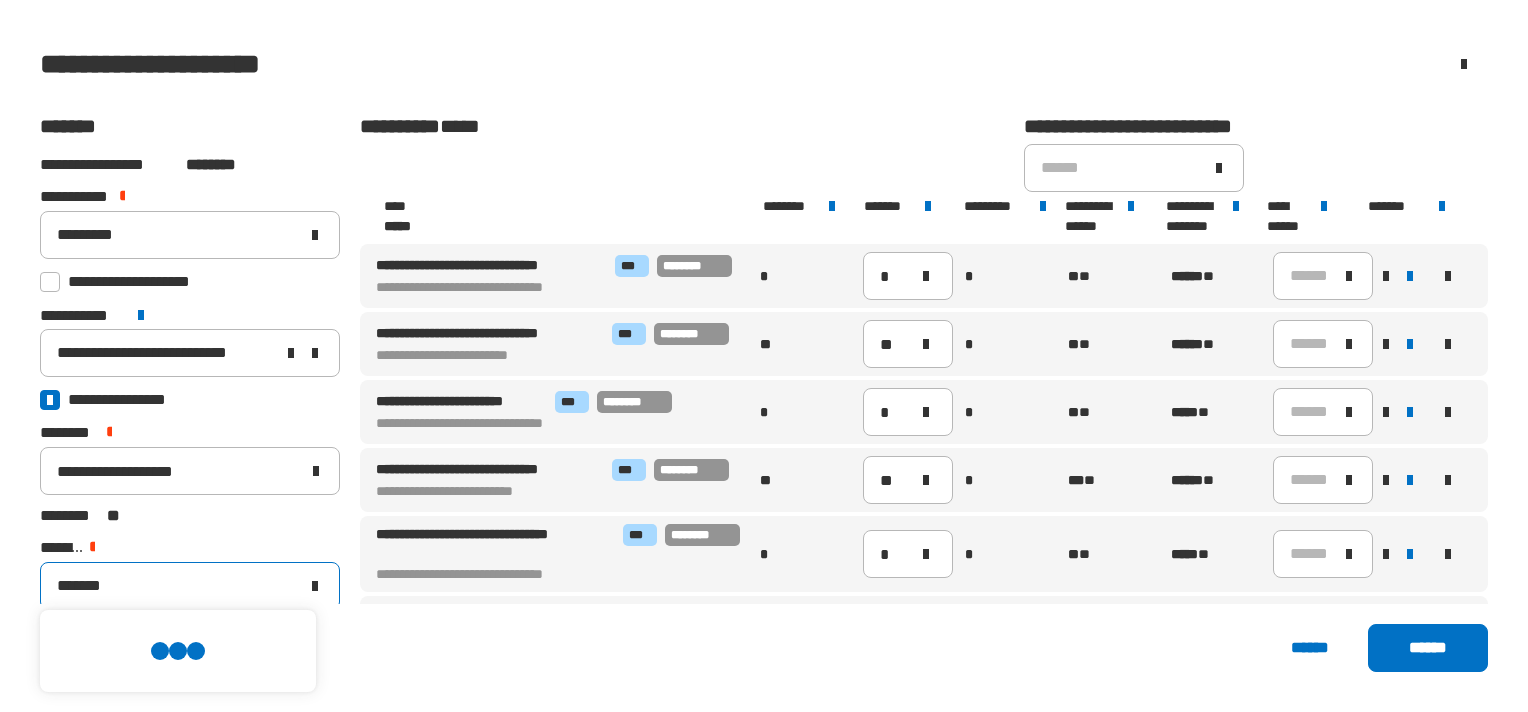 scroll, scrollTop: 0, scrollLeft: 0, axis: both 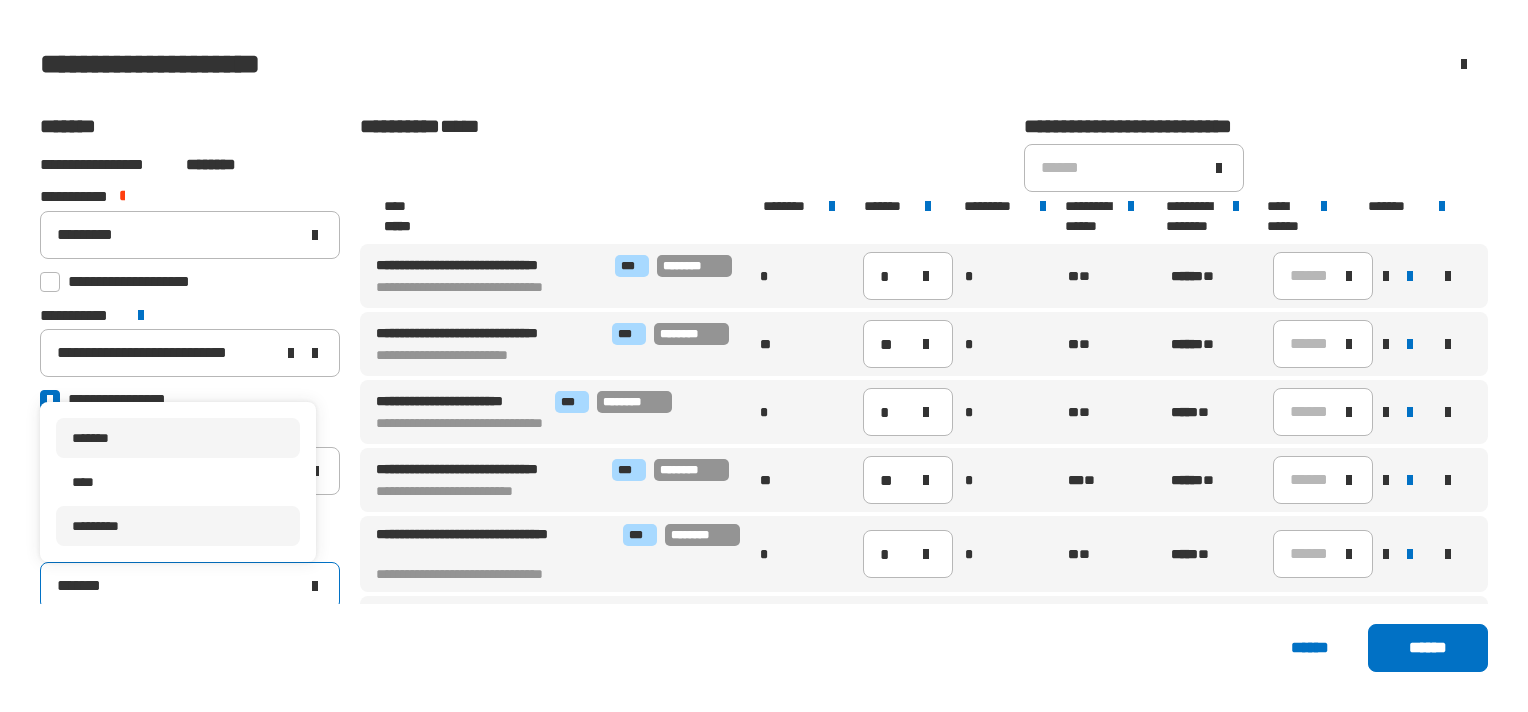 click on "*********" at bounding box center [178, 526] 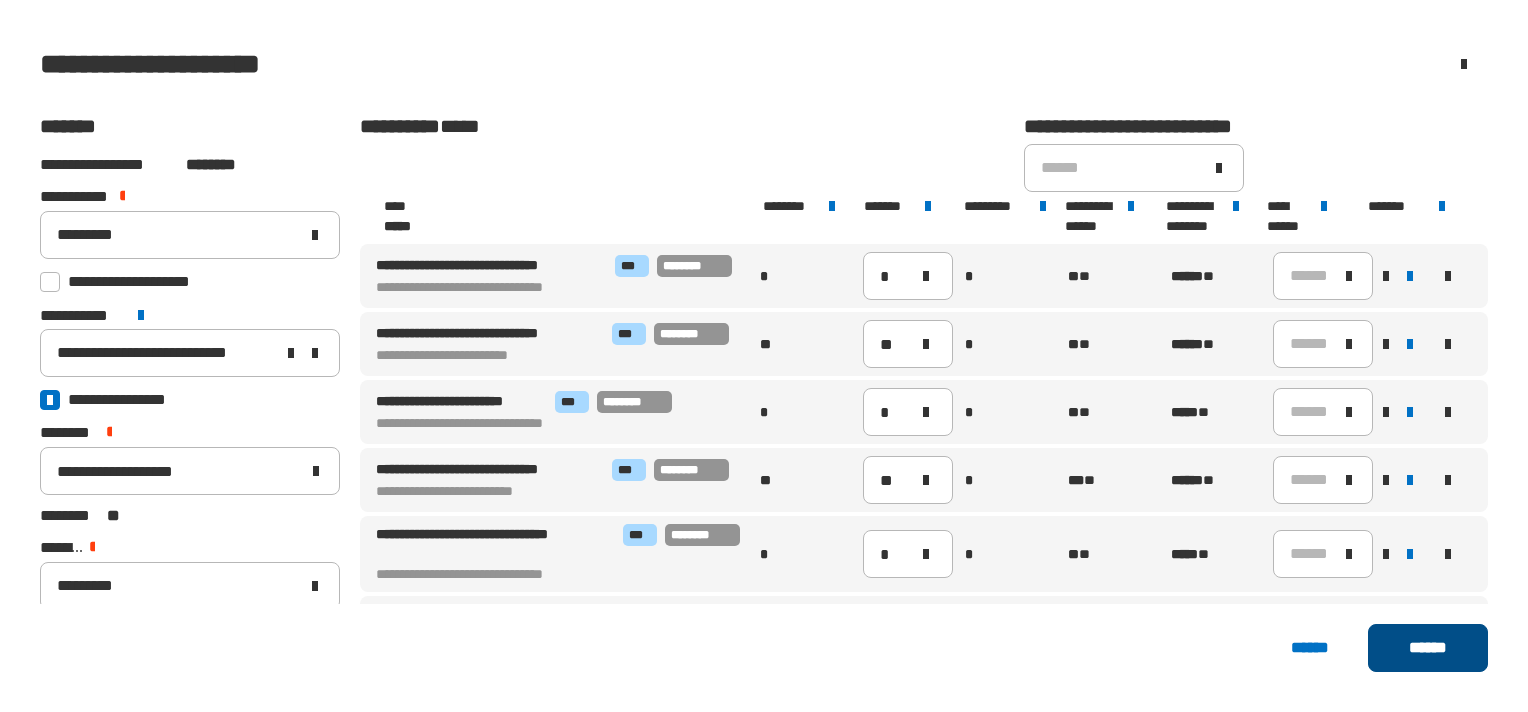 click on "******" 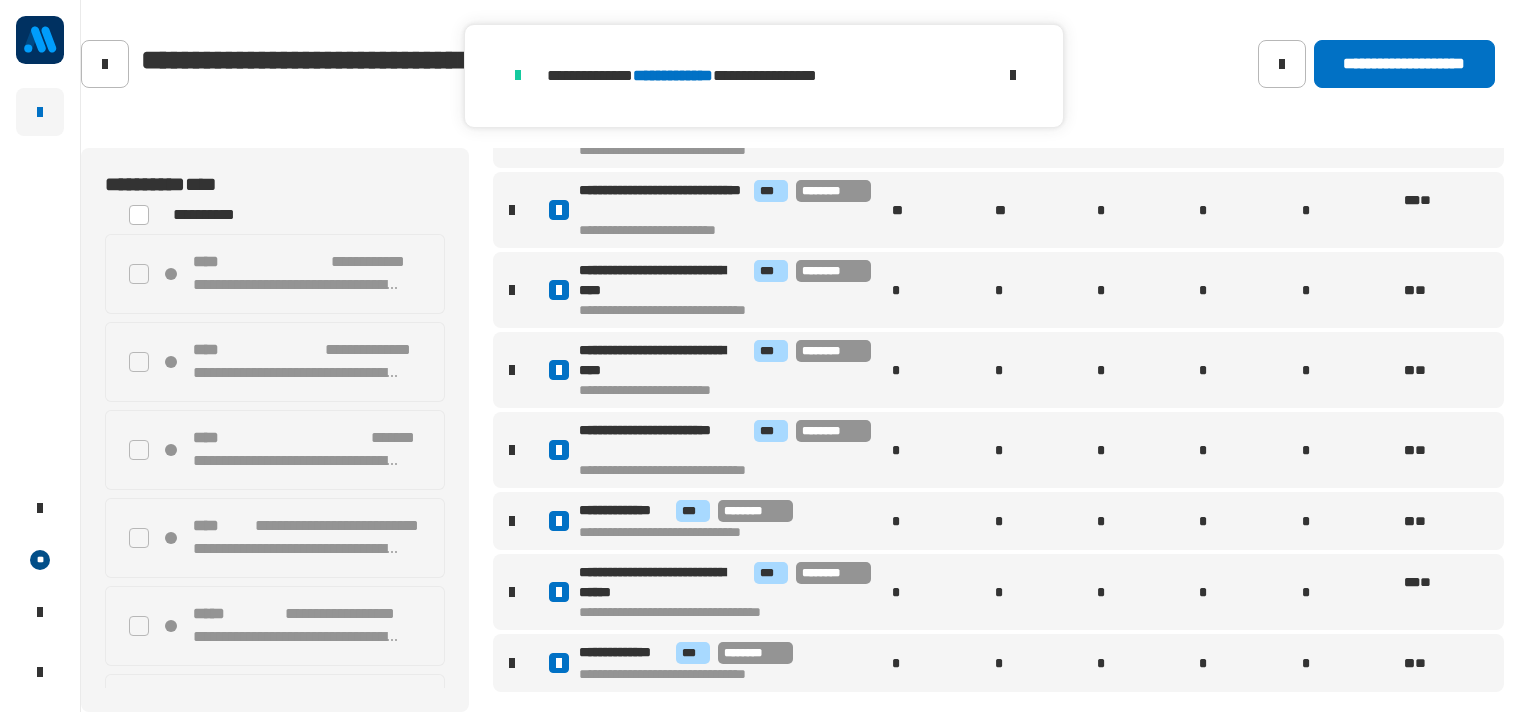 click 